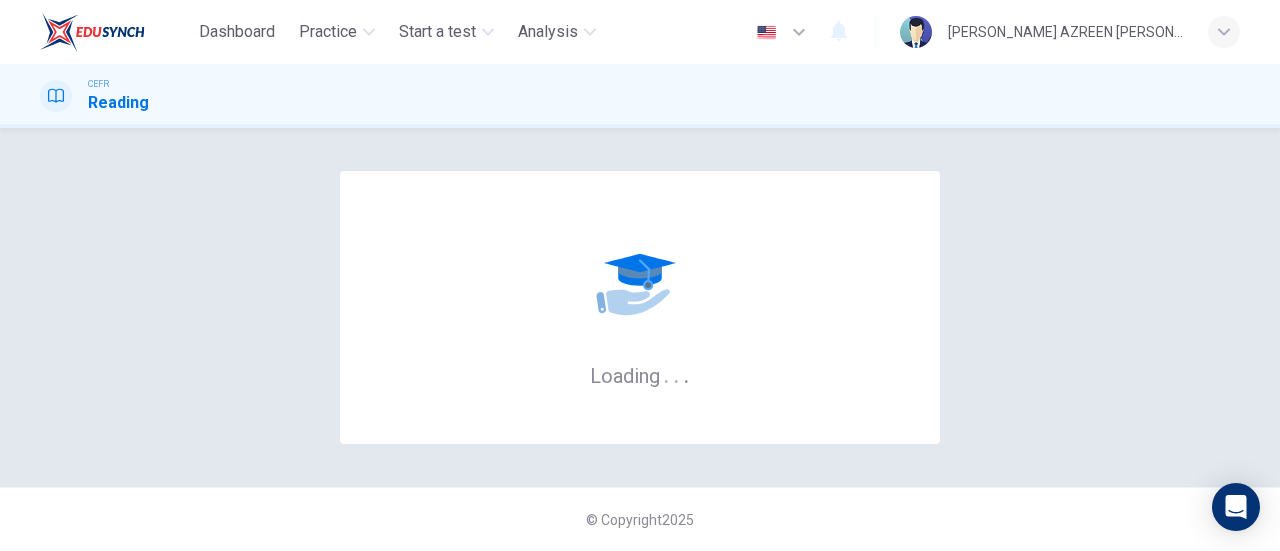 scroll, scrollTop: 0, scrollLeft: 0, axis: both 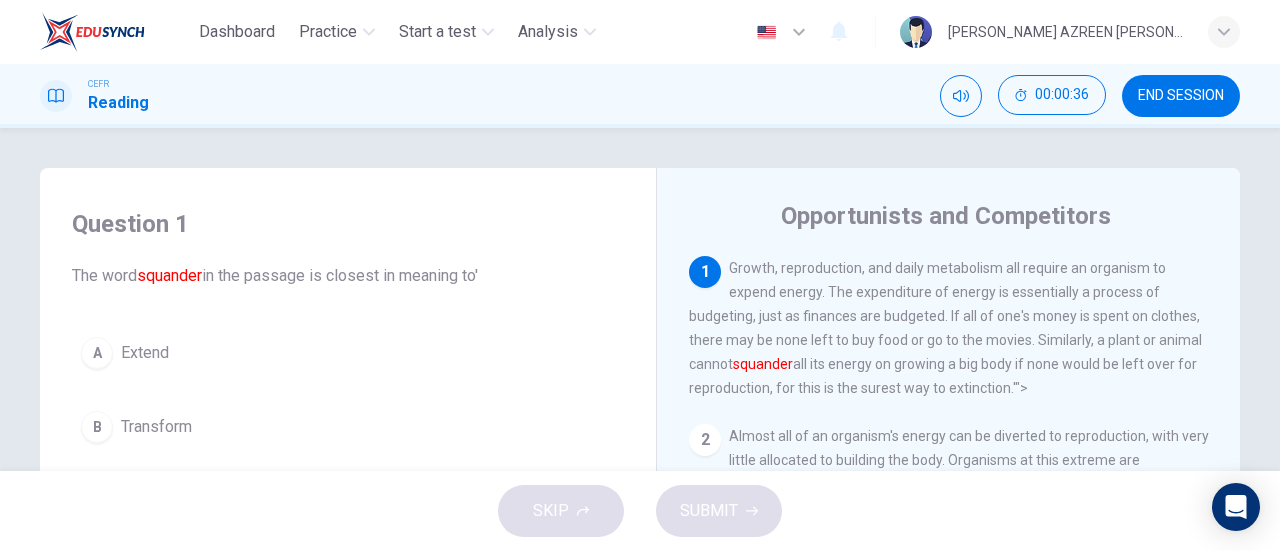 drag, startPoint x: 213, startPoint y: 346, endPoint x: 719, endPoint y: 342, distance: 506.0158 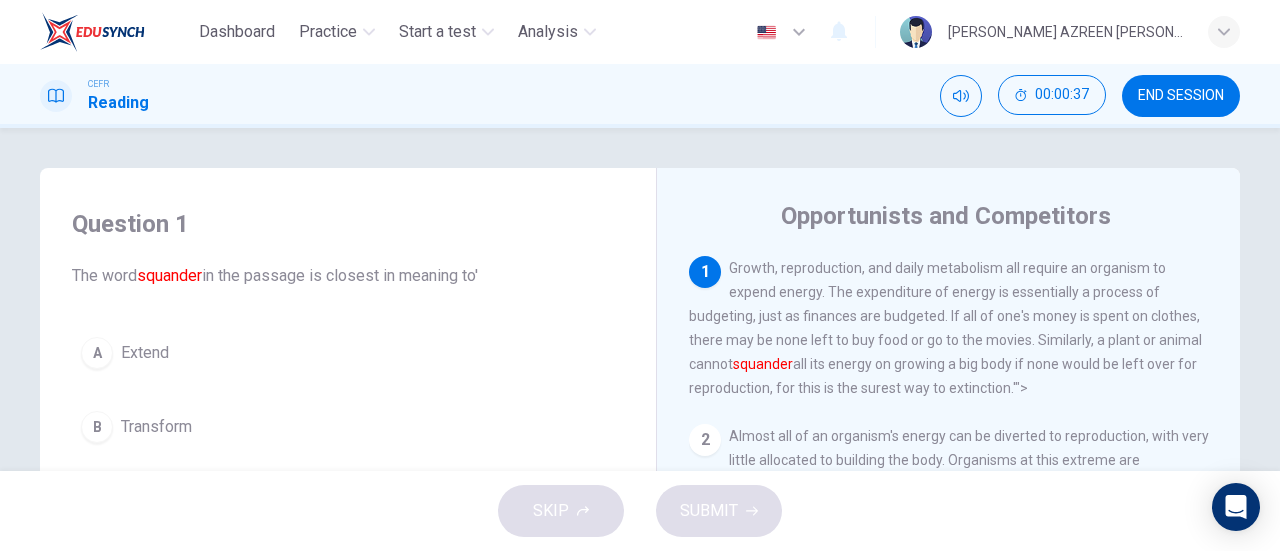 click on "1" at bounding box center (705, 272) 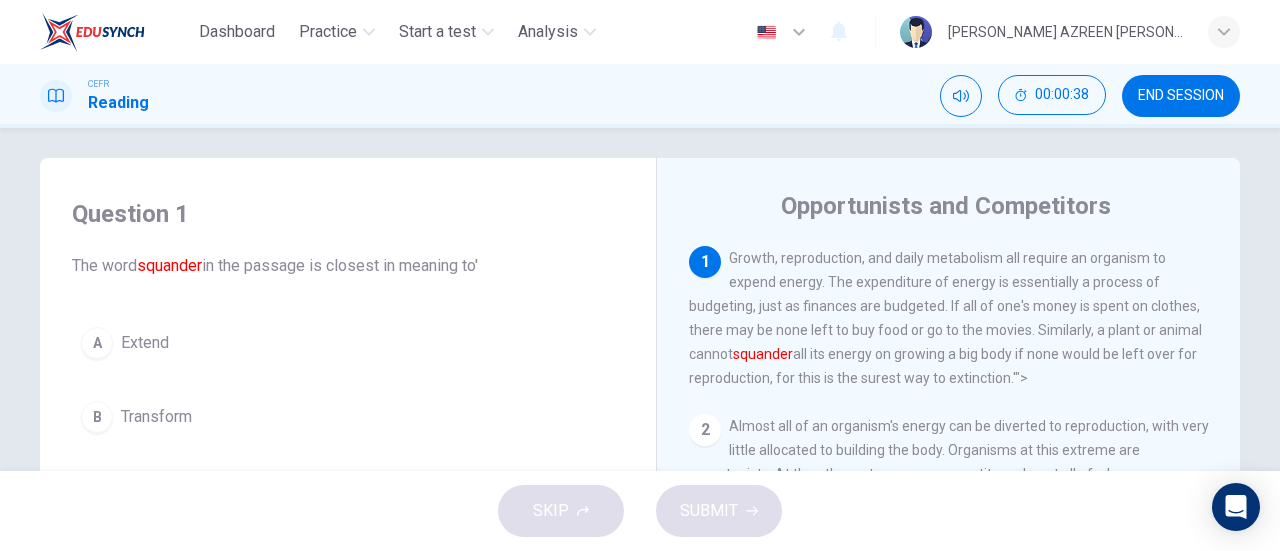 scroll, scrollTop: 0, scrollLeft: 0, axis: both 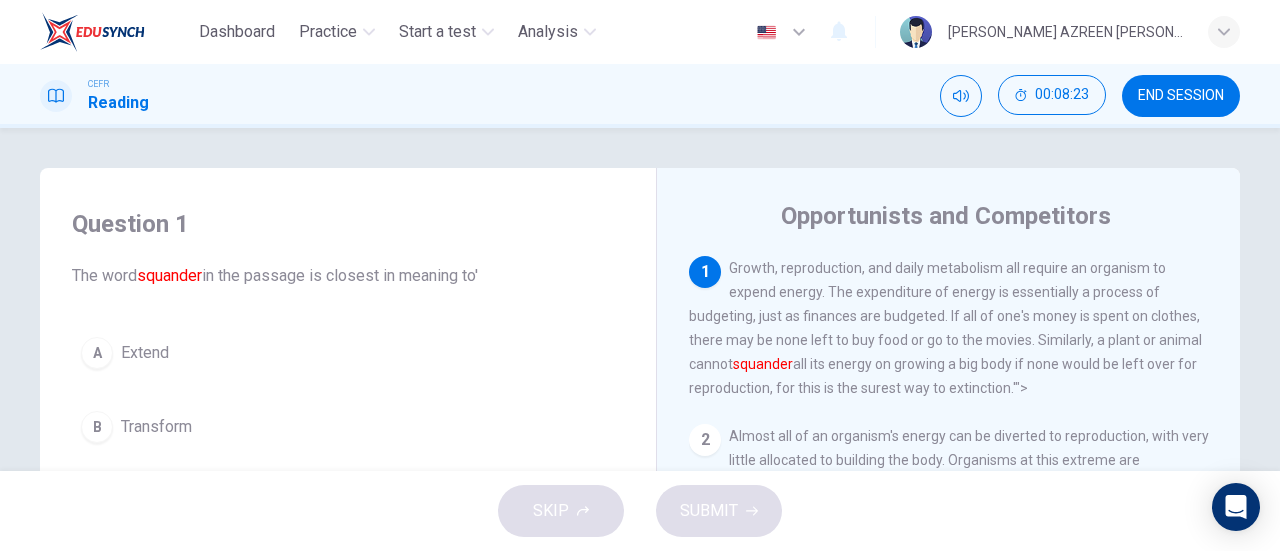 click on "END SESSION" at bounding box center [1181, 96] 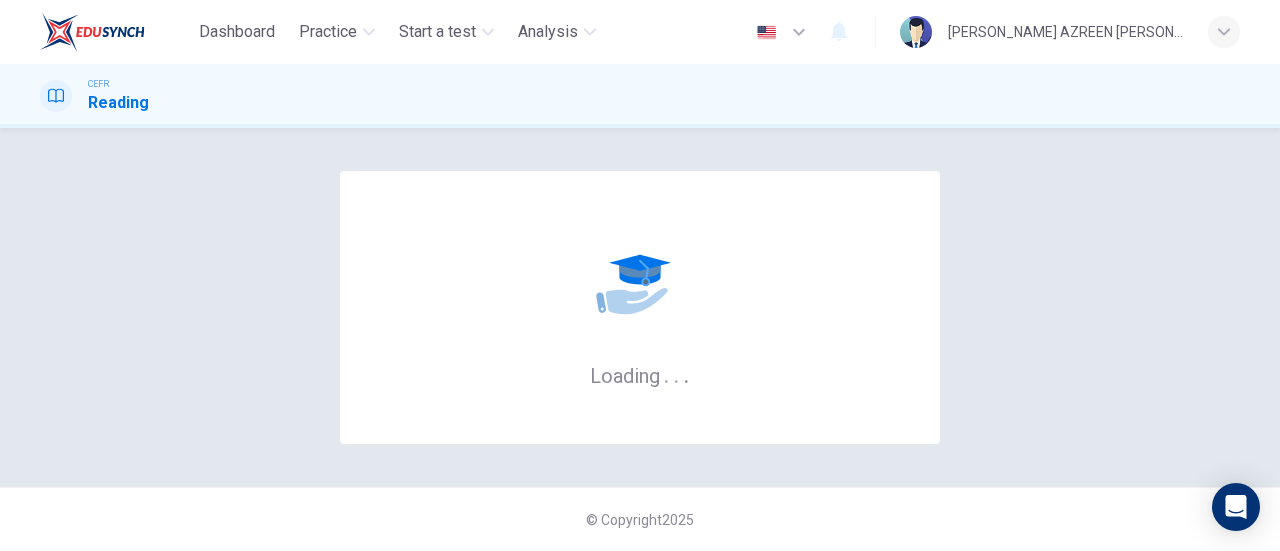scroll, scrollTop: 0, scrollLeft: 0, axis: both 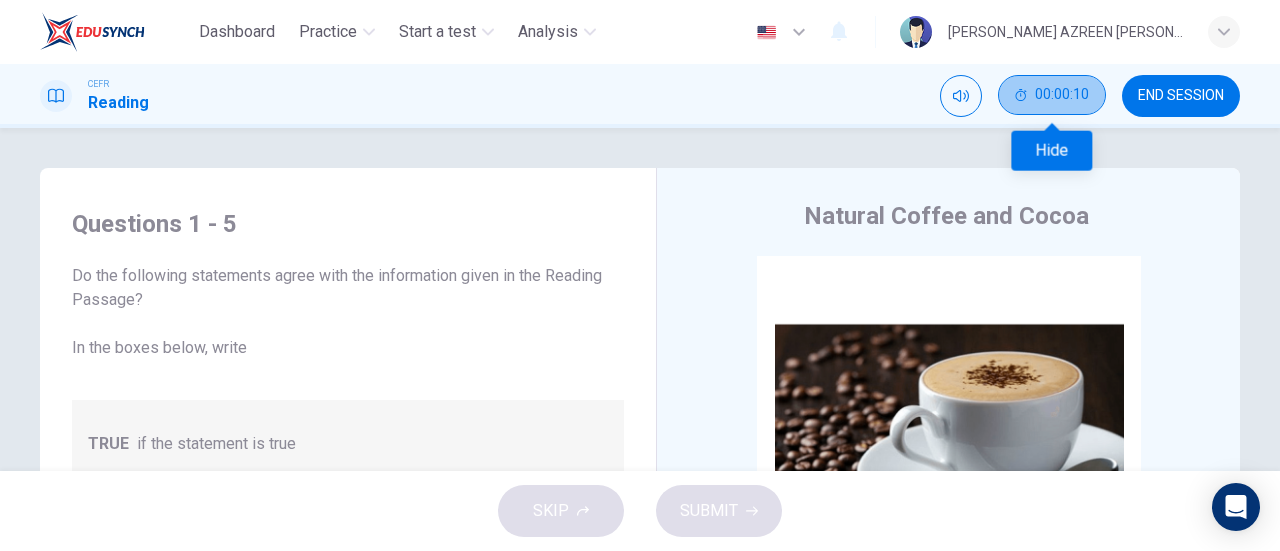 click on "00:00:10" at bounding box center (1062, 95) 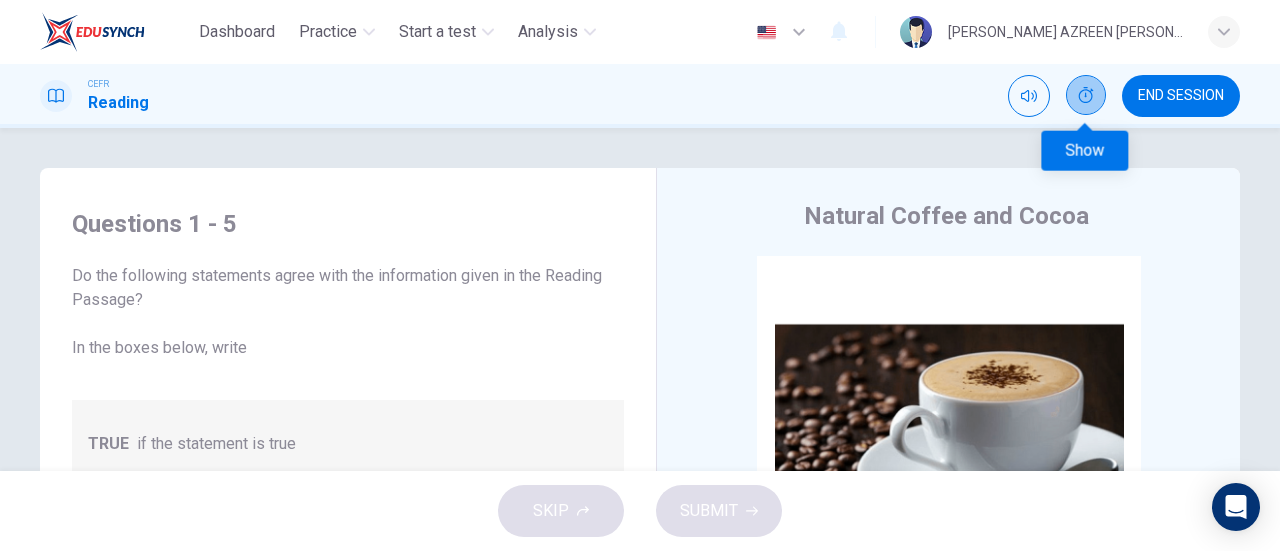 click 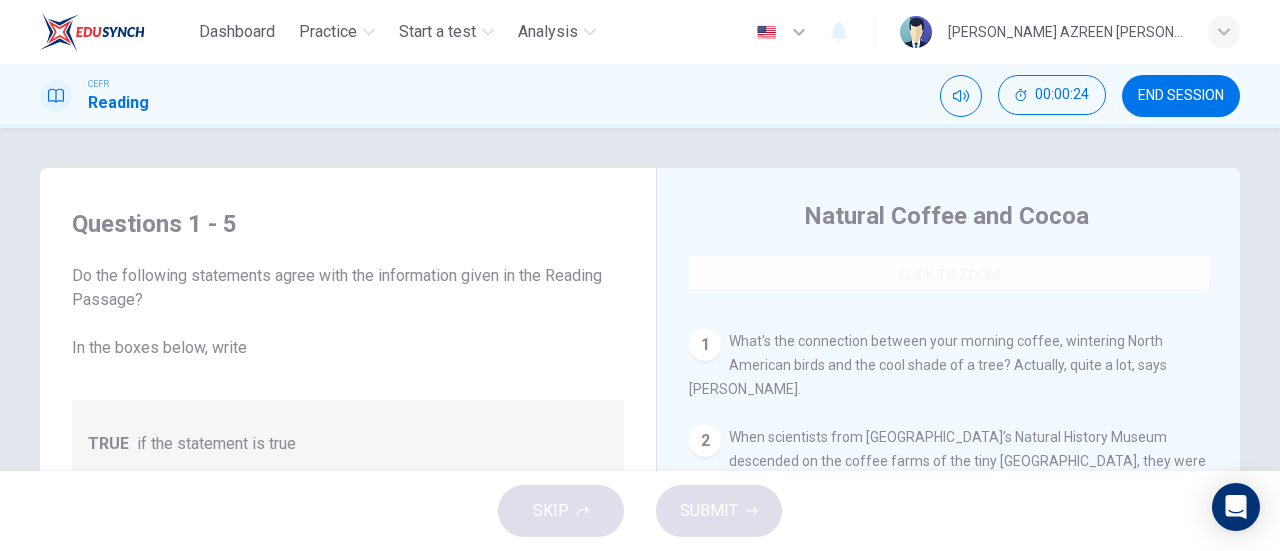 scroll, scrollTop: 372, scrollLeft: 0, axis: vertical 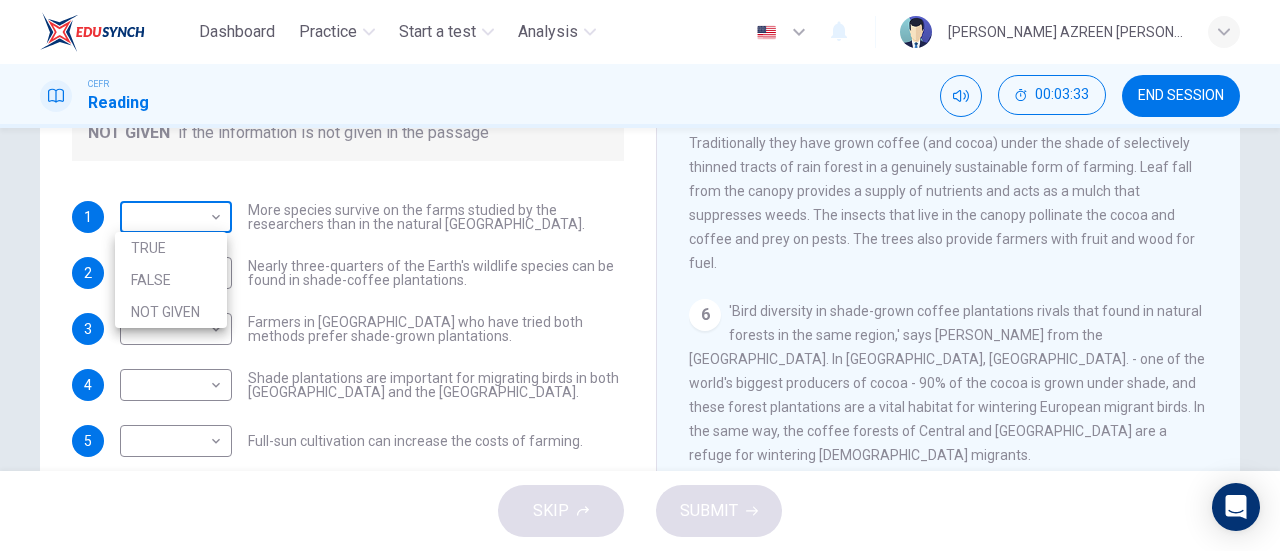 click on "Dashboard Practice Start a test Analysis English en ​ [PERSON_NAME] AZREEN [PERSON_NAME] CEFR Reading 00:03:33 END SESSION Questions 1 - 5 Do the following statements agree with the information given in the Reading
Passage?
In the boxes below, write TRUE if the statement is true FALSE if the statement is false NOT GIVEN if the information is not given in the passage 1 ​ ​ More species survive on the farms studied by the researchers than in the natural [GEOGRAPHIC_DATA]. 2 ​ ​ Nearly three-quarters of the Earth's wildlife species can be found in shade-coffee plantations. 3 ​ ​ Farmers in [GEOGRAPHIC_DATA] who have tried both methods prefer shade-grown plantations. 4 ​ ​ Shade plantations are important for migrating birds in both [GEOGRAPHIC_DATA] and the [GEOGRAPHIC_DATA]. 5 ​ ​ Full-sun cultivation can increase the costs of farming. Natural Coffee and Cocoa CLICK TO ZOOM Click to Zoom 1 2 3 4 5 6 7 8 9 10 11 12 SKIP SUBMIT EduSynch - Online Language Proficiency Testing
Dashboard Practice Start a test Analysis" at bounding box center (640, 275) 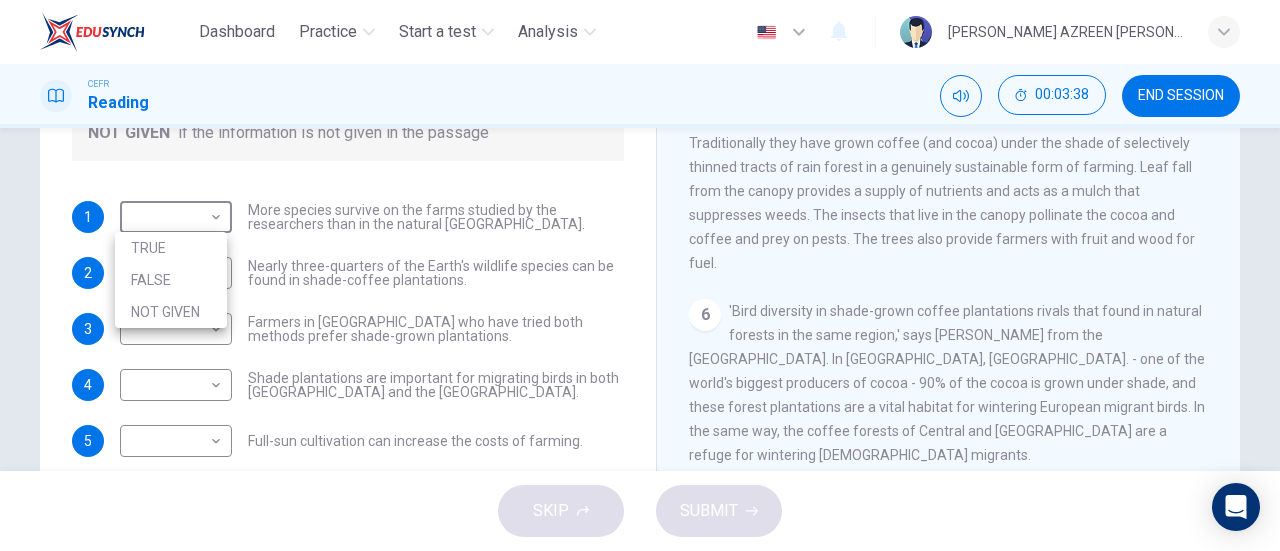 click at bounding box center (640, 275) 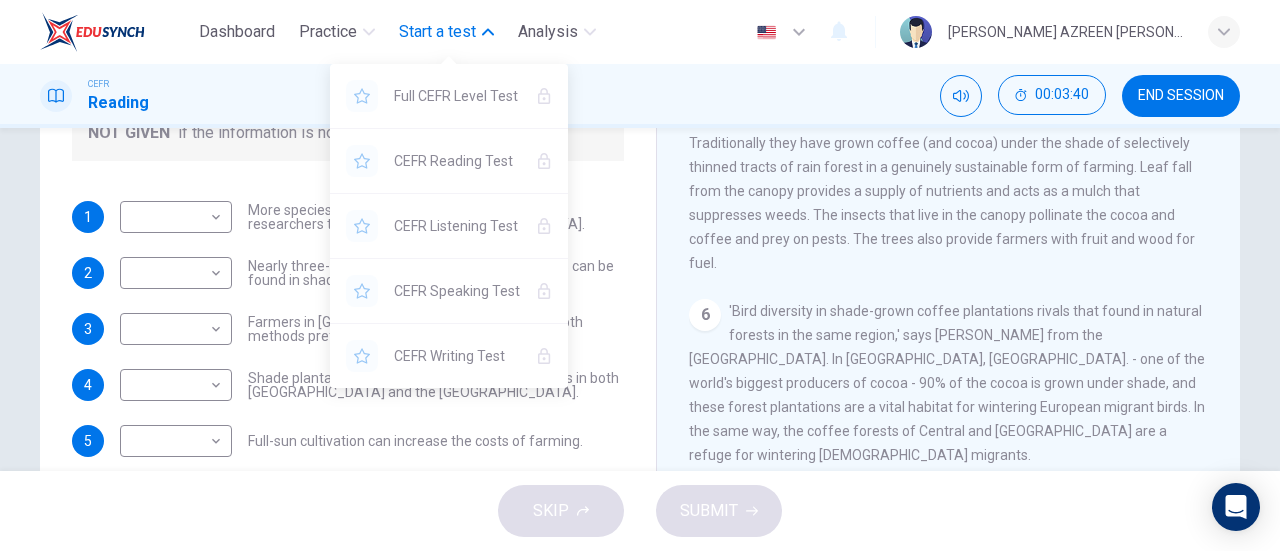 click on "Start a test" at bounding box center [437, 32] 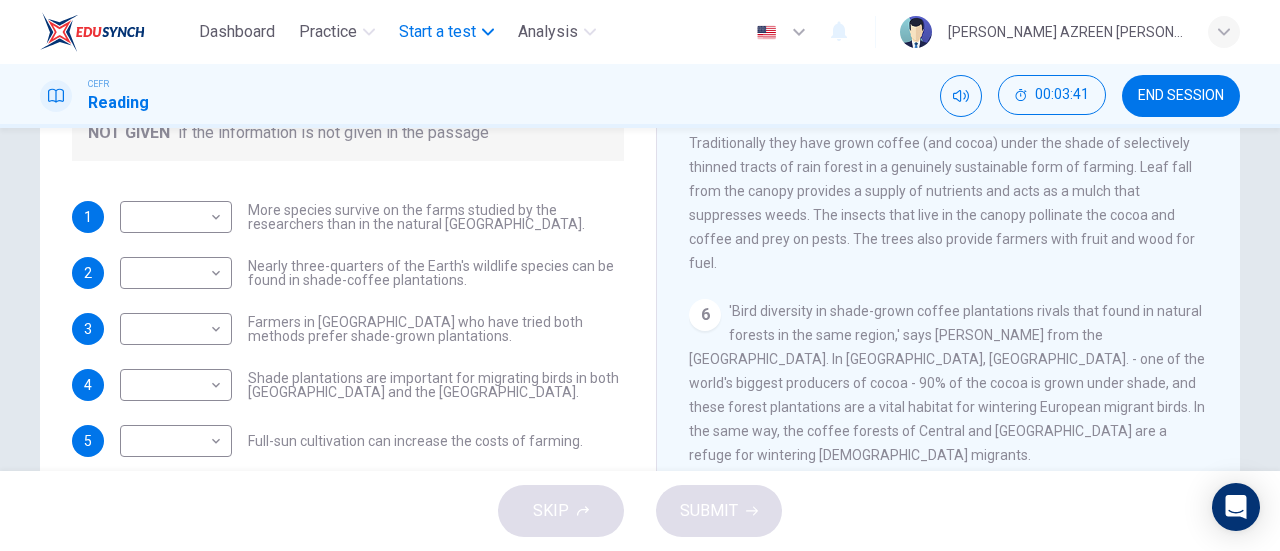 click on "Start a test" at bounding box center [437, 32] 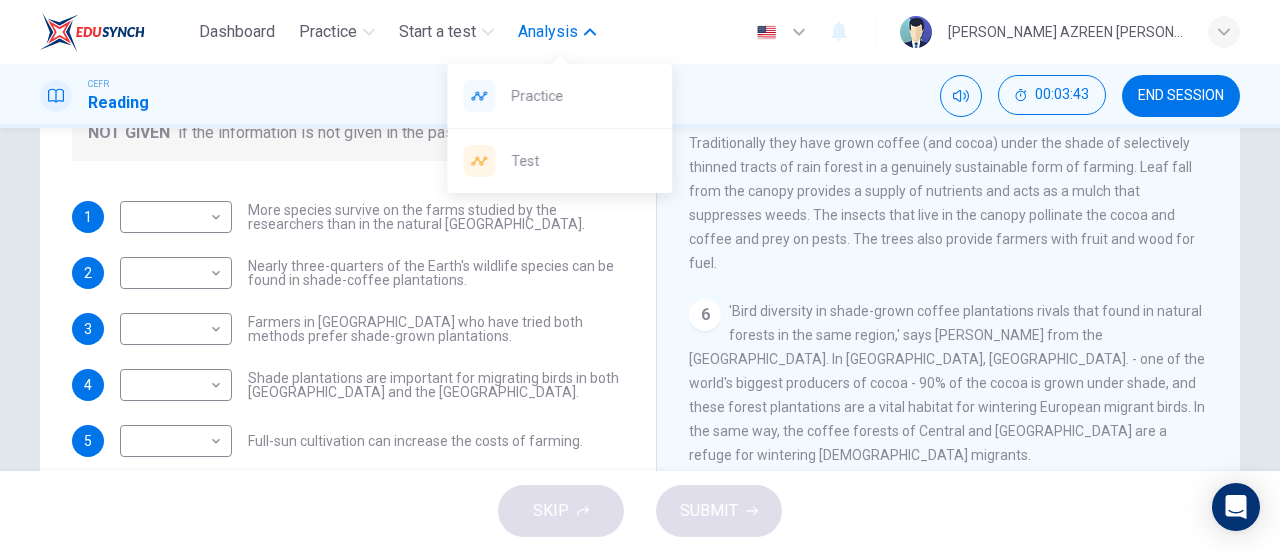 click on "Analysis" at bounding box center (548, 32) 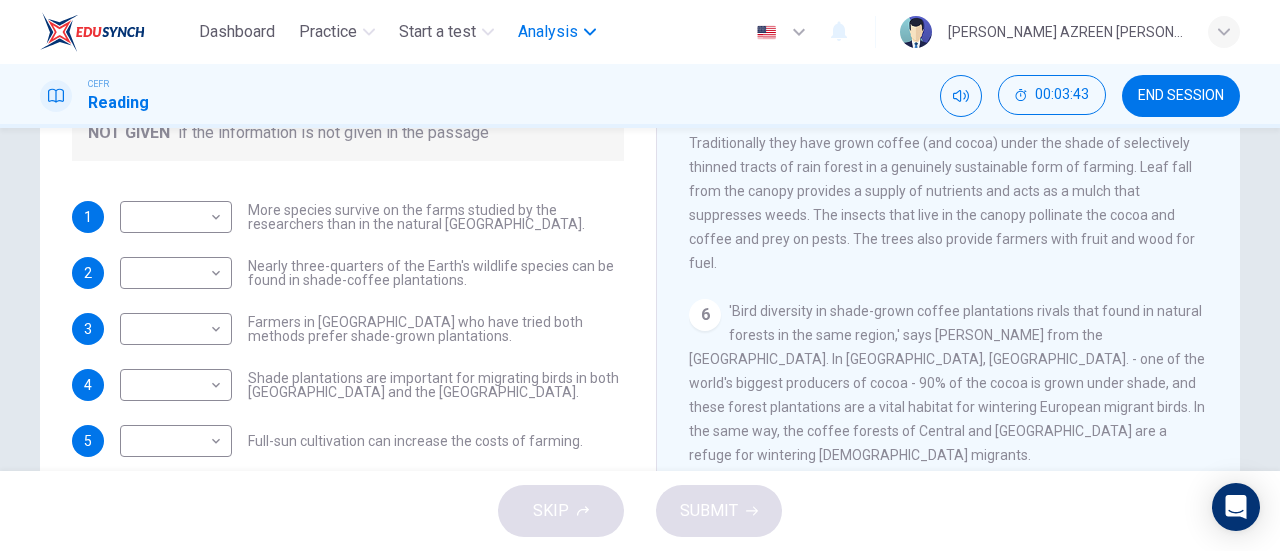 click on "Analysis" at bounding box center [548, 32] 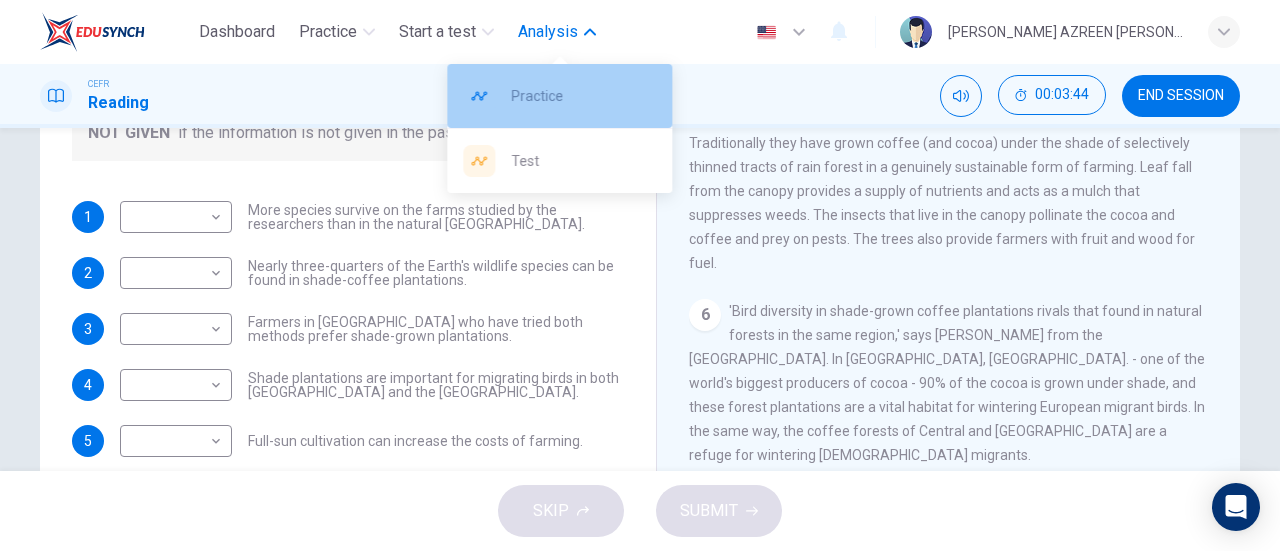 click on "Practice" at bounding box center (583, 96) 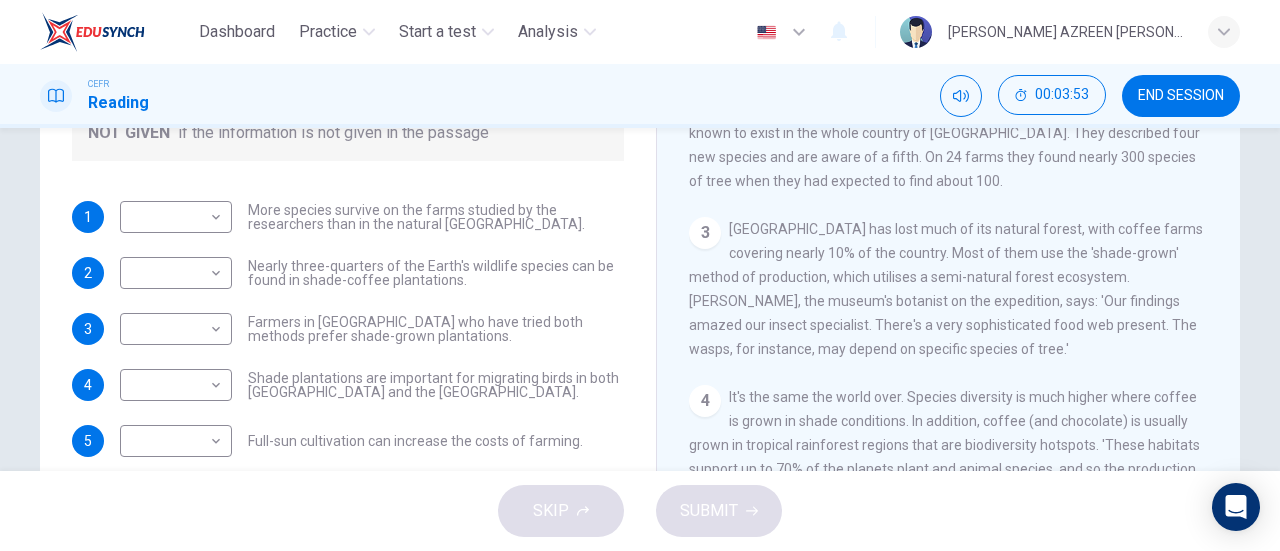 scroll, scrollTop: 0, scrollLeft: 0, axis: both 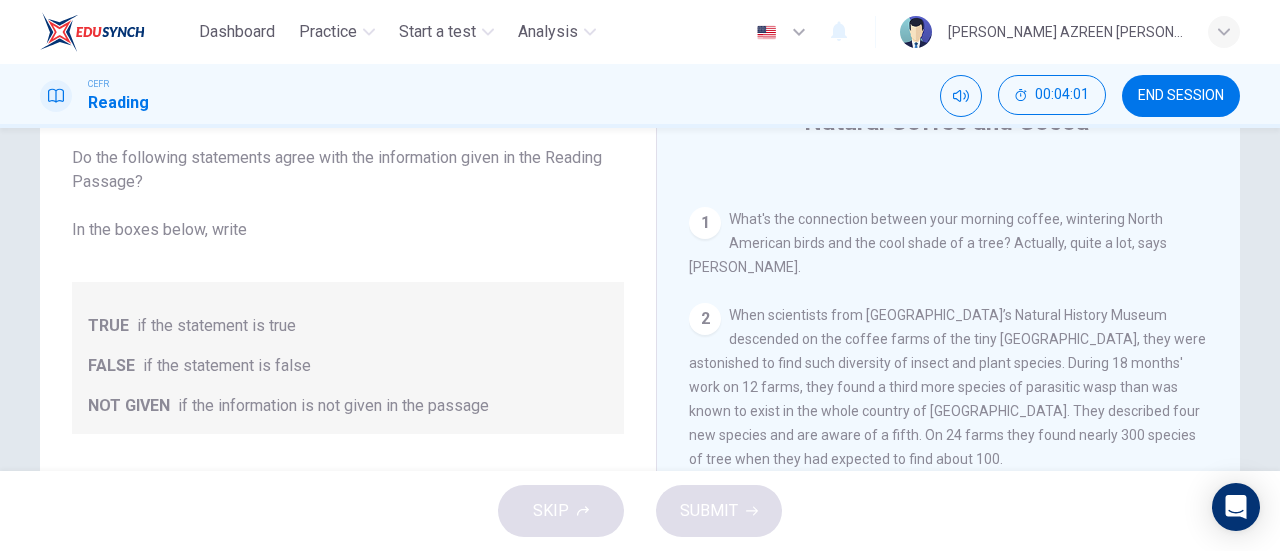 drag, startPoint x: 728, startPoint y: 223, endPoint x: 892, endPoint y: 509, distance: 329.6847 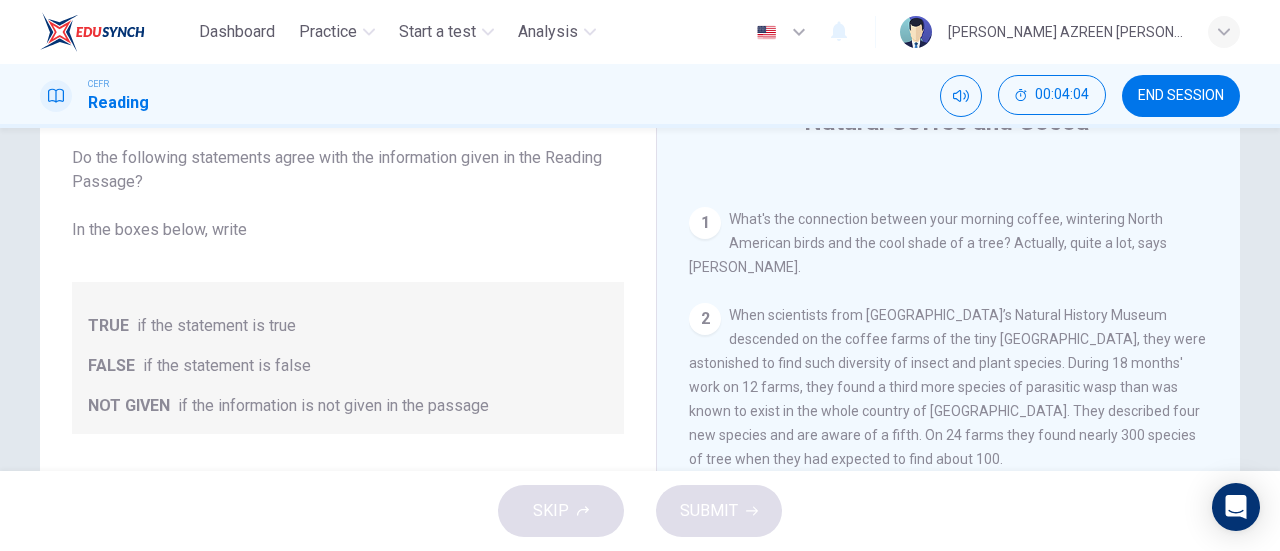 drag, startPoint x: 726, startPoint y: 216, endPoint x: 931, endPoint y: 421, distance: 289.9138 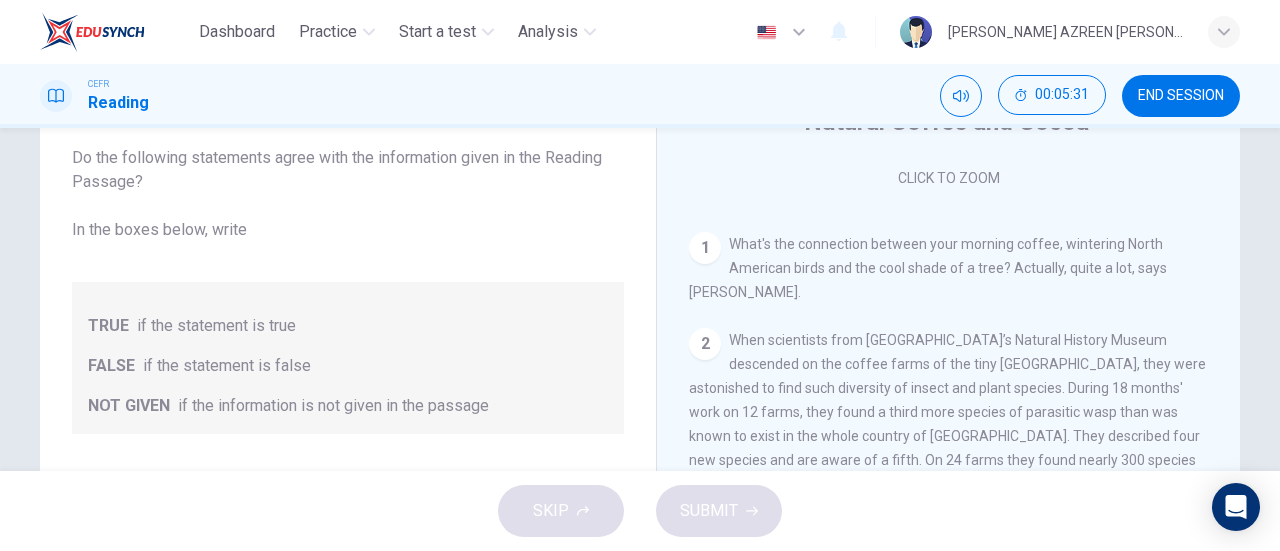 scroll, scrollTop: 356, scrollLeft: 0, axis: vertical 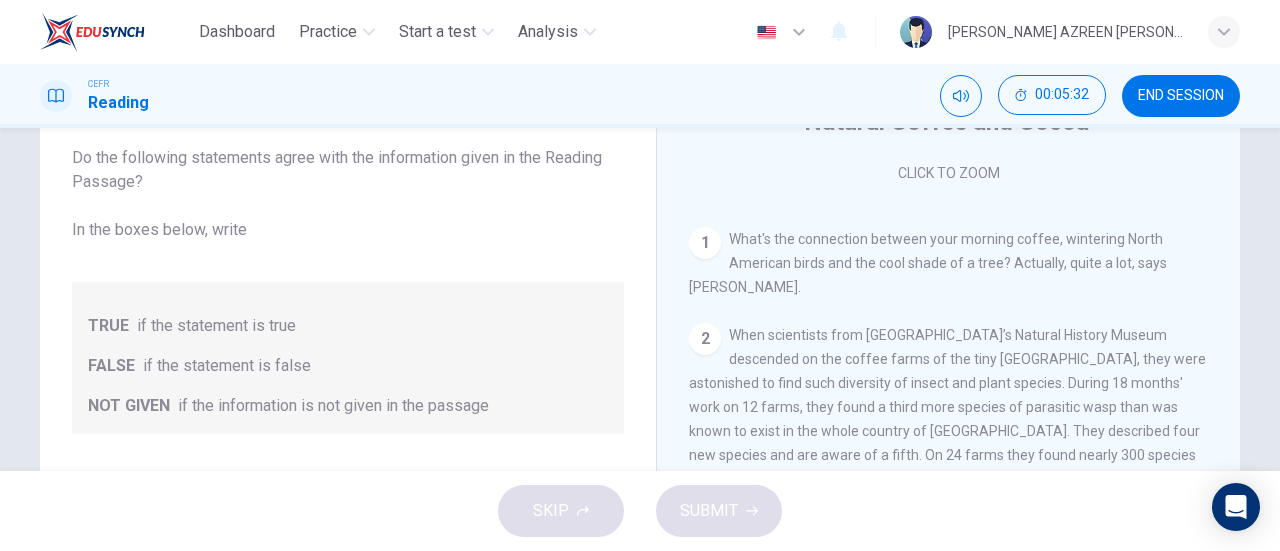 drag, startPoint x: 949, startPoint y: 275, endPoint x: 972, endPoint y: 409, distance: 135.95955 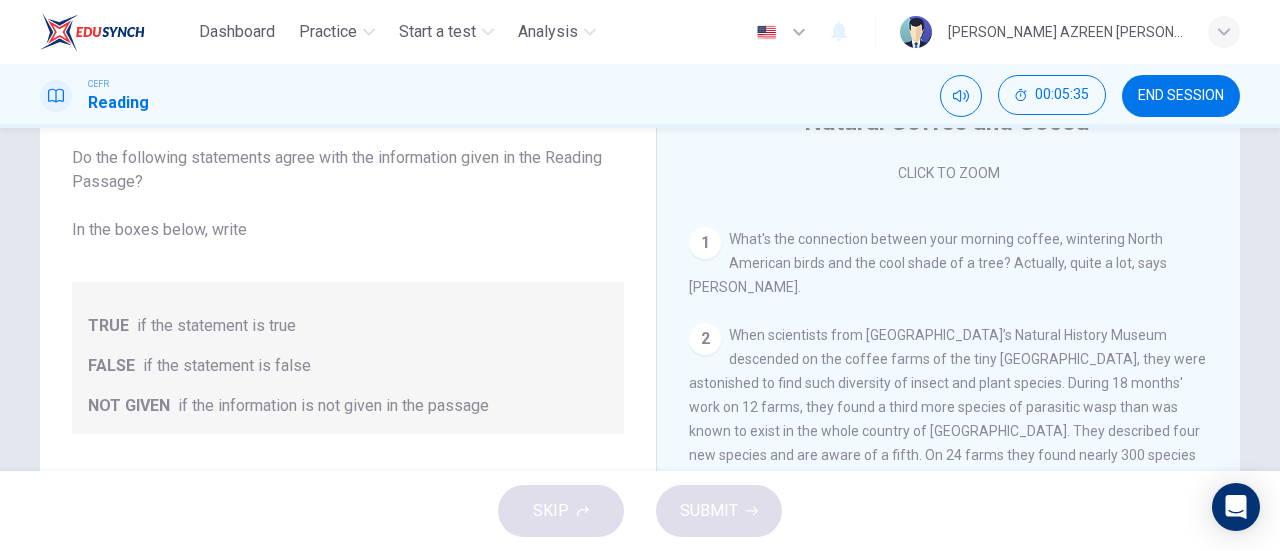 drag, startPoint x: 748, startPoint y: 245, endPoint x: 833, endPoint y: 289, distance: 95.71311 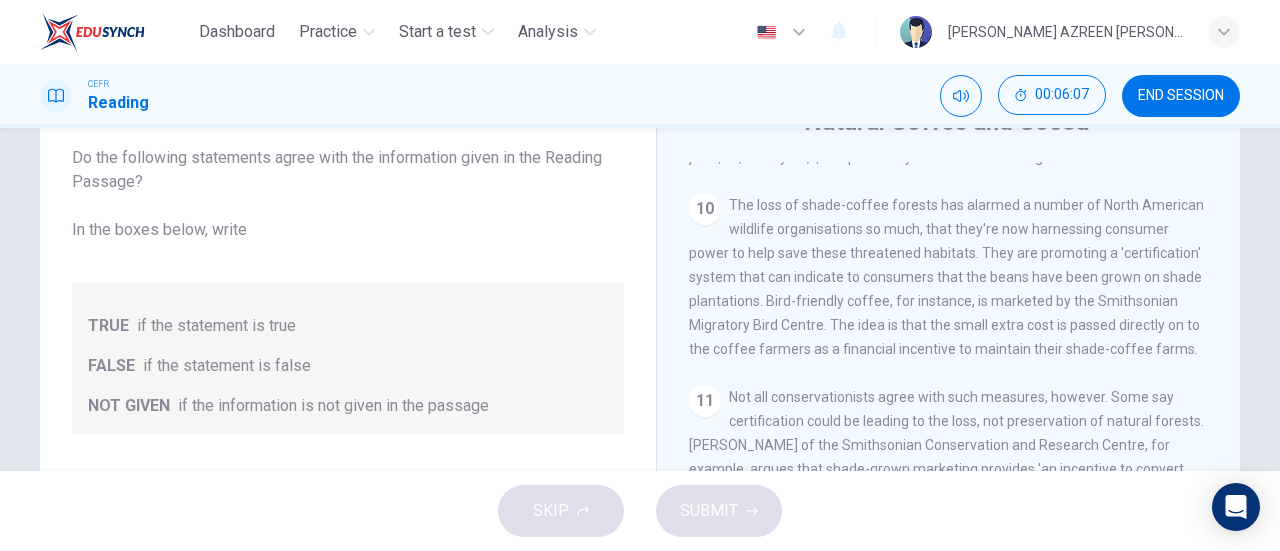 scroll, scrollTop: 1952, scrollLeft: 0, axis: vertical 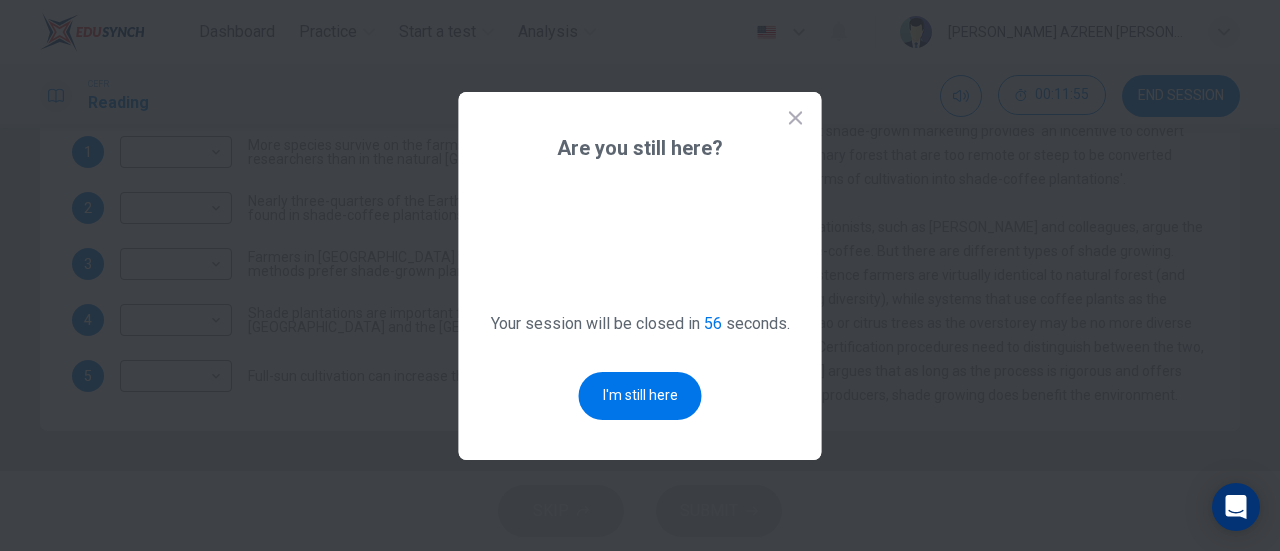 click 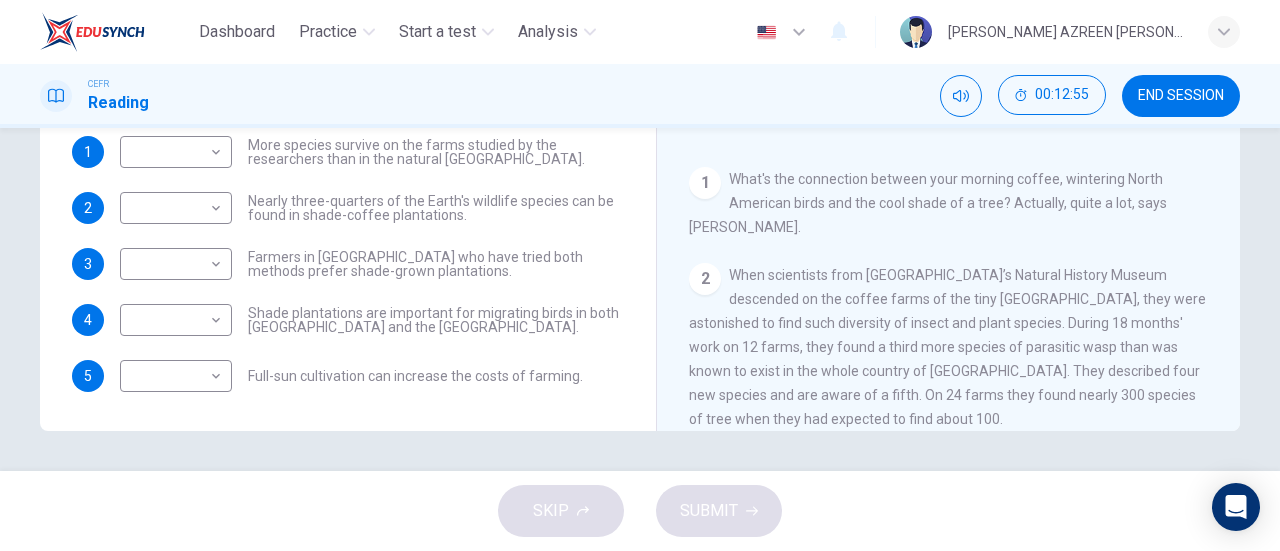 scroll, scrollTop: 90, scrollLeft: 0, axis: vertical 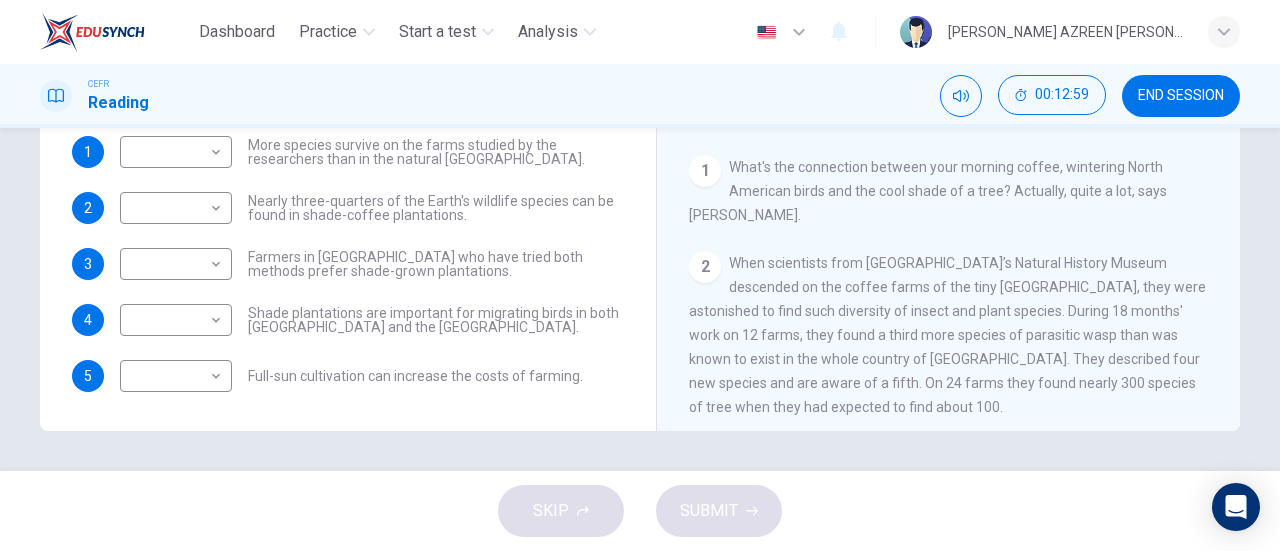 drag, startPoint x: 725, startPoint y: 171, endPoint x: 770, endPoint y: 203, distance: 55.21775 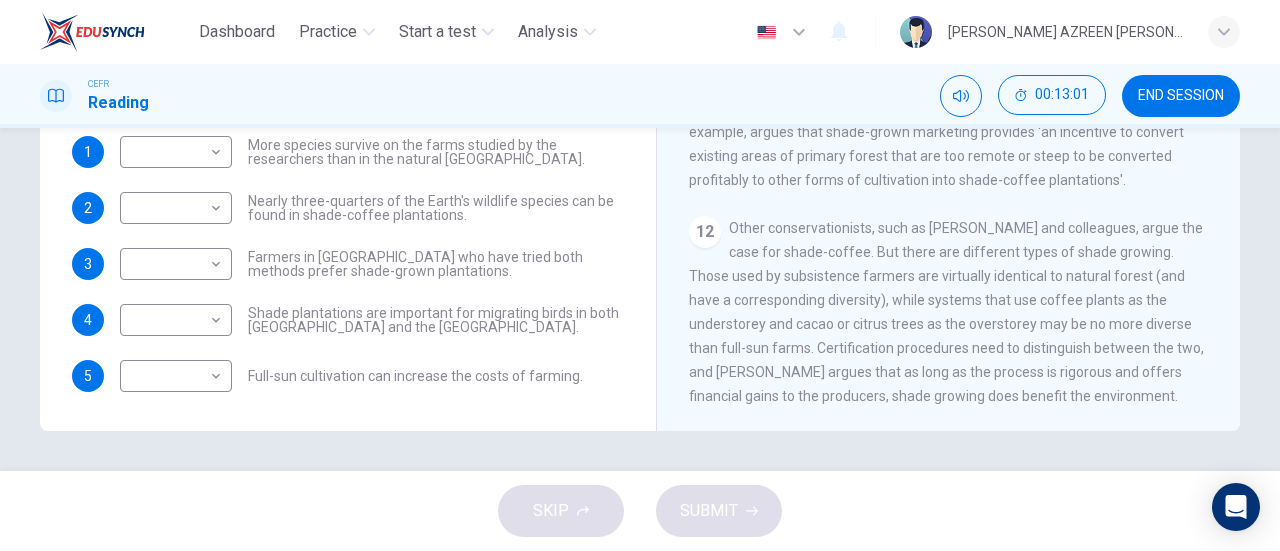 scroll, scrollTop: 1952, scrollLeft: 0, axis: vertical 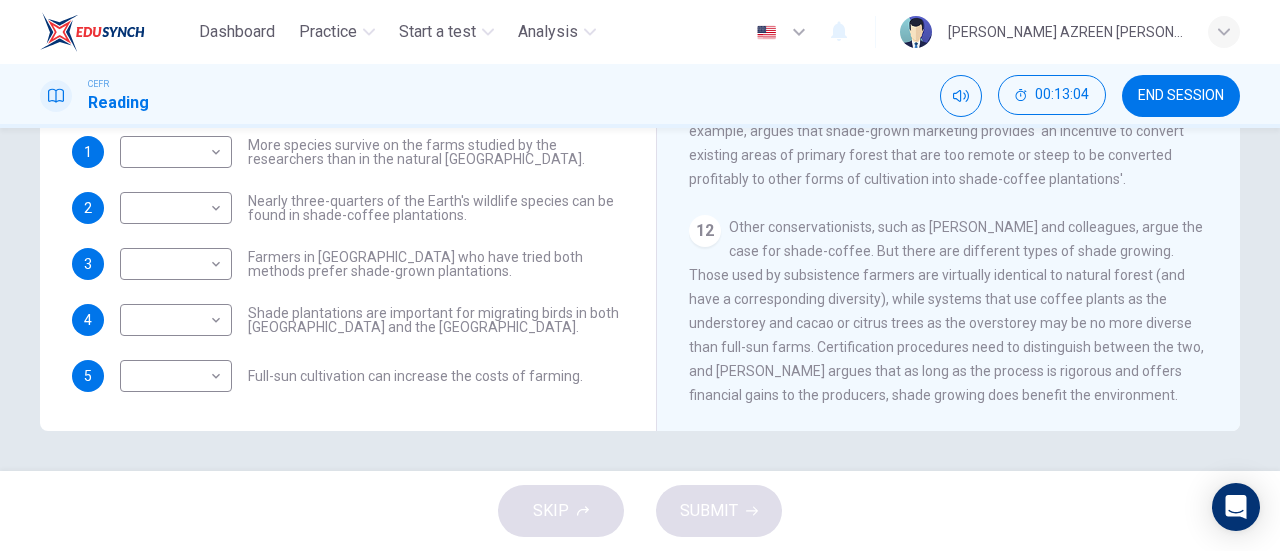 drag, startPoint x: 1170, startPoint y: 397, endPoint x: 714, endPoint y: 221, distance: 488.78625 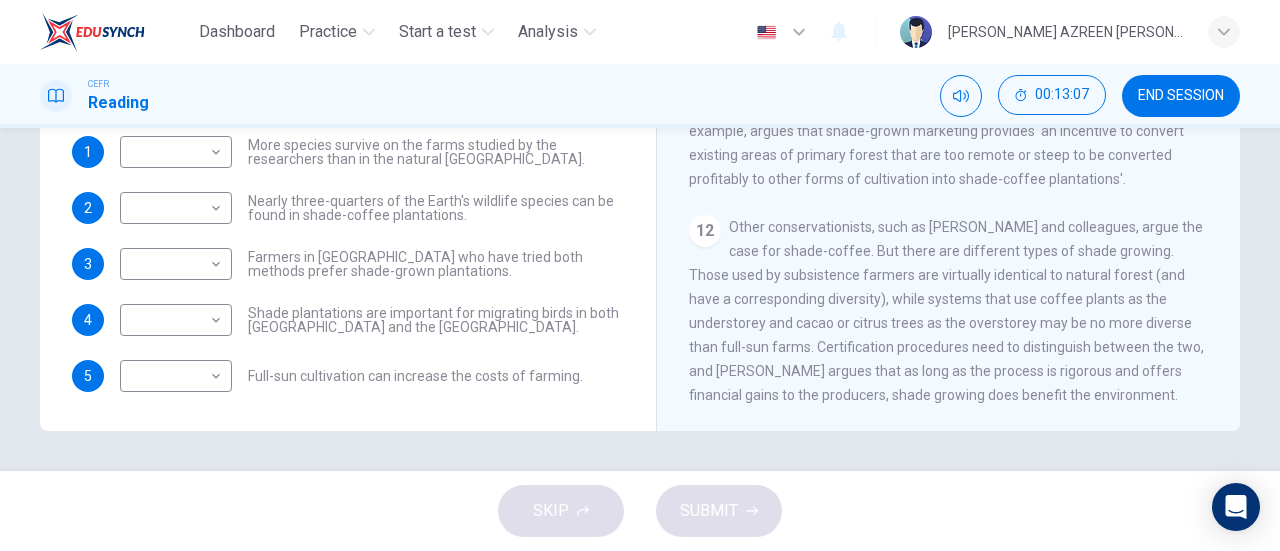 drag, startPoint x: 728, startPoint y: 220, endPoint x: 1186, endPoint y: 419, distance: 499.3646 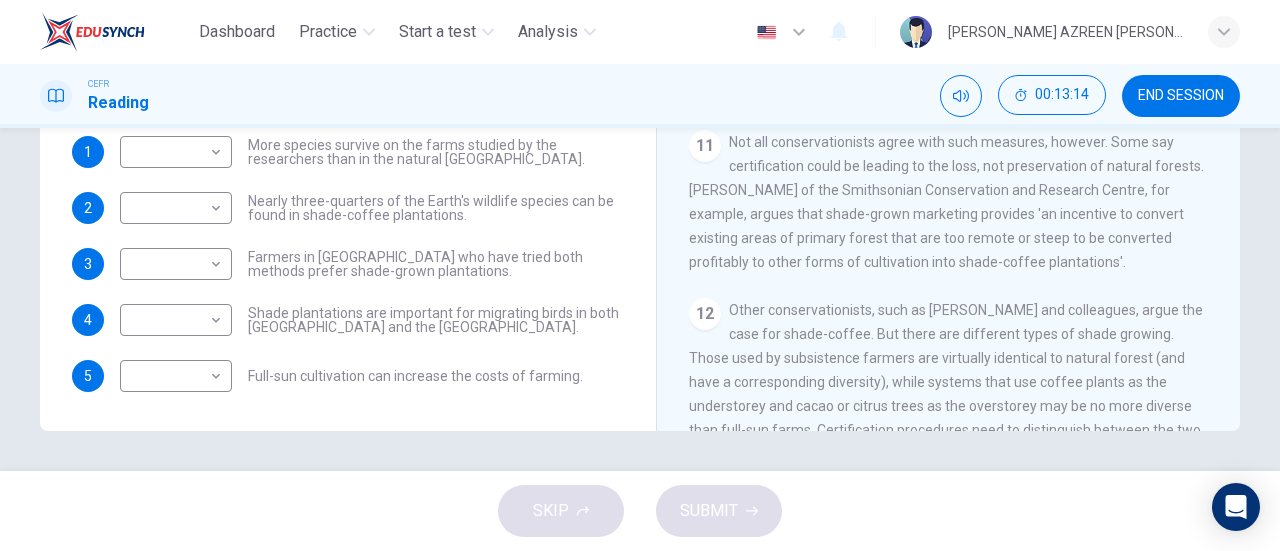 scroll, scrollTop: 1952, scrollLeft: 0, axis: vertical 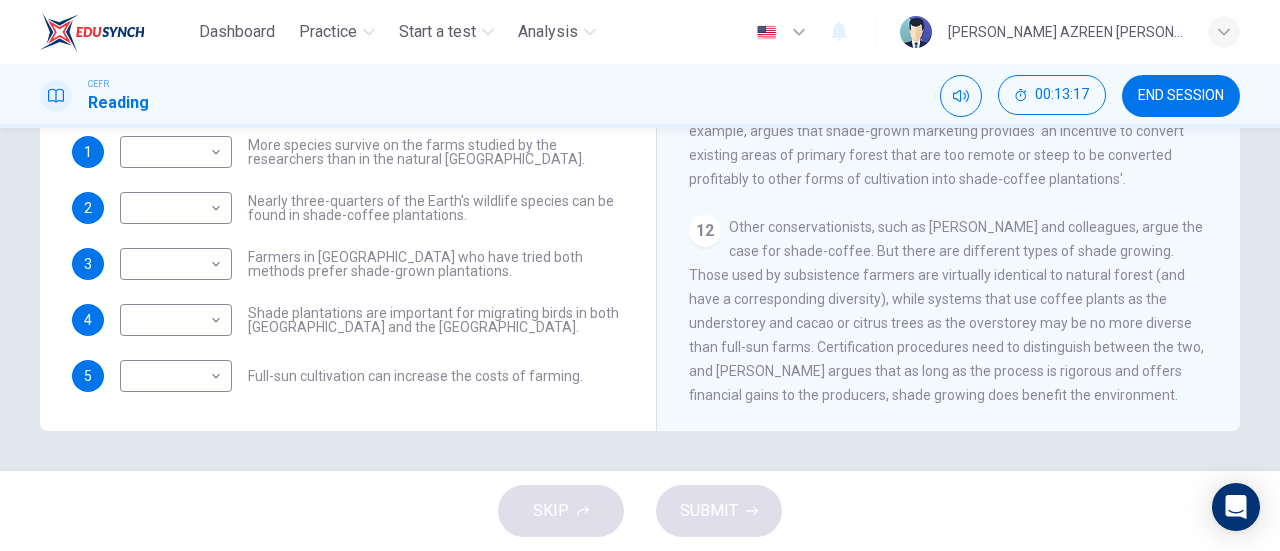 drag, startPoint x: 727, startPoint y: 225, endPoint x: 1080, endPoint y: 377, distance: 384.3345 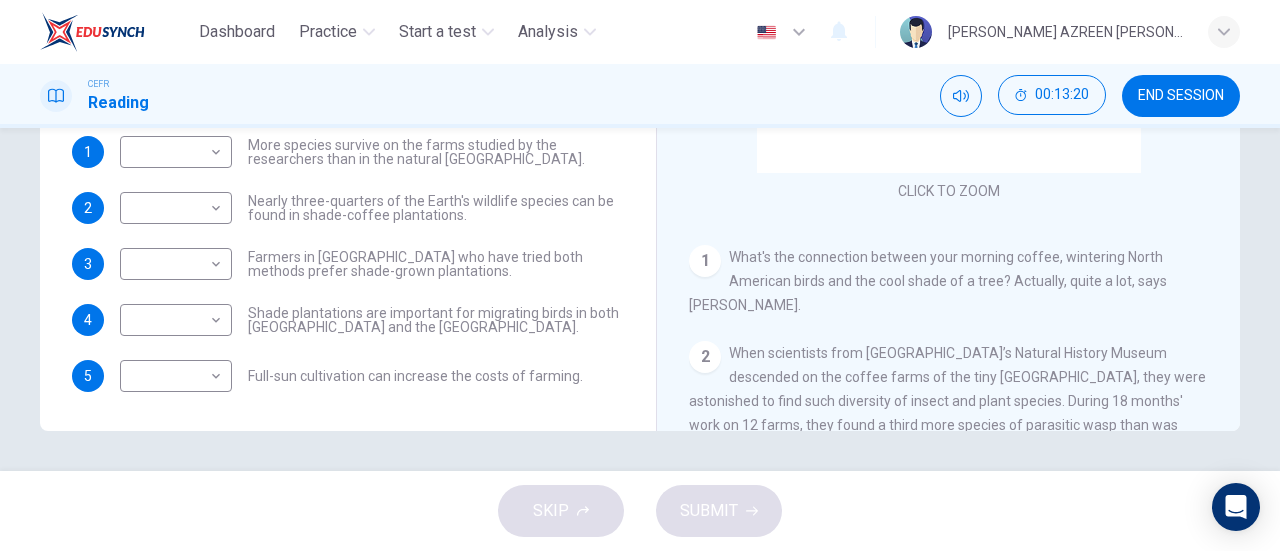 scroll, scrollTop: 0, scrollLeft: 0, axis: both 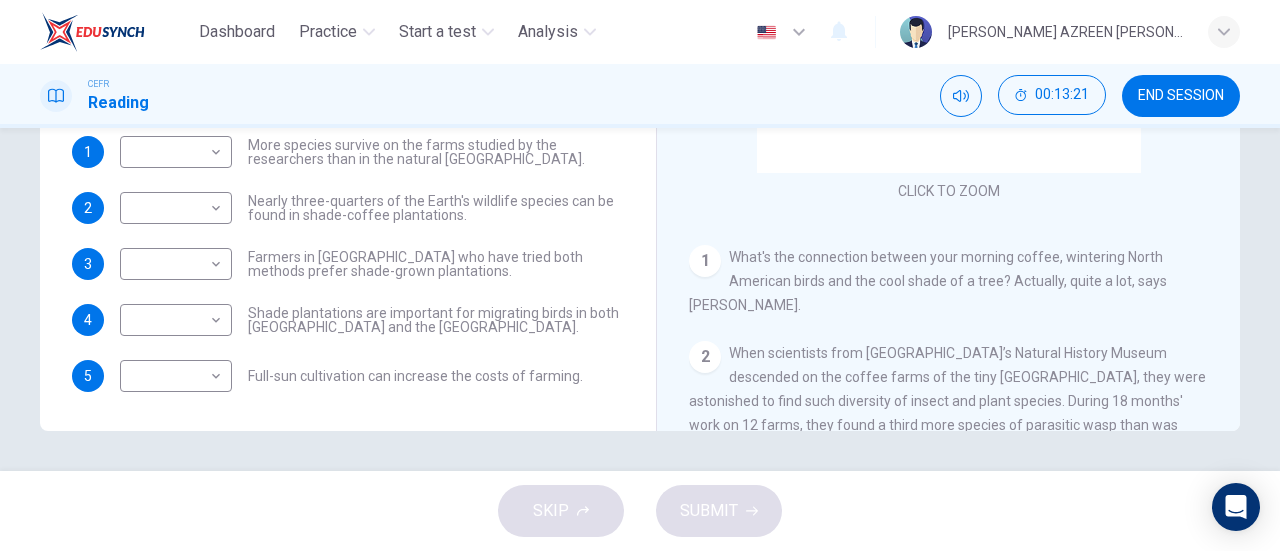 drag, startPoint x: 725, startPoint y: 257, endPoint x: 991, endPoint y: 422, distance: 313.01917 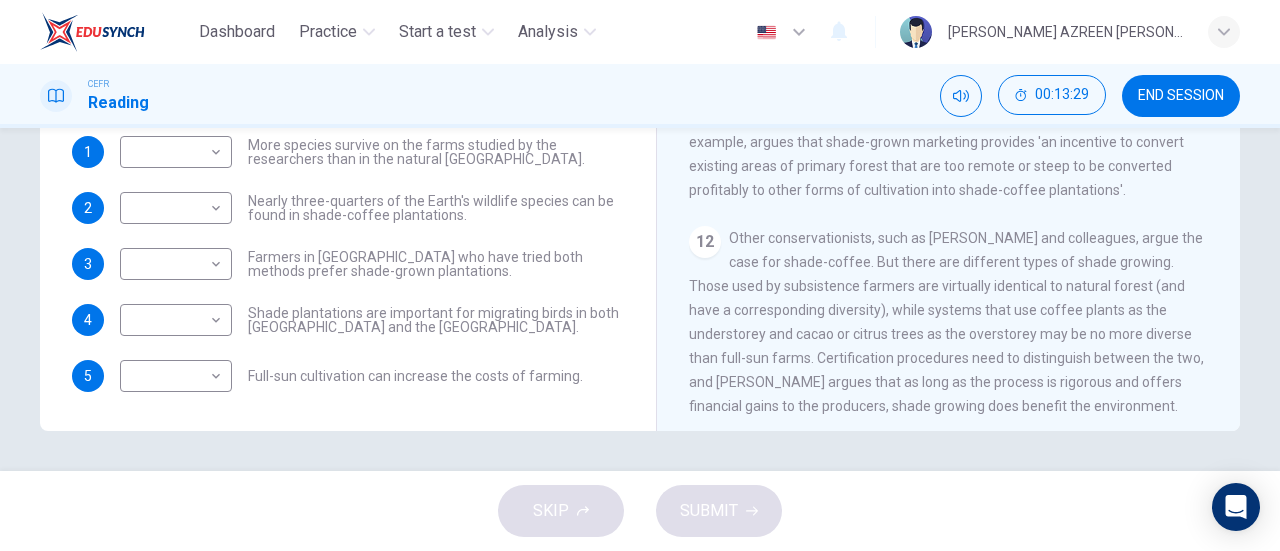 scroll, scrollTop: 1952, scrollLeft: 0, axis: vertical 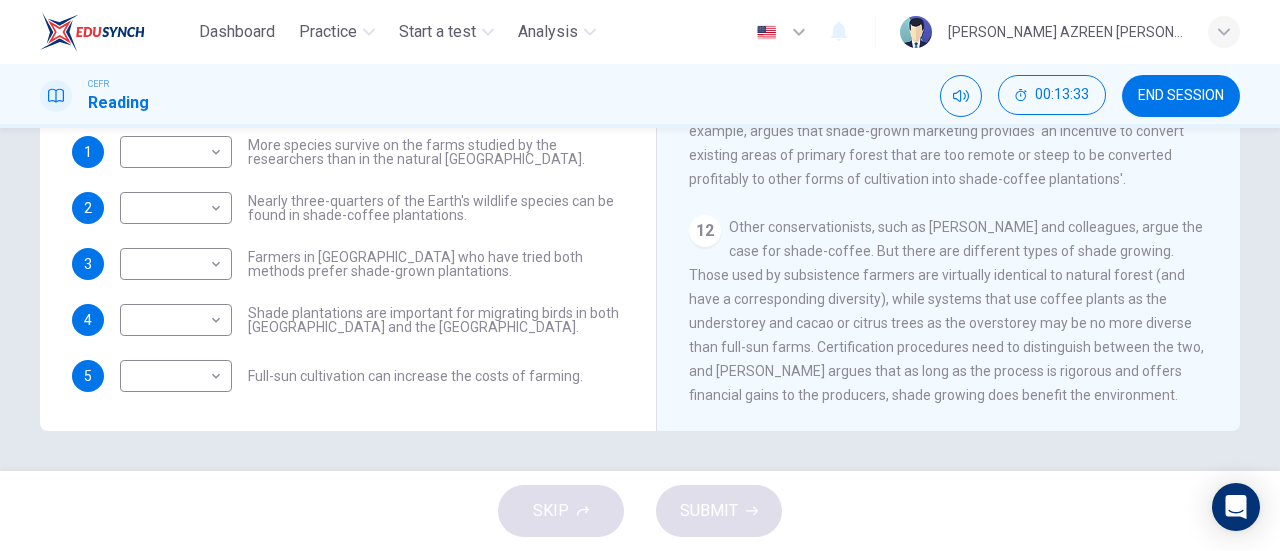drag, startPoint x: 1162, startPoint y: 395, endPoint x: 714, endPoint y: 229, distance: 477.76562 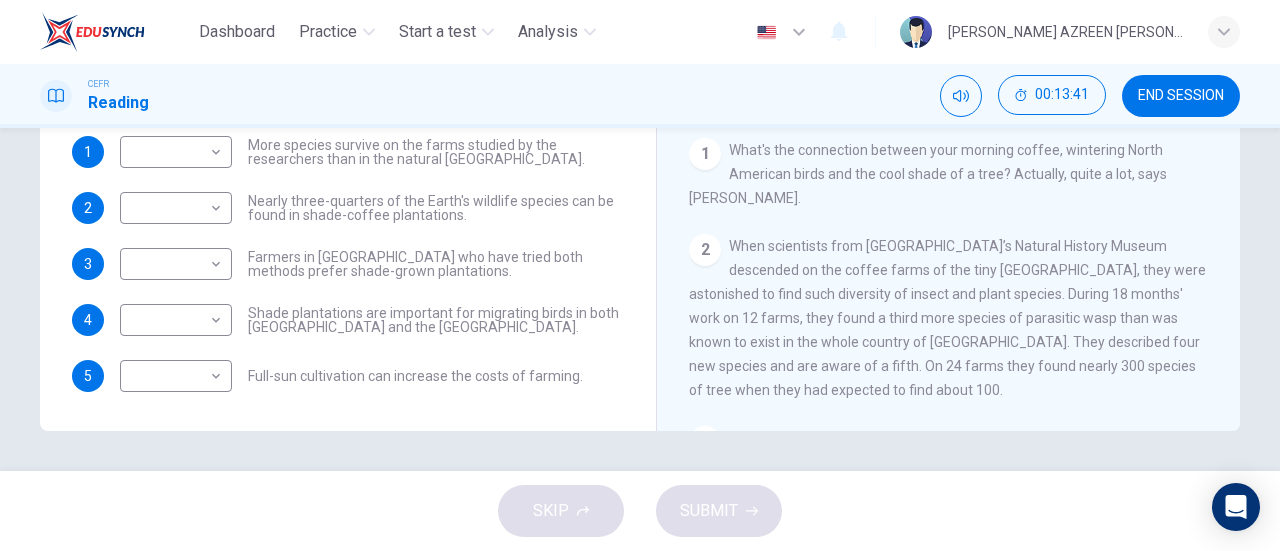 scroll, scrollTop: 65, scrollLeft: 0, axis: vertical 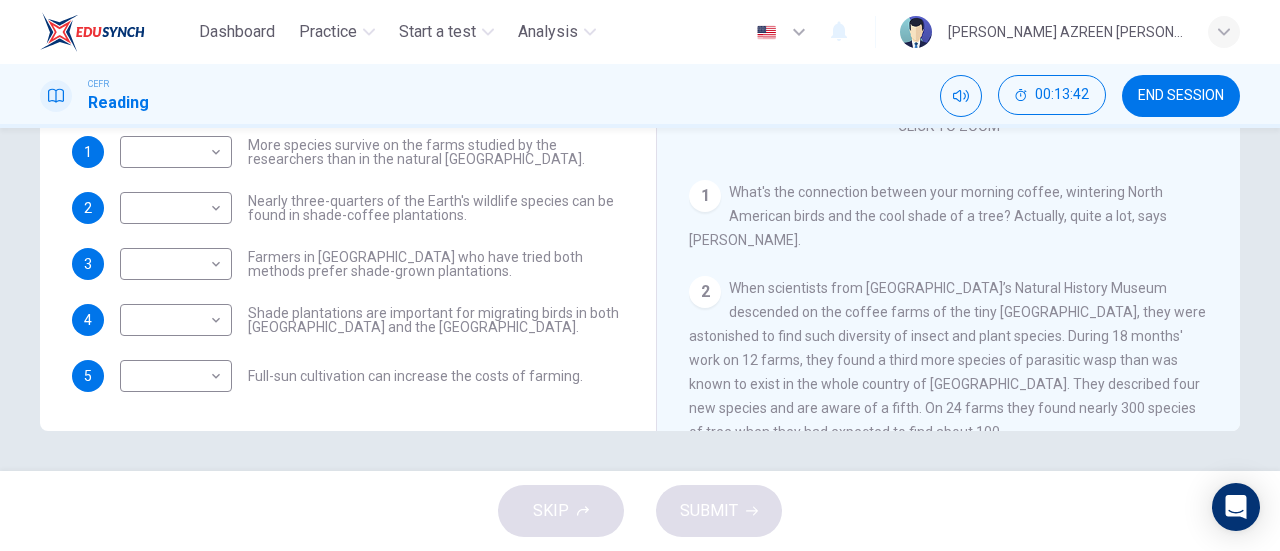 drag, startPoint x: 723, startPoint y: 193, endPoint x: 953, endPoint y: 339, distance: 272.42615 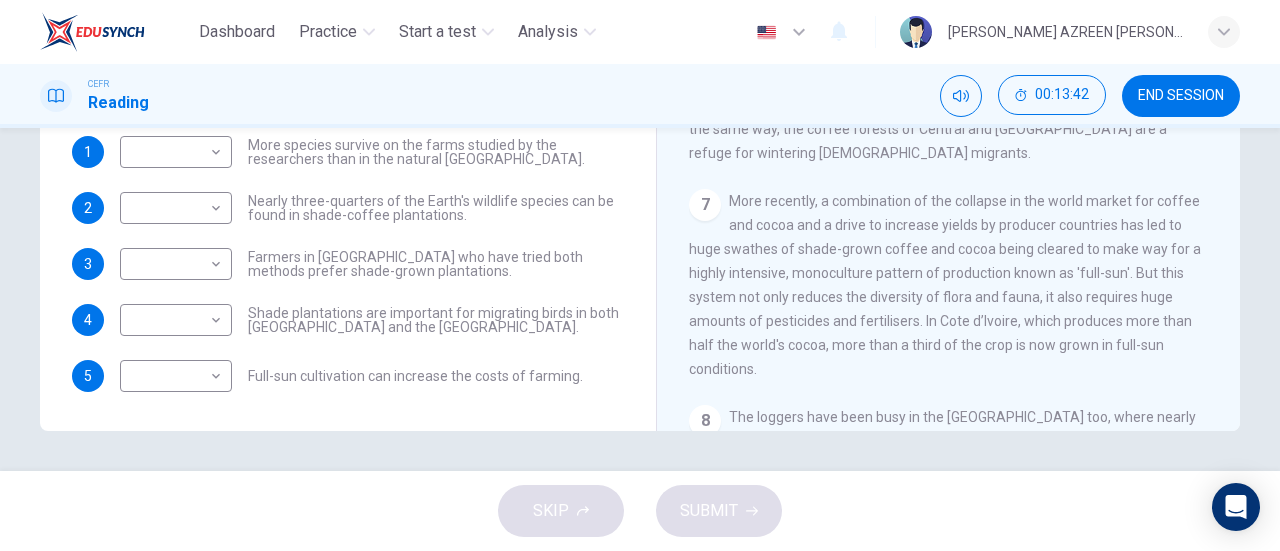 scroll, scrollTop: 1952, scrollLeft: 0, axis: vertical 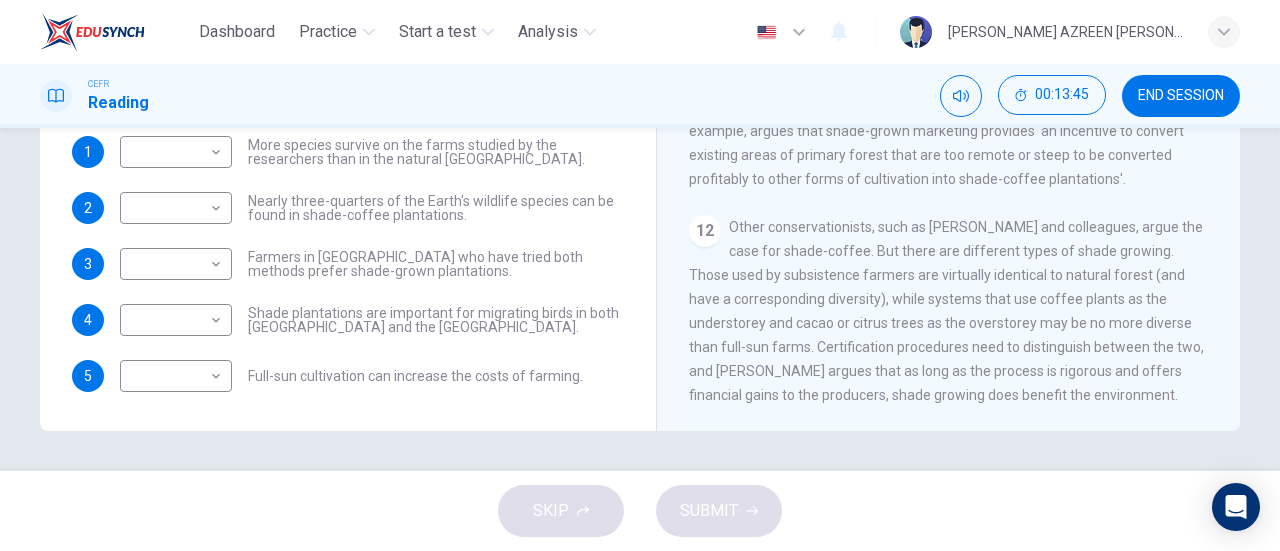 drag, startPoint x: 1170, startPoint y: 399, endPoint x: 754, endPoint y: 248, distance: 442.55734 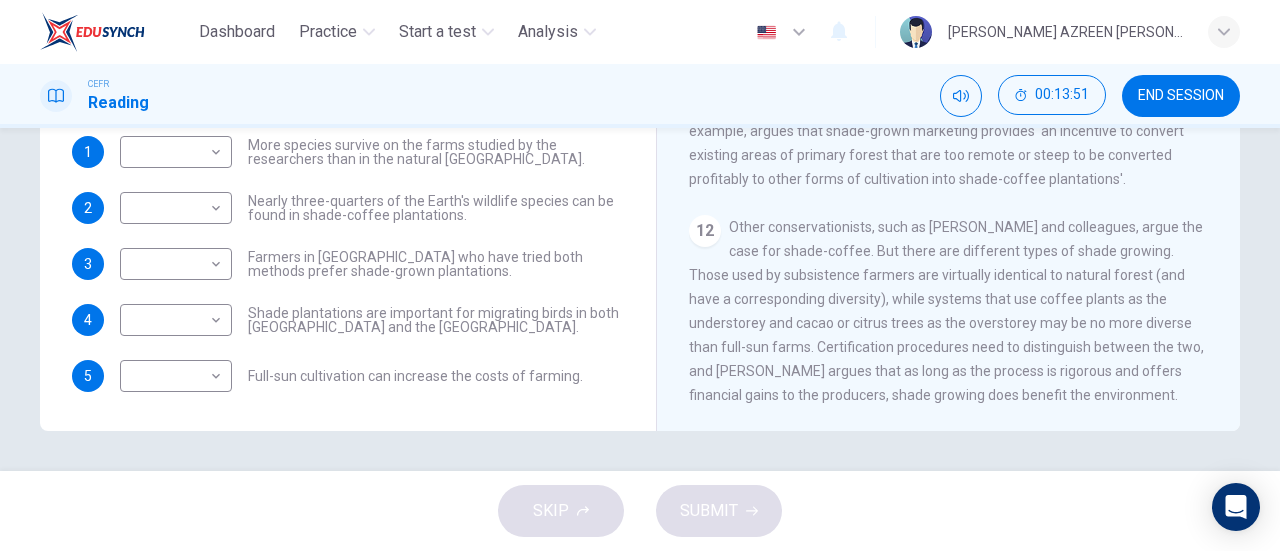drag, startPoint x: 1165, startPoint y: 399, endPoint x: 638, endPoint y: 252, distance: 547.1179 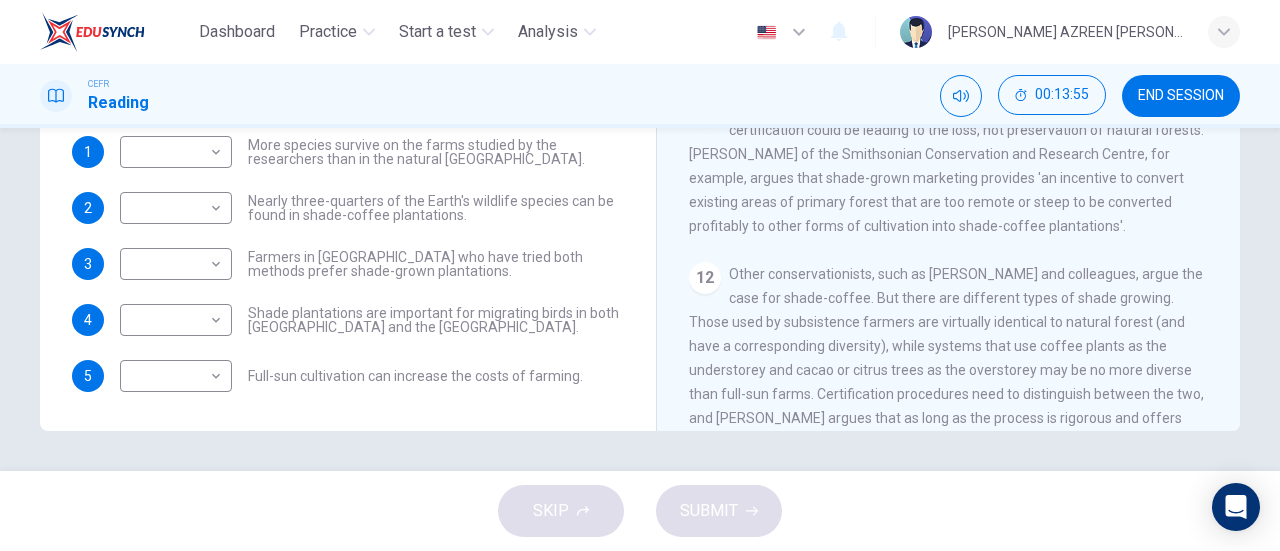 scroll, scrollTop: 1952, scrollLeft: 0, axis: vertical 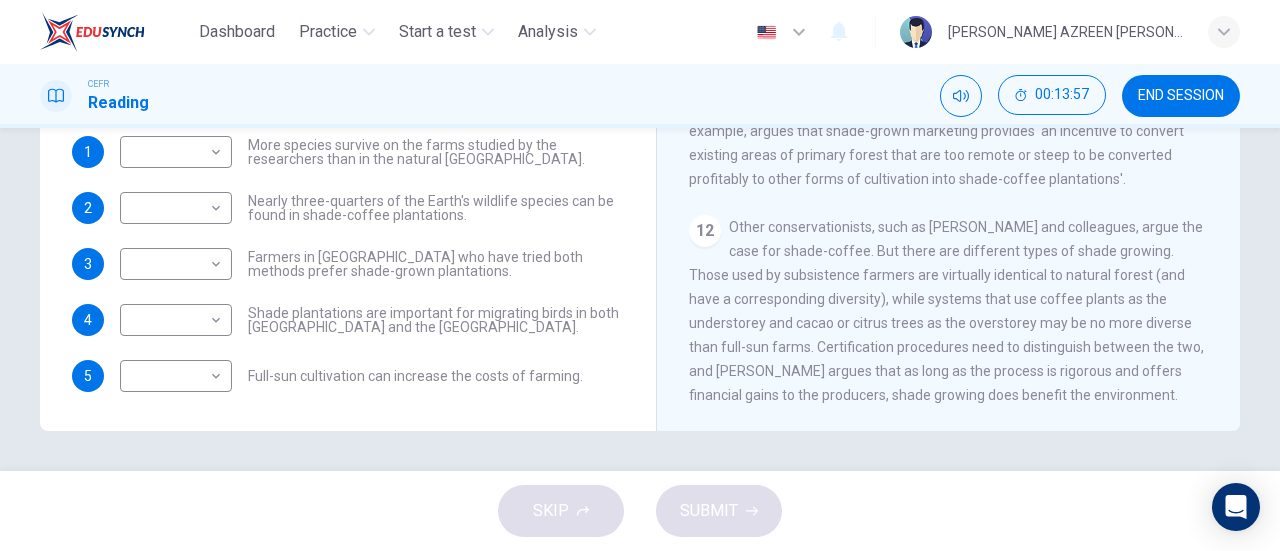 drag, startPoint x: 1161, startPoint y: 396, endPoint x: 691, endPoint y: 211, distance: 505.099 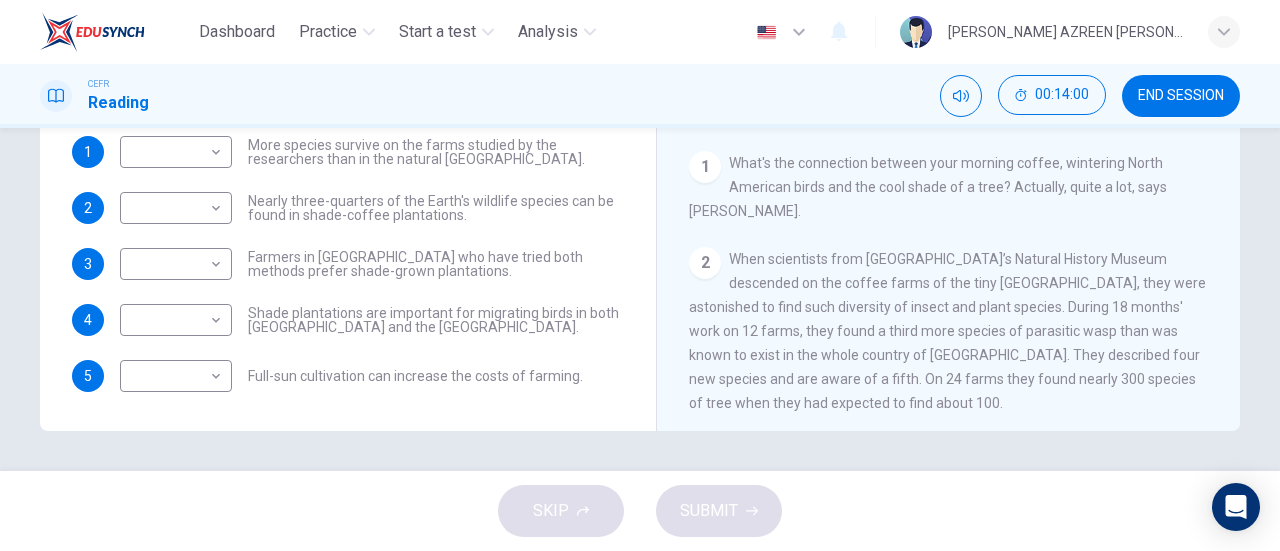 scroll, scrollTop: 94, scrollLeft: 0, axis: vertical 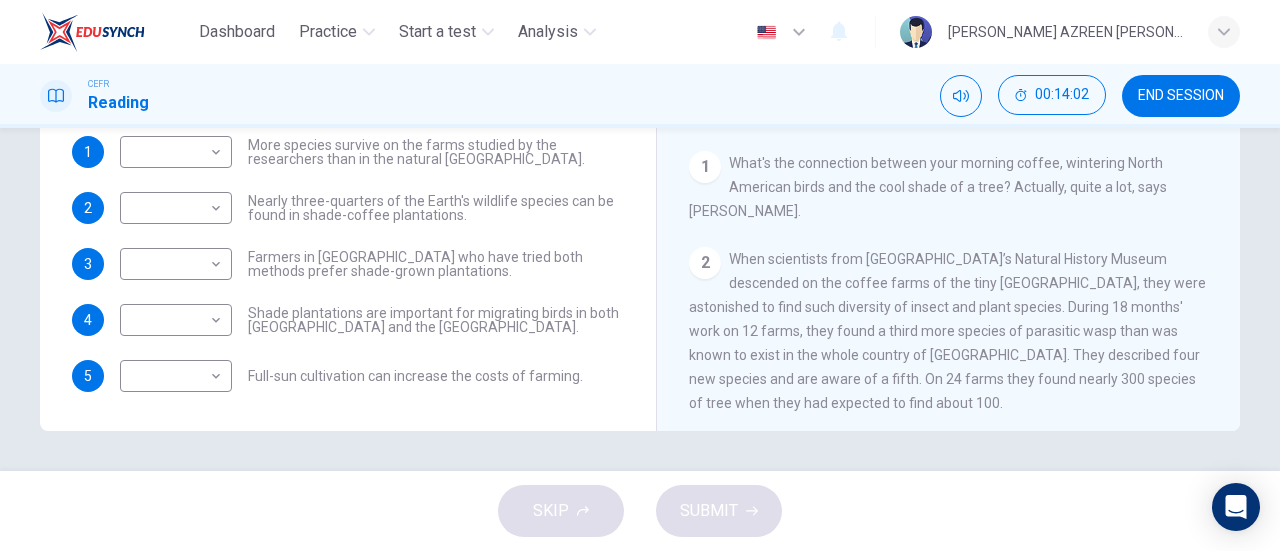 drag, startPoint x: 728, startPoint y: 162, endPoint x: 793, endPoint y: 244, distance: 104.63747 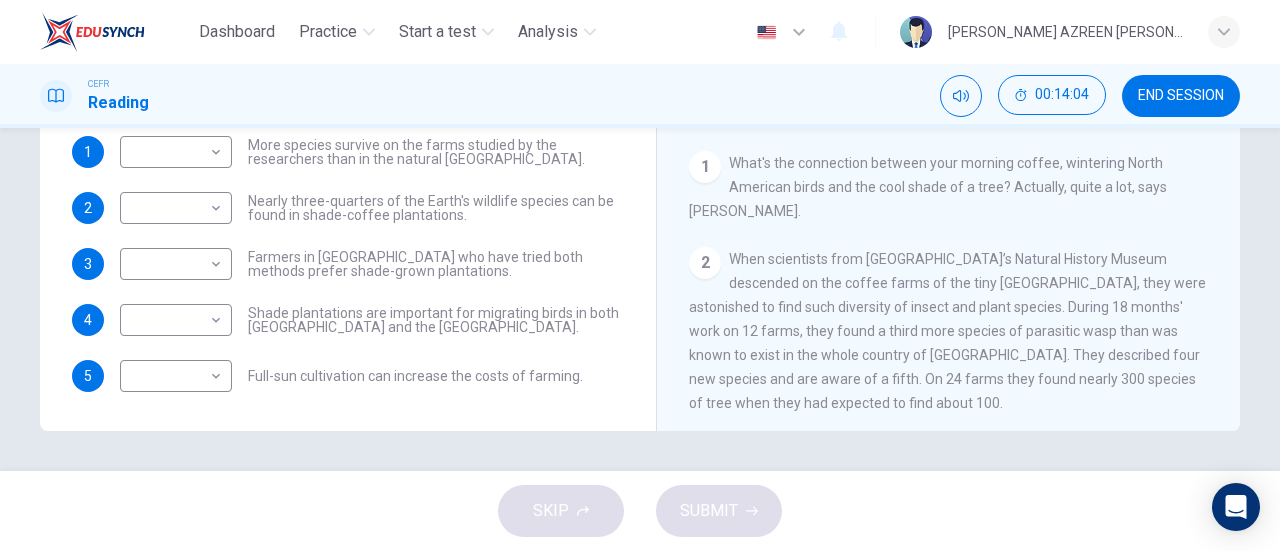 drag, startPoint x: 692, startPoint y: 166, endPoint x: 845, endPoint y: 263, distance: 181.1574 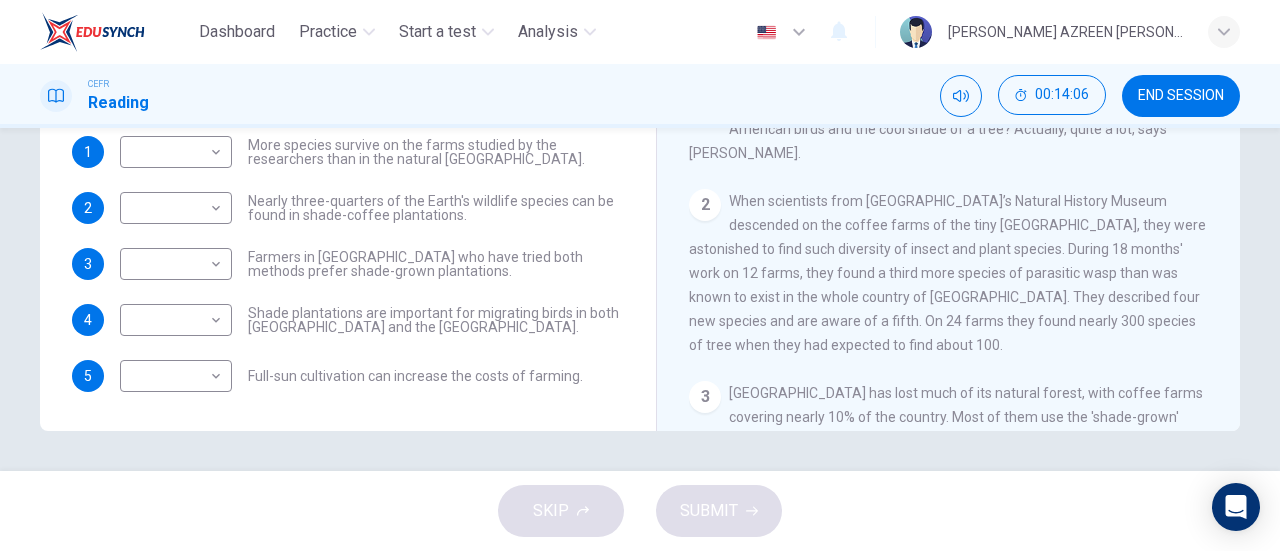 scroll, scrollTop: 153, scrollLeft: 0, axis: vertical 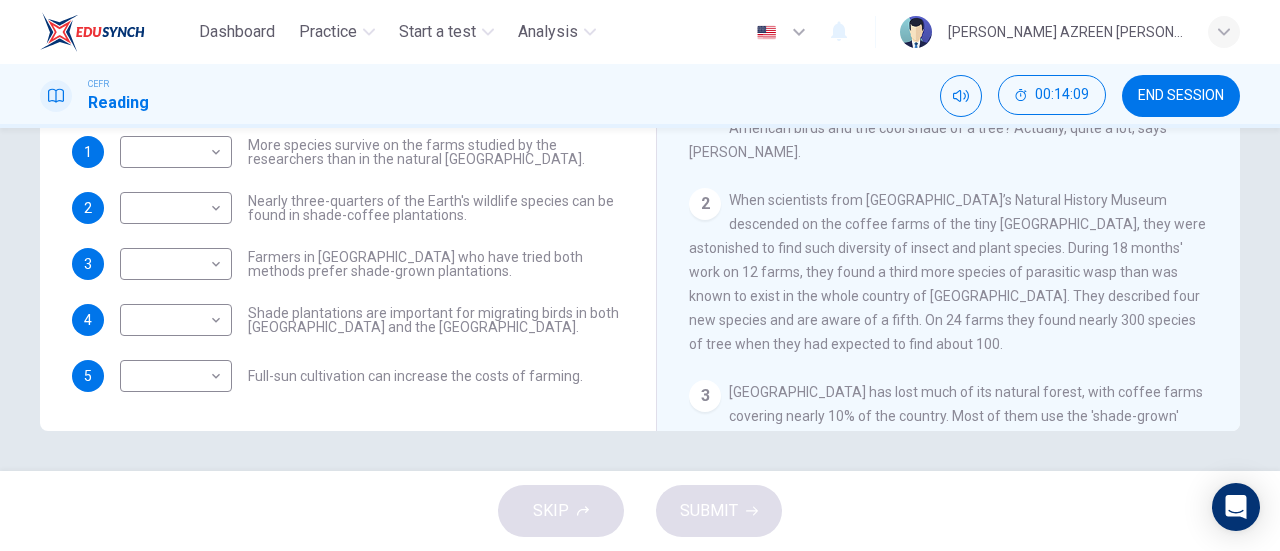 drag, startPoint x: 725, startPoint y: 203, endPoint x: 992, endPoint y: 360, distance: 309.7386 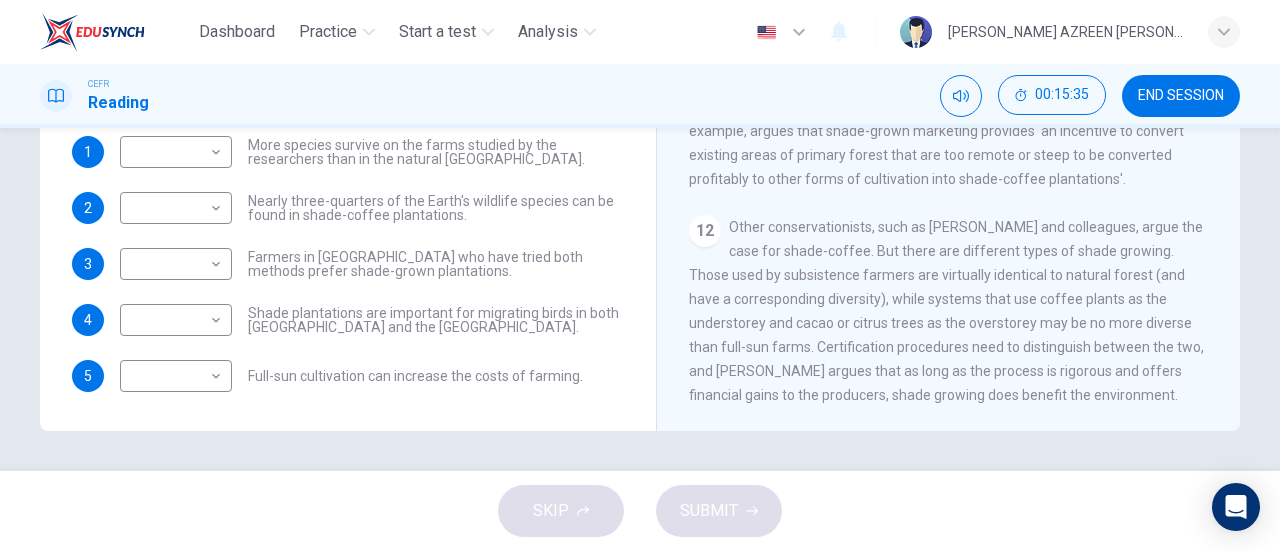 scroll, scrollTop: 1952, scrollLeft: 0, axis: vertical 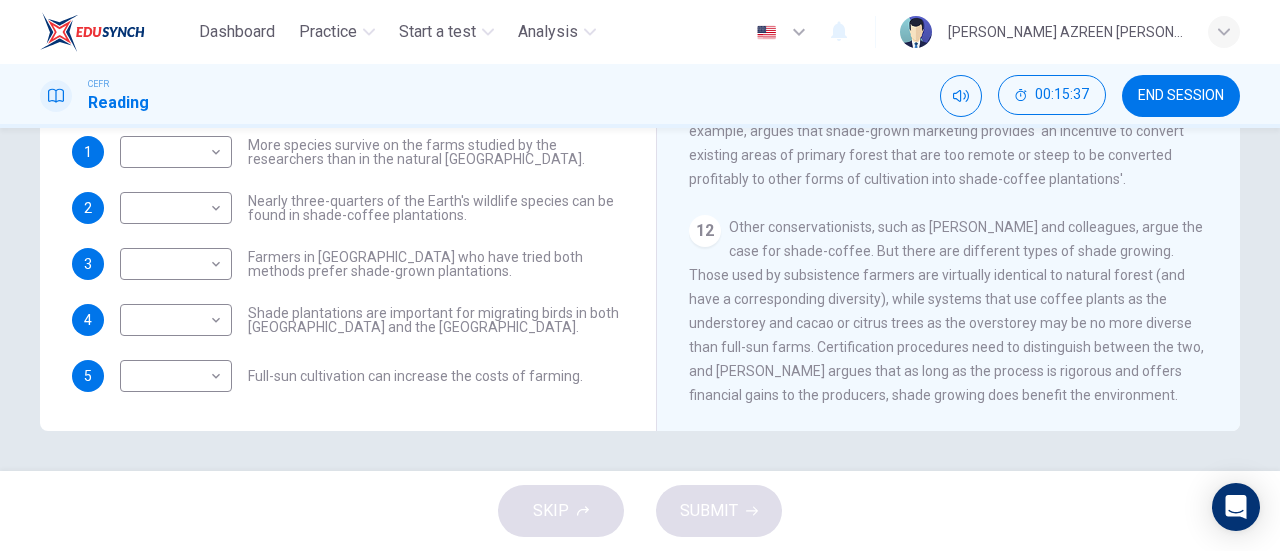 drag, startPoint x: 724, startPoint y: 223, endPoint x: 1195, endPoint y: 403, distance: 504.22318 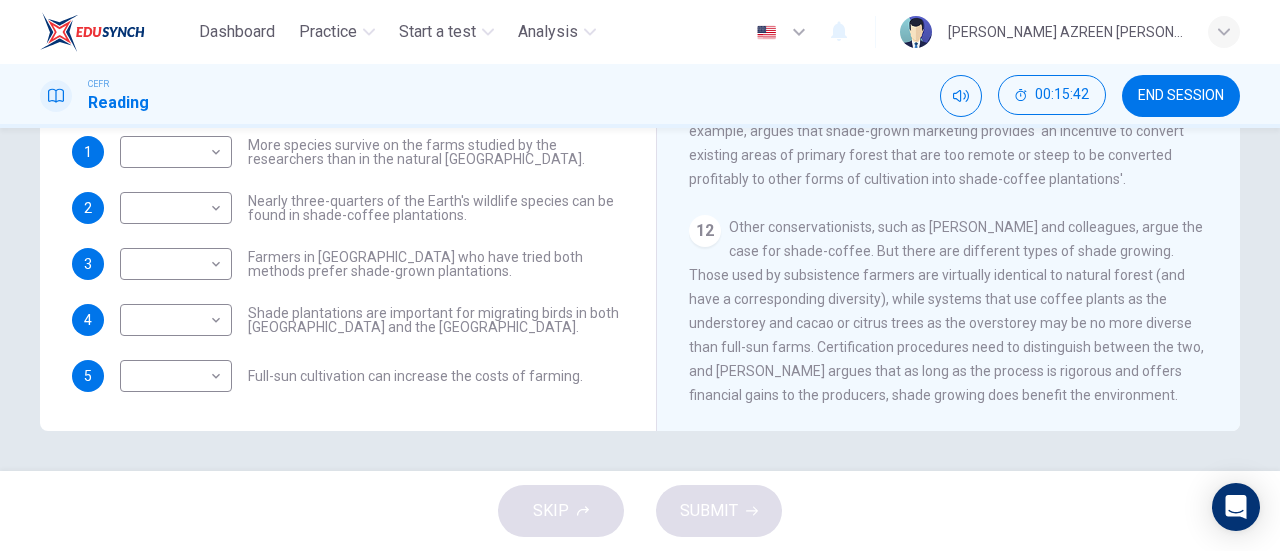 drag, startPoint x: 726, startPoint y: 221, endPoint x: 914, endPoint y: 293, distance: 201.31567 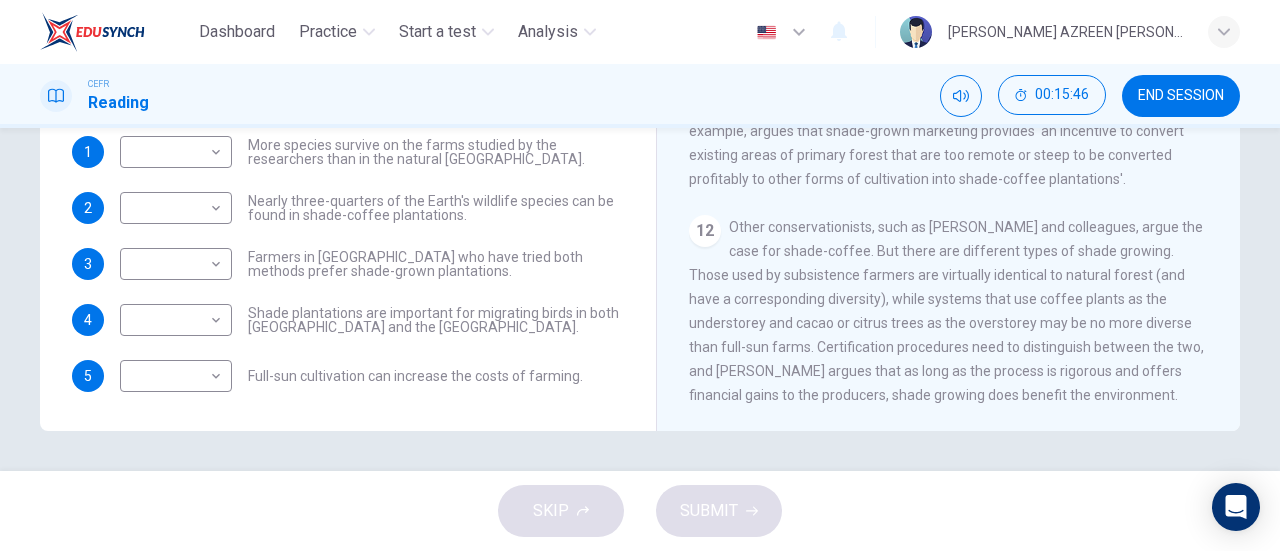 drag, startPoint x: 1165, startPoint y: 399, endPoint x: 710, endPoint y: 216, distance: 490.42227 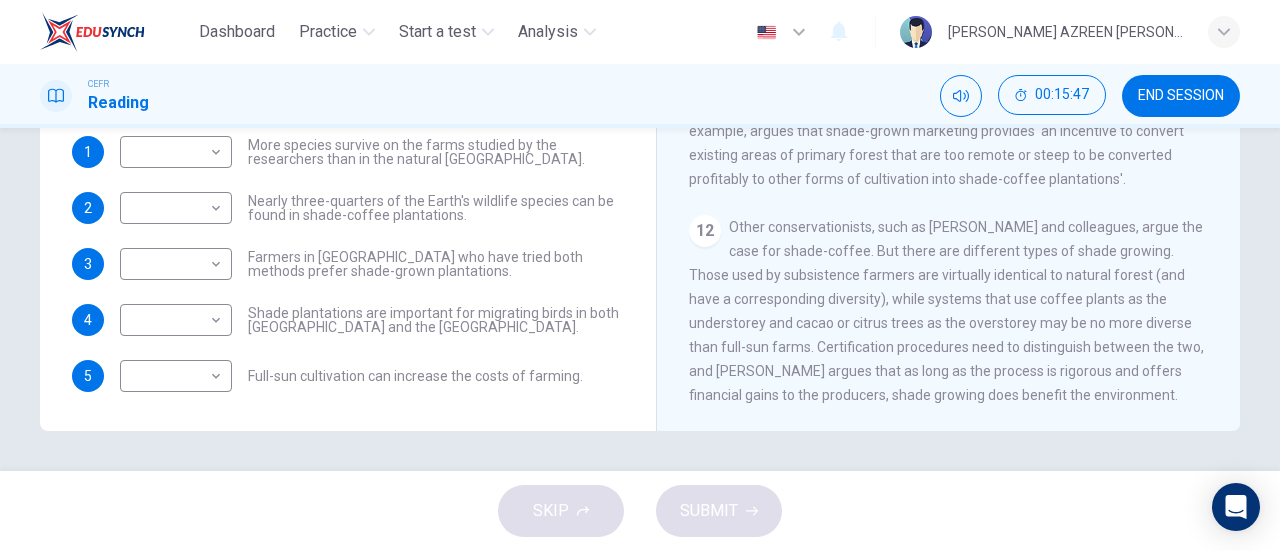 drag, startPoint x: 728, startPoint y: 221, endPoint x: 1046, endPoint y: 367, distance: 349.91428 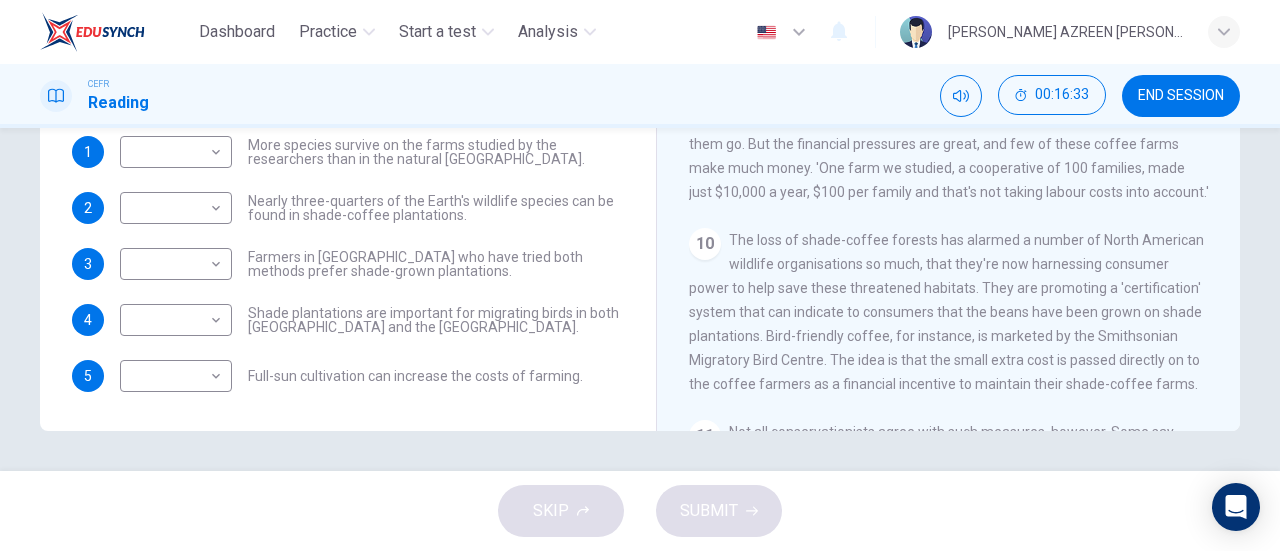 scroll, scrollTop: 1952, scrollLeft: 0, axis: vertical 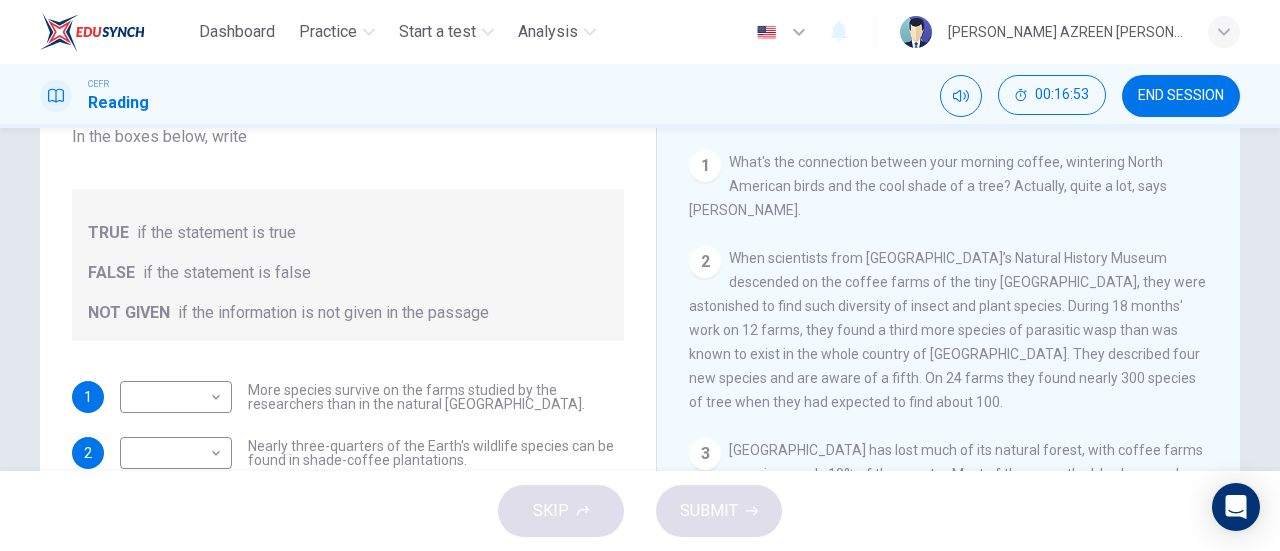 drag, startPoint x: 724, startPoint y: 161, endPoint x: 818, endPoint y: 229, distance: 116.01724 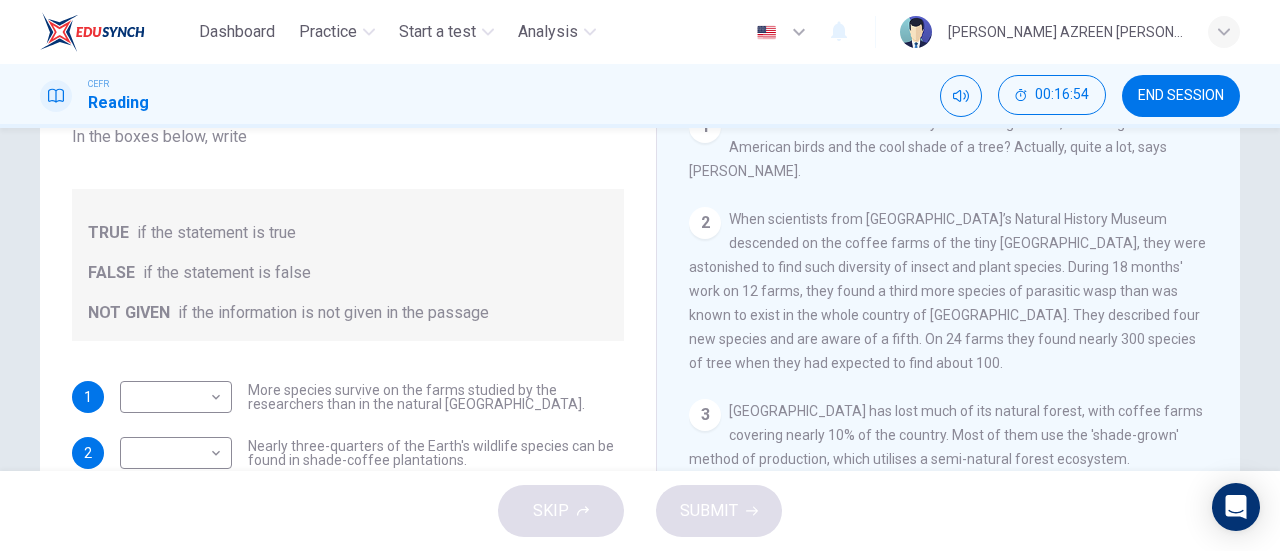 scroll, scrollTop: 300, scrollLeft: 0, axis: vertical 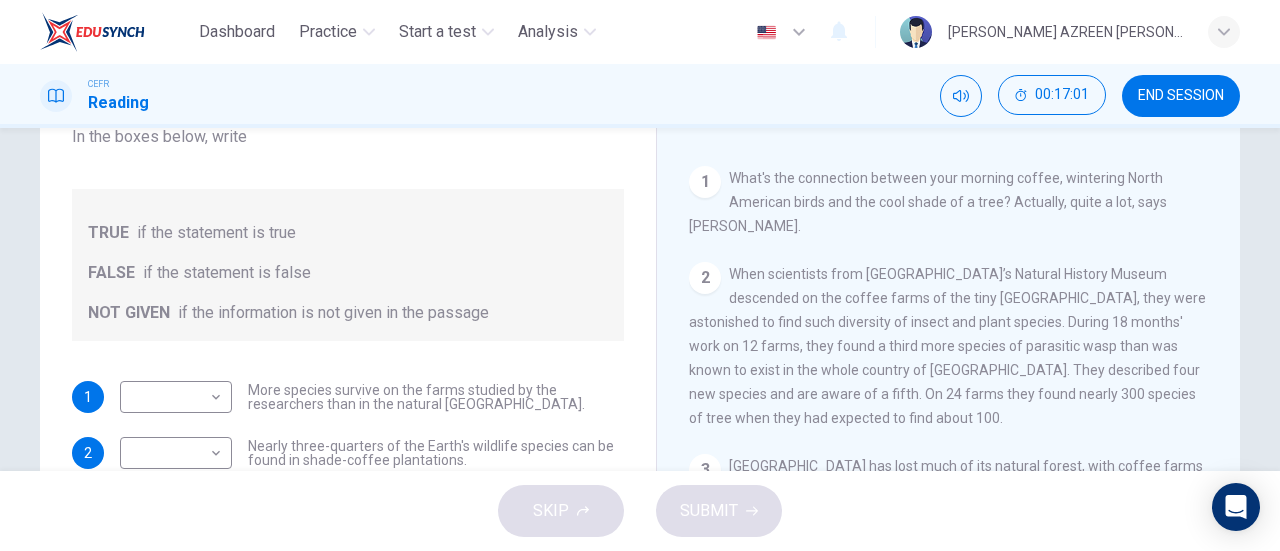 drag, startPoint x: 728, startPoint y: 178, endPoint x: 826, endPoint y: 331, distance: 181.6948 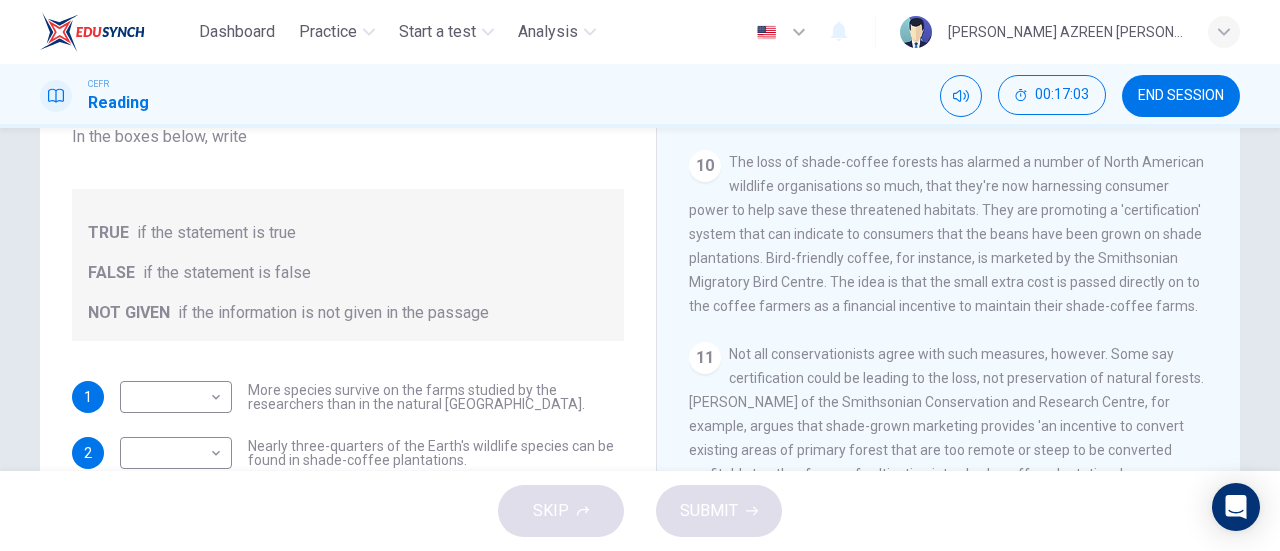 scroll, scrollTop: 1952, scrollLeft: 0, axis: vertical 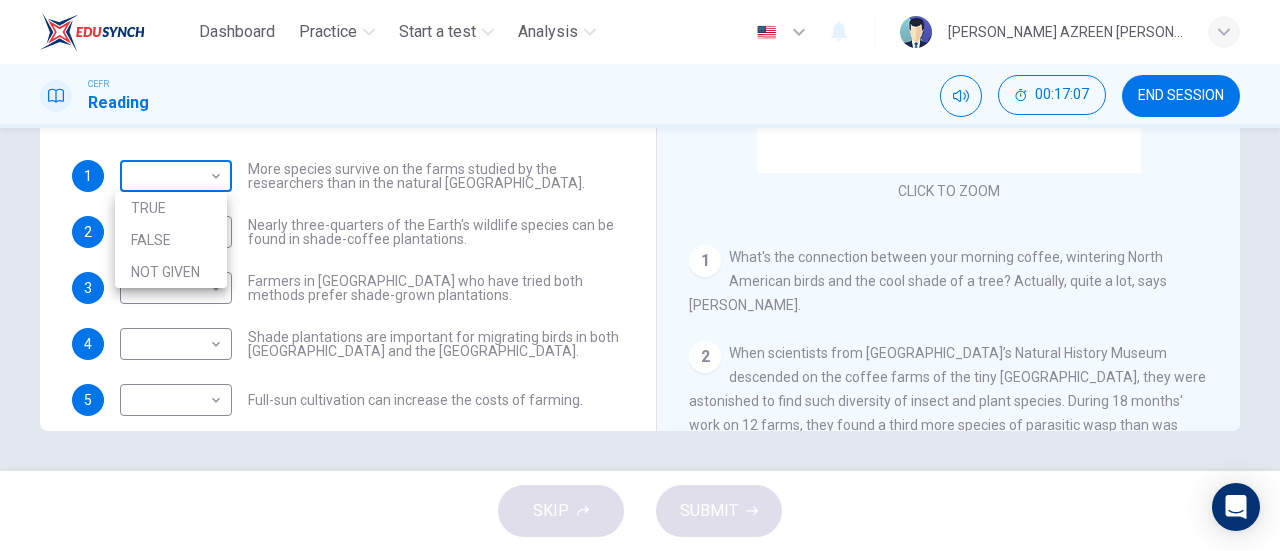 click on "Dashboard Practice Start a test Analysis English en ​ [PERSON_NAME] AZREEN [PERSON_NAME] CEFR Reading 00:17:07 END SESSION Questions 1 - 5 Do the following statements agree with the information given in the Reading
Passage?
In the boxes below, write TRUE if the statement is true FALSE if the statement is false NOT GIVEN if the information is not given in the passage 1 ​ ​ More species survive on the farms studied by the researchers than in the natural [GEOGRAPHIC_DATA]. 2 ​ ​ Nearly three-quarters of the Earth's wildlife species can be found in shade-coffee plantations. 3 ​ ​ Farmers in [GEOGRAPHIC_DATA] who have tried both methods prefer shade-grown plantations. 4 ​ ​ Shade plantations are important for migrating birds in both [GEOGRAPHIC_DATA] and the [GEOGRAPHIC_DATA]. 5 ​ ​ Full-sun cultivation can increase the costs of farming. Natural Coffee and Cocoa CLICK TO ZOOM Click to Zoom 1 2 3 4 5 6 7 8 9 10 11 12 SKIP SUBMIT EduSynch - Online Language Proficiency Testing
Dashboard Practice Start a test Analysis" at bounding box center (640, 275) 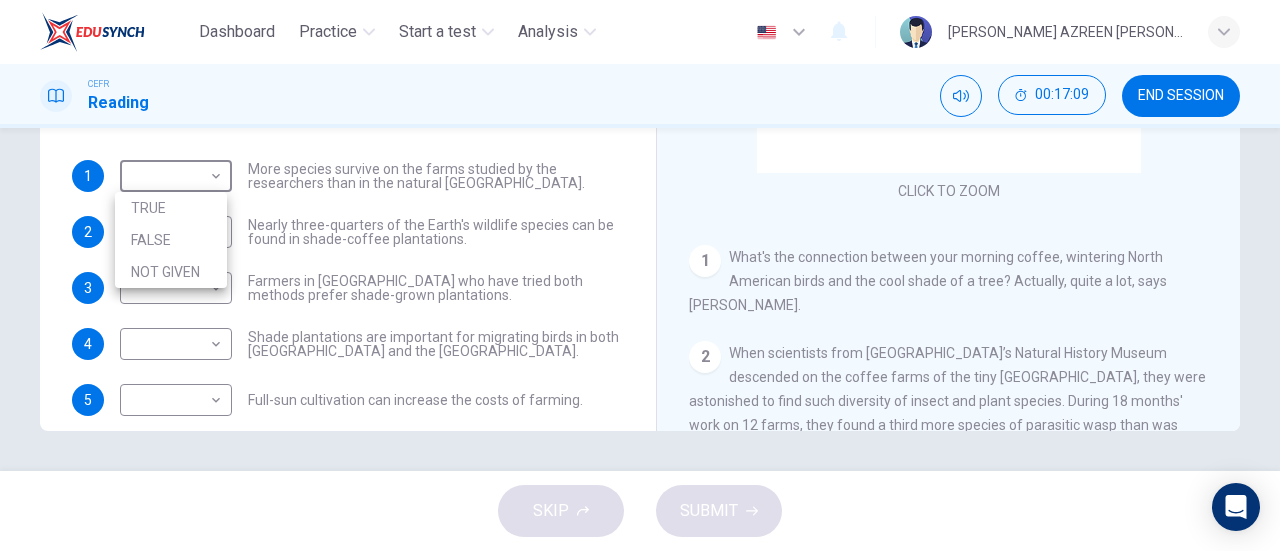click at bounding box center (640, 275) 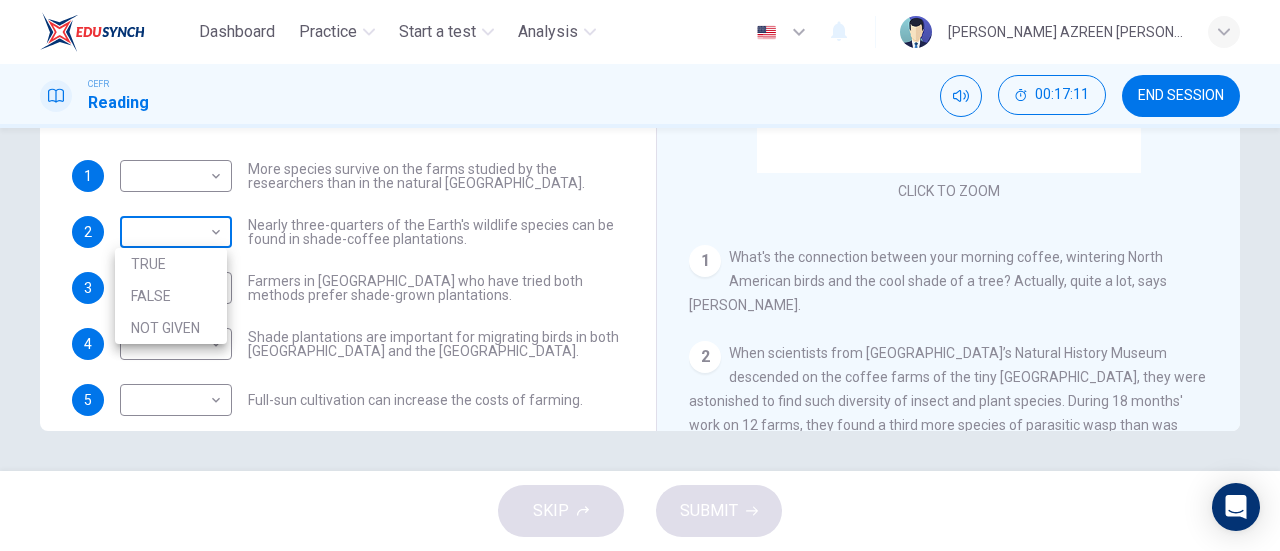click on "Dashboard Practice Start a test Analysis English en ​ [PERSON_NAME] AZREEN [PERSON_NAME] CEFR Reading 00:17:11 END SESSION Questions 1 - 5 Do the following statements agree with the information given in the Reading
Passage?
In the boxes below, write TRUE if the statement is true FALSE if the statement is false NOT GIVEN if the information is not given in the passage 1 ​ ​ More species survive on the farms studied by the researchers than in the natural [GEOGRAPHIC_DATA]. 2 ​ ​ Nearly three-quarters of the Earth's wildlife species can be found in shade-coffee plantations. 3 ​ ​ Farmers in [GEOGRAPHIC_DATA] who have tried both methods prefer shade-grown plantations. 4 ​ ​ Shade plantations are important for migrating birds in both [GEOGRAPHIC_DATA] and the [GEOGRAPHIC_DATA]. 5 ​ ​ Full-sun cultivation can increase the costs of farming. Natural Coffee and Cocoa CLICK TO ZOOM Click to Zoom 1 2 3 4 5 6 7 8 9 10 11 12 SKIP SUBMIT EduSynch - Online Language Proficiency Testing
Dashboard Practice Start a test Analysis" at bounding box center (640, 275) 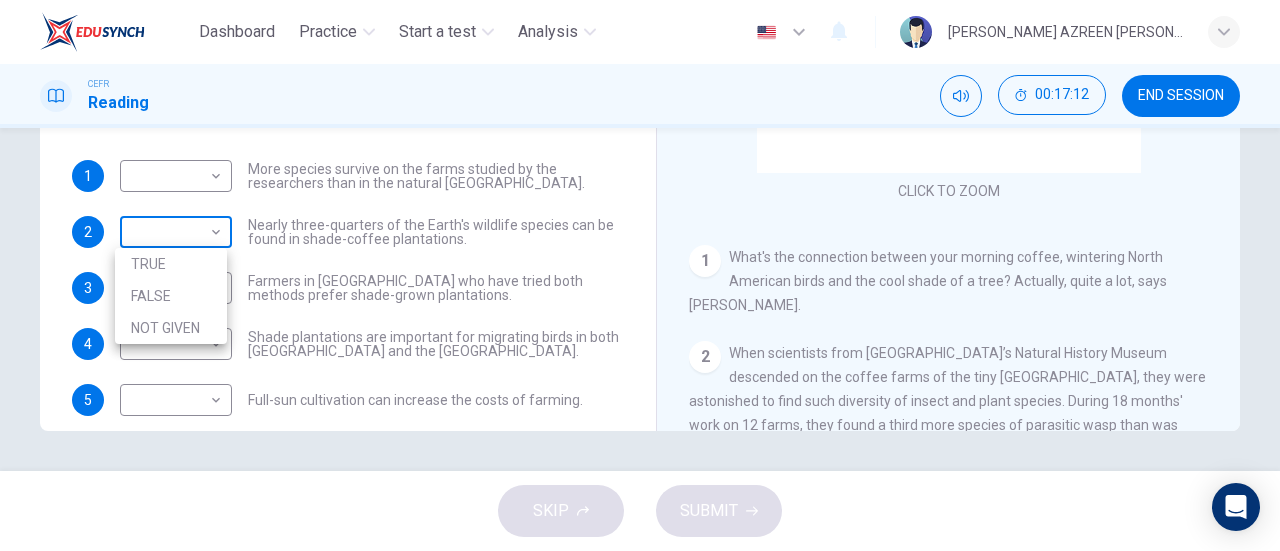 click at bounding box center [640, 275] 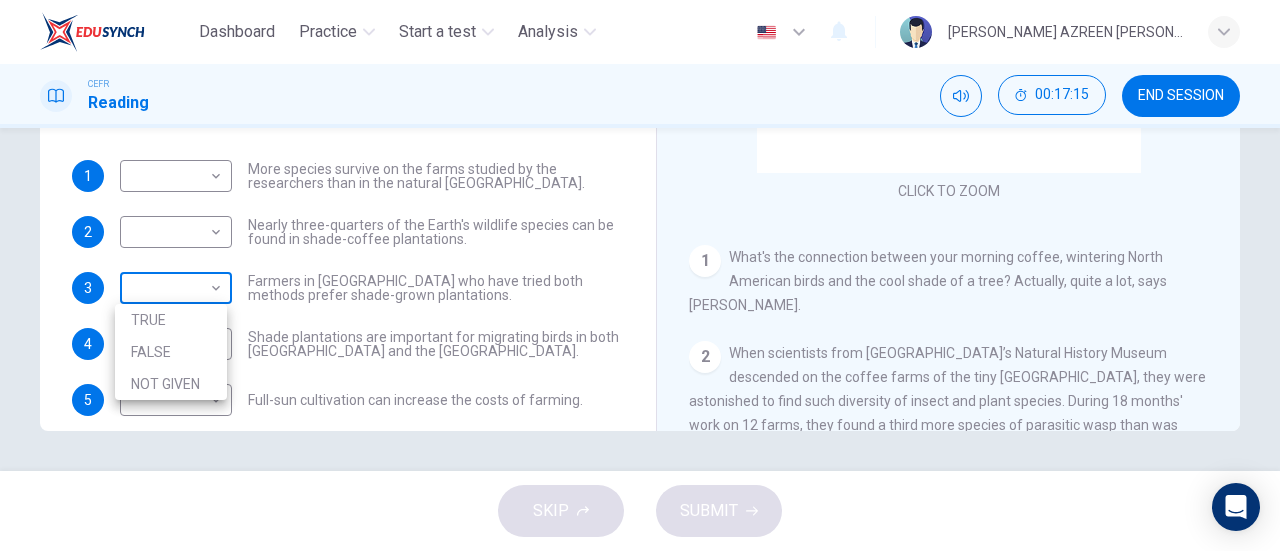 click on "Dashboard Practice Start a test Analysis English en ​ [PERSON_NAME] AZREEN [PERSON_NAME] CEFR Reading 00:17:15 END SESSION Questions 1 - 5 Do the following statements agree with the information given in the Reading
Passage?
In the boxes below, write TRUE if the statement is true FALSE if the statement is false NOT GIVEN if the information is not given in the passage 1 ​ ​ More species survive on the farms studied by the researchers than in the natural [GEOGRAPHIC_DATA]. 2 ​ ​ Nearly three-quarters of the Earth's wildlife species can be found in shade-coffee plantations. 3 ​ ​ Farmers in [GEOGRAPHIC_DATA] who have tried both methods prefer shade-grown plantations. 4 ​ ​ Shade plantations are important for migrating birds in both [GEOGRAPHIC_DATA] and the [GEOGRAPHIC_DATA]. 5 ​ ​ Full-sun cultivation can increase the costs of farming. Natural Coffee and Cocoa CLICK TO ZOOM Click to Zoom 1 2 3 4 5 6 7 8 9 10 11 12 SKIP SUBMIT EduSynch - Online Language Proficiency Testing
Dashboard Practice Start a test Analysis" at bounding box center [640, 275] 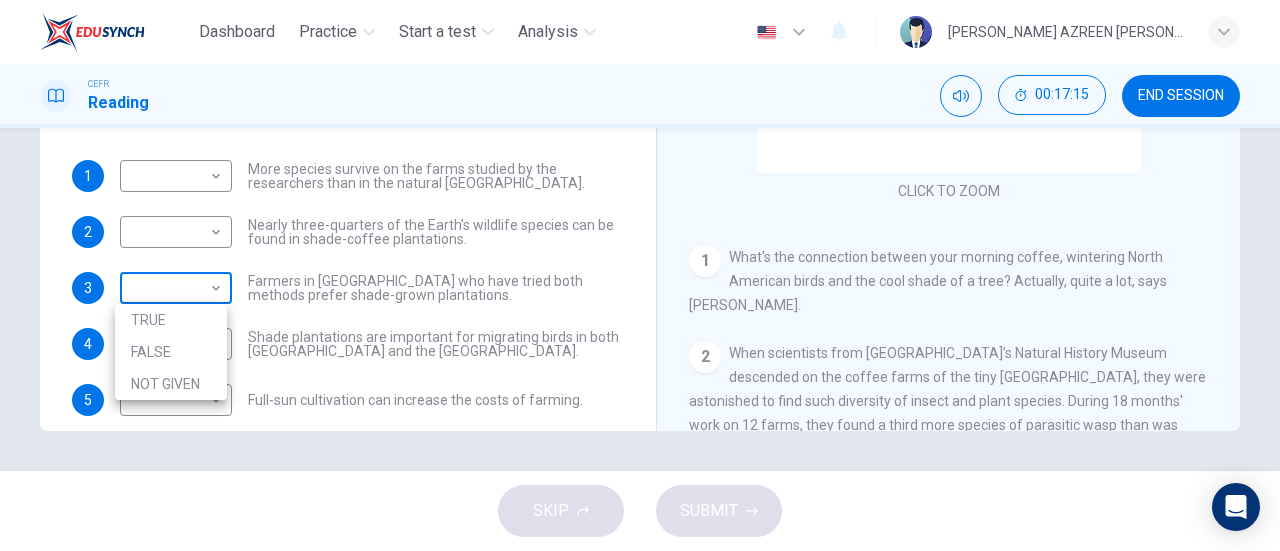 click at bounding box center (640, 275) 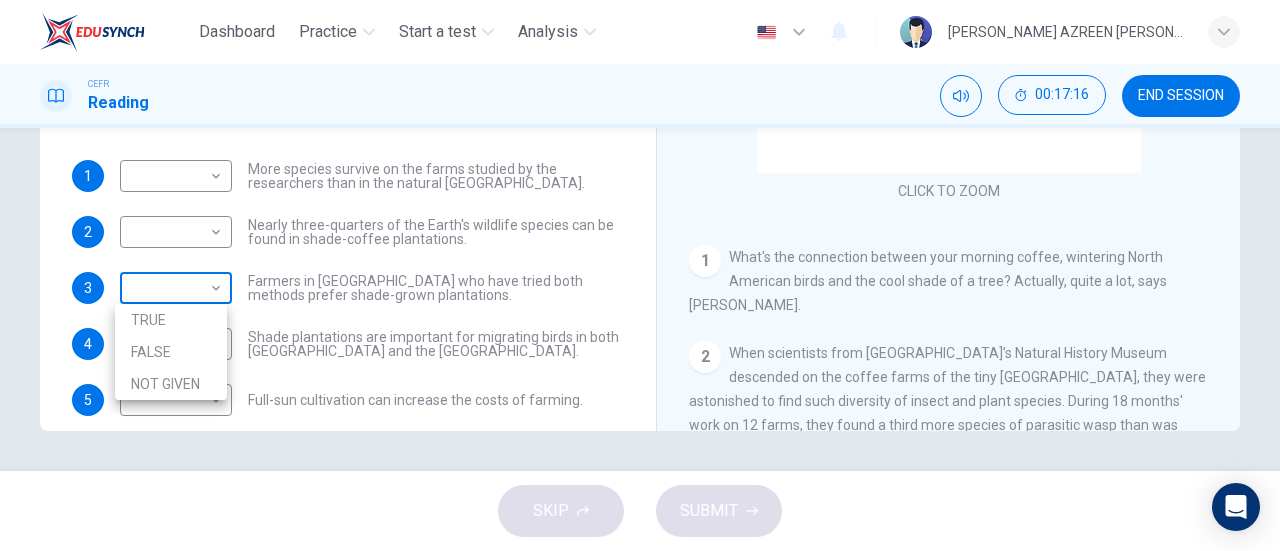 click on "Dashboard Practice Start a test Analysis English en ​ [PERSON_NAME] AZREEN [PERSON_NAME] CEFR Reading 00:17:16 END SESSION Questions 1 - 5 Do the following statements agree with the information given in the Reading
Passage?
In the boxes below, write TRUE if the statement is true FALSE if the statement is false NOT GIVEN if the information is not given in the passage 1 ​ ​ More species survive on the farms studied by the researchers than in the natural [GEOGRAPHIC_DATA]. 2 ​ ​ Nearly three-quarters of the Earth's wildlife species can be found in shade-coffee plantations. 3 ​ ​ Farmers in [GEOGRAPHIC_DATA] who have tried both methods prefer shade-grown plantations. 4 ​ ​ Shade plantations are important for migrating birds in both [GEOGRAPHIC_DATA] and the [GEOGRAPHIC_DATA]. 5 ​ ​ Full-sun cultivation can increase the costs of farming. Natural Coffee and Cocoa CLICK TO ZOOM Click to Zoom 1 2 3 4 5 6 7 8 9 10 11 12 SKIP SUBMIT EduSynch - Online Language Proficiency Testing
Dashboard Practice Start a test Analysis" at bounding box center [640, 275] 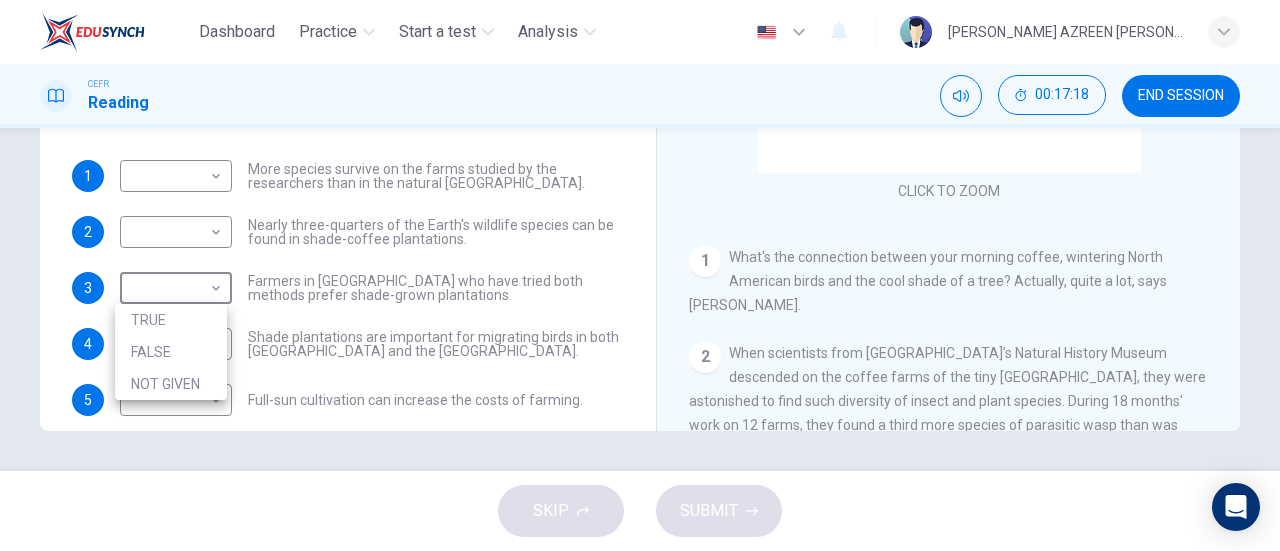 click at bounding box center (640, 275) 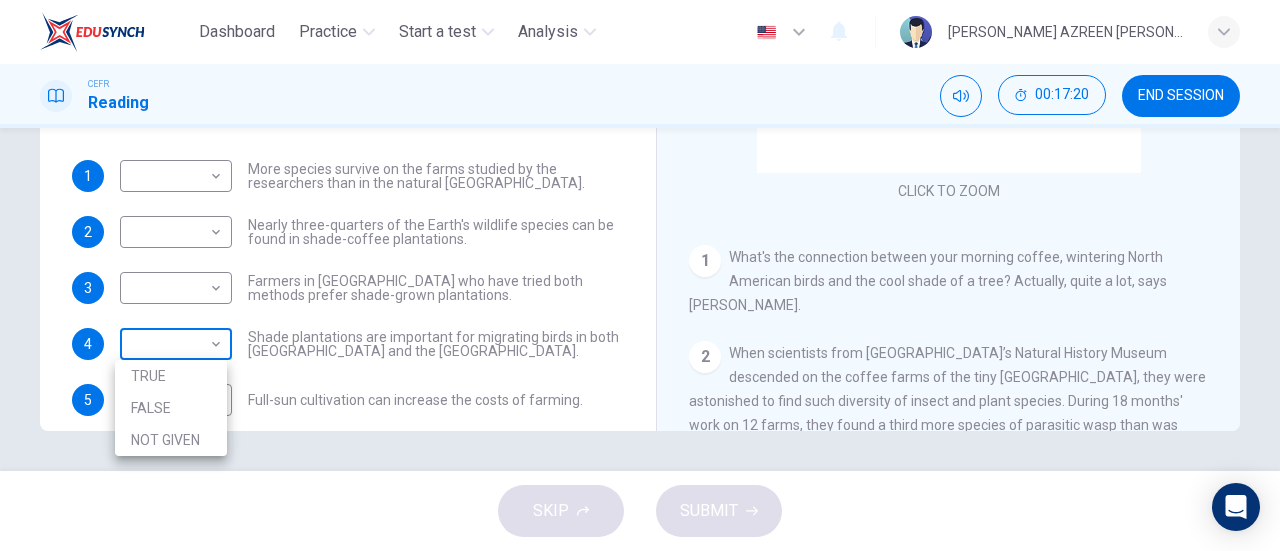 click on "Dashboard Practice Start a test Analysis English en ​ [PERSON_NAME] AZREEN [PERSON_NAME] CEFR Reading 00:17:20 END SESSION Questions 1 - 5 Do the following statements agree with the information given in the Reading
Passage?
In the boxes below, write TRUE if the statement is true FALSE if the statement is false NOT GIVEN if the information is not given in the passage 1 ​ ​ More species survive on the farms studied by the researchers than in the natural [GEOGRAPHIC_DATA]. 2 ​ ​ Nearly three-quarters of the Earth's wildlife species can be found in shade-coffee plantations. 3 ​ ​ Farmers in [GEOGRAPHIC_DATA] who have tried both methods prefer shade-grown plantations. 4 ​ ​ Shade plantations are important for migrating birds in both [GEOGRAPHIC_DATA] and the [GEOGRAPHIC_DATA]. 5 ​ ​ Full-sun cultivation can increase the costs of farming. Natural Coffee and Cocoa CLICK TO ZOOM Click to Zoom 1 2 3 4 5 6 7 8 9 10 11 12 SKIP SUBMIT EduSynch - Online Language Proficiency Testing
Dashboard Practice Start a test Analysis" at bounding box center (640, 275) 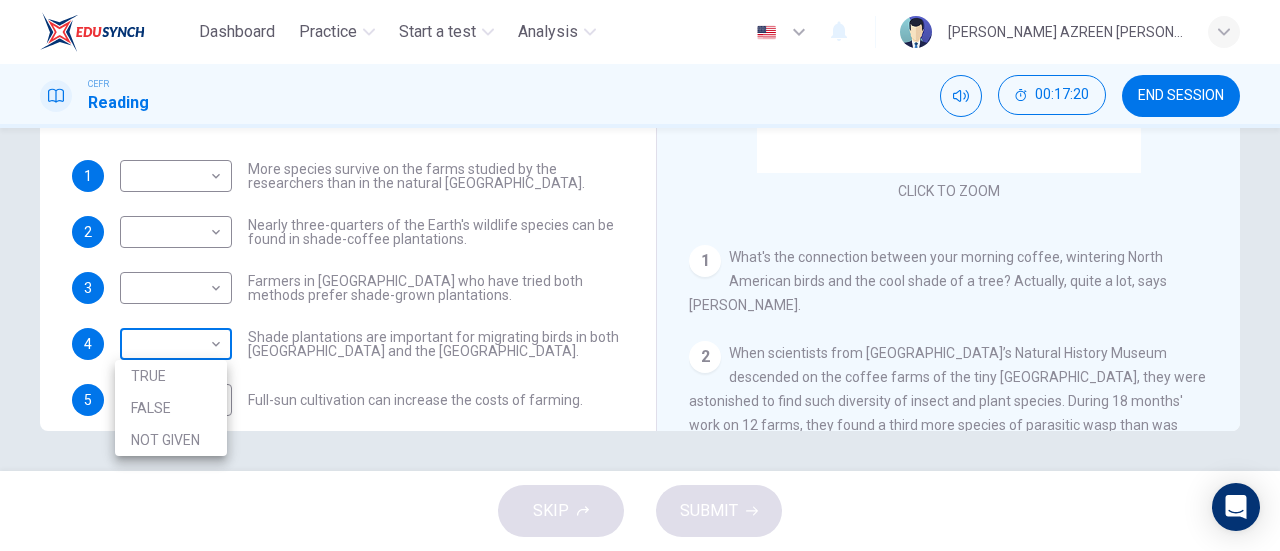 click at bounding box center [640, 275] 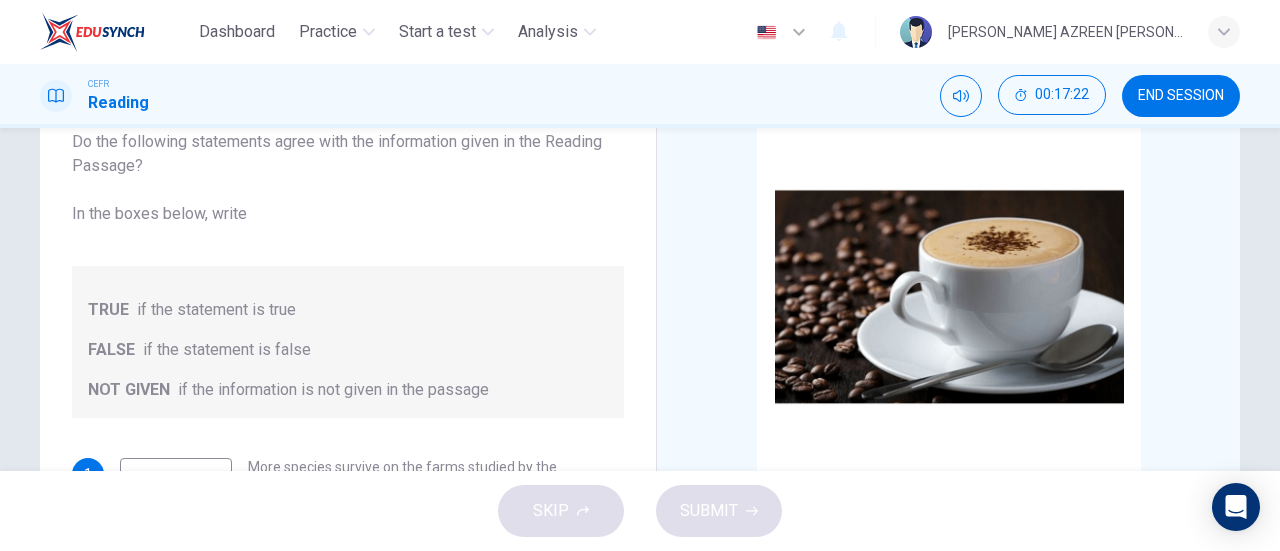 scroll, scrollTop: 131, scrollLeft: 0, axis: vertical 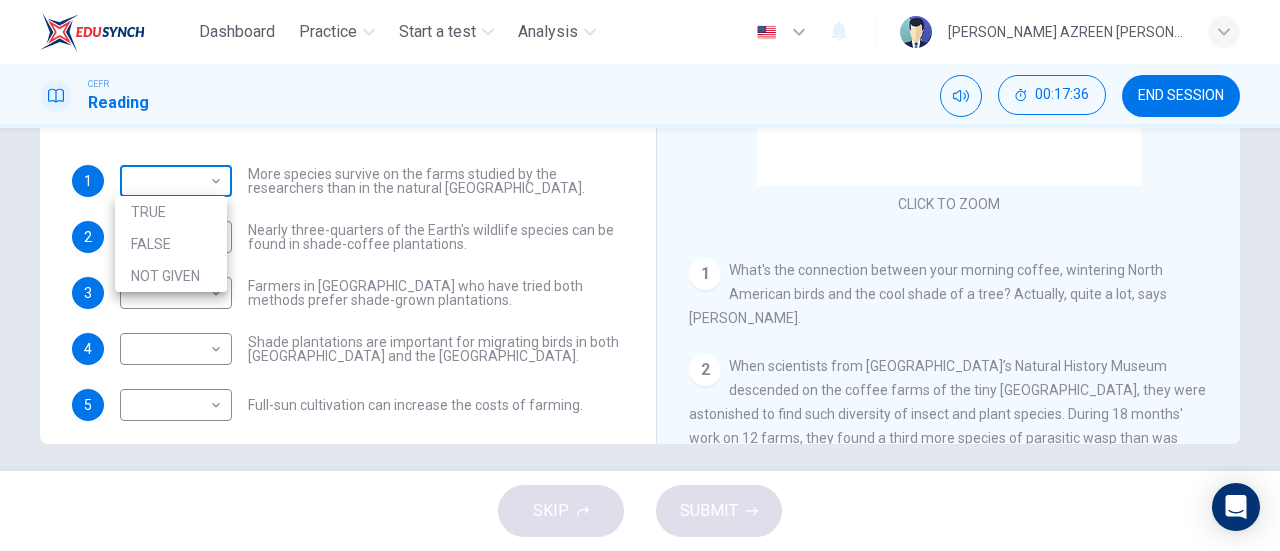 click on "Dashboard Practice Start a test Analysis English en ​ [PERSON_NAME] AZREEN [PERSON_NAME] CEFR Reading 00:17:36 END SESSION Questions 1 - 5 Do the following statements agree with the information given in the Reading
Passage?
In the boxes below, write TRUE if the statement is true FALSE if the statement is false NOT GIVEN if the information is not given in the passage 1 ​ ​ More species survive on the farms studied by the researchers than in the natural [GEOGRAPHIC_DATA]. 2 ​ ​ Nearly three-quarters of the Earth's wildlife species can be found in shade-coffee plantations. 3 ​ ​ Farmers in [GEOGRAPHIC_DATA] who have tried both methods prefer shade-grown plantations. 4 ​ ​ Shade plantations are important for migrating birds in both [GEOGRAPHIC_DATA] and the [GEOGRAPHIC_DATA]. 5 ​ ​ Full-sun cultivation can increase the costs of farming. Natural Coffee and Cocoa CLICK TO ZOOM Click to Zoom 1 2 3 4 5 6 7 8 9 10 11 12 SKIP SUBMIT EduSynch - Online Language Proficiency Testing
Dashboard Practice Start a test Analysis" at bounding box center [640, 275] 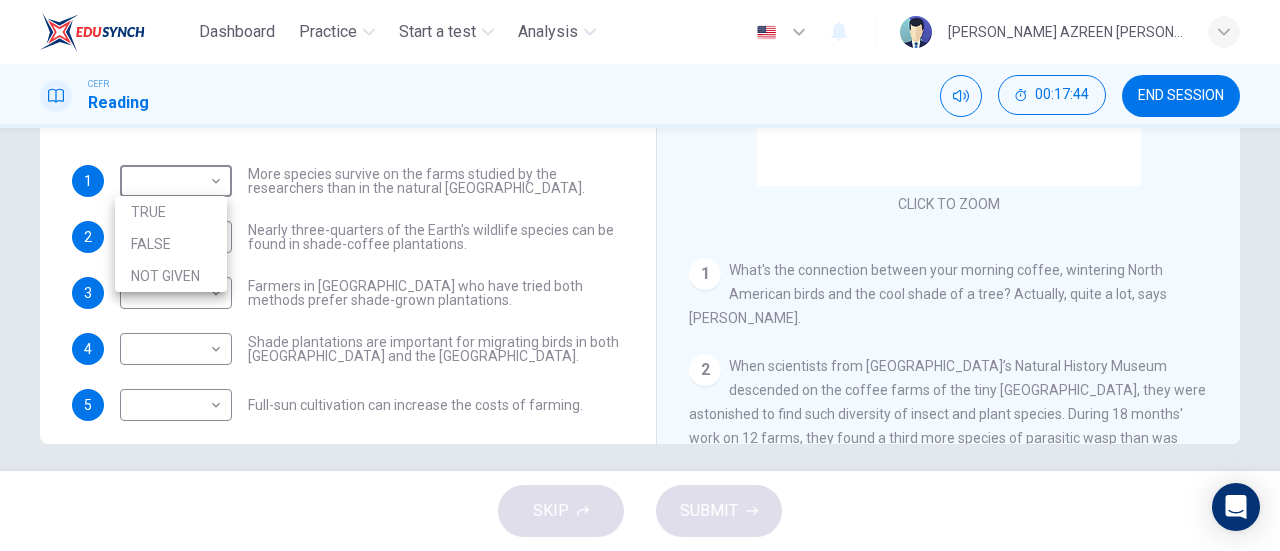 click at bounding box center [640, 275] 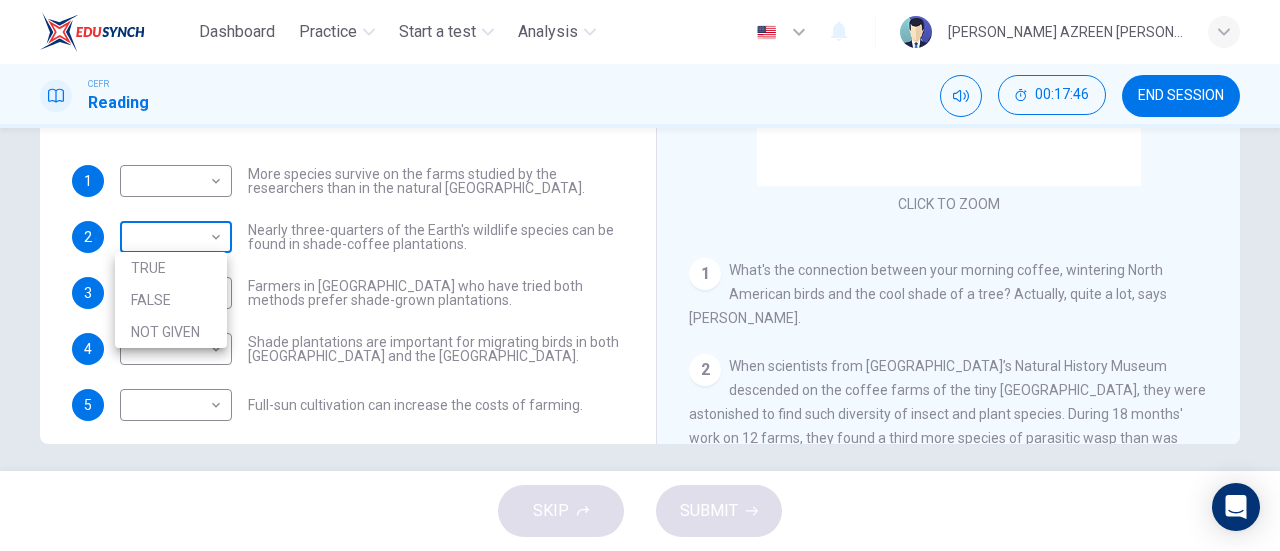 click on "Dashboard Practice Start a test Analysis English en ​ [PERSON_NAME] AZREEN [PERSON_NAME] CEFR Reading 00:17:46 END SESSION Questions 1 - 5 Do the following statements agree with the information given in the Reading
Passage?
In the boxes below, write TRUE if the statement is true FALSE if the statement is false NOT GIVEN if the information is not given in the passage 1 ​ ​ More species survive on the farms studied by the researchers than in the natural [GEOGRAPHIC_DATA]. 2 ​ ​ Nearly three-quarters of the Earth's wildlife species can be found in shade-coffee plantations. 3 ​ ​ Farmers in [GEOGRAPHIC_DATA] who have tried both methods prefer shade-grown plantations. 4 ​ ​ Shade plantations are important for migrating birds in both [GEOGRAPHIC_DATA] and the [GEOGRAPHIC_DATA]. 5 ​ ​ Full-sun cultivation can increase the costs of farming. Natural Coffee and Cocoa CLICK TO ZOOM Click to Zoom 1 2 3 4 5 6 7 8 9 10 11 12 SKIP SUBMIT EduSynch - Online Language Proficiency Testing
Dashboard Practice Start a test Analysis" at bounding box center (640, 275) 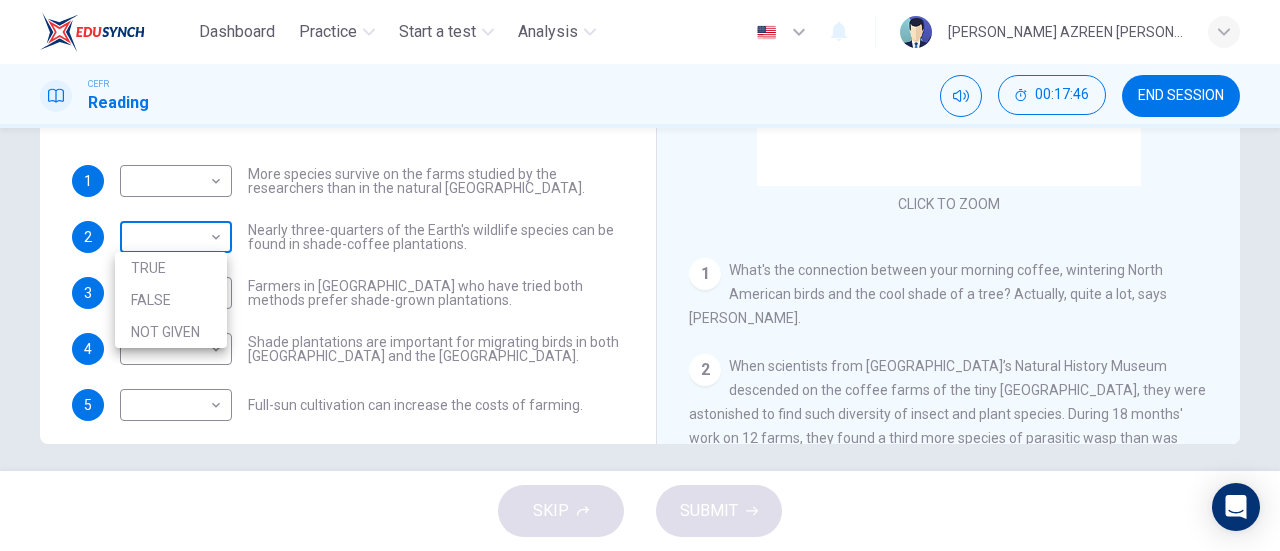 click at bounding box center [640, 275] 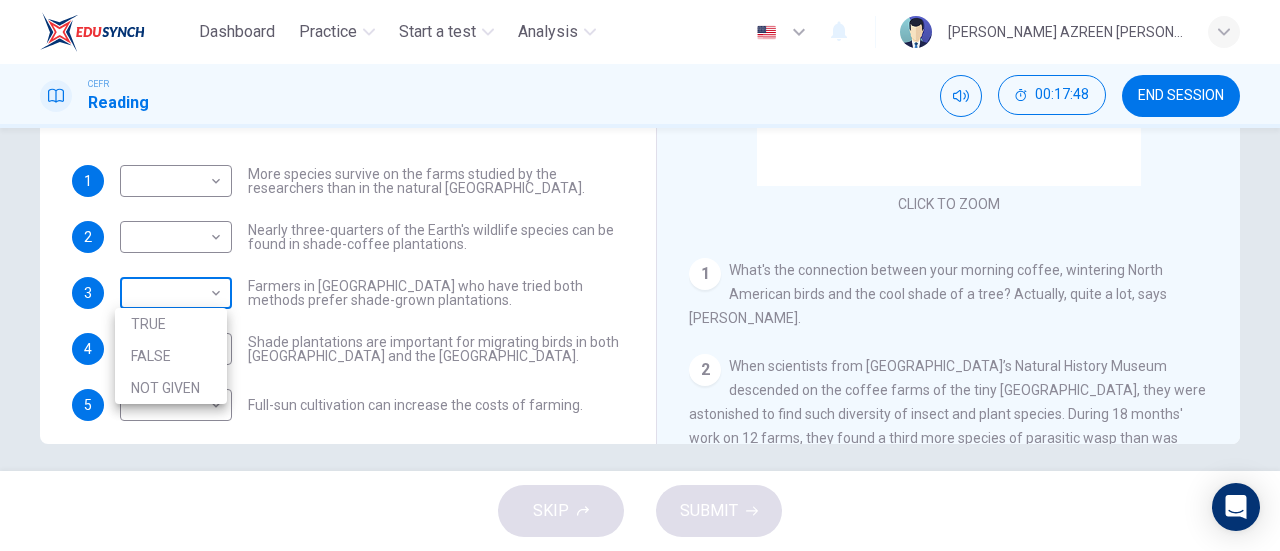 click on "Dashboard Practice Start a test Analysis English en ​ [PERSON_NAME] AZREEN [PERSON_NAME] CEFR Reading 00:17:48 END SESSION Questions 1 - 5 Do the following statements agree with the information given in the Reading
Passage?
In the boxes below, write TRUE if the statement is true FALSE if the statement is false NOT GIVEN if the information is not given in the passage 1 ​ ​ More species survive on the farms studied by the researchers than in the natural [GEOGRAPHIC_DATA]. 2 ​ ​ Nearly three-quarters of the Earth's wildlife species can be found in shade-coffee plantations. 3 ​ ​ Farmers in [GEOGRAPHIC_DATA] who have tried both methods prefer shade-grown plantations. 4 ​ ​ Shade plantations are important for migrating birds in both [GEOGRAPHIC_DATA] and the [GEOGRAPHIC_DATA]. 5 ​ ​ Full-sun cultivation can increase the costs of farming. Natural Coffee and Cocoa CLICK TO ZOOM Click to Zoom 1 2 3 4 5 6 7 8 9 10 11 12 SKIP SUBMIT EduSynch - Online Language Proficiency Testing
Dashboard Practice Start a test Analysis" at bounding box center [640, 275] 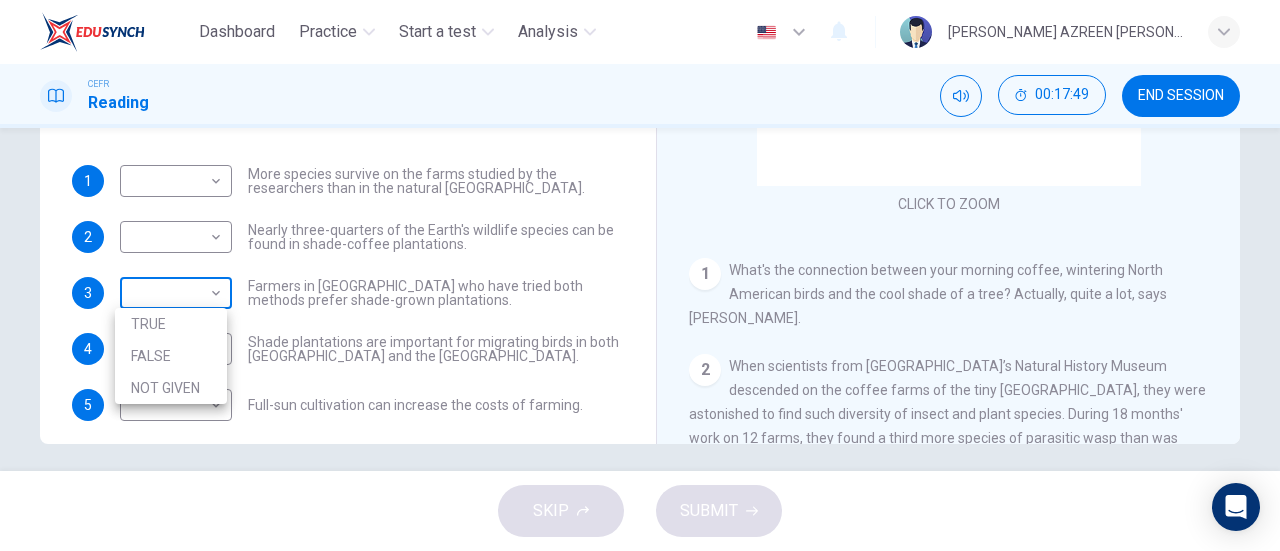 click at bounding box center (640, 275) 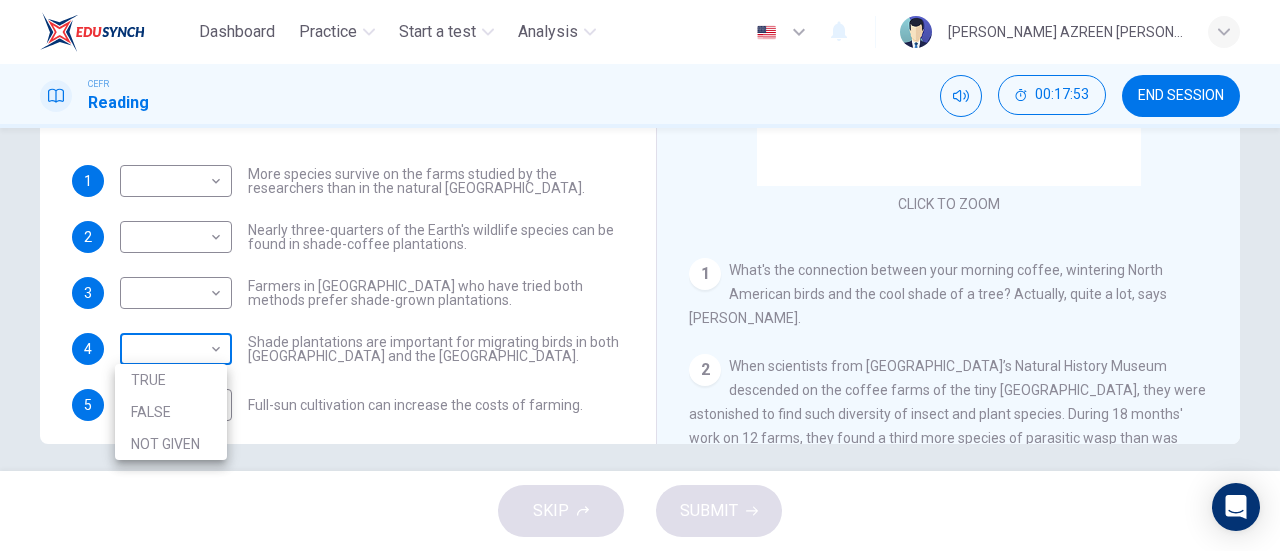 click on "Dashboard Practice Start a test Analysis English en ​ [PERSON_NAME] AZREEN [PERSON_NAME] CEFR Reading 00:17:53 END SESSION Questions 1 - 5 Do the following statements agree with the information given in the Reading
Passage?
In the boxes below, write TRUE if the statement is true FALSE if the statement is false NOT GIVEN if the information is not given in the passage 1 ​ ​ More species survive on the farms studied by the researchers than in the natural [GEOGRAPHIC_DATA]. 2 ​ ​ Nearly three-quarters of the Earth's wildlife species can be found in shade-coffee plantations. 3 ​ ​ Farmers in [GEOGRAPHIC_DATA] who have tried both methods prefer shade-grown plantations. 4 ​ ​ Shade plantations are important for migrating birds in both [GEOGRAPHIC_DATA] and the [GEOGRAPHIC_DATA]. 5 ​ ​ Full-sun cultivation can increase the costs of farming. Natural Coffee and Cocoa CLICK TO ZOOM Click to Zoom 1 2 3 4 5 6 7 8 9 10 11 12 SKIP SUBMIT EduSynch - Online Language Proficiency Testing
Dashboard Practice Start a test Analysis" at bounding box center (640, 275) 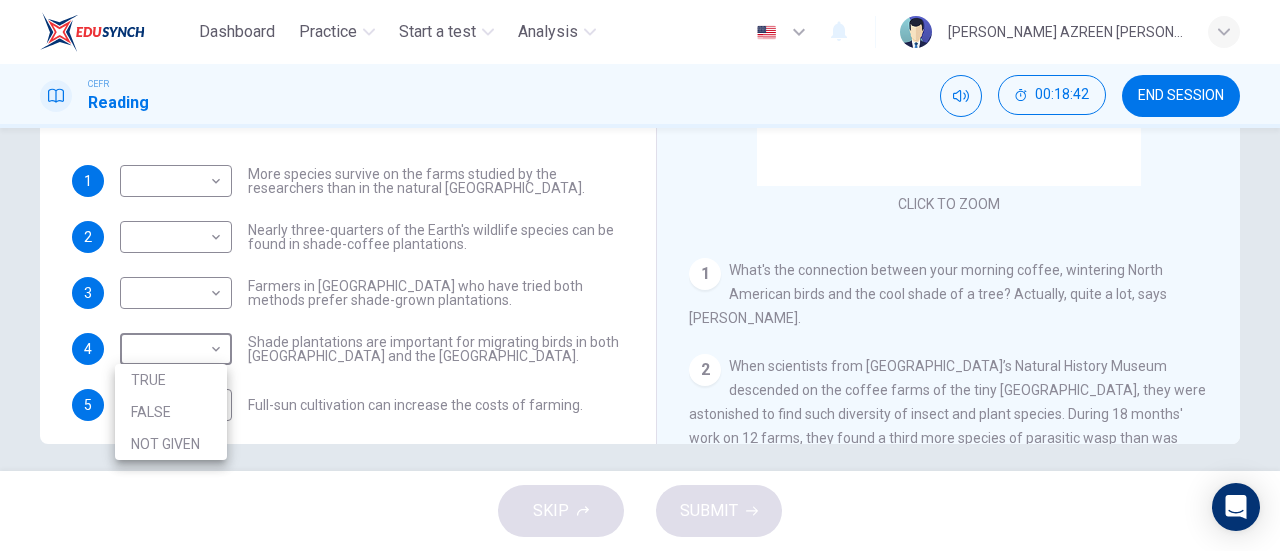 click at bounding box center (640, 275) 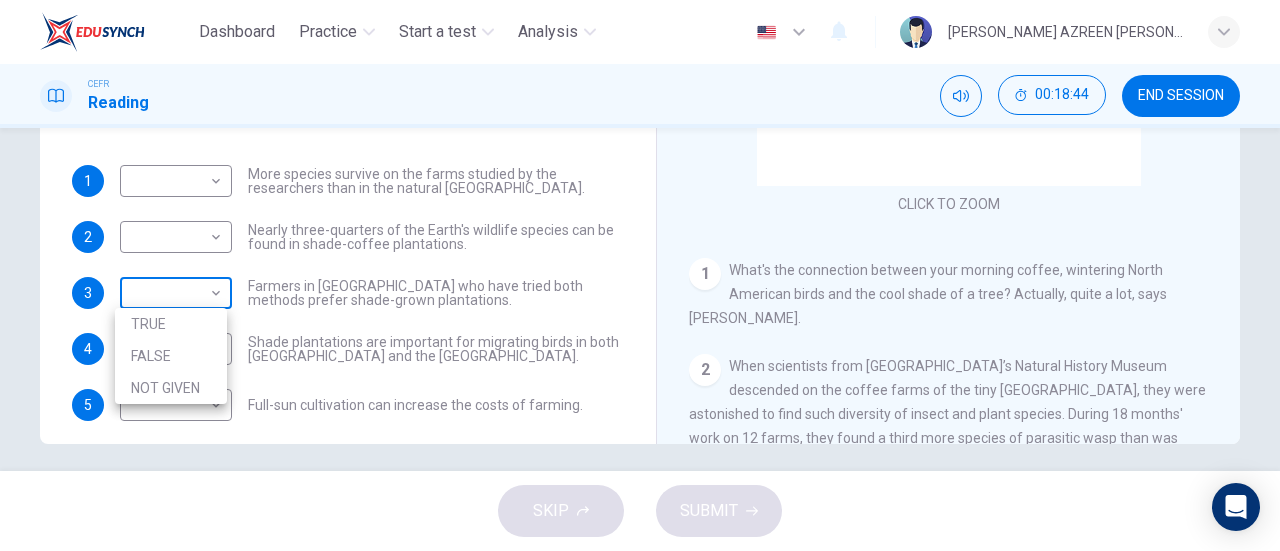 click on "Dashboard Practice Start a test Analysis English en ​ [PERSON_NAME] AZREEN [PERSON_NAME] CEFR Reading 00:18:44 END SESSION Questions 1 - 5 Do the following statements agree with the information given in the Reading
Passage?
In the boxes below, write TRUE if the statement is true FALSE if the statement is false NOT GIVEN if the information is not given in the passage 1 ​ ​ More species survive on the farms studied by the researchers than in the natural [GEOGRAPHIC_DATA]. 2 ​ ​ Nearly three-quarters of the Earth's wildlife species can be found in shade-coffee plantations. 3 ​ ​ Farmers in [GEOGRAPHIC_DATA] who have tried both methods prefer shade-grown plantations. 4 ​ ​ Shade plantations are important for migrating birds in both [GEOGRAPHIC_DATA] and the [GEOGRAPHIC_DATA]. 5 ​ ​ Full-sun cultivation can increase the costs of farming. Natural Coffee and Cocoa CLICK TO ZOOM Click to Zoom 1 2 3 4 5 6 7 8 9 10 11 12 SKIP SUBMIT EduSynch - Online Language Proficiency Testing
Dashboard Practice Start a test Analysis" at bounding box center [640, 275] 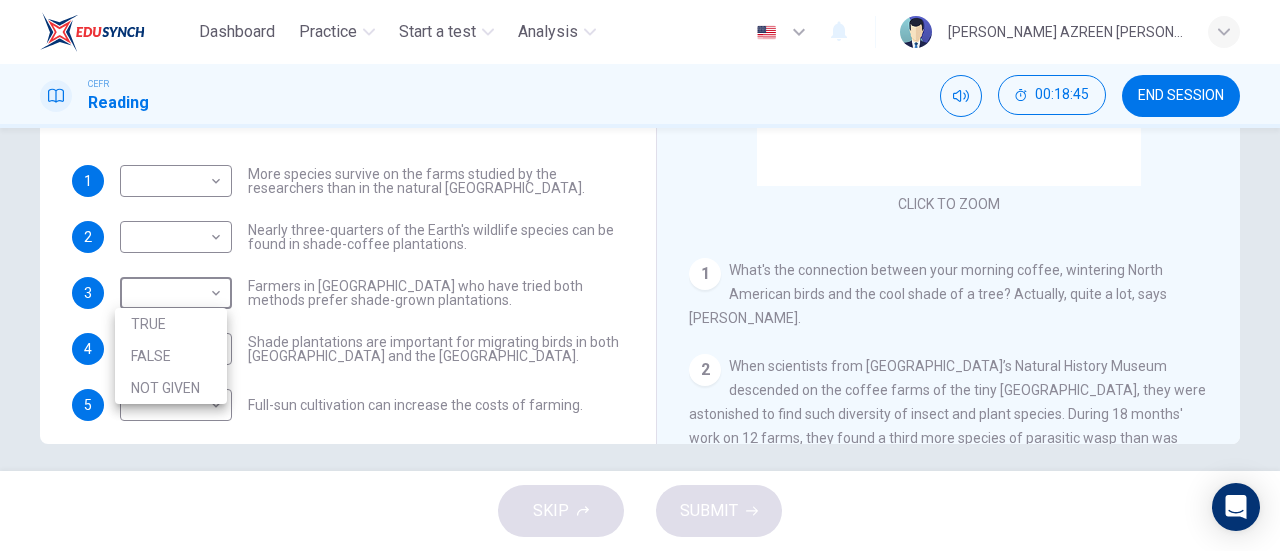 click at bounding box center (640, 275) 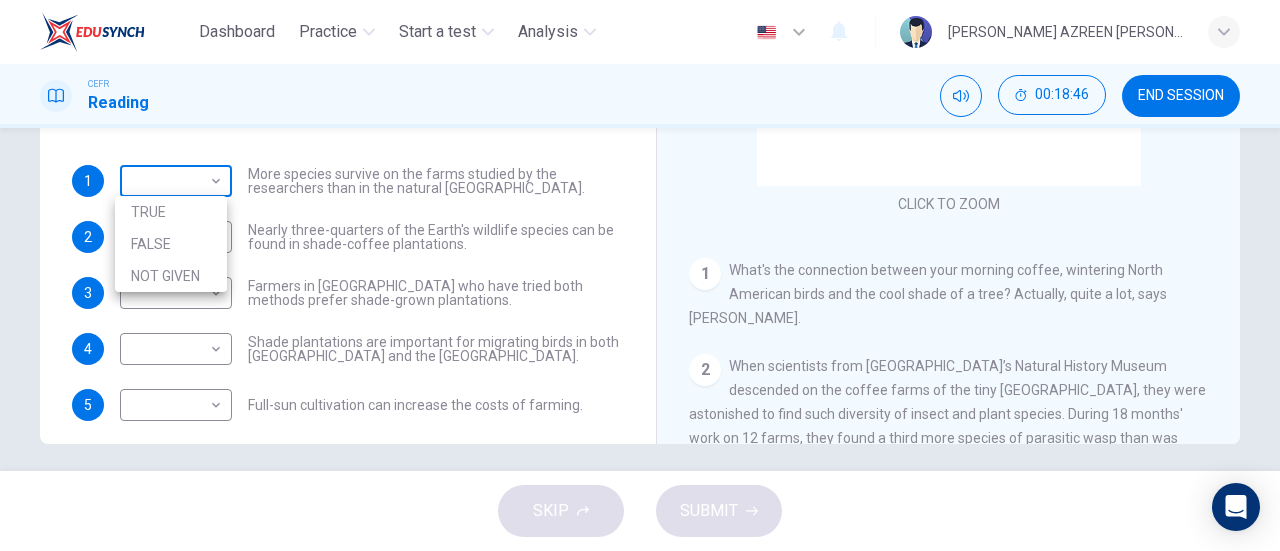 click on "Dashboard Practice Start a test Analysis English en ​ [PERSON_NAME] AZREEN [PERSON_NAME] CEFR Reading 00:18:46 END SESSION Questions 1 - 5 Do the following statements agree with the information given in the Reading
Passage?
In the boxes below, write TRUE if the statement is true FALSE if the statement is false NOT GIVEN if the information is not given in the passage 1 ​ ​ More species survive on the farms studied by the researchers than in the natural [GEOGRAPHIC_DATA]. 2 ​ ​ Nearly three-quarters of the Earth's wildlife species can be found in shade-coffee plantations. 3 ​ ​ Farmers in [GEOGRAPHIC_DATA] who have tried both methods prefer shade-grown plantations. 4 ​ ​ Shade plantations are important for migrating birds in both [GEOGRAPHIC_DATA] and the [GEOGRAPHIC_DATA]. 5 ​ ​ Full-sun cultivation can increase the costs of farming. Natural Coffee and Cocoa CLICK TO ZOOM Click to Zoom 1 2 3 4 5 6 7 8 9 10 11 12 SKIP SUBMIT EduSynch - Online Language Proficiency Testing
Dashboard Practice Start a test Analysis" at bounding box center [640, 275] 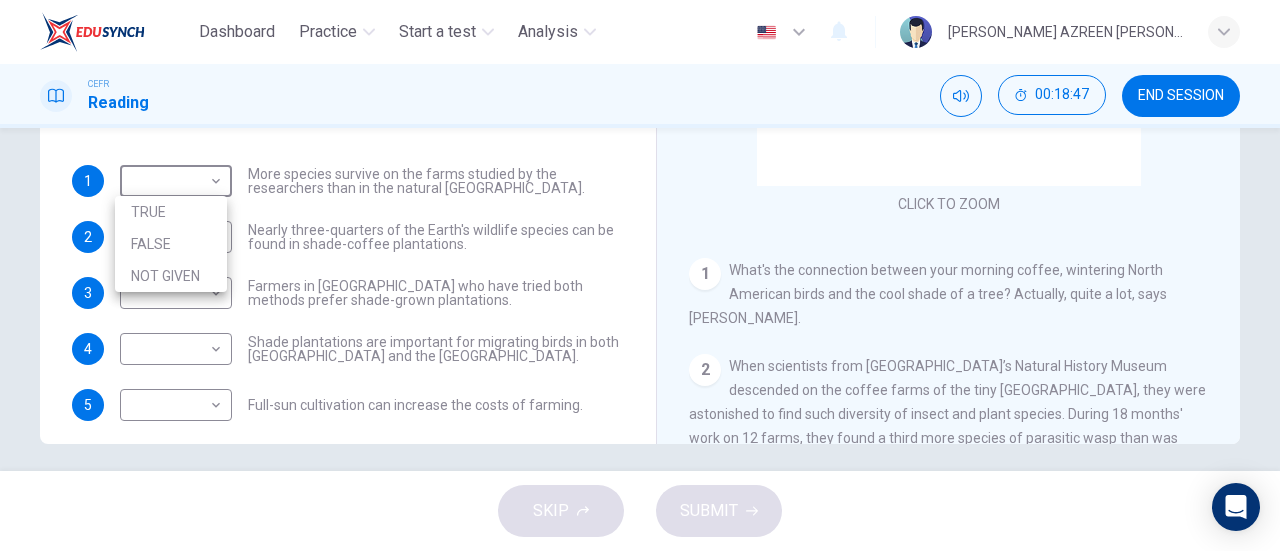 click at bounding box center [640, 275] 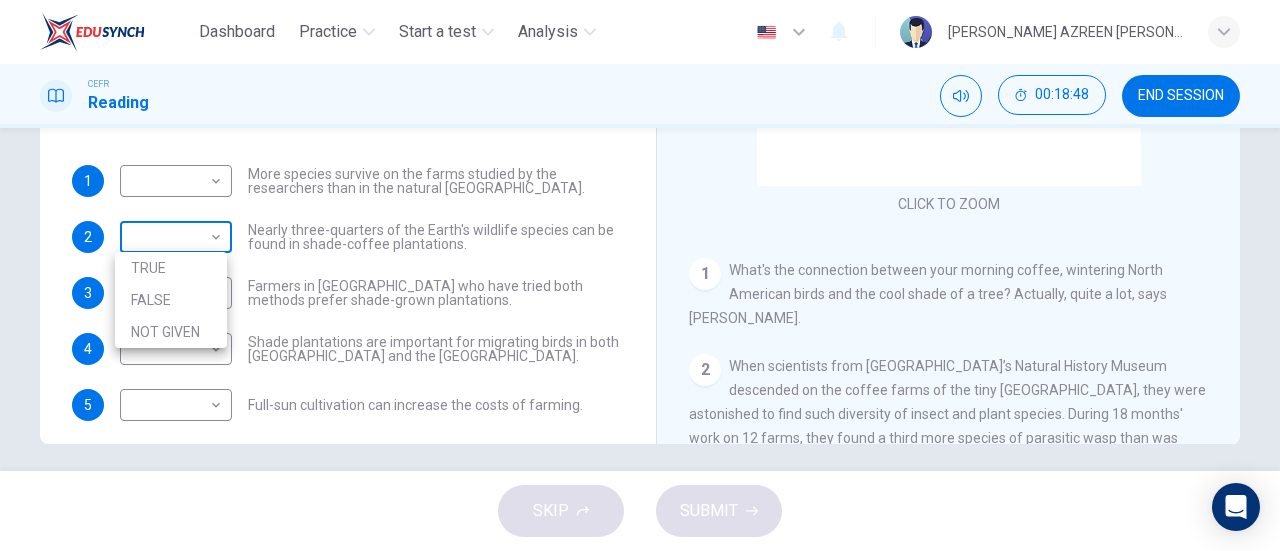 click on "Dashboard Practice Start a test Analysis English en ​ [PERSON_NAME] AZREEN [PERSON_NAME] CEFR Reading 00:18:48 END SESSION Questions 1 - 5 Do the following statements agree with the information given in the Reading
Passage?
In the boxes below, write TRUE if the statement is true FALSE if the statement is false NOT GIVEN if the information is not given in the passage 1 ​ ​ More species survive on the farms studied by the researchers than in the natural [GEOGRAPHIC_DATA]. 2 ​ ​ Nearly three-quarters of the Earth's wildlife species can be found in shade-coffee plantations. 3 ​ ​ Farmers in [GEOGRAPHIC_DATA] who have tried both methods prefer shade-grown plantations. 4 ​ ​ Shade plantations are important for migrating birds in both [GEOGRAPHIC_DATA] and the [GEOGRAPHIC_DATA]. 5 ​ ​ Full-sun cultivation can increase the costs of farming. Natural Coffee and Cocoa CLICK TO ZOOM Click to Zoom 1 2 3 4 5 6 7 8 9 10 11 12 SKIP SUBMIT EduSynch - Online Language Proficiency Testing
Dashboard Practice Start a test Analysis" at bounding box center (640, 275) 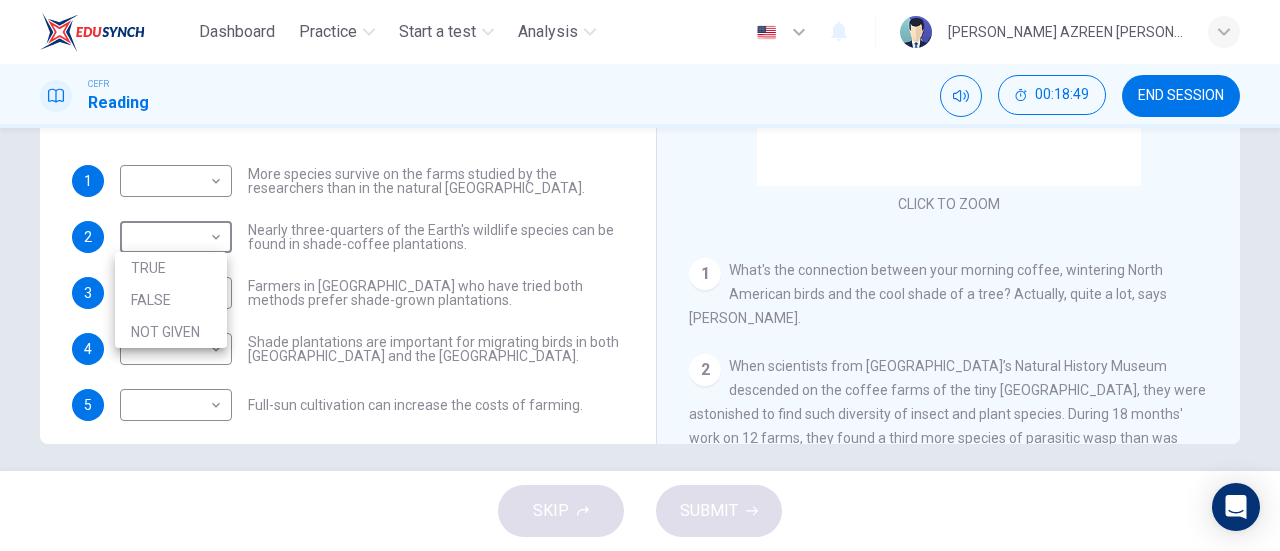 click at bounding box center [640, 275] 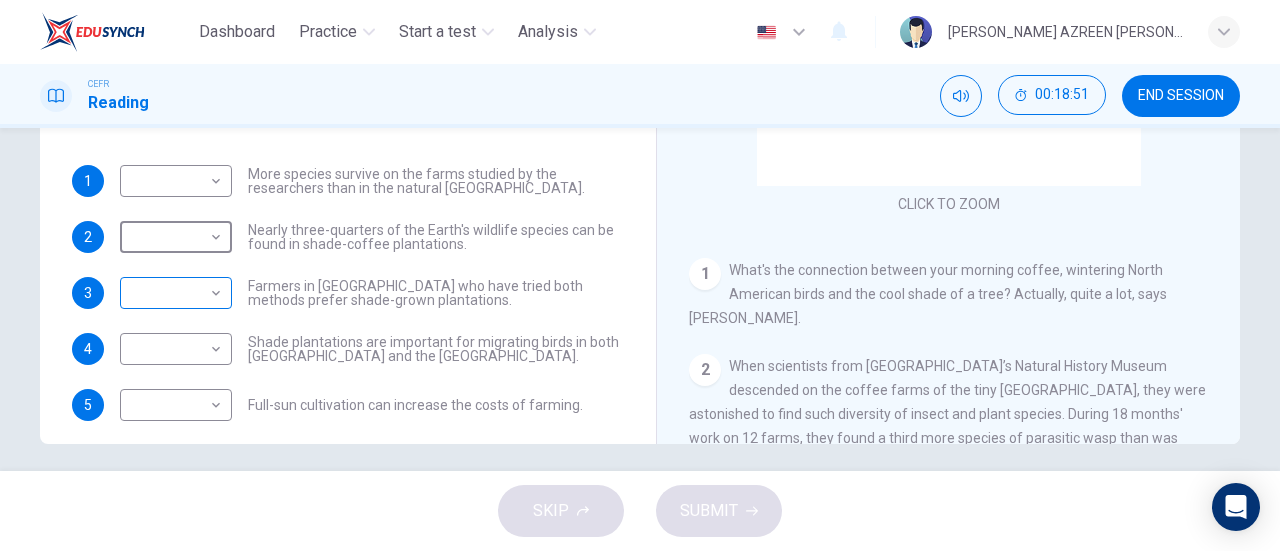 scroll, scrollTop: 24, scrollLeft: 0, axis: vertical 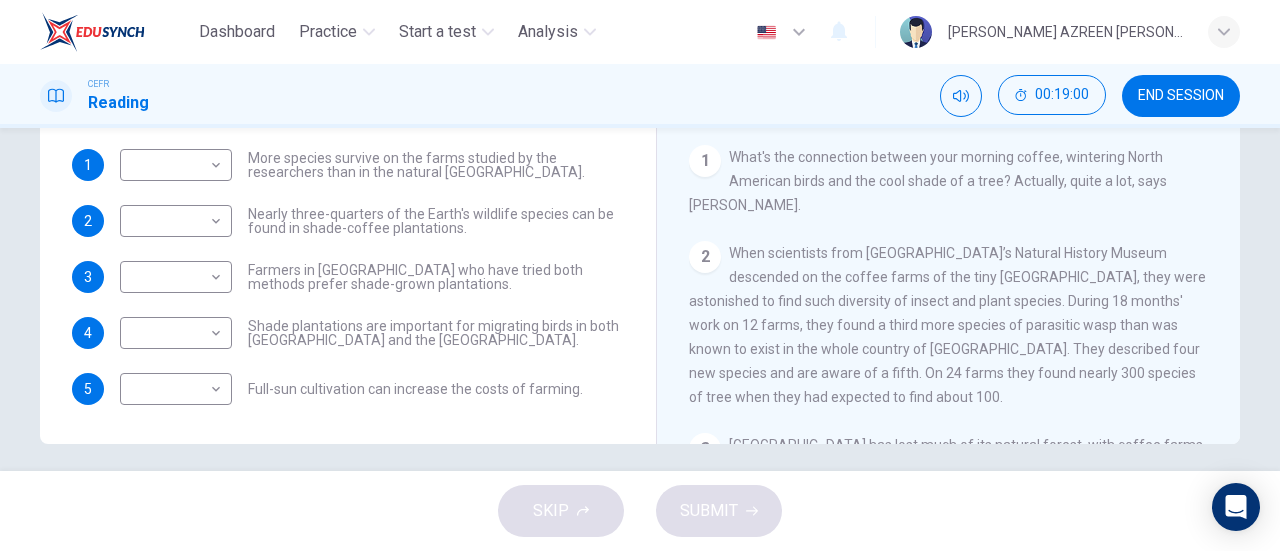 drag, startPoint x: 729, startPoint y: 155, endPoint x: 802, endPoint y: 208, distance: 90.21086 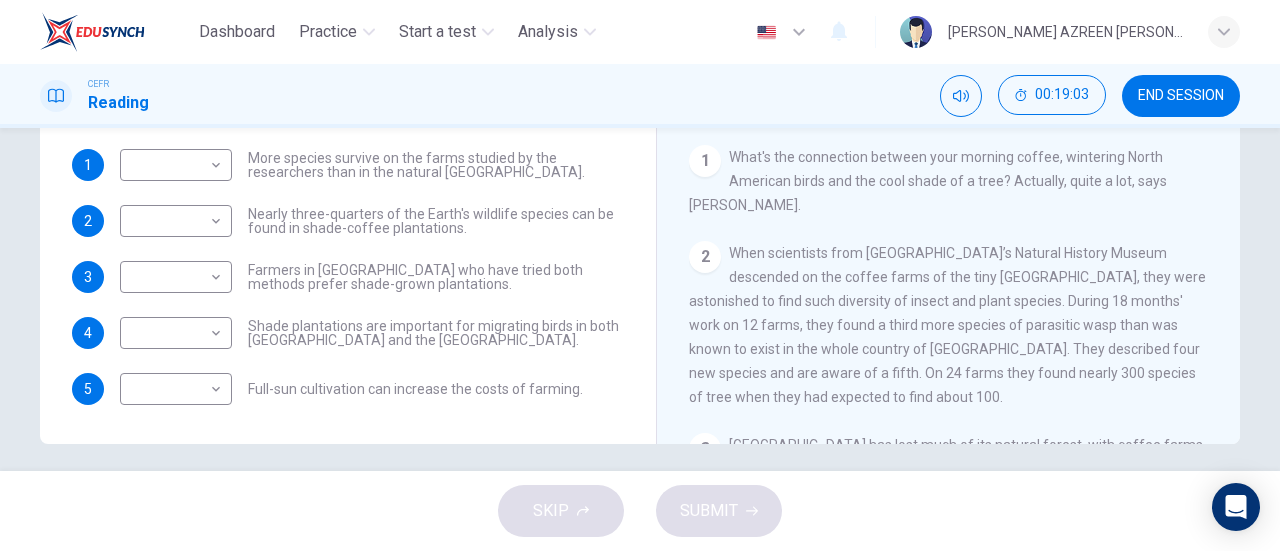 drag, startPoint x: 766, startPoint y: 207, endPoint x: 721, endPoint y: 152, distance: 71.063354 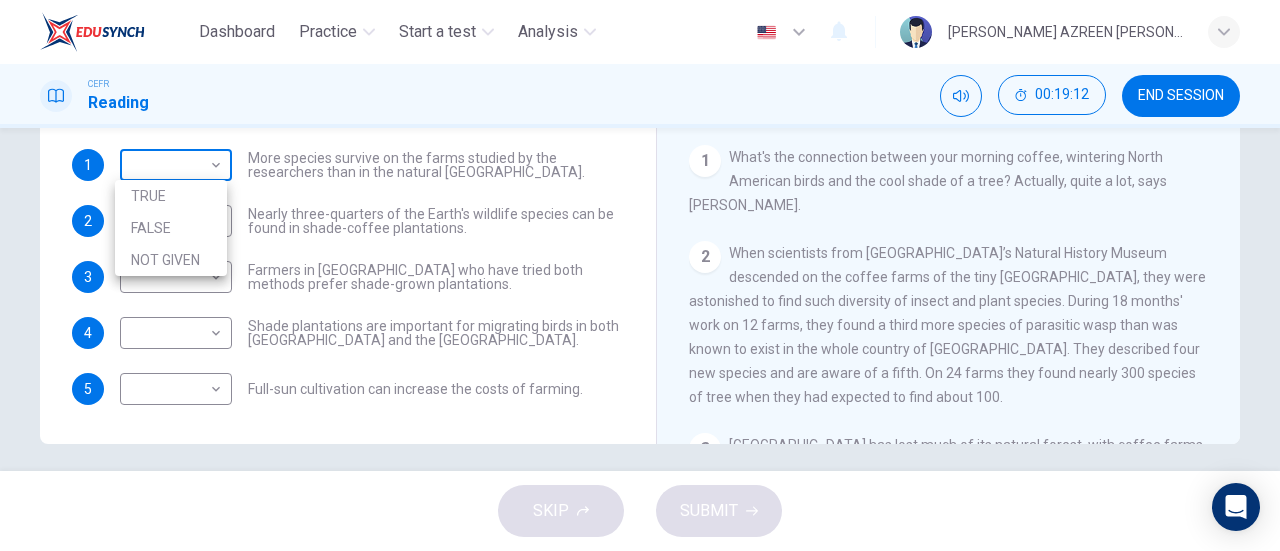 click on "Dashboard Practice Start a test Analysis English en ​ [PERSON_NAME] AZREEN [PERSON_NAME] CEFR Reading 00:19:12 END SESSION Questions 1 - 5 Do the following statements agree with the information given in the Reading
Passage?
In the boxes below, write TRUE if the statement is true FALSE if the statement is false NOT GIVEN if the information is not given in the passage 1 ​ ​ More species survive on the farms studied by the researchers than in the natural [GEOGRAPHIC_DATA]. 2 ​ ​ Nearly three-quarters of the Earth's wildlife species can be found in shade-coffee plantations. 3 ​ ​ Farmers in [GEOGRAPHIC_DATA] who have tried both methods prefer shade-grown plantations. 4 ​ ​ Shade plantations are important for migrating birds in both [GEOGRAPHIC_DATA] and the [GEOGRAPHIC_DATA]. 5 ​ ​ Full-sun cultivation can increase the costs of farming. Natural Coffee and Cocoa CLICK TO ZOOM Click to Zoom 1 2 3 4 5 6 7 8 9 10 11 12 SKIP SUBMIT EduSynch - Online Language Proficiency Testing
Dashboard Practice Start a test Analysis" at bounding box center (640, 275) 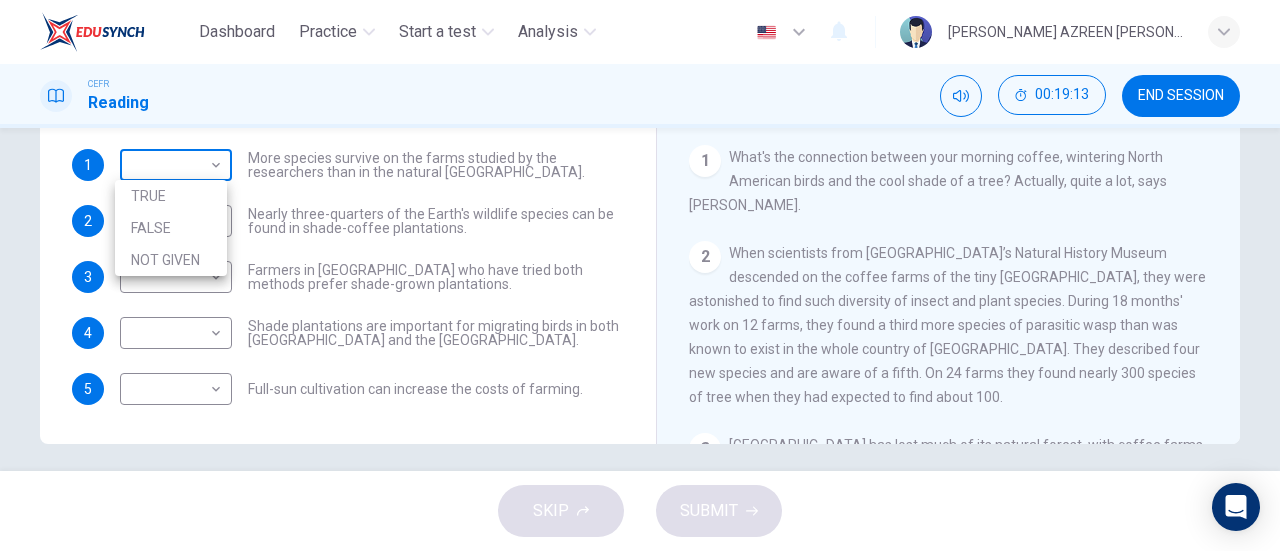 click at bounding box center [640, 275] 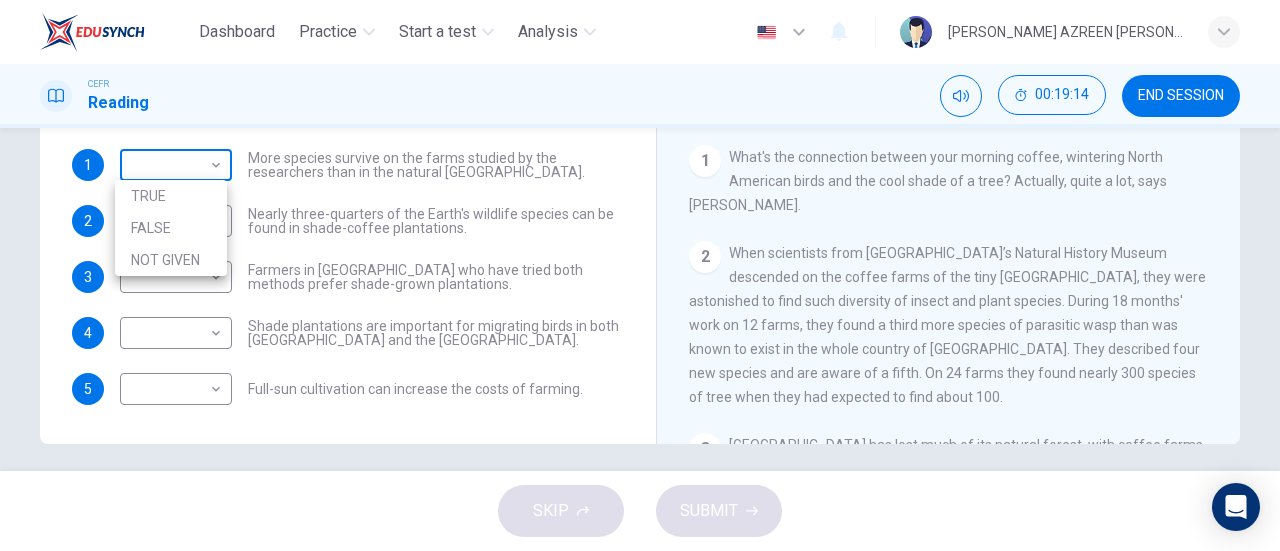 click on "Dashboard Practice Start a test Analysis English en ​ [PERSON_NAME] AZREEN [PERSON_NAME] CEFR Reading 00:19:14 END SESSION Questions 1 - 5 Do the following statements agree with the information given in the Reading
Passage?
In the boxes below, write TRUE if the statement is true FALSE if the statement is false NOT GIVEN if the information is not given in the passage 1 ​ ​ More species survive on the farms studied by the researchers than in the natural [GEOGRAPHIC_DATA]. 2 ​ ​ Nearly three-quarters of the Earth's wildlife species can be found in shade-coffee plantations. 3 ​ ​ Farmers in [GEOGRAPHIC_DATA] who have tried both methods prefer shade-grown plantations. 4 ​ ​ Shade plantations are important for migrating birds in both [GEOGRAPHIC_DATA] and the [GEOGRAPHIC_DATA]. 5 ​ ​ Full-sun cultivation can increase the costs of farming. Natural Coffee and Cocoa CLICK TO ZOOM Click to Zoom 1 2 3 4 5 6 7 8 9 10 11 12 SKIP SUBMIT EduSynch - Online Language Proficiency Testing
Dashboard Practice Start a test Analysis" at bounding box center (640, 275) 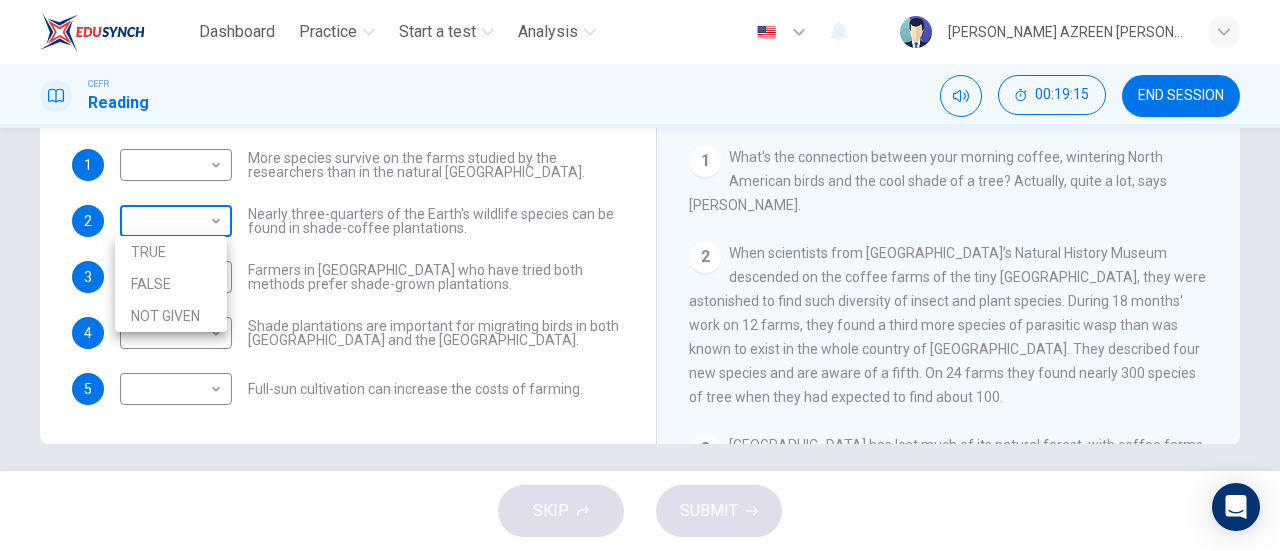 click on "Dashboard Practice Start a test Analysis English en ​ [PERSON_NAME] AZREEN [PERSON_NAME] CEFR Reading 00:19:15 END SESSION Questions 1 - 5 Do the following statements agree with the information given in the Reading
Passage?
In the boxes below, write TRUE if the statement is true FALSE if the statement is false NOT GIVEN if the information is not given in the passage 1 ​ ​ More species survive on the farms studied by the researchers than in the natural [GEOGRAPHIC_DATA]. 2 ​ ​ Nearly three-quarters of the Earth's wildlife species can be found in shade-coffee plantations. 3 ​ ​ Farmers in [GEOGRAPHIC_DATA] who have tried both methods prefer shade-grown plantations. 4 ​ ​ Shade plantations are important for migrating birds in both [GEOGRAPHIC_DATA] and the [GEOGRAPHIC_DATA]. 5 ​ ​ Full-sun cultivation can increase the costs of farming. Natural Coffee and Cocoa CLICK TO ZOOM Click to Zoom 1 2 3 4 5 6 7 8 9 10 11 12 SKIP SUBMIT EduSynch - Online Language Proficiency Testing
Dashboard Practice Start a test Analysis" at bounding box center [640, 275] 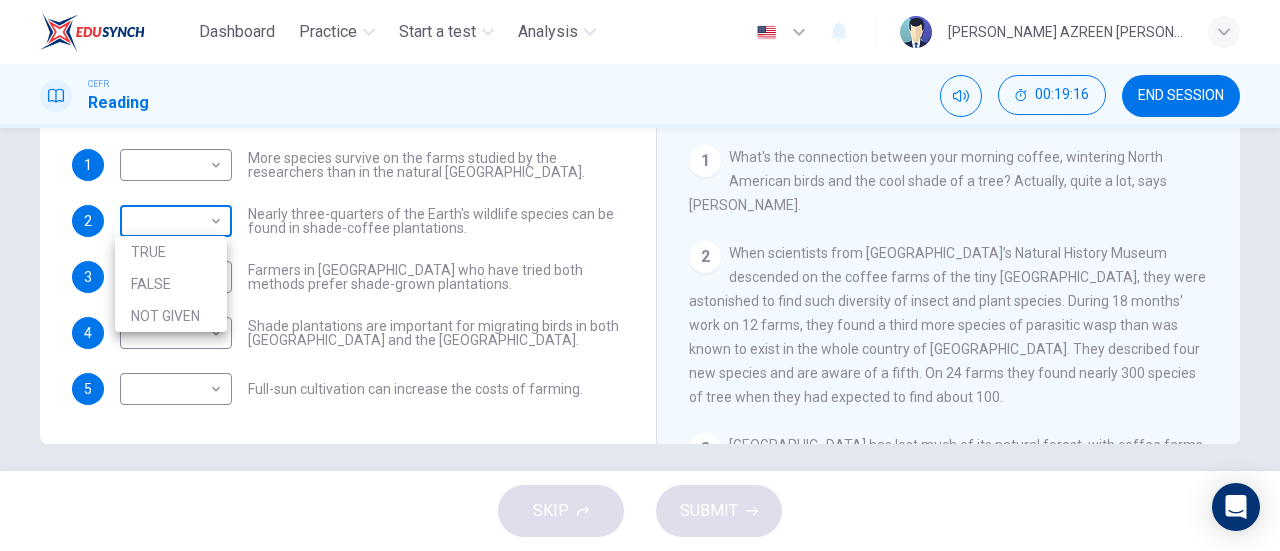 click at bounding box center (640, 275) 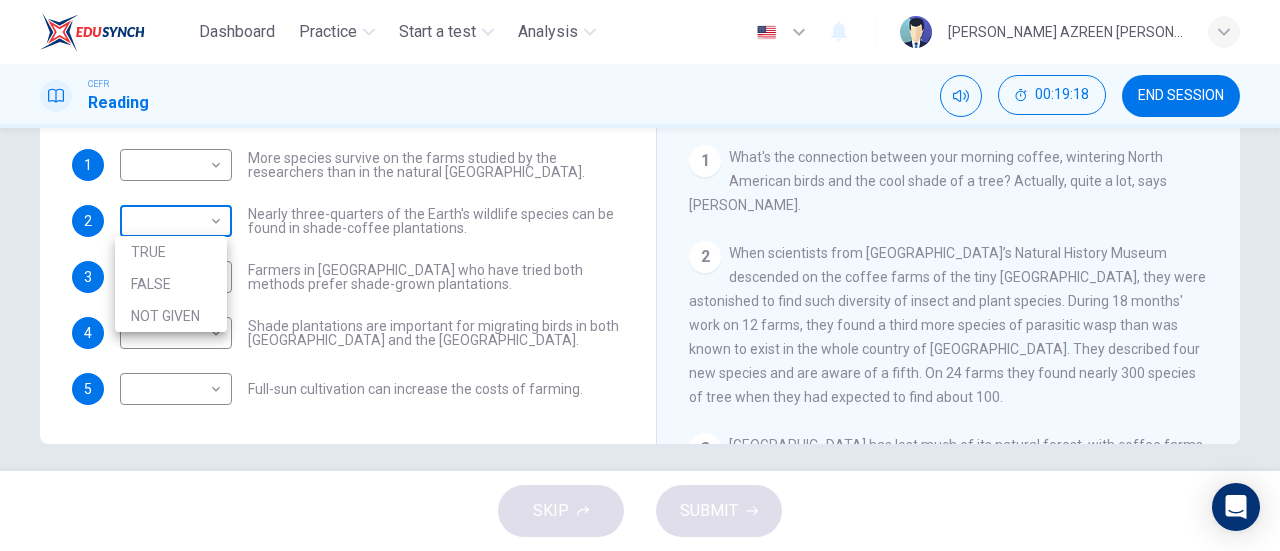 click on "Dashboard Practice Start a test Analysis English en ​ [PERSON_NAME] AZREEN [PERSON_NAME] CEFR Reading 00:19:18 END SESSION Questions 1 - 5 Do the following statements agree with the information given in the Reading
Passage?
In the boxes below, write TRUE if the statement is true FALSE if the statement is false NOT GIVEN if the information is not given in the passage 1 ​ ​ More species survive on the farms studied by the researchers than in the natural [GEOGRAPHIC_DATA]. 2 ​ ​ Nearly three-quarters of the Earth's wildlife species can be found in shade-coffee plantations. 3 ​ ​ Farmers in [GEOGRAPHIC_DATA] who have tried both methods prefer shade-grown plantations. 4 ​ ​ Shade plantations are important for migrating birds in both [GEOGRAPHIC_DATA] and the [GEOGRAPHIC_DATA]. 5 ​ ​ Full-sun cultivation can increase the costs of farming. Natural Coffee and Cocoa CLICK TO ZOOM Click to Zoom 1 2 3 4 5 6 7 8 9 10 11 12 SKIP SUBMIT EduSynch - Online Language Proficiency Testing
Dashboard Practice Start a test Analysis" at bounding box center [640, 275] 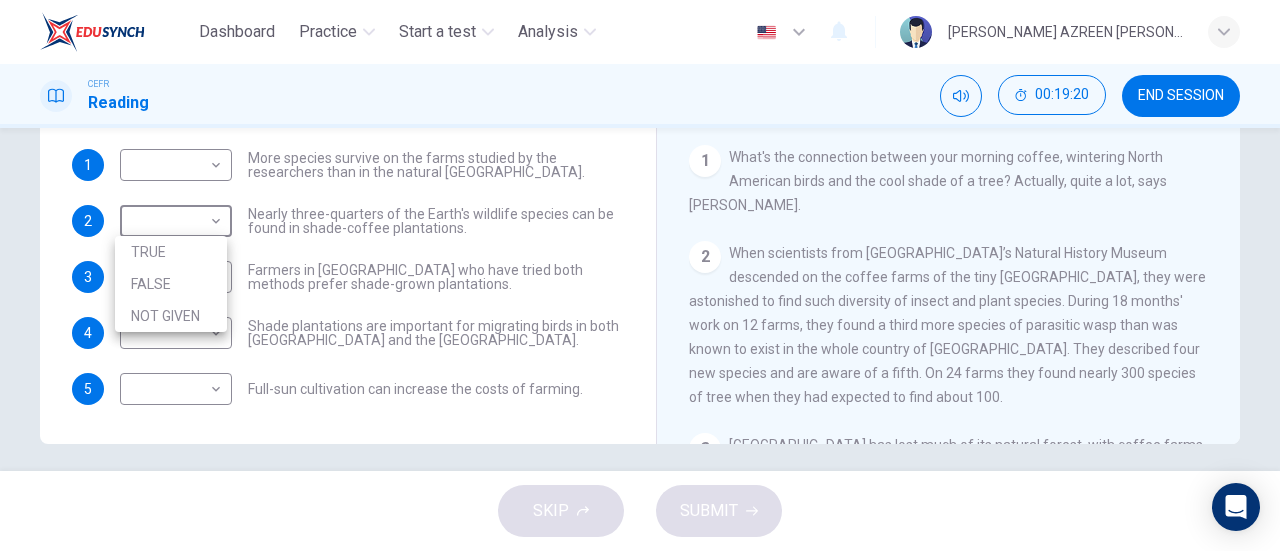 click at bounding box center (640, 275) 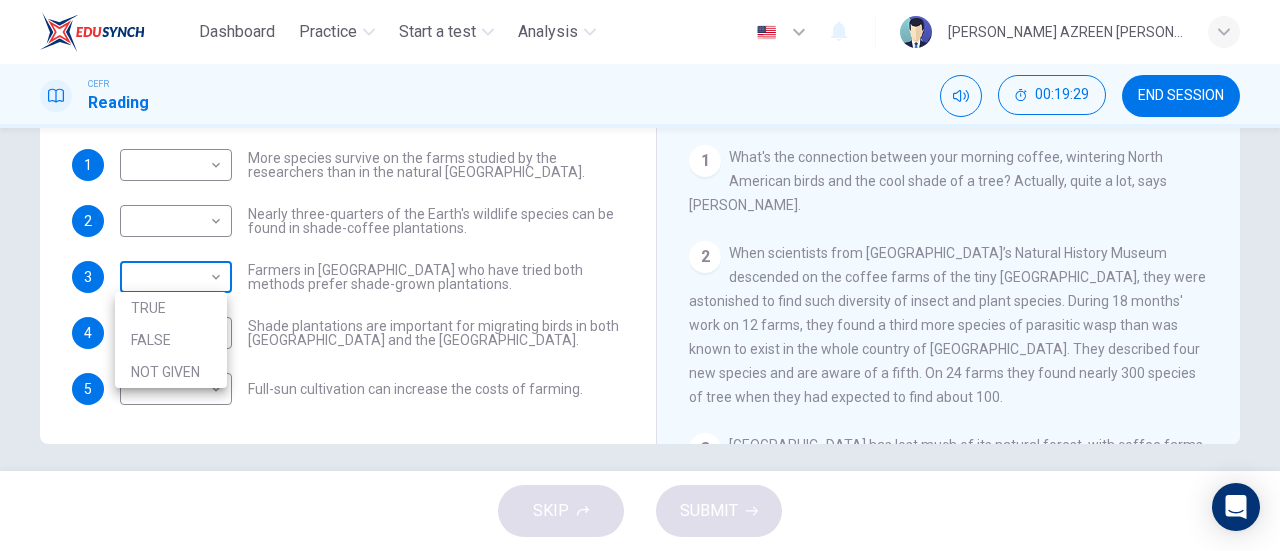 click on "Dashboard Practice Start a test Analysis English en ​ [PERSON_NAME] AZREEN [PERSON_NAME] CEFR Reading 00:19:29 END SESSION Questions 1 - 5 Do the following statements agree with the information given in the Reading
Passage?
In the boxes below, write TRUE if the statement is true FALSE if the statement is false NOT GIVEN if the information is not given in the passage 1 ​ ​ More species survive on the farms studied by the researchers than in the natural [GEOGRAPHIC_DATA]. 2 ​ ​ Nearly three-quarters of the Earth's wildlife species can be found in shade-coffee plantations. 3 ​ ​ Farmers in [GEOGRAPHIC_DATA] who have tried both methods prefer shade-grown plantations. 4 ​ ​ Shade plantations are important for migrating birds in both [GEOGRAPHIC_DATA] and the [GEOGRAPHIC_DATA]. 5 ​ ​ Full-sun cultivation can increase the costs of farming. Natural Coffee and Cocoa CLICK TO ZOOM Click to Zoom 1 2 3 4 5 6 7 8 9 10 11 12 SKIP SUBMIT EduSynch - Online Language Proficiency Testing
Dashboard Practice Start a test Analysis" at bounding box center (640, 275) 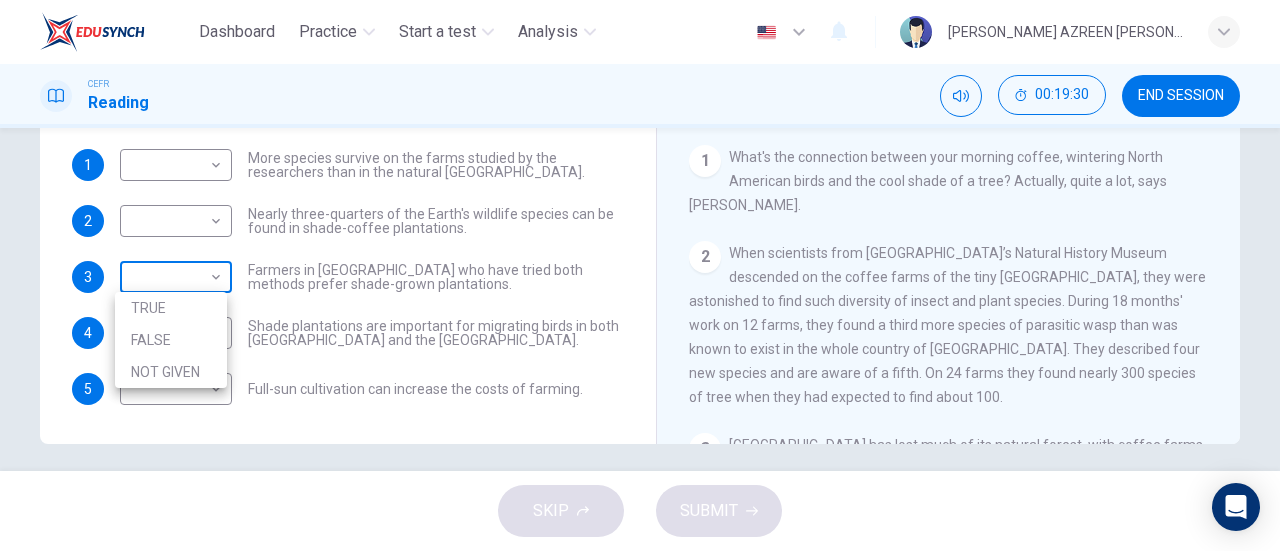 click at bounding box center [640, 275] 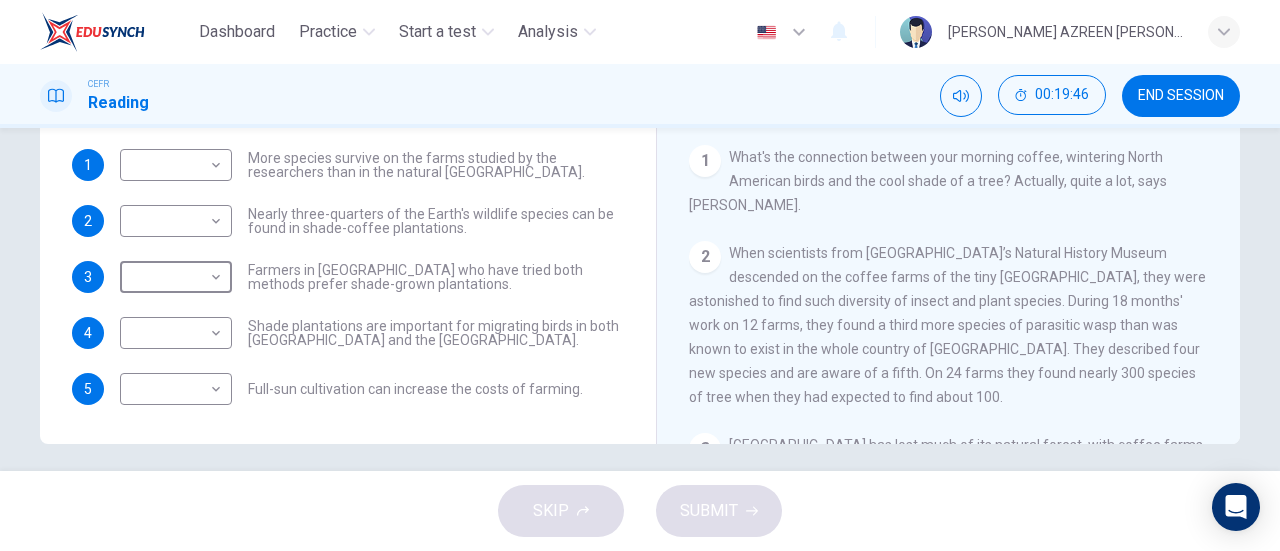 scroll, scrollTop: 432, scrollLeft: 0, axis: vertical 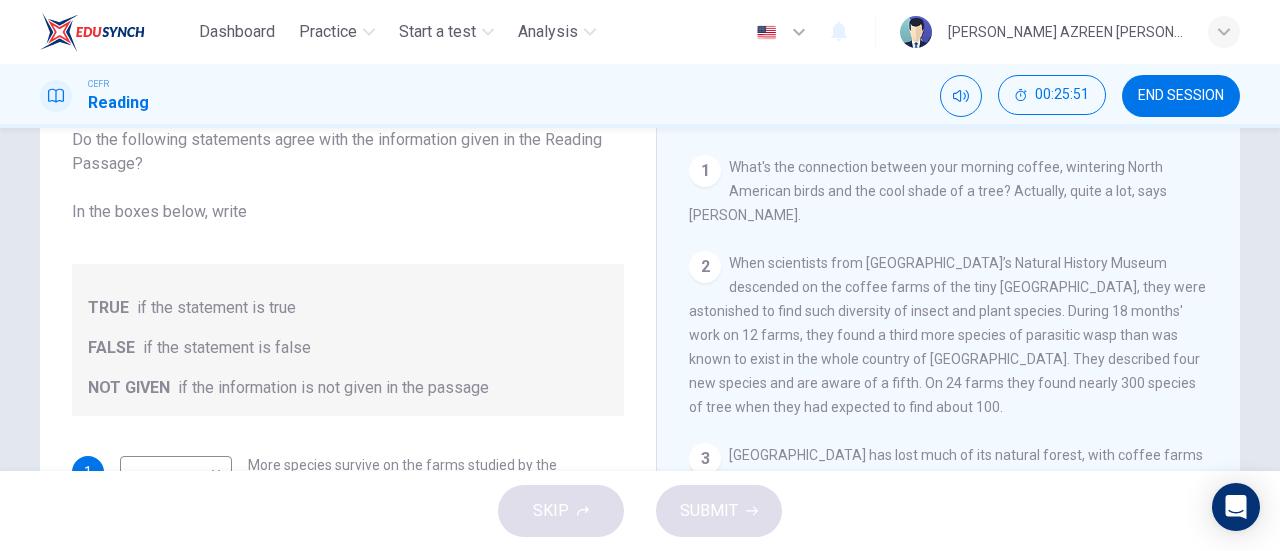 drag, startPoint x: 719, startPoint y: 167, endPoint x: 896, endPoint y: 283, distance: 211.62466 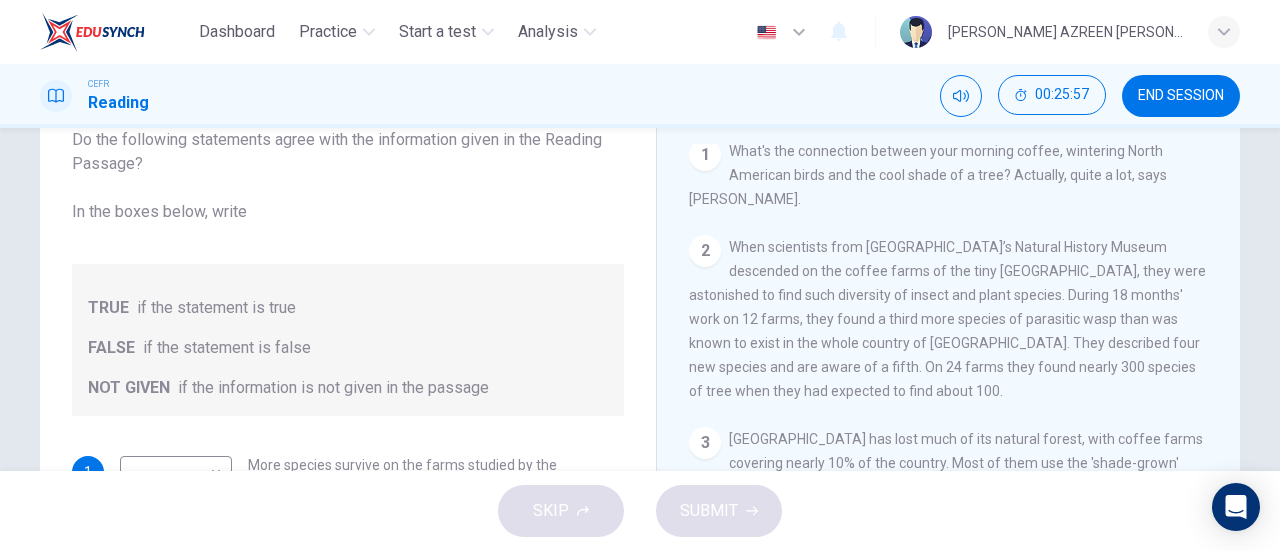 scroll, scrollTop: 412, scrollLeft: 0, axis: vertical 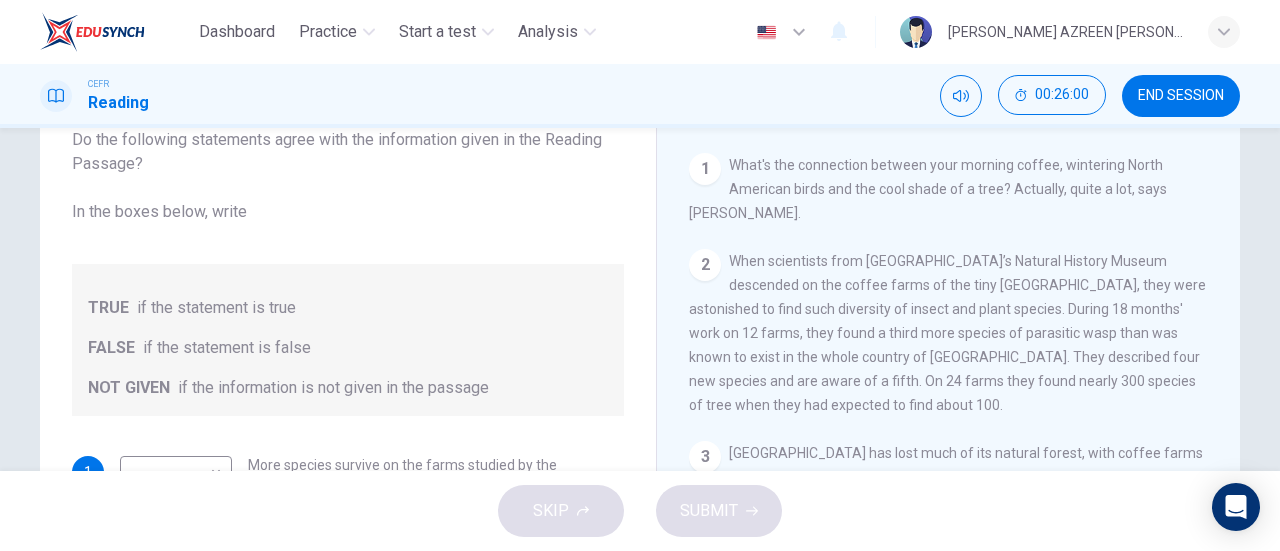 drag, startPoint x: 725, startPoint y: 169, endPoint x: 895, endPoint y: 226, distance: 179.30142 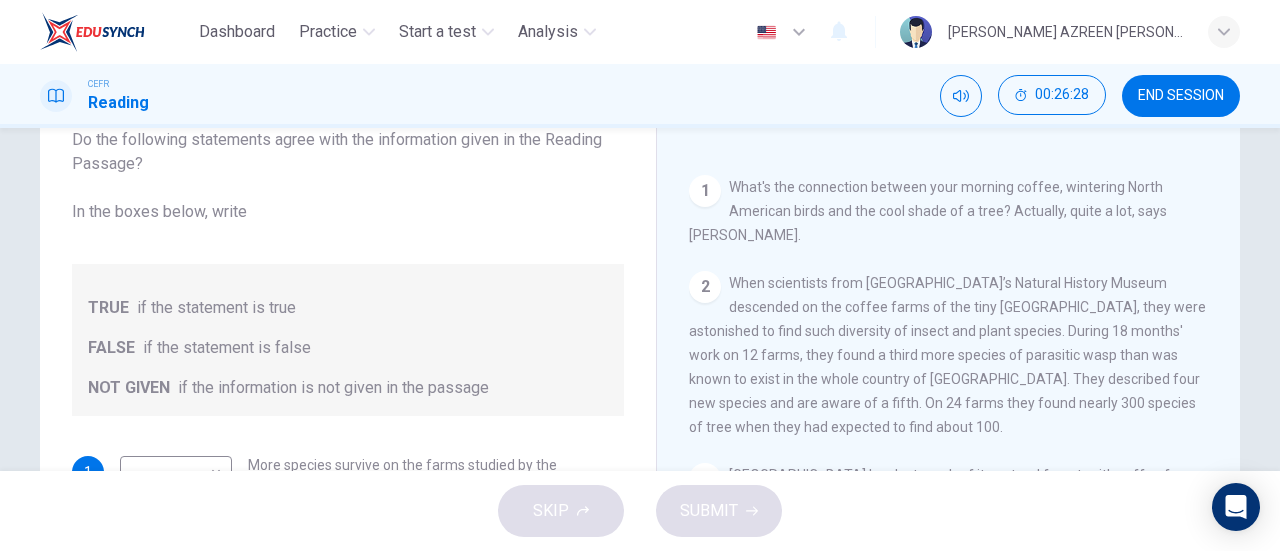 scroll, scrollTop: 391, scrollLeft: 0, axis: vertical 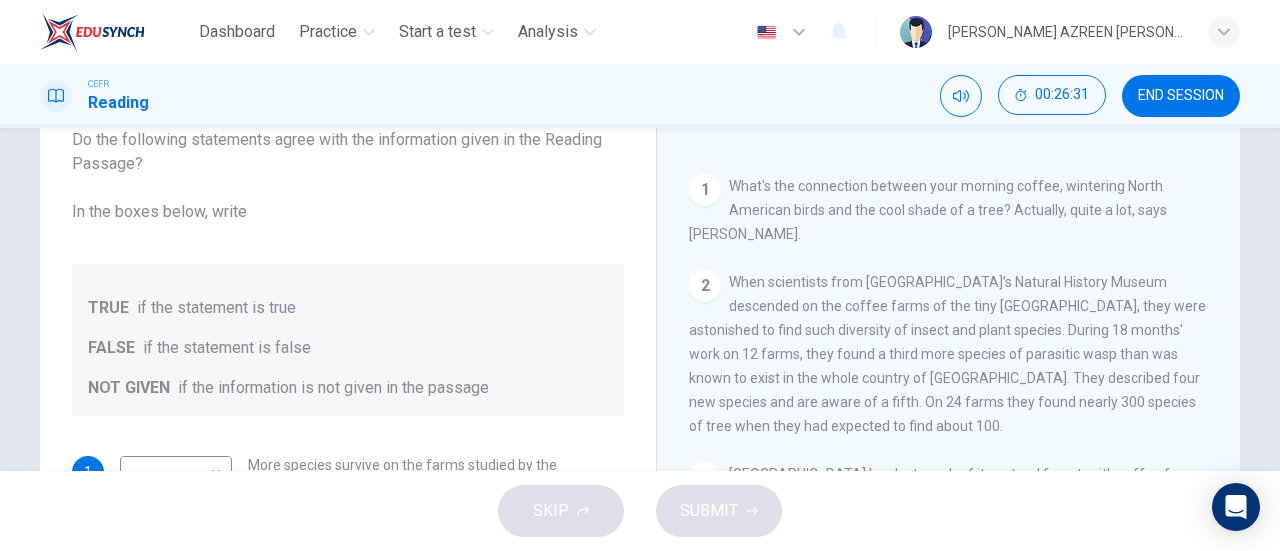drag, startPoint x: 689, startPoint y: 189, endPoint x: 972, endPoint y: 437, distance: 376.28845 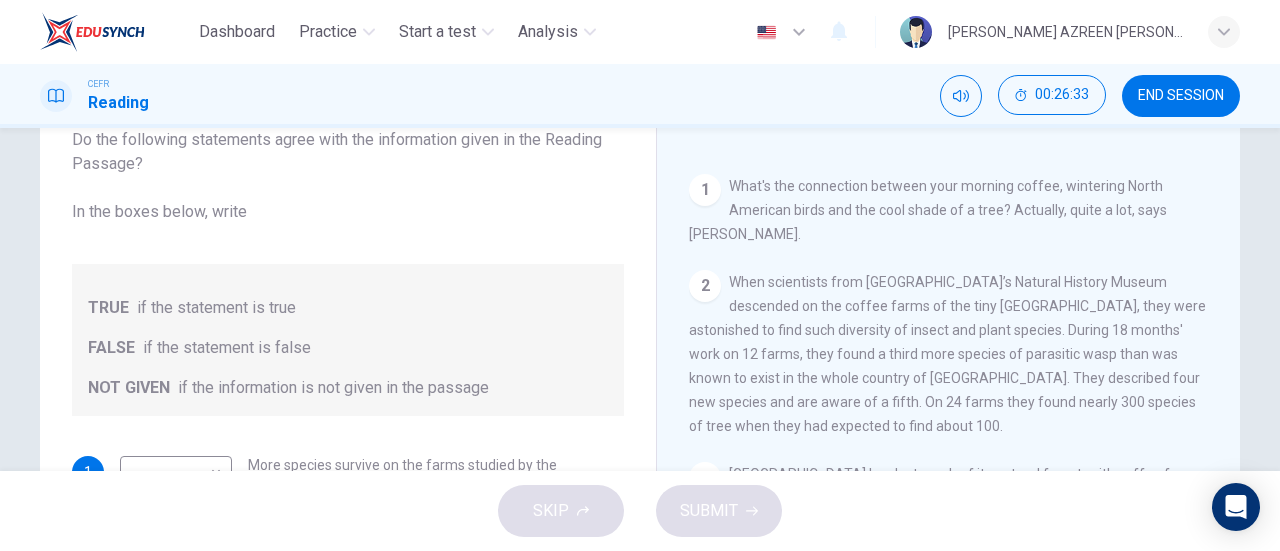 drag, startPoint x: 972, startPoint y: 437, endPoint x: 699, endPoint y: 192, distance: 366.81604 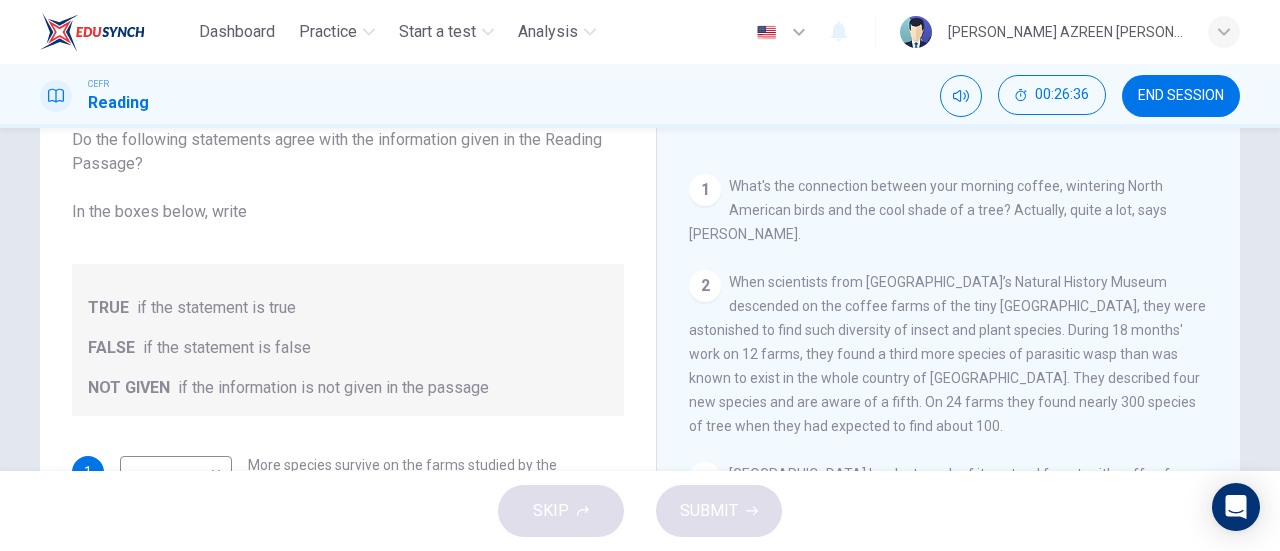 drag, startPoint x: 724, startPoint y: 183, endPoint x: 961, endPoint y: 423, distance: 337.2966 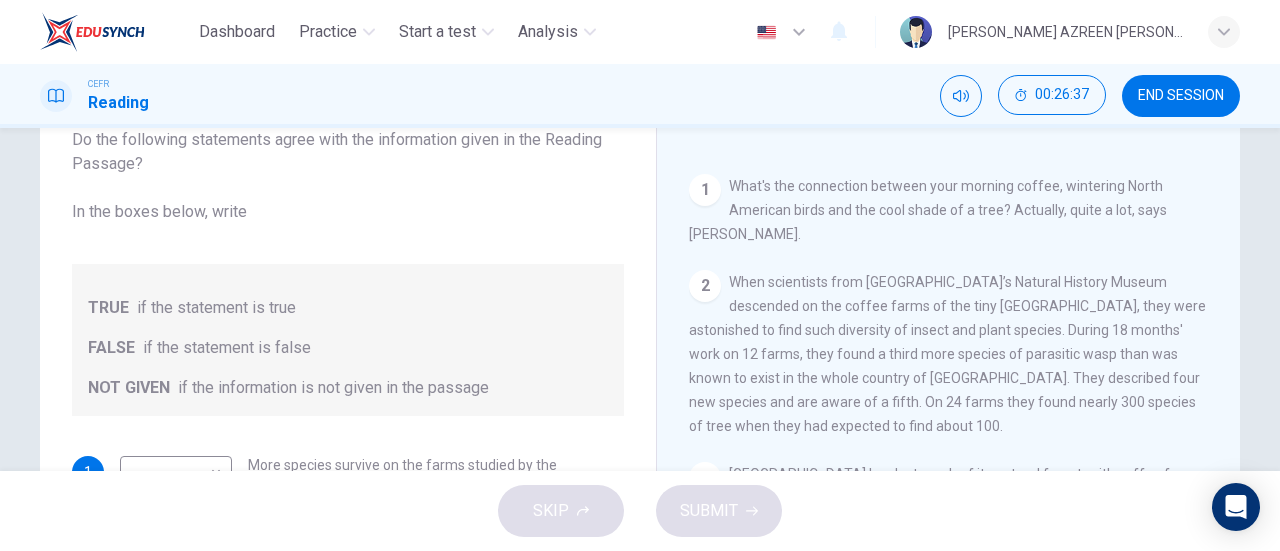 drag, startPoint x: 995, startPoint y: 435, endPoint x: 682, endPoint y: 183, distance: 401.83704 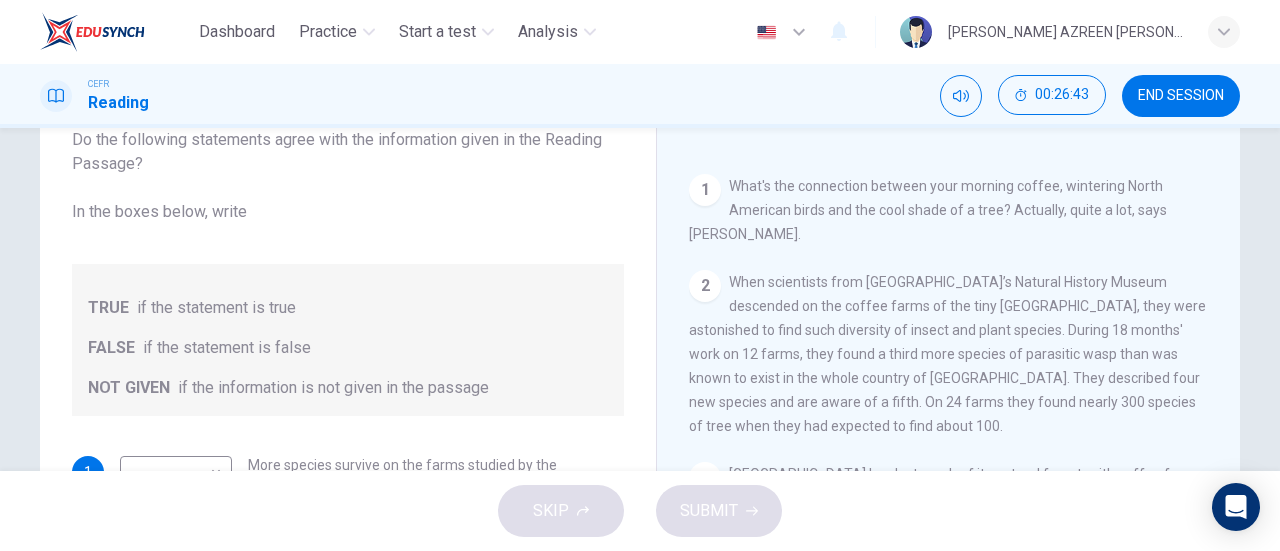 drag, startPoint x: 727, startPoint y: 187, endPoint x: 976, endPoint y: 419, distance: 340.33072 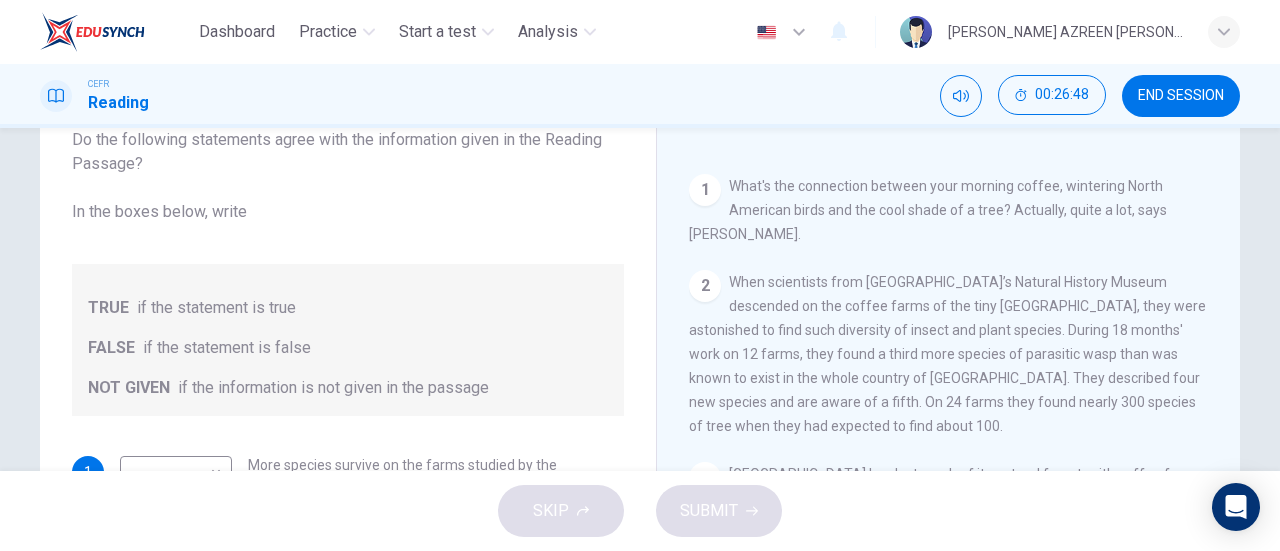 drag, startPoint x: 724, startPoint y: 185, endPoint x: 964, endPoint y: 434, distance: 345.83377 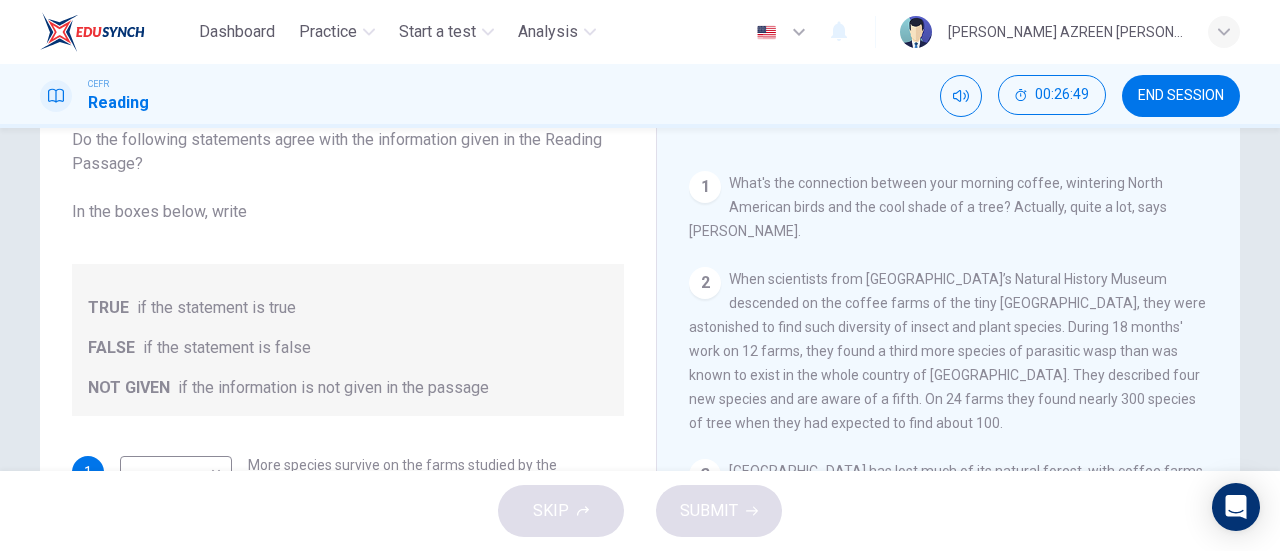 scroll, scrollTop: 392, scrollLeft: 0, axis: vertical 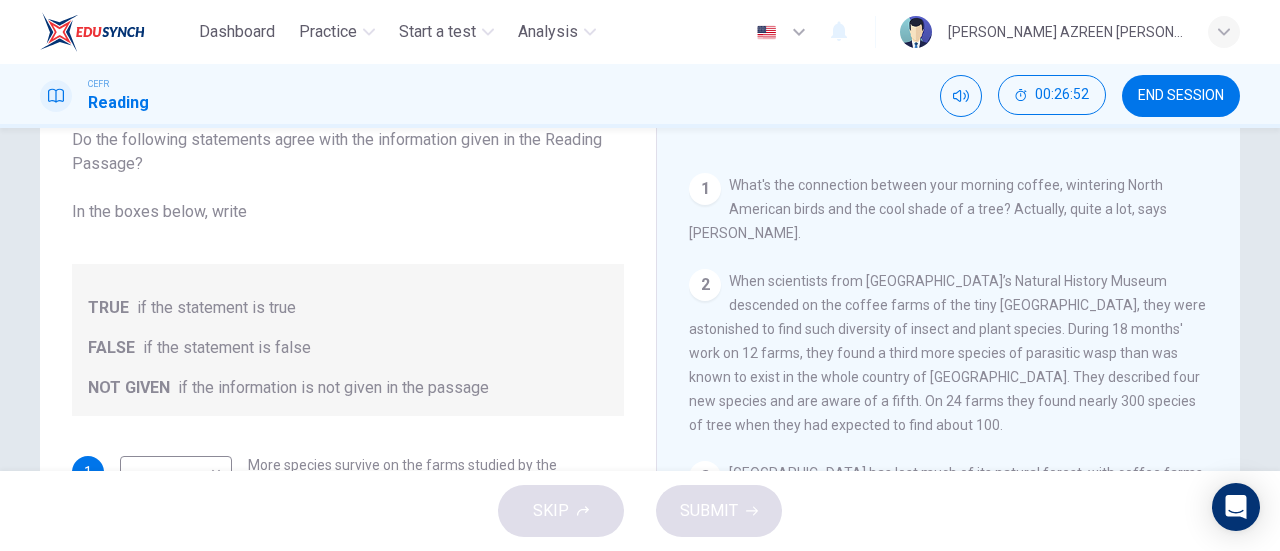drag, startPoint x: 685, startPoint y: 167, endPoint x: 982, endPoint y: 441, distance: 404.0854 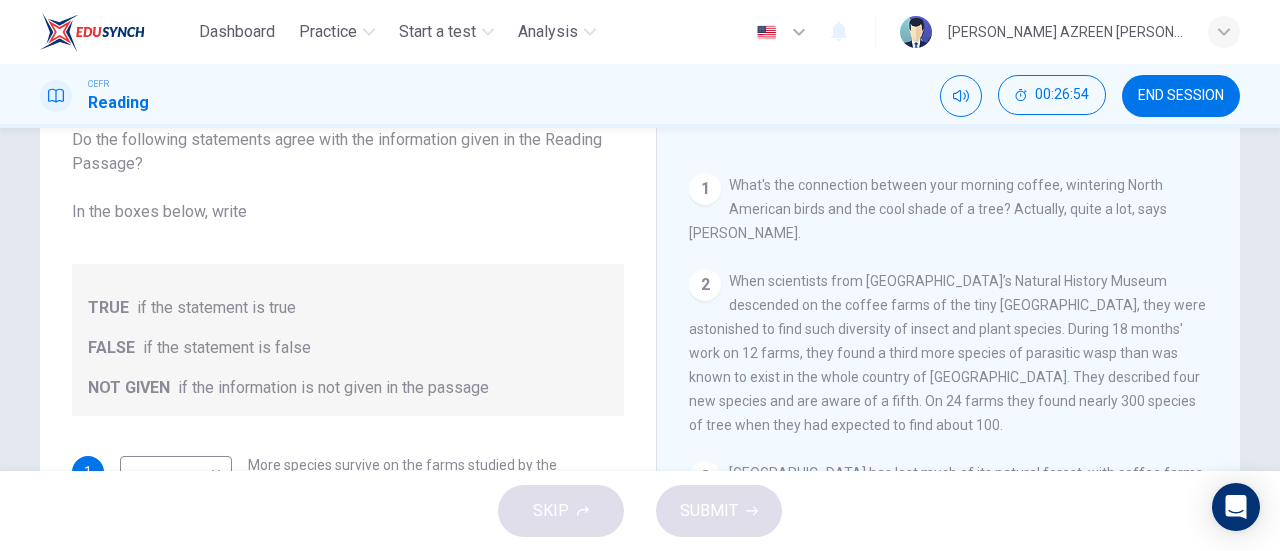 drag, startPoint x: 982, startPoint y: 441, endPoint x: 761, endPoint y: 189, distance: 335.17905 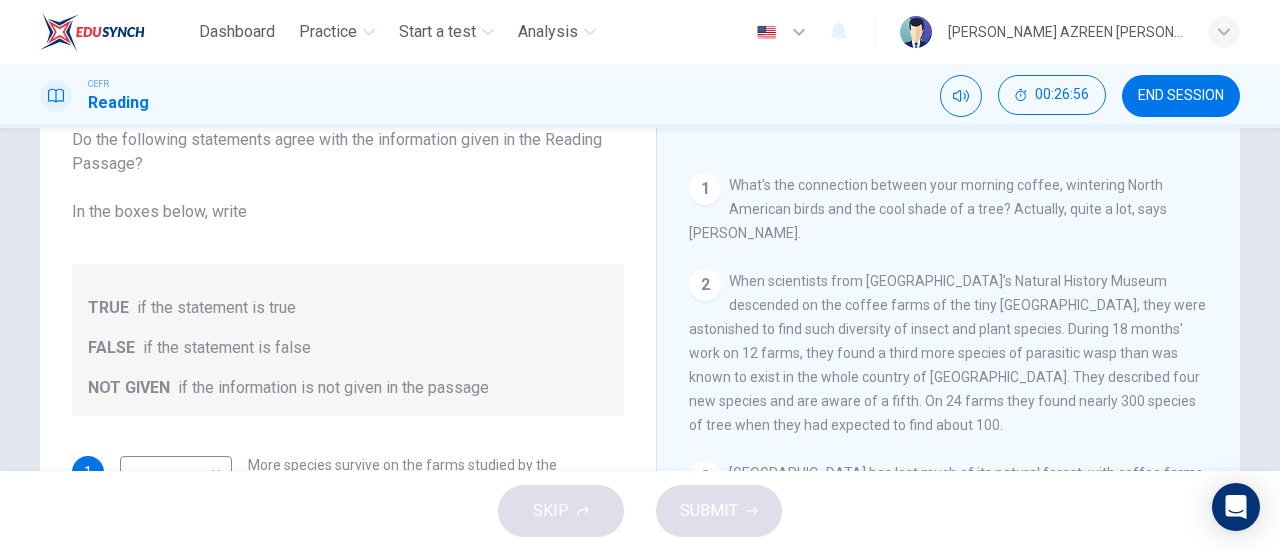 drag, startPoint x: 726, startPoint y: 185, endPoint x: 974, endPoint y: 429, distance: 347.90802 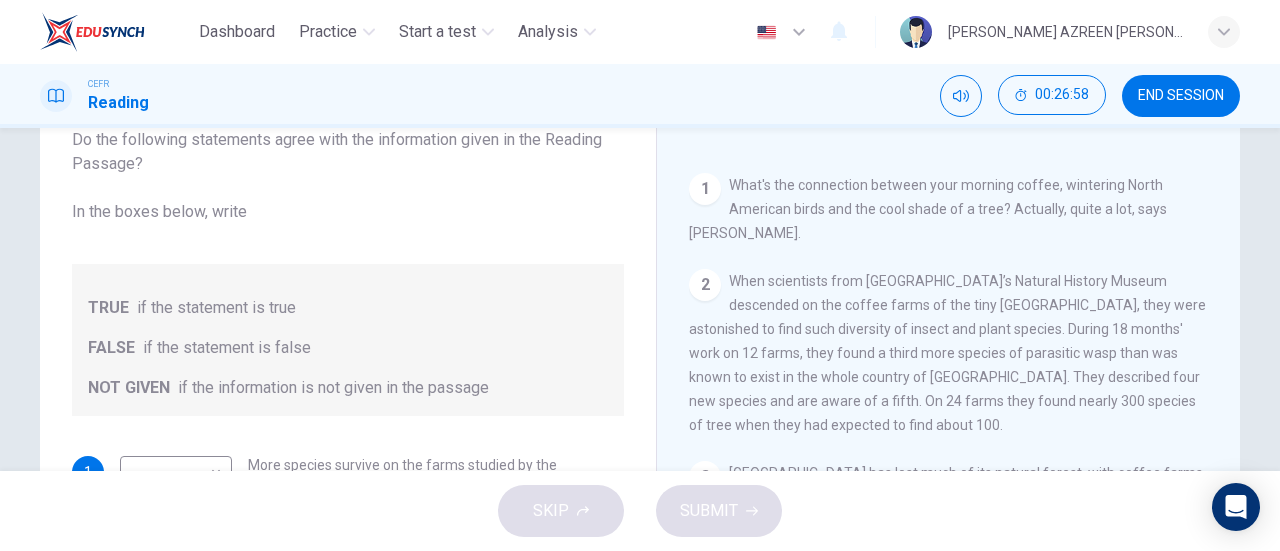 drag, startPoint x: 974, startPoint y: 429, endPoint x: 688, endPoint y: 179, distance: 379.86313 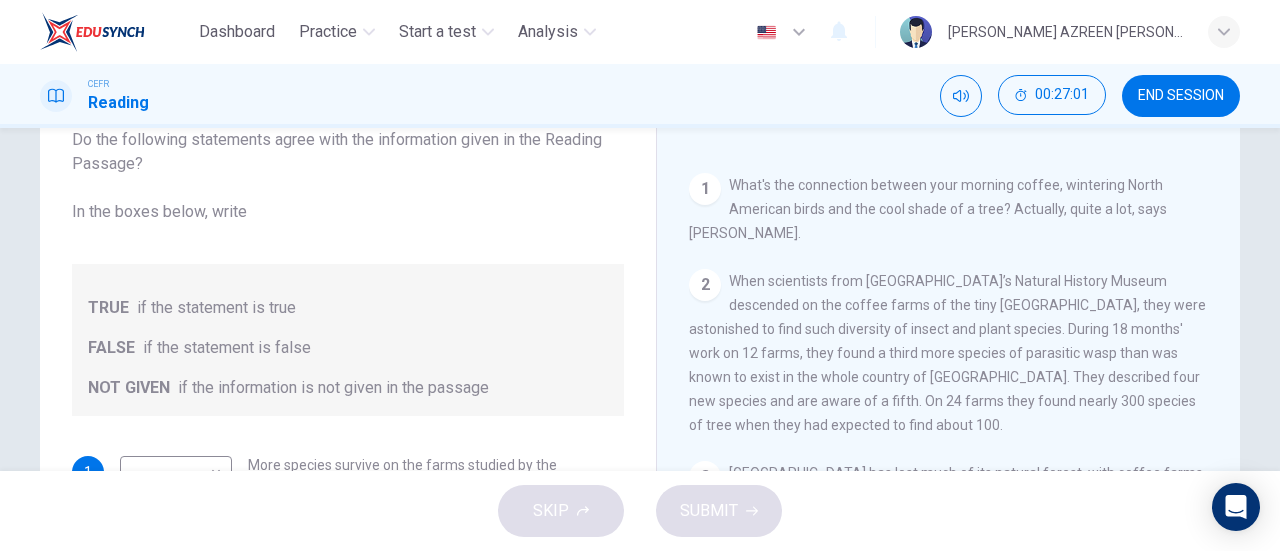drag, startPoint x: 975, startPoint y: 433, endPoint x: 688, endPoint y: 187, distance: 378.0013 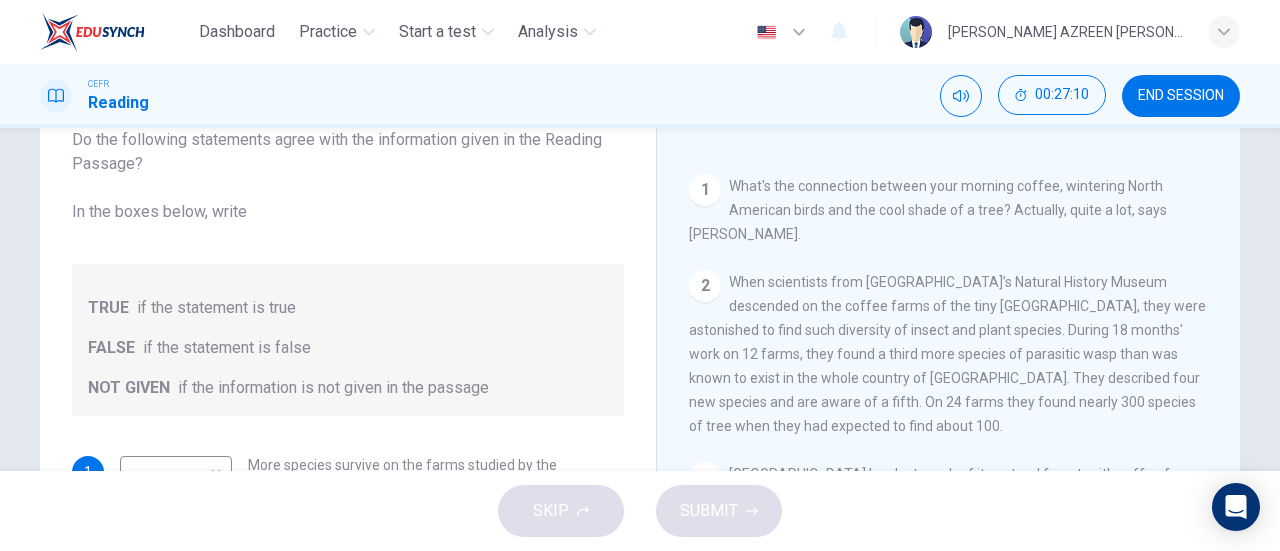 scroll, scrollTop: 390, scrollLeft: 0, axis: vertical 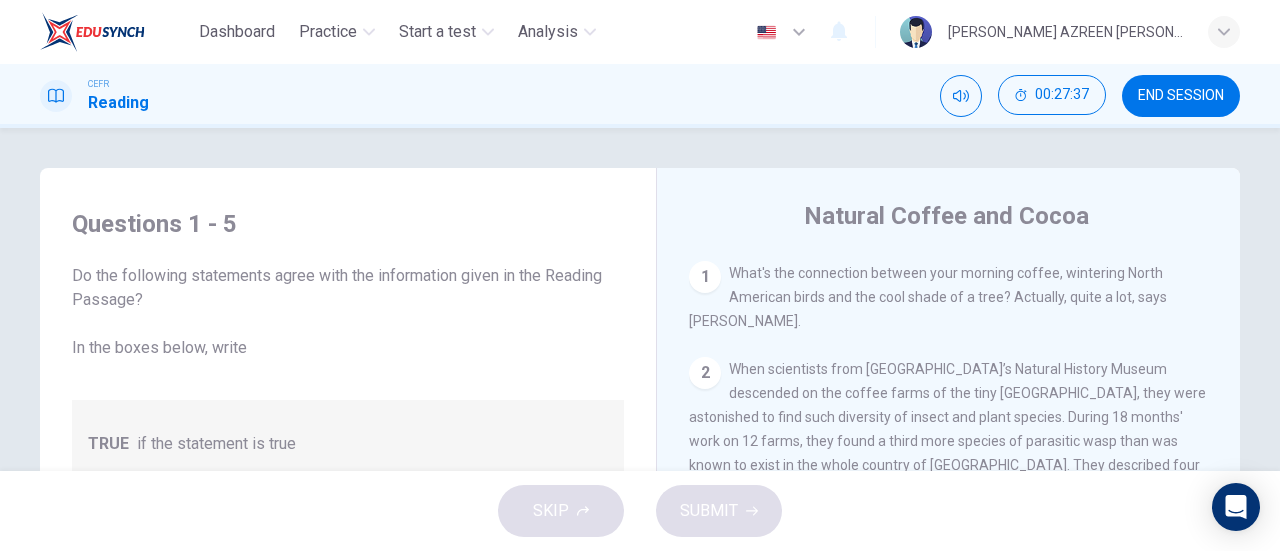 drag, startPoint x: 691, startPoint y: 278, endPoint x: 896, endPoint y: 394, distance: 235.54405 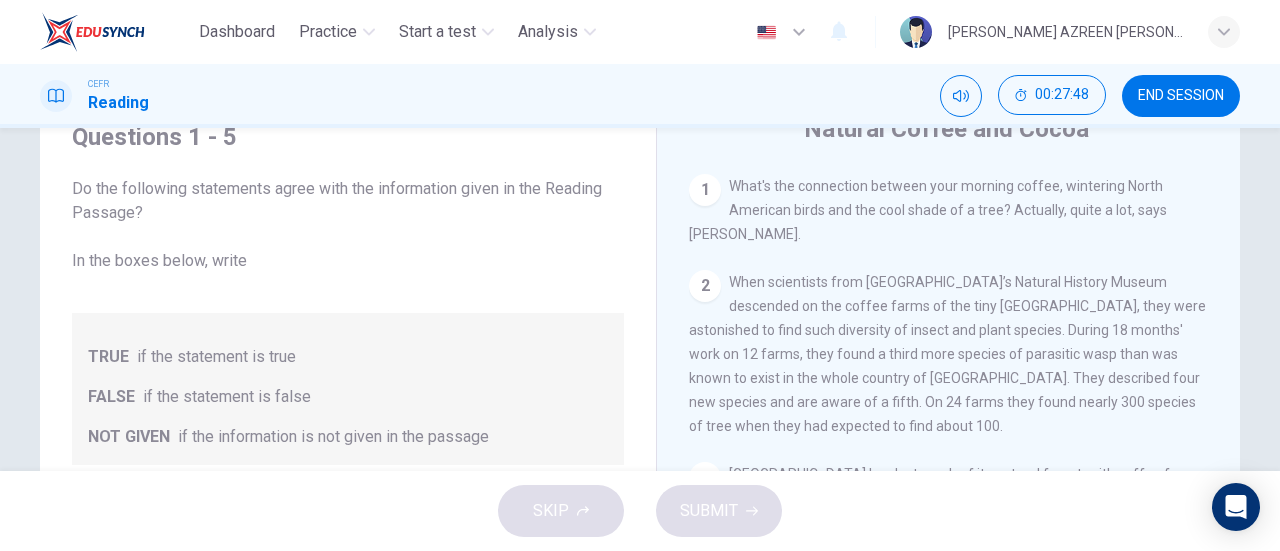 scroll, scrollTop: 89, scrollLeft: 0, axis: vertical 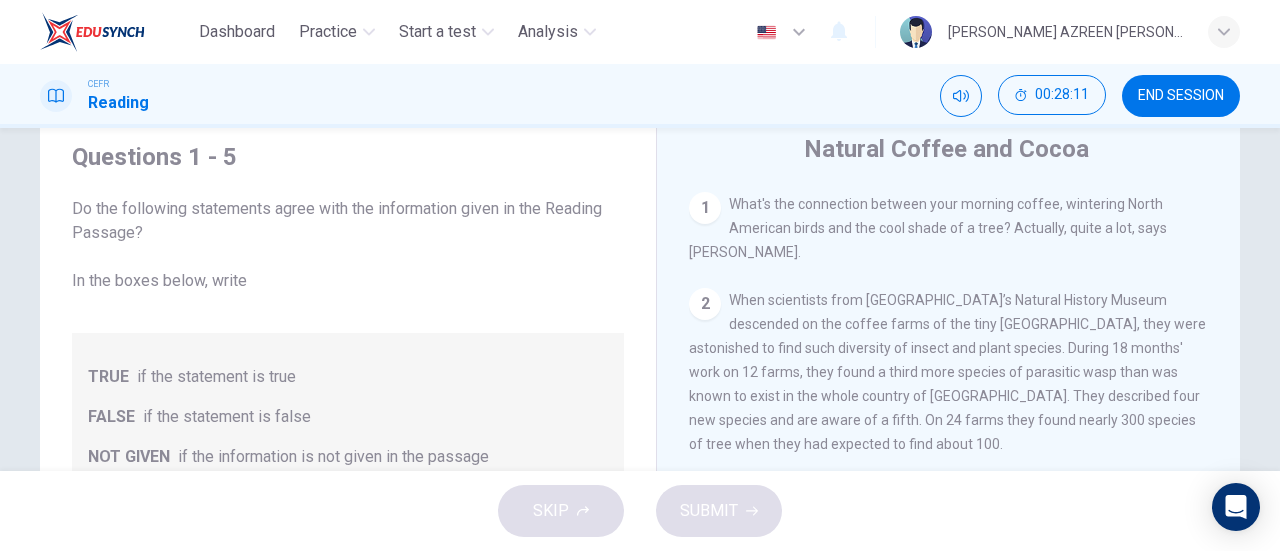 drag, startPoint x: 808, startPoint y: 146, endPoint x: 980, endPoint y: 456, distance: 354.51938 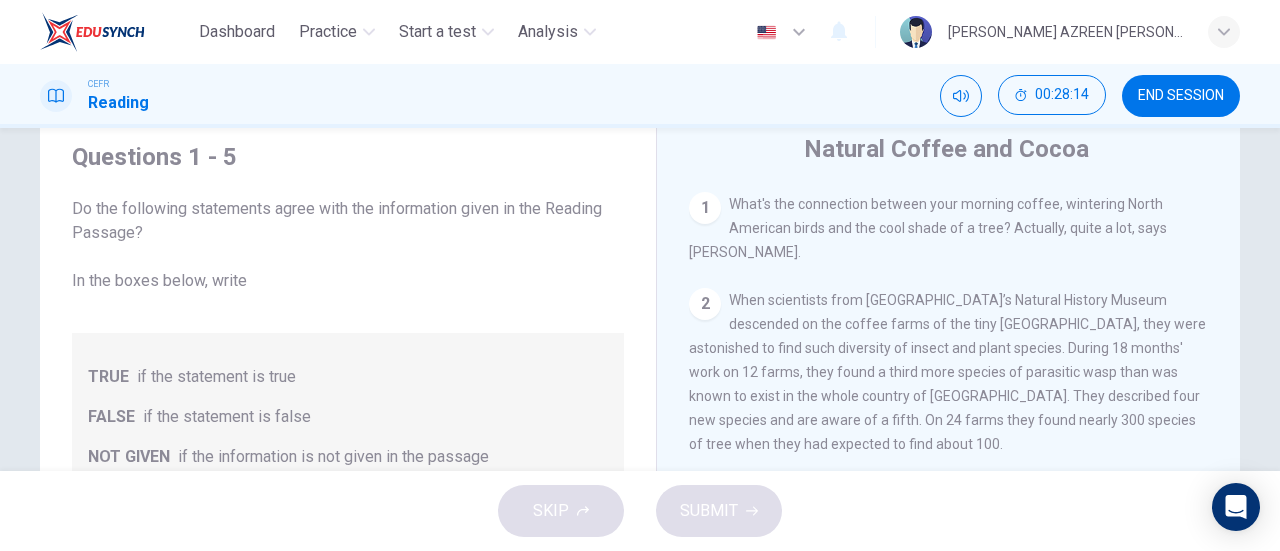 drag, startPoint x: 806, startPoint y: 145, endPoint x: 982, endPoint y: 457, distance: 358.2178 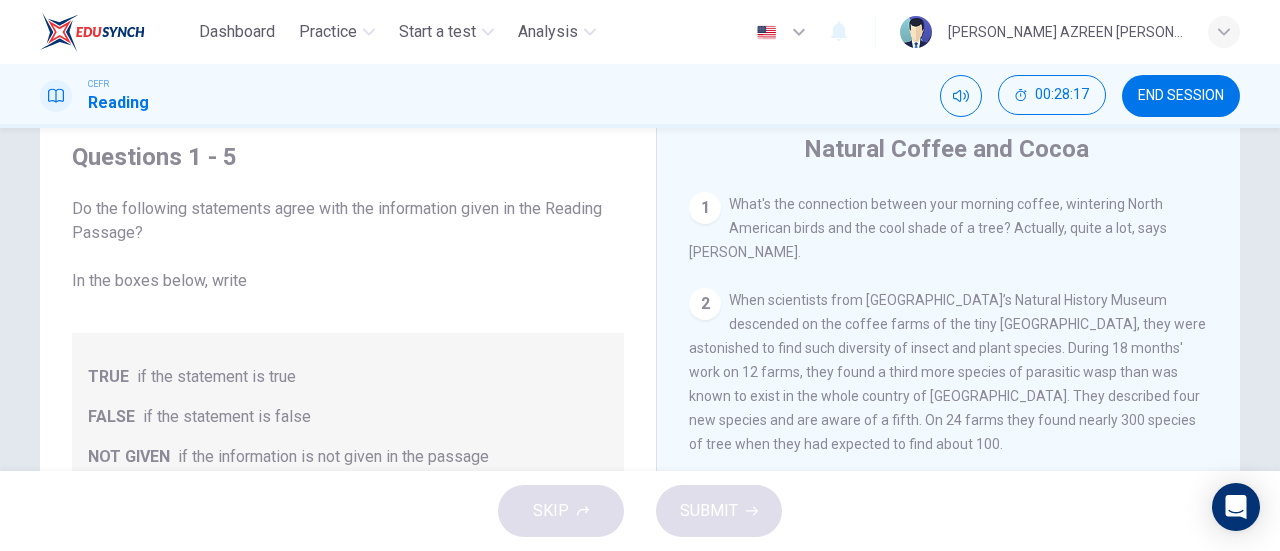 drag, startPoint x: 948, startPoint y: 389, endPoint x: 795, endPoint y: 138, distance: 293.95578 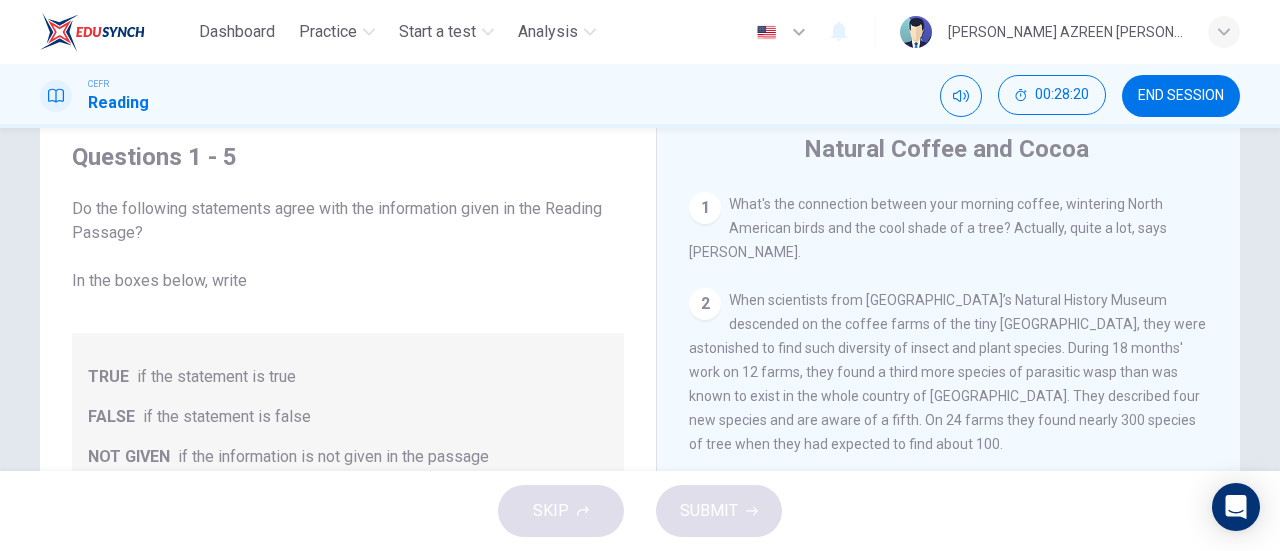 drag, startPoint x: 800, startPoint y: 149, endPoint x: 978, endPoint y: 451, distance: 350.55383 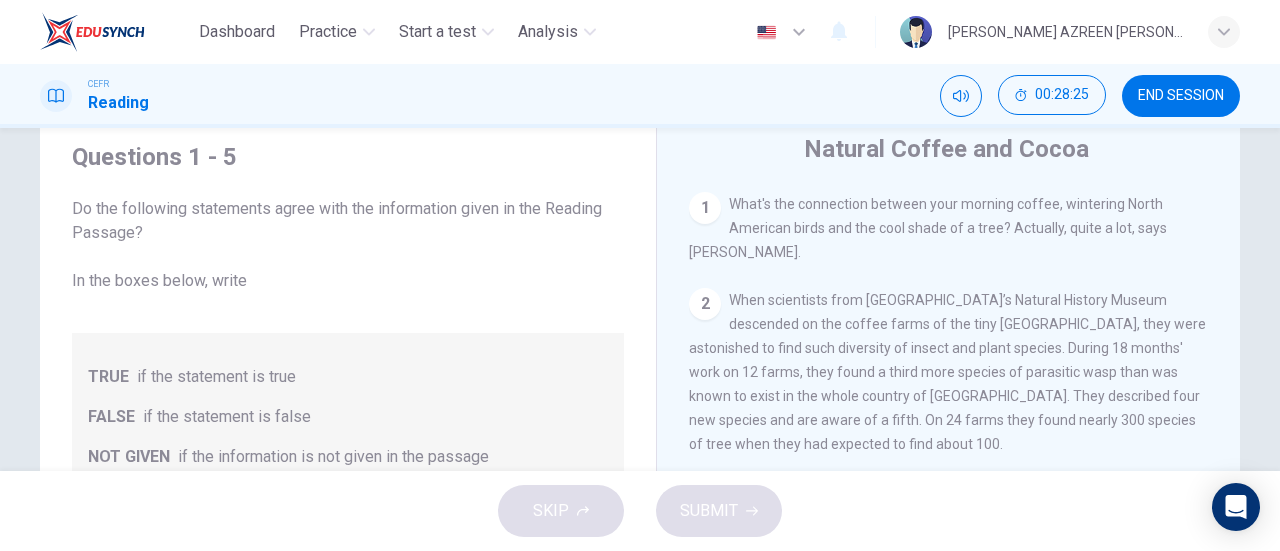 drag, startPoint x: 805, startPoint y: 153, endPoint x: 961, endPoint y: 439, distance: 325.77905 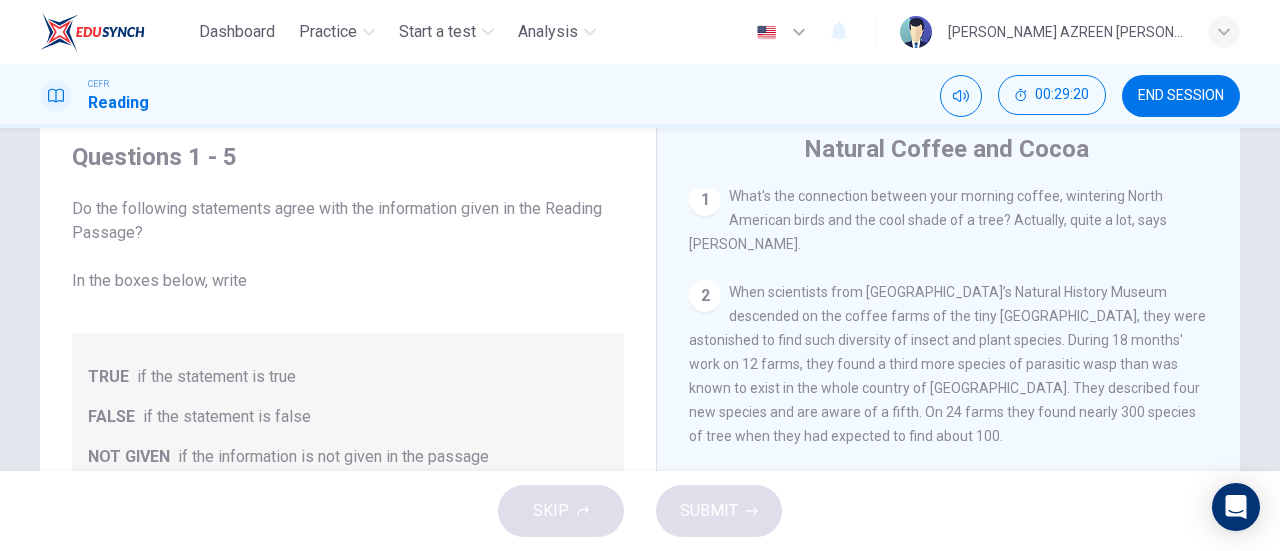 scroll, scrollTop: 427, scrollLeft: 0, axis: vertical 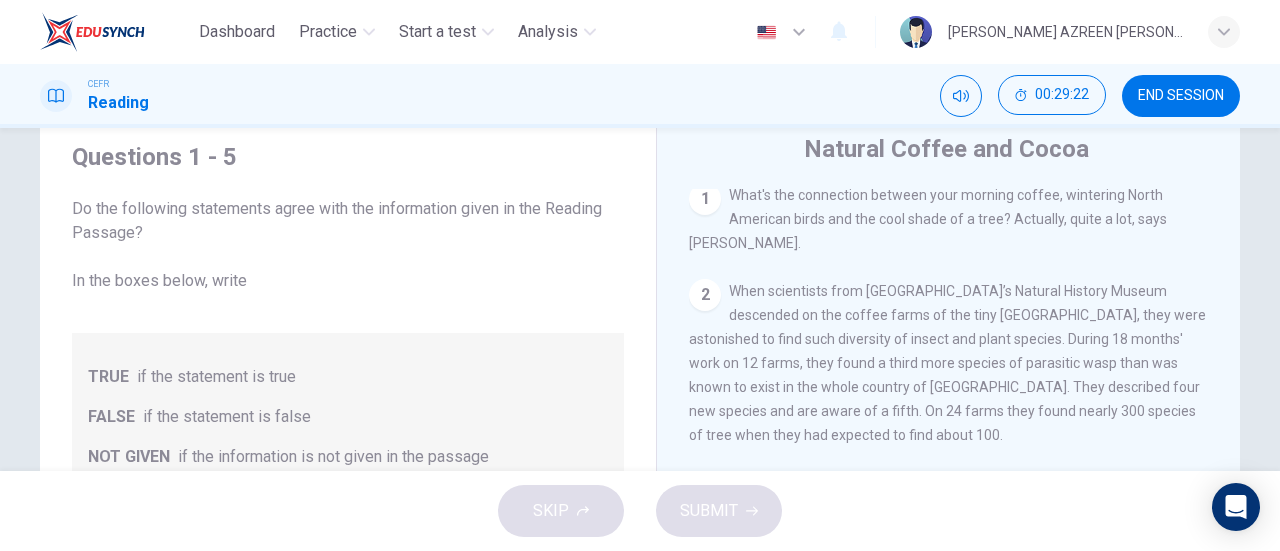 drag, startPoint x: 722, startPoint y: 187, endPoint x: 985, endPoint y: 444, distance: 367.72 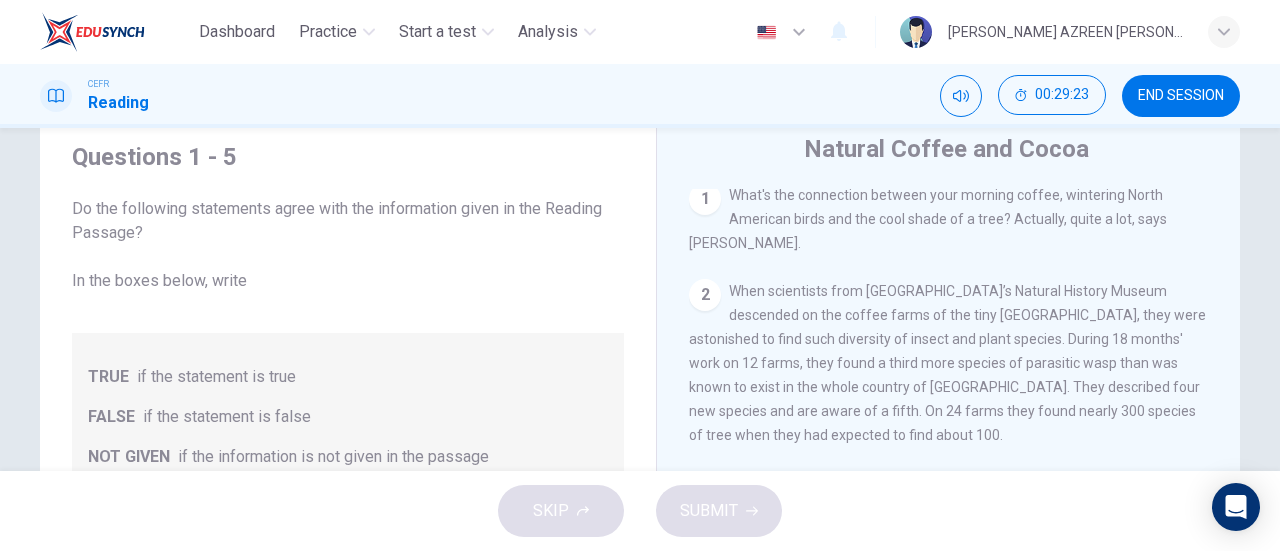 drag, startPoint x: 997, startPoint y: 449, endPoint x: 711, endPoint y: 178, distance: 394.00128 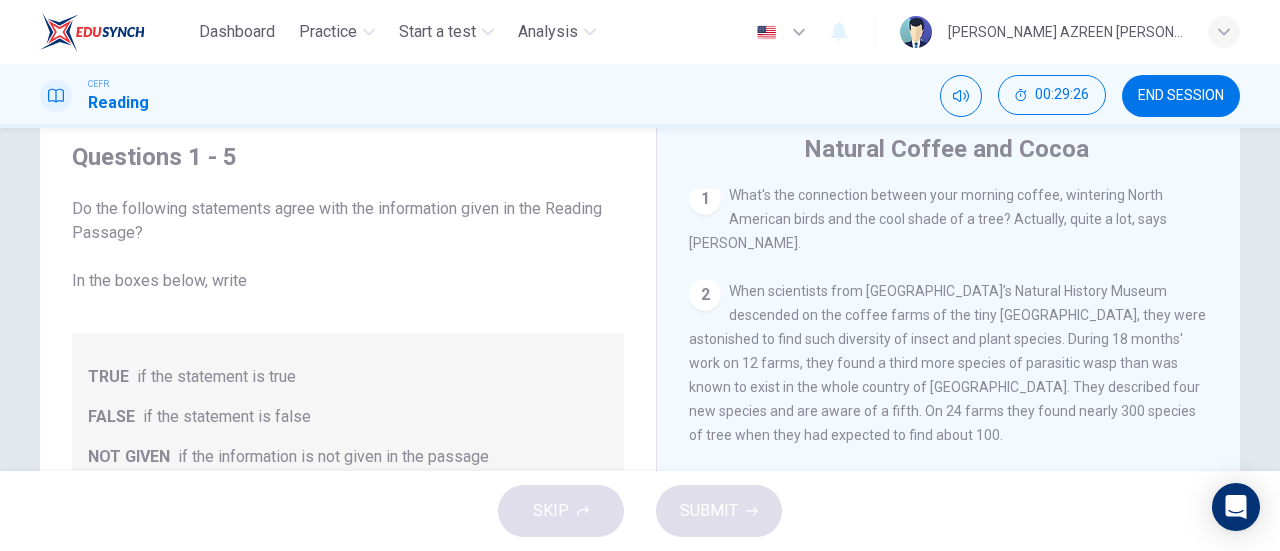 drag, startPoint x: 969, startPoint y: 441, endPoint x: 715, endPoint y: 193, distance: 354.99295 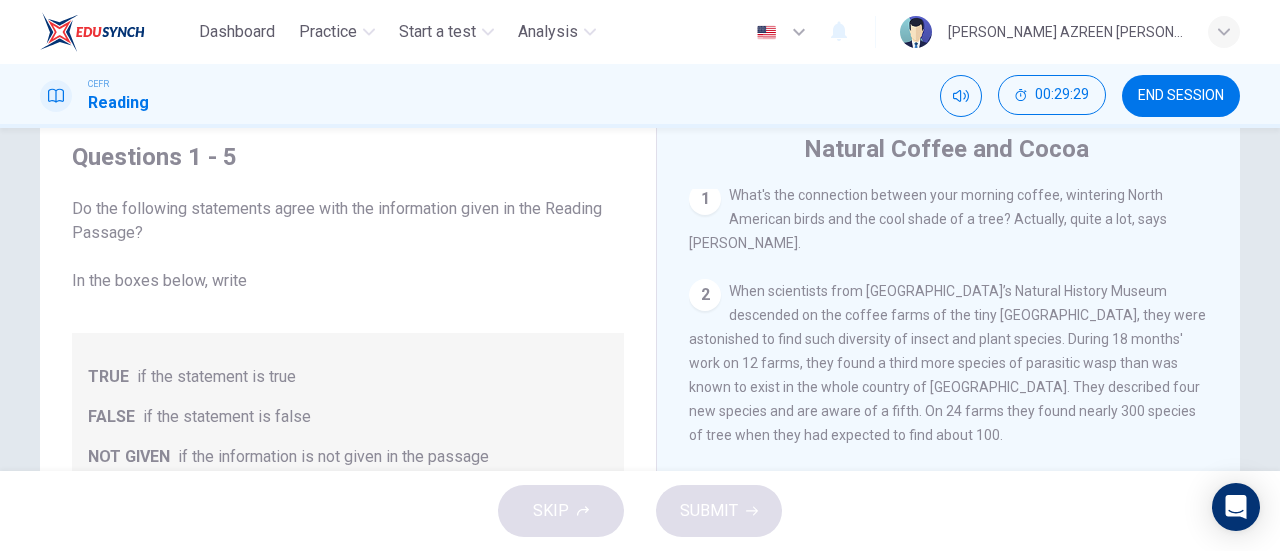 drag, startPoint x: 977, startPoint y: 439, endPoint x: 688, endPoint y: 198, distance: 376.3004 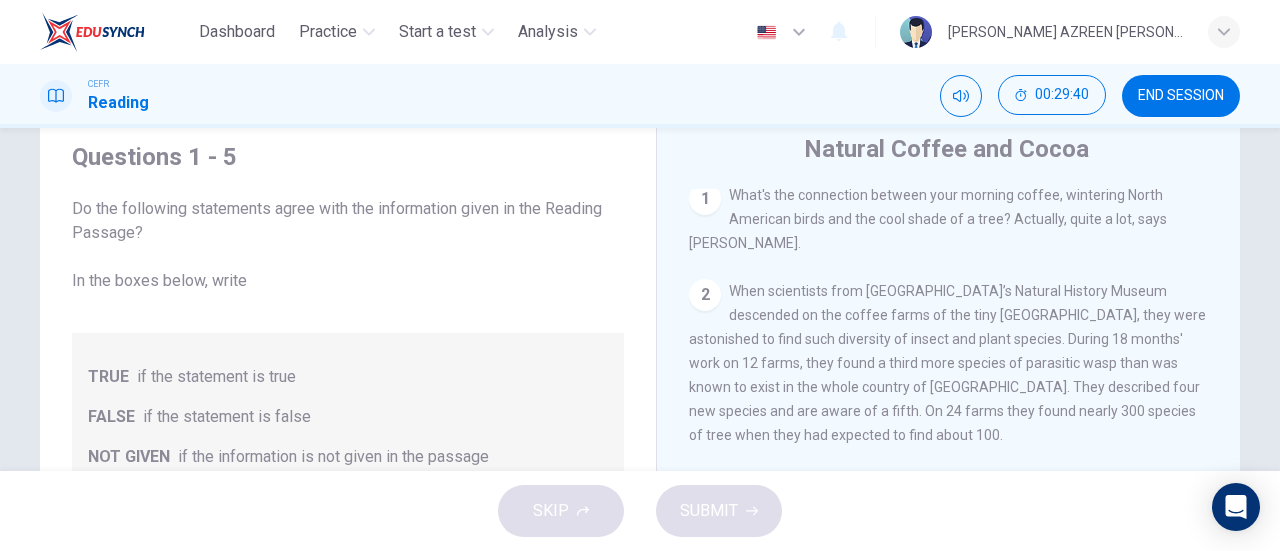 scroll, scrollTop: 429, scrollLeft: 0, axis: vertical 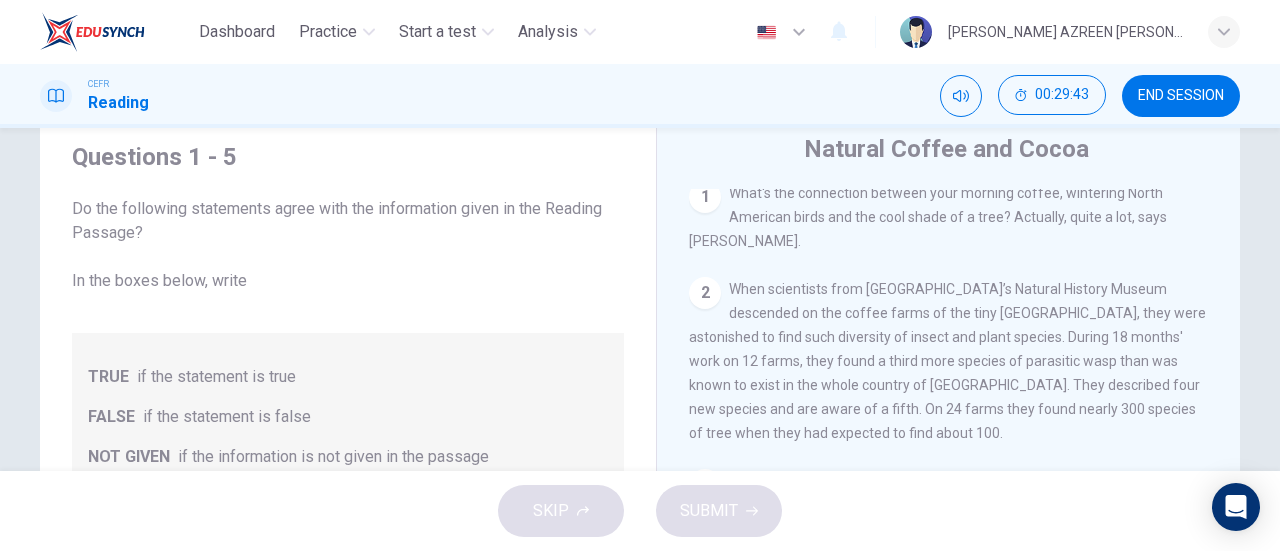 drag, startPoint x: 981, startPoint y: 441, endPoint x: 692, endPoint y: 181, distance: 388.74286 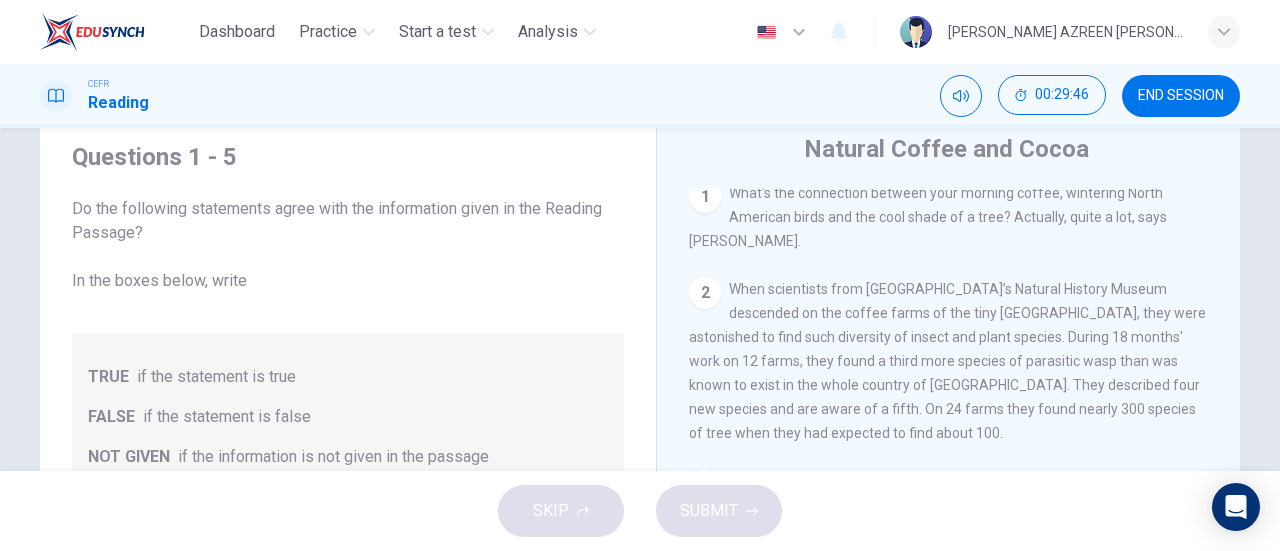 drag, startPoint x: 986, startPoint y: 442, endPoint x: 697, endPoint y: 201, distance: 376.3004 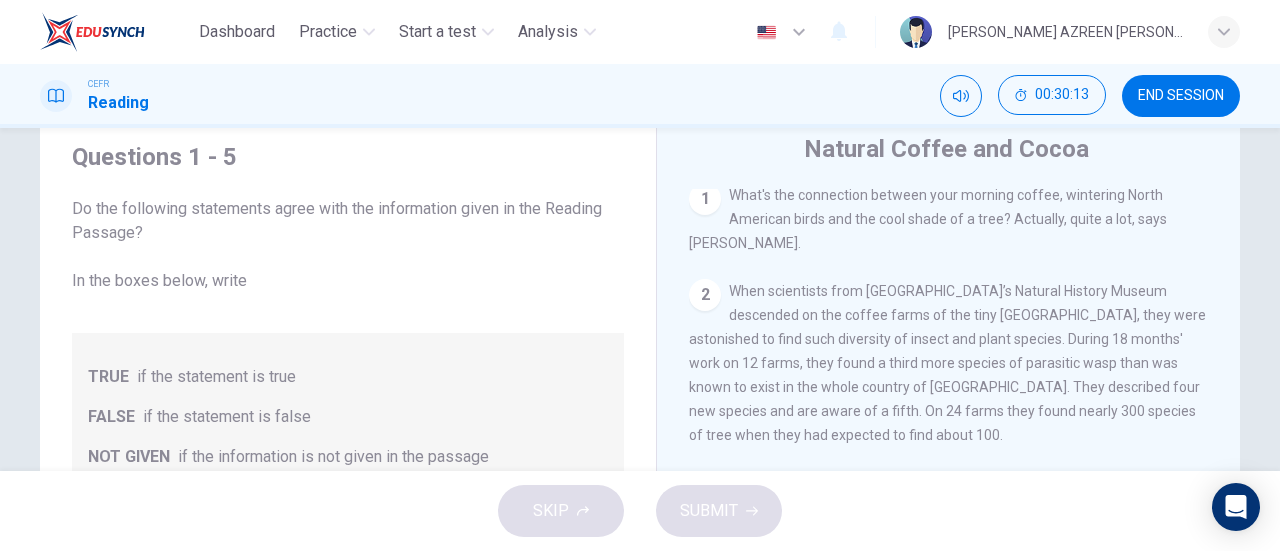 scroll, scrollTop: 418, scrollLeft: 0, axis: vertical 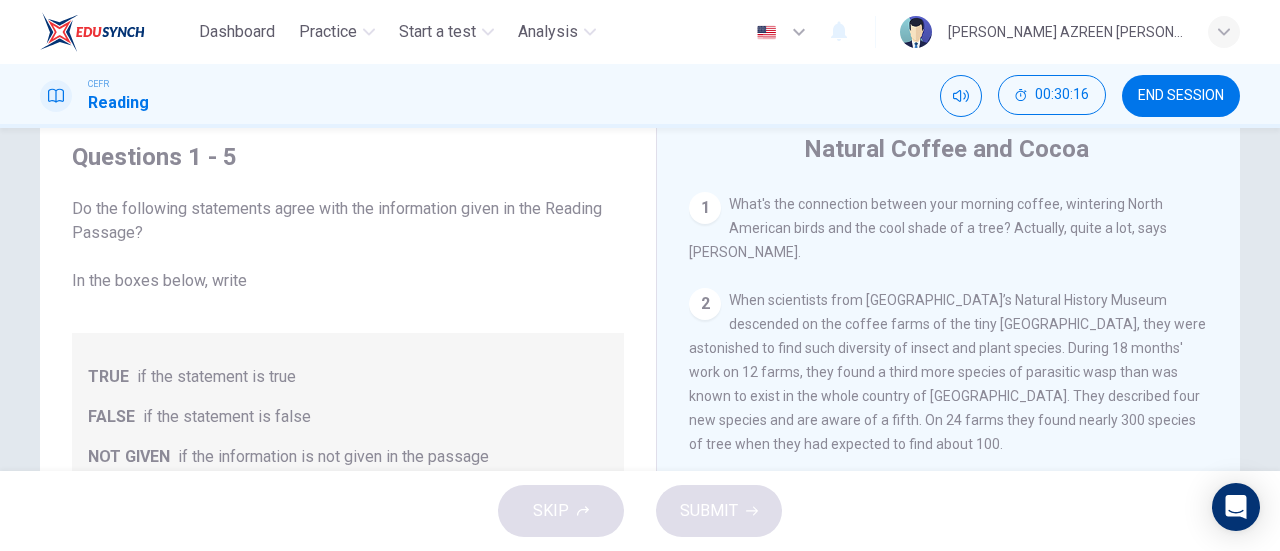 drag, startPoint x: 805, startPoint y: 150, endPoint x: 986, endPoint y: 450, distance: 350.37265 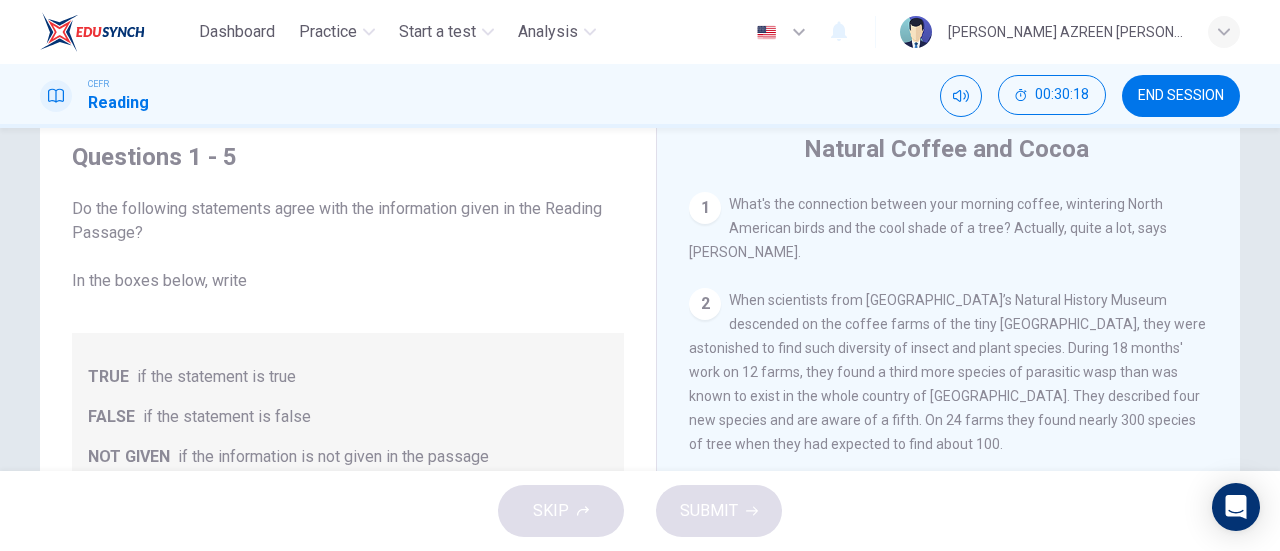 drag, startPoint x: 986, startPoint y: 450, endPoint x: 798, endPoint y: 153, distance: 351.50107 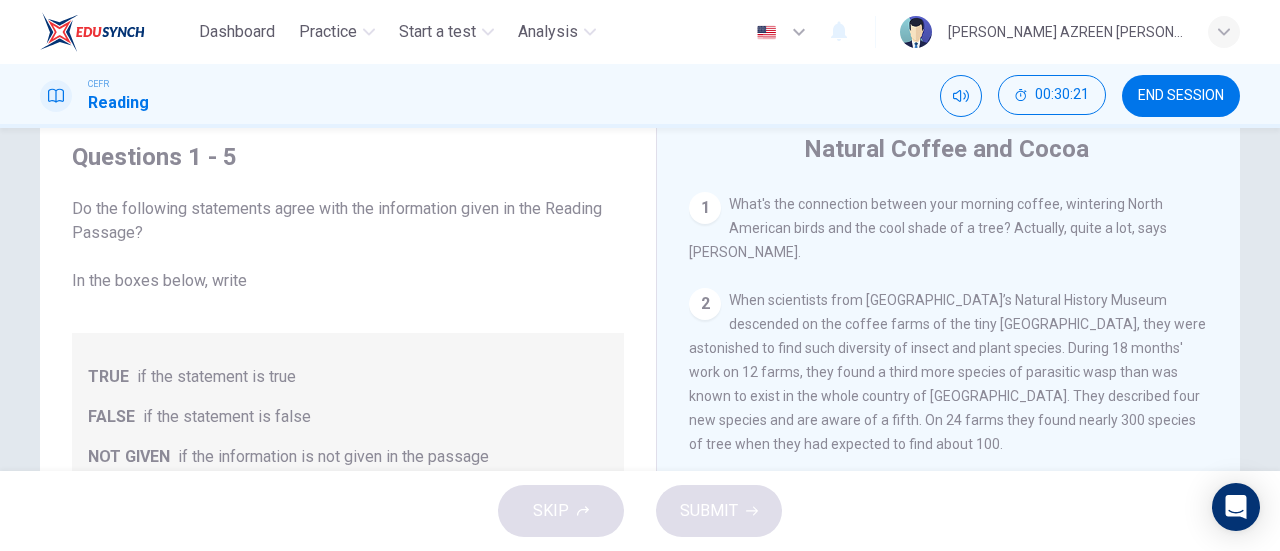 drag, startPoint x: 802, startPoint y: 151, endPoint x: 980, endPoint y: 447, distance: 345.39832 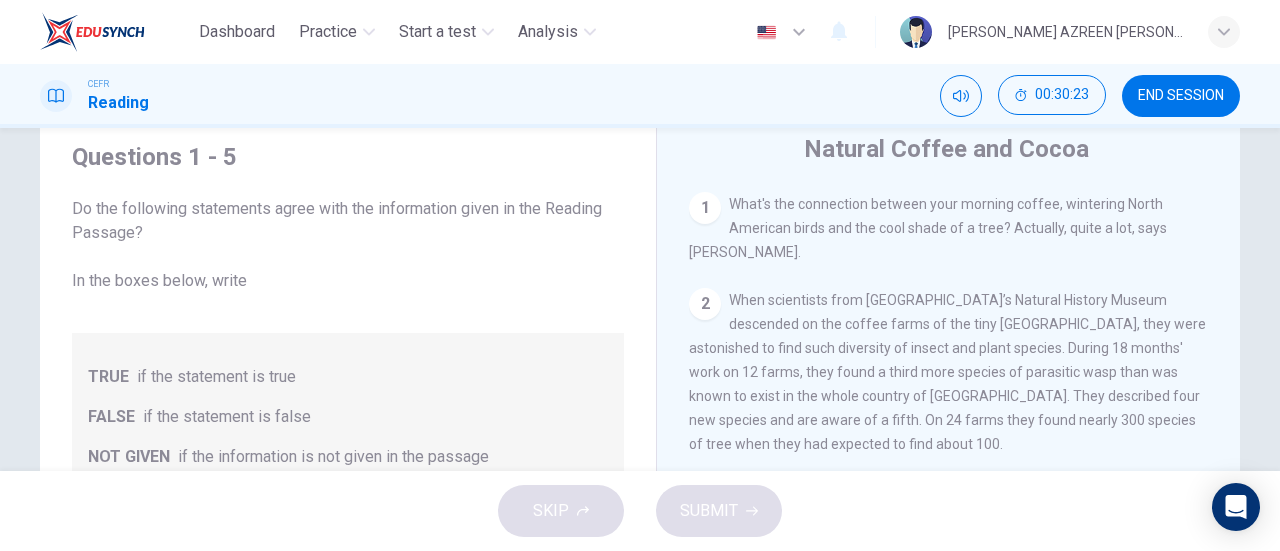 drag, startPoint x: 979, startPoint y: 449, endPoint x: 793, endPoint y: 139, distance: 361.519 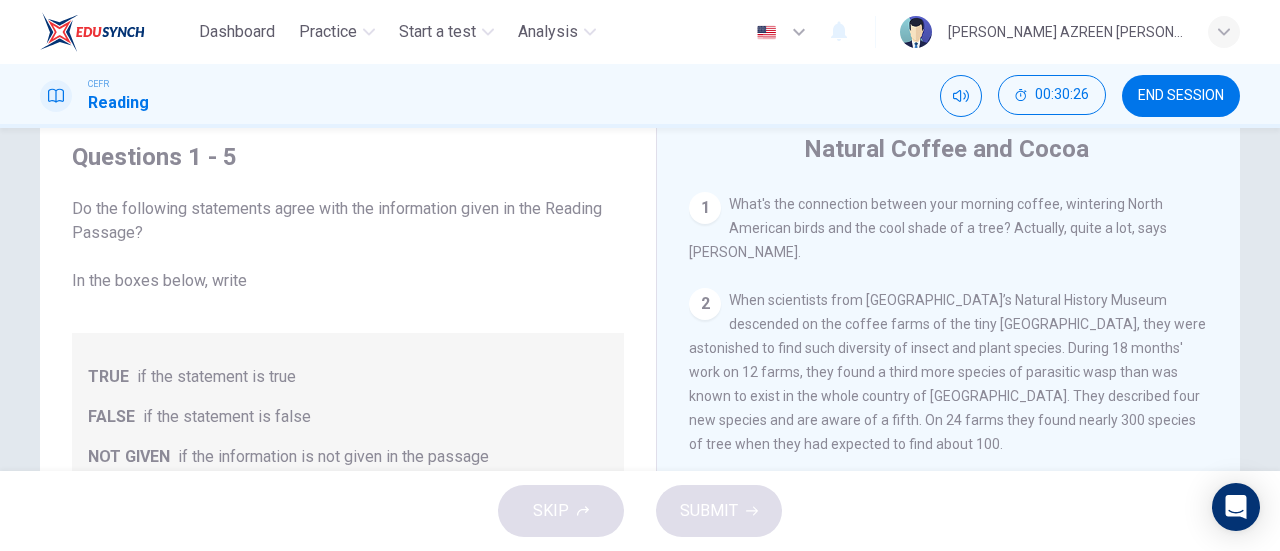 click on "1" at bounding box center (705, 208) 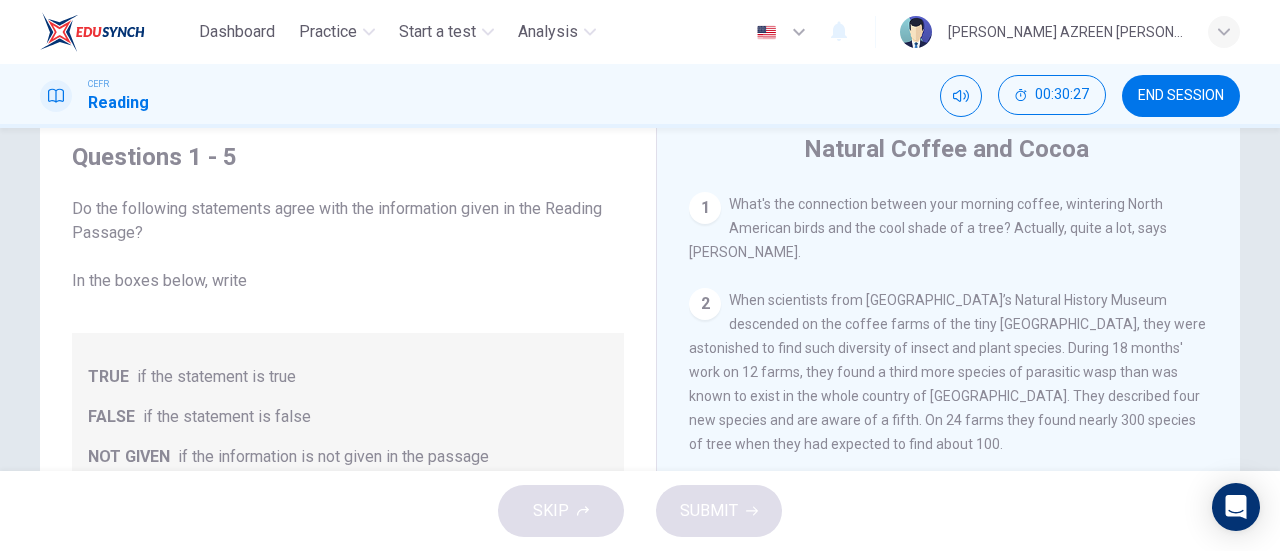 click on "2" at bounding box center [705, 304] 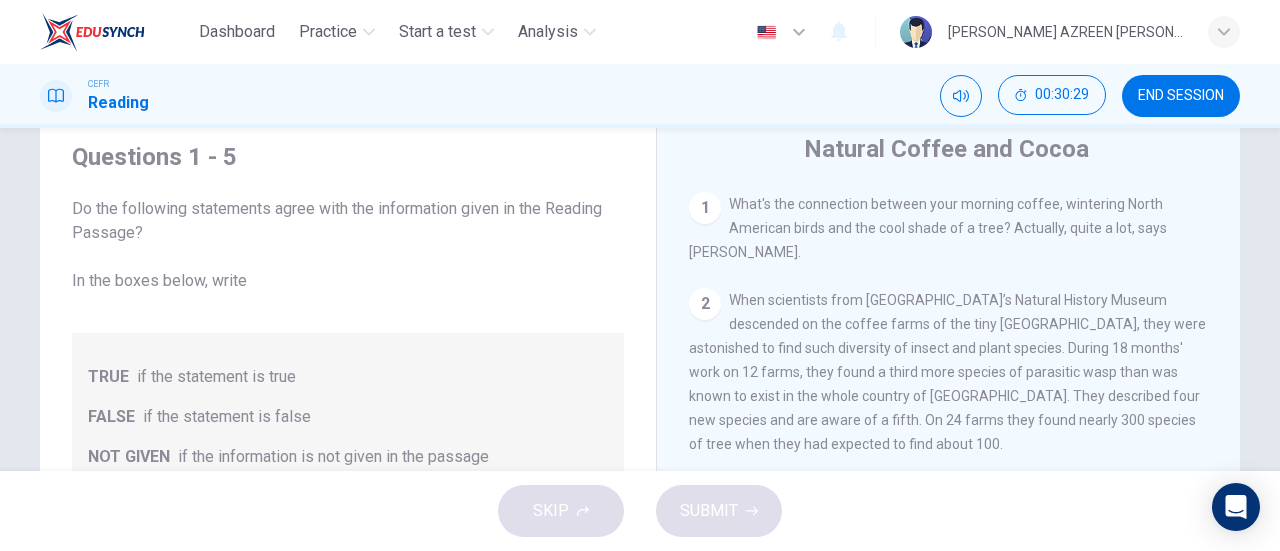 click on "1" at bounding box center [705, 208] 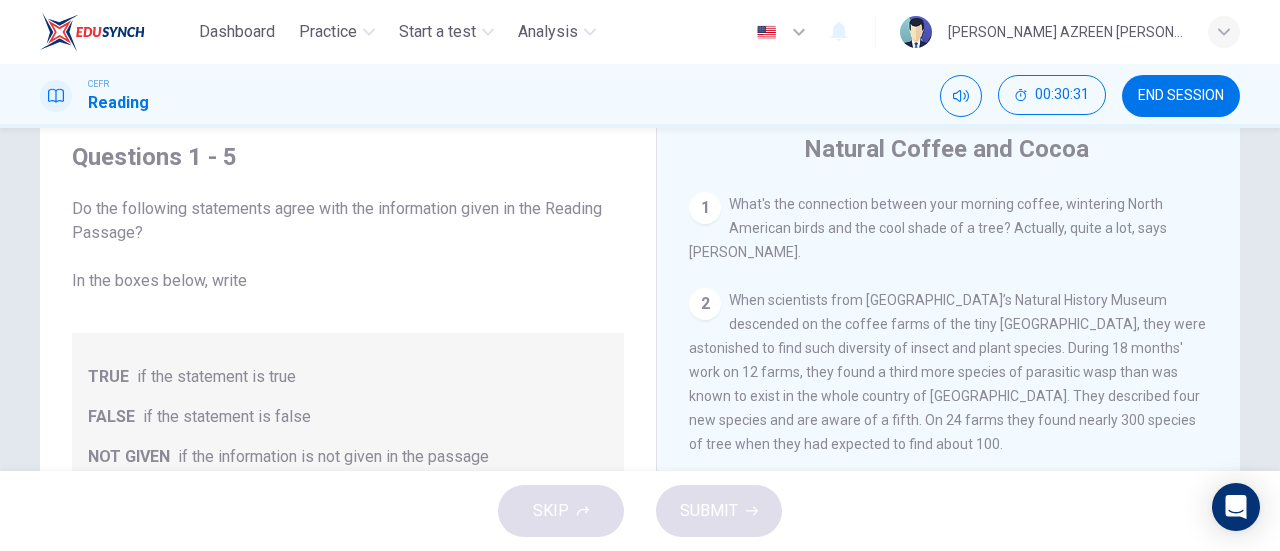 drag, startPoint x: 705, startPoint y: 211, endPoint x: 690, endPoint y: 205, distance: 16.155495 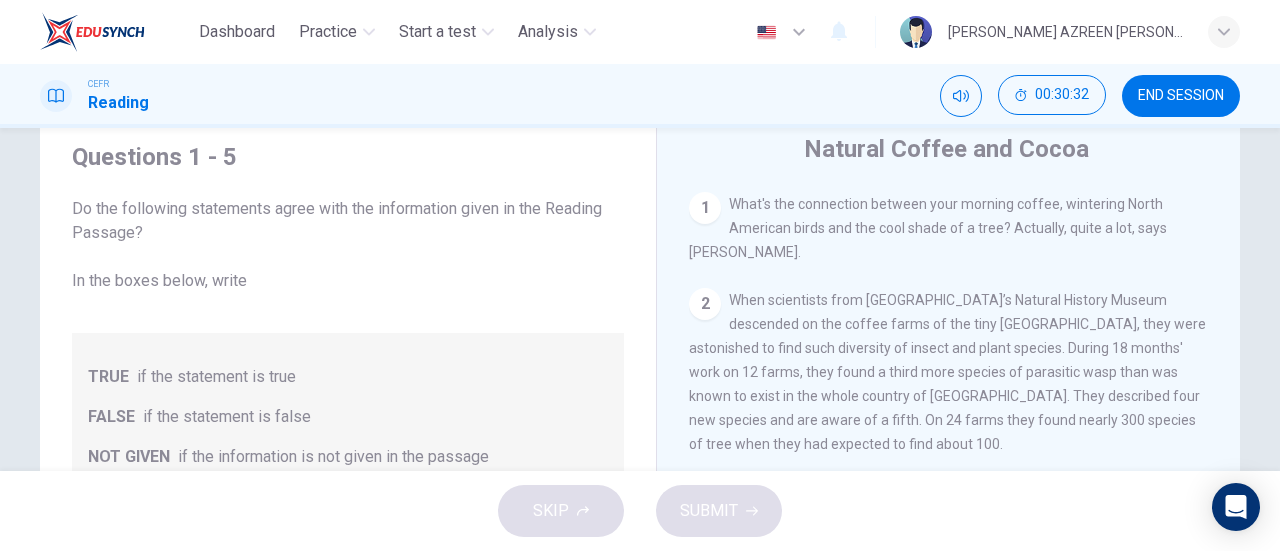 click on "2" at bounding box center [705, 304] 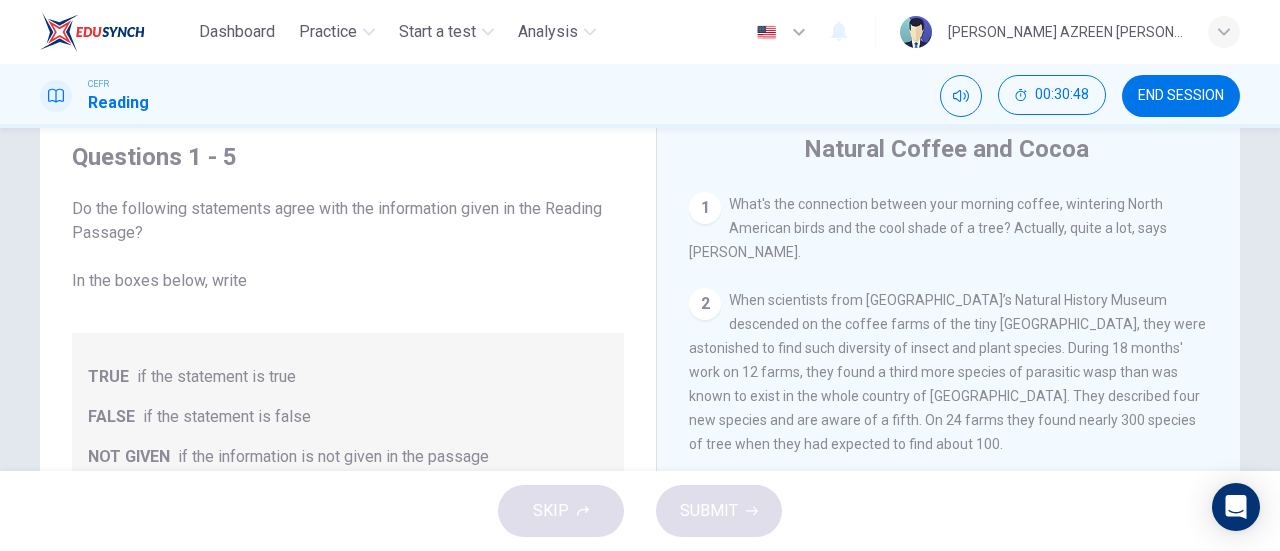 scroll, scrollTop: 426, scrollLeft: 0, axis: vertical 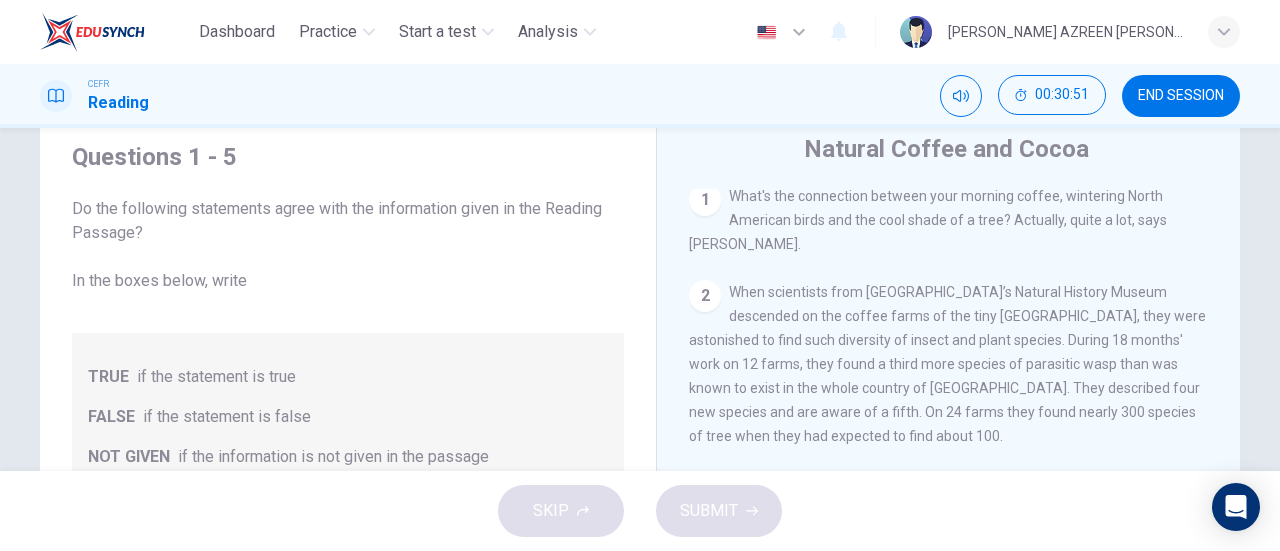 drag, startPoint x: 972, startPoint y: 447, endPoint x: 781, endPoint y: 141, distance: 360.71735 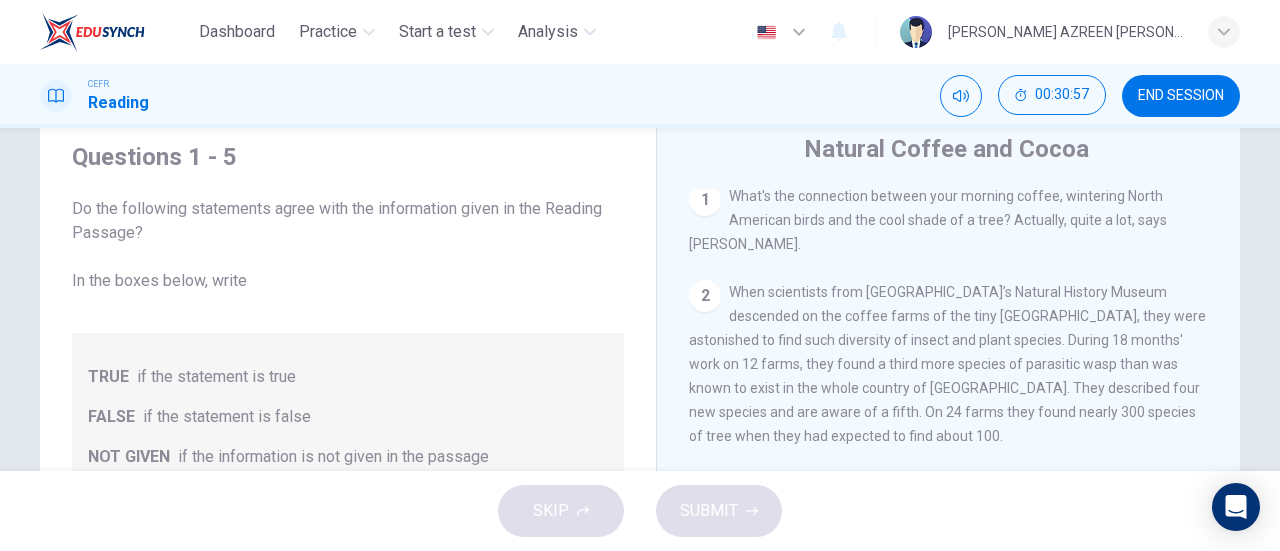 click on "Natural Coffee and Cocoa" at bounding box center (946, 149) 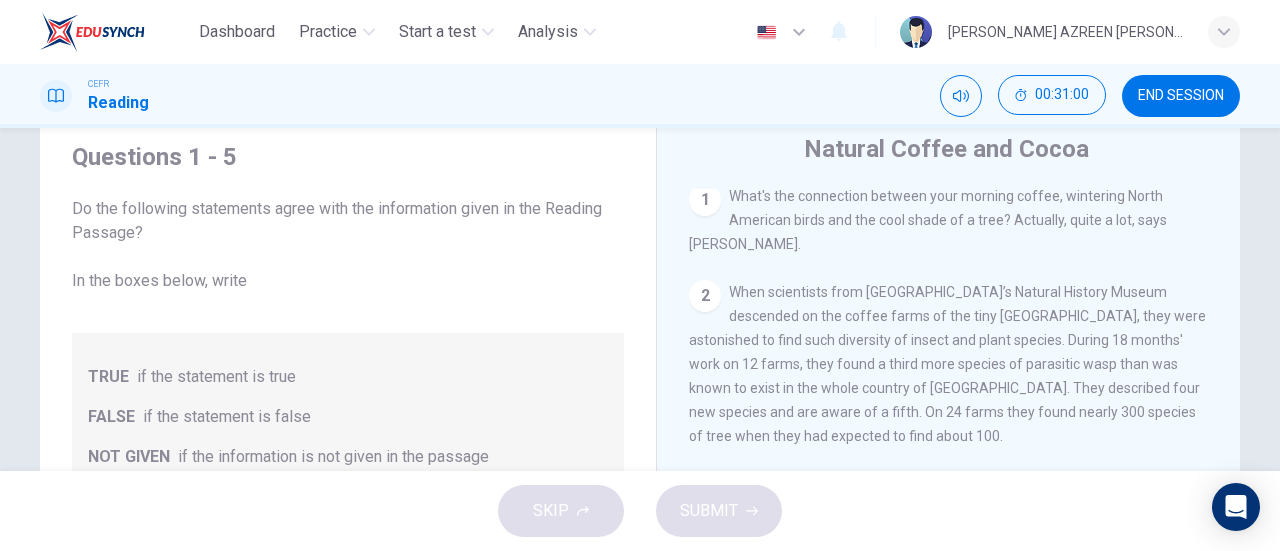 drag, startPoint x: 802, startPoint y: 146, endPoint x: 976, endPoint y: 446, distance: 346.80832 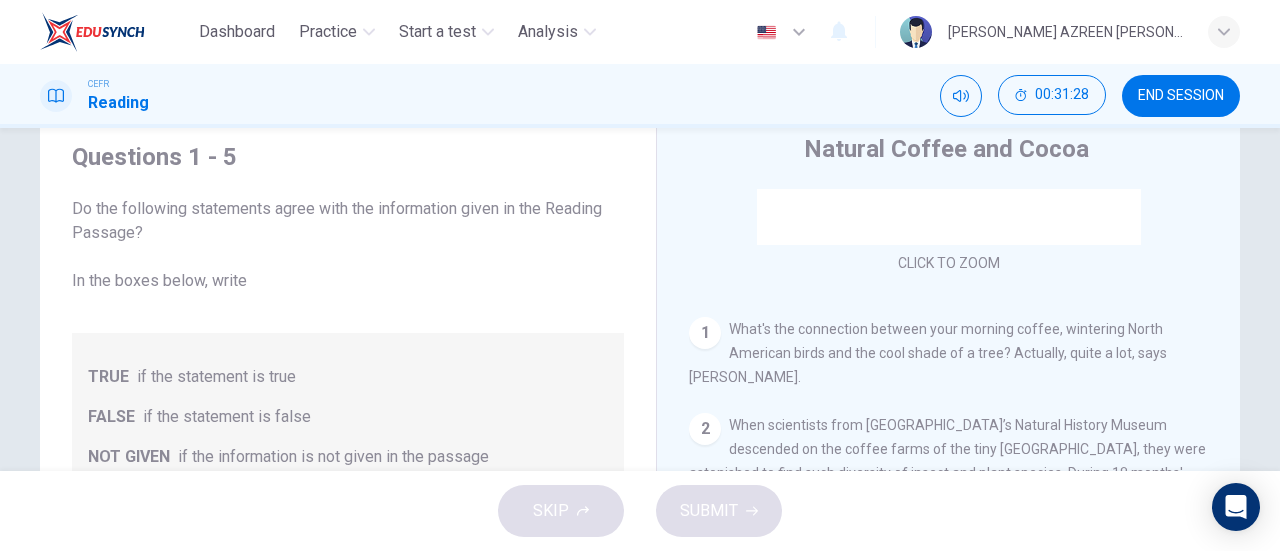 scroll, scrollTop: 0, scrollLeft: 0, axis: both 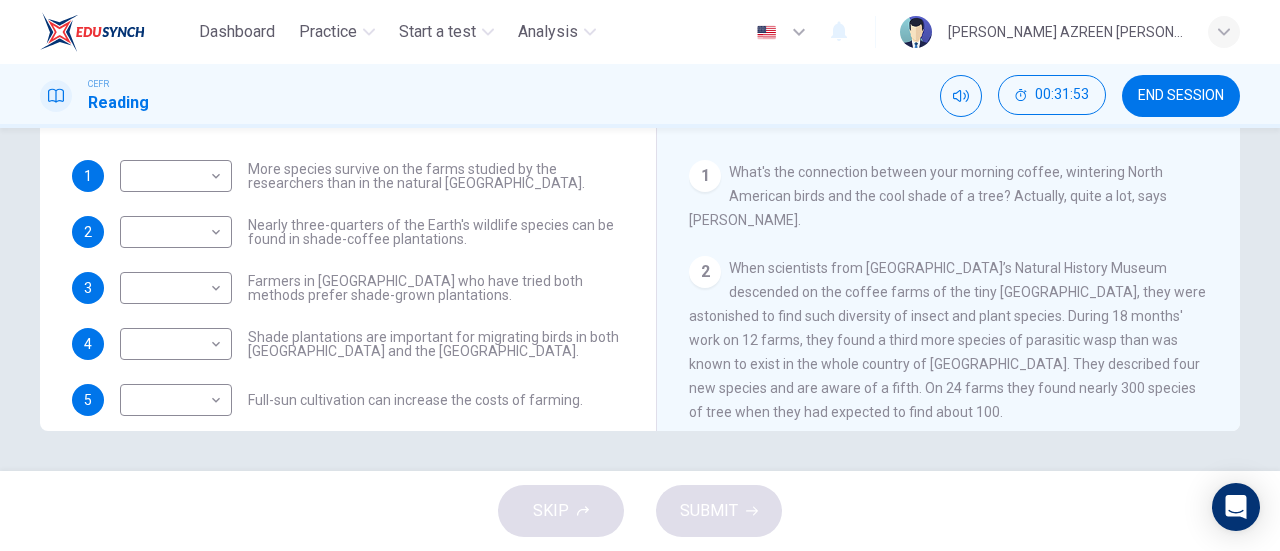 click on "When scientists from [GEOGRAPHIC_DATA]’s Natural History Museum descended on the coffee farms of the tiny [GEOGRAPHIC_DATA], they were astonished to find such diversity of insect and plant species. During 18 months' work on 12 farms, they found a third more species of parasitic wasp than was known to exist in the whole country of [GEOGRAPHIC_DATA]. They described four new species and are aware of a fifth. On 24 farms they found nearly 300 species of tree when they had expected to find about 100." at bounding box center (947, 340) 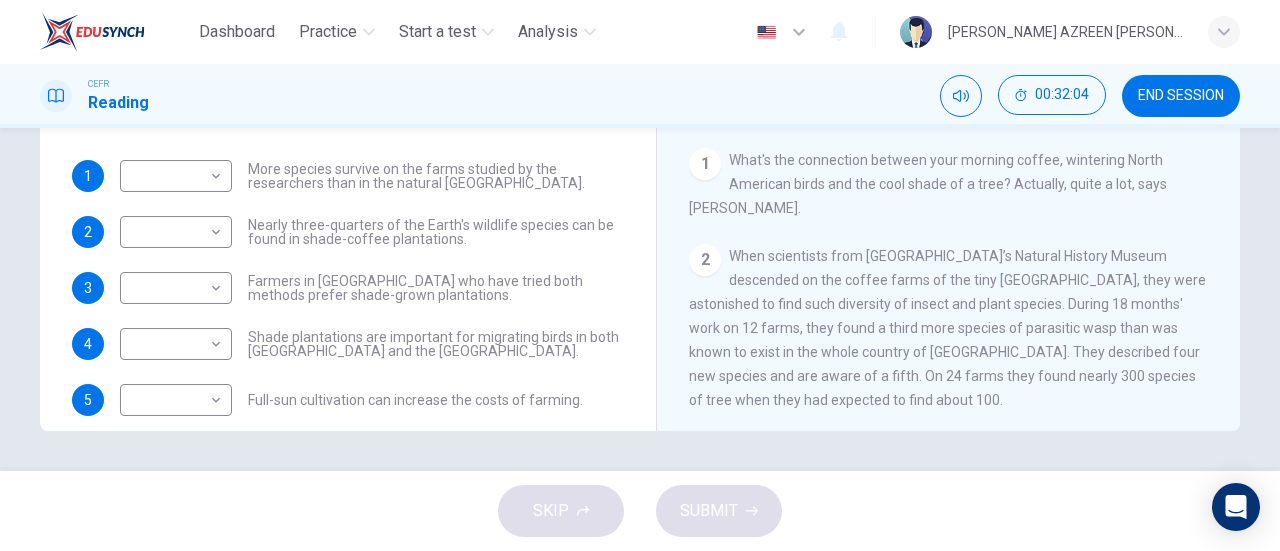 scroll, scrollTop: 98, scrollLeft: 0, axis: vertical 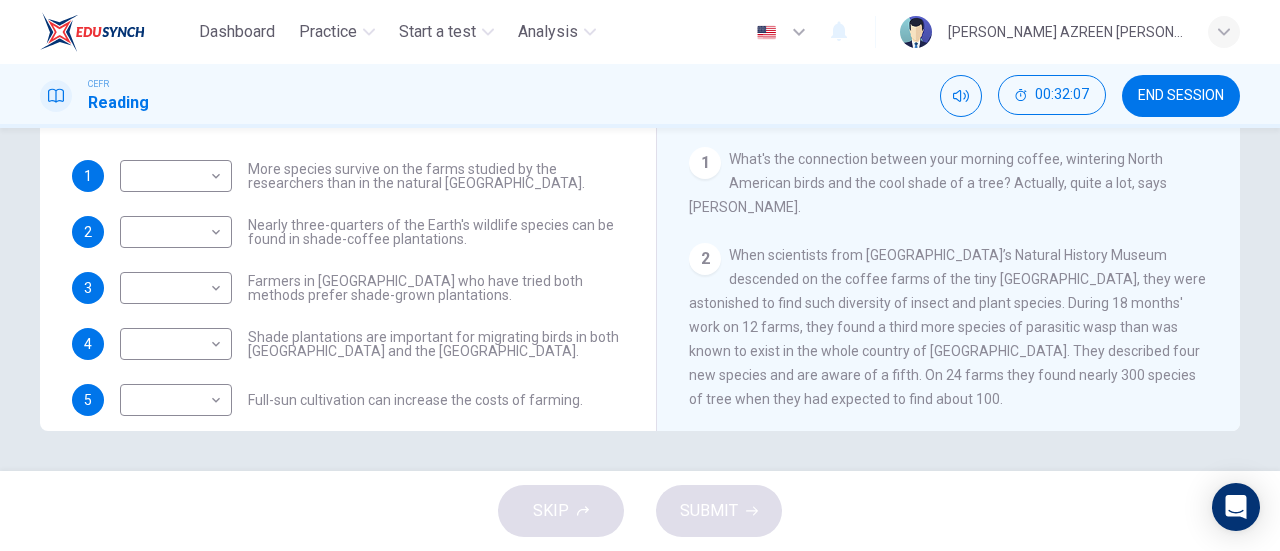 drag, startPoint x: 684, startPoint y: 161, endPoint x: 974, endPoint y: 392, distance: 370.75732 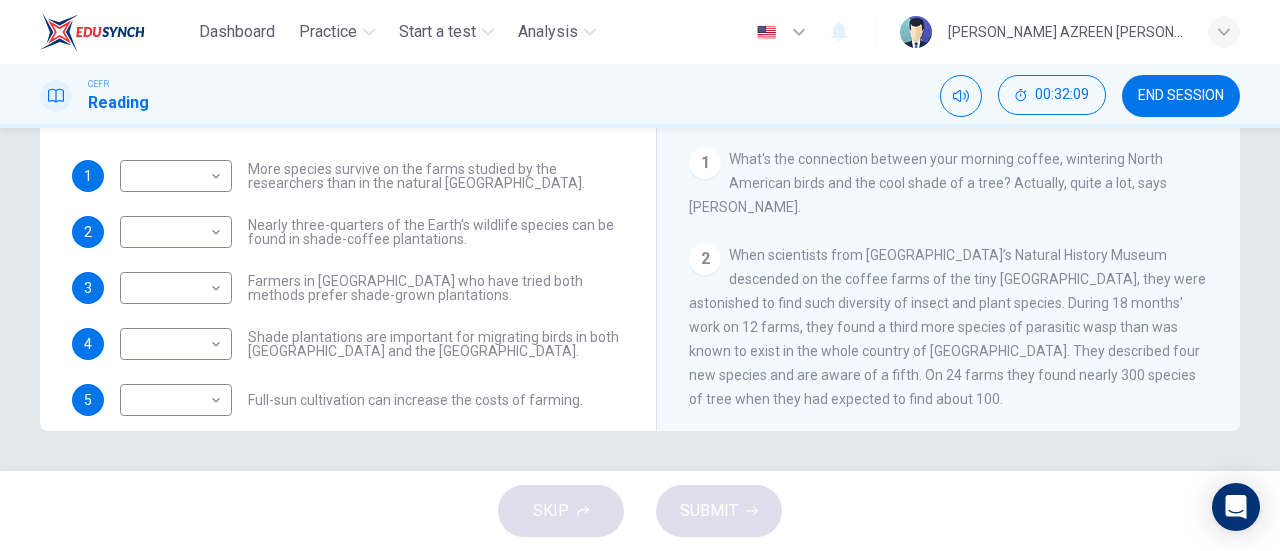 drag, startPoint x: 983, startPoint y: 411, endPoint x: 691, endPoint y: 157, distance: 387.01422 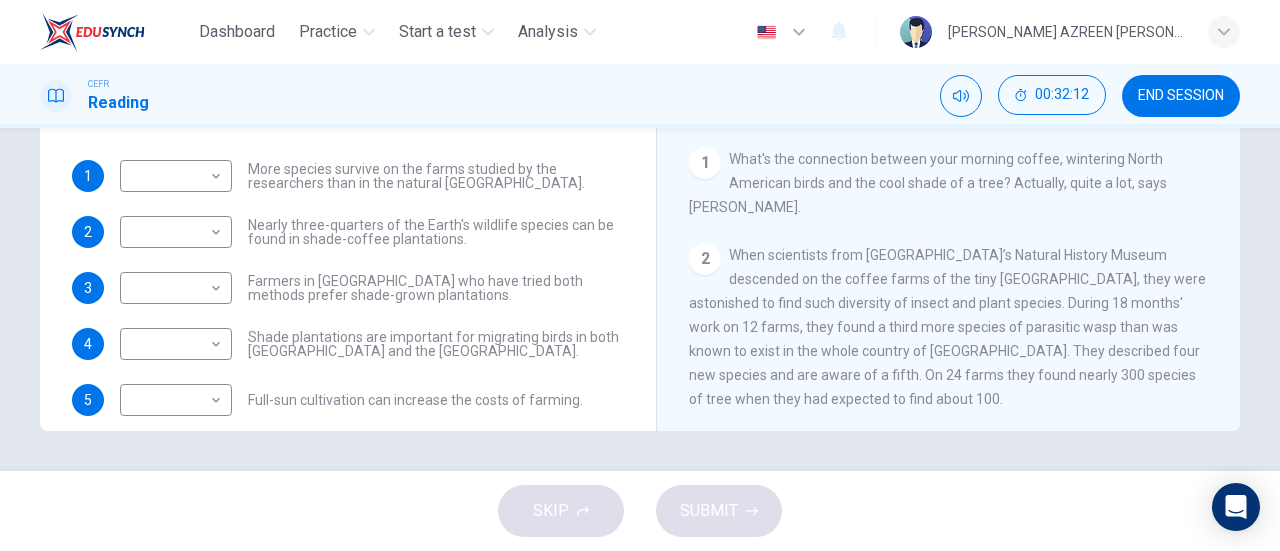 drag, startPoint x: 726, startPoint y: 159, endPoint x: 1020, endPoint y: 413, distance: 388.52542 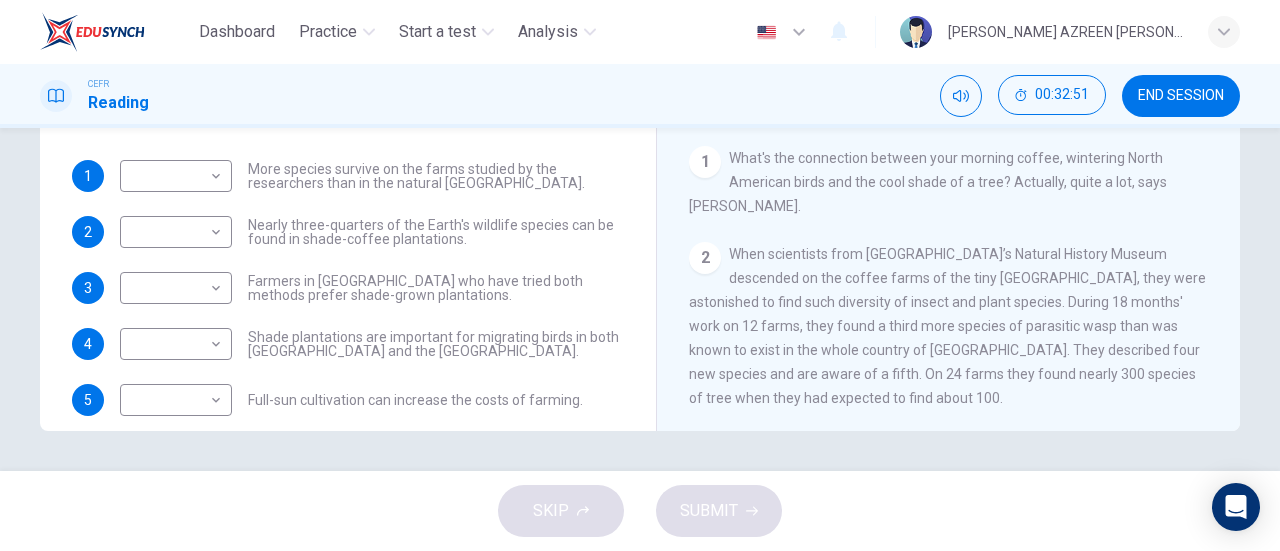 scroll, scrollTop: 100, scrollLeft: 0, axis: vertical 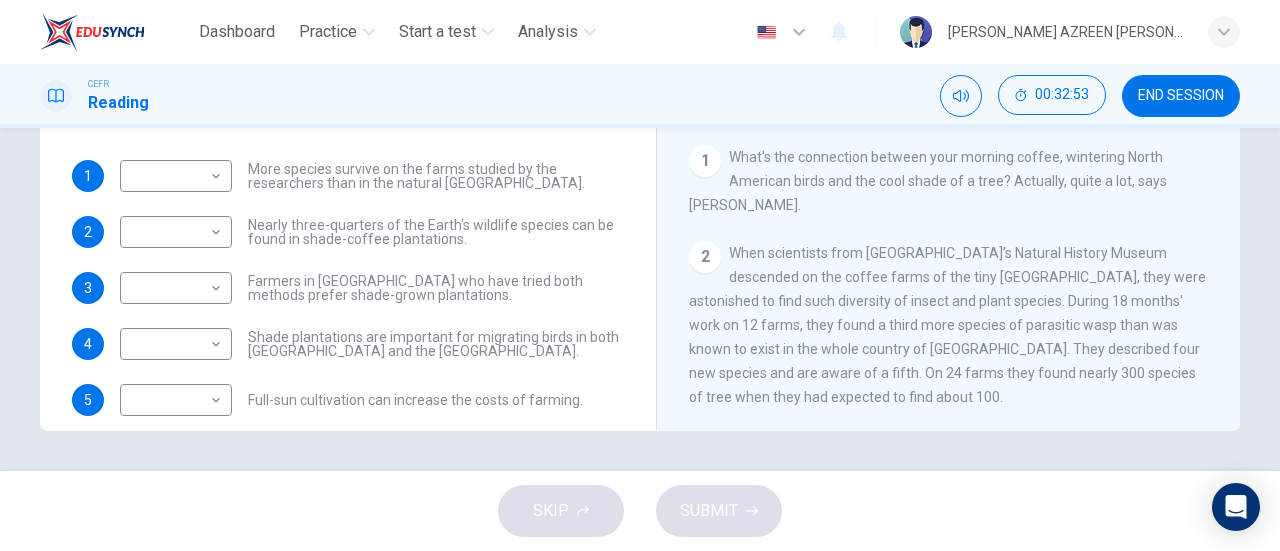 drag, startPoint x: 978, startPoint y: 404, endPoint x: 702, endPoint y: 122, distance: 394.58838 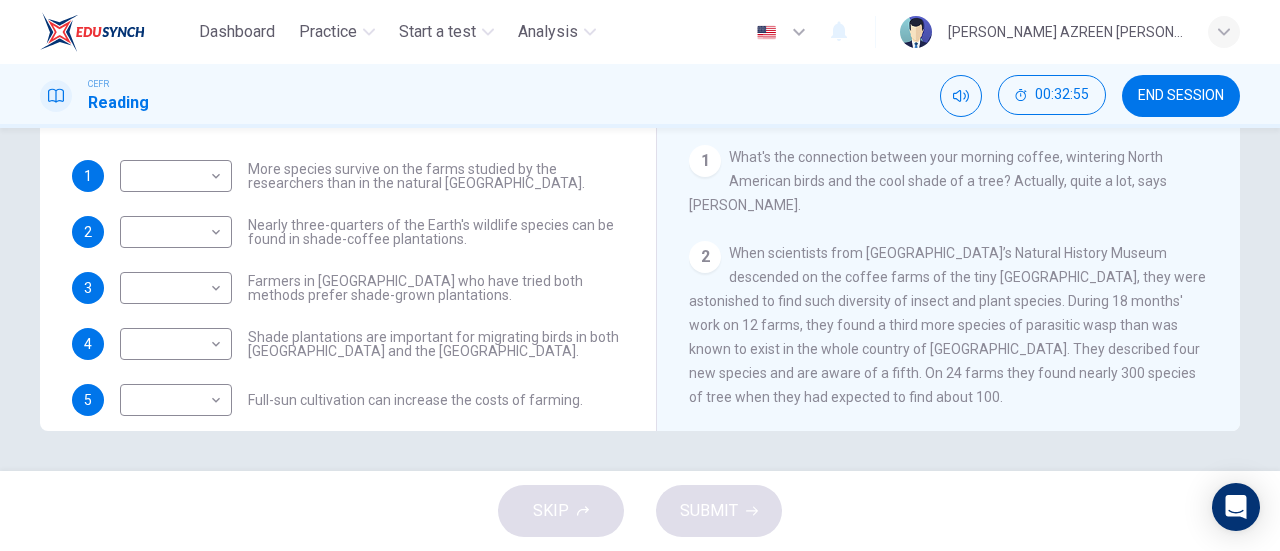 drag, startPoint x: 958, startPoint y: 401, endPoint x: 673, endPoint y: 145, distance: 383.094 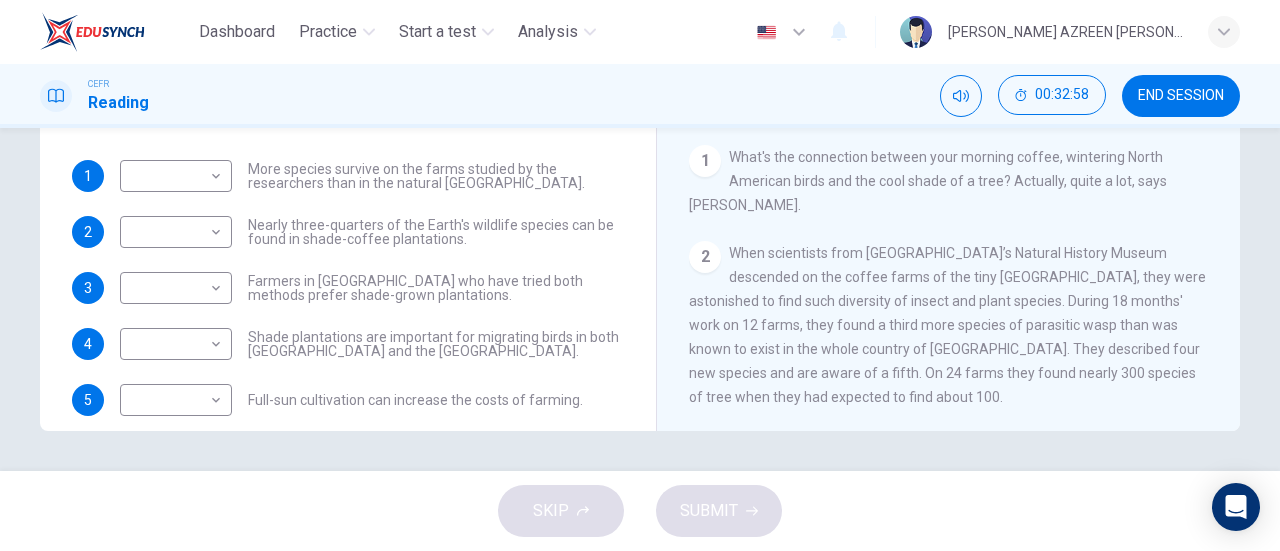 drag, startPoint x: 976, startPoint y: 411, endPoint x: 691, endPoint y: 162, distance: 378.45212 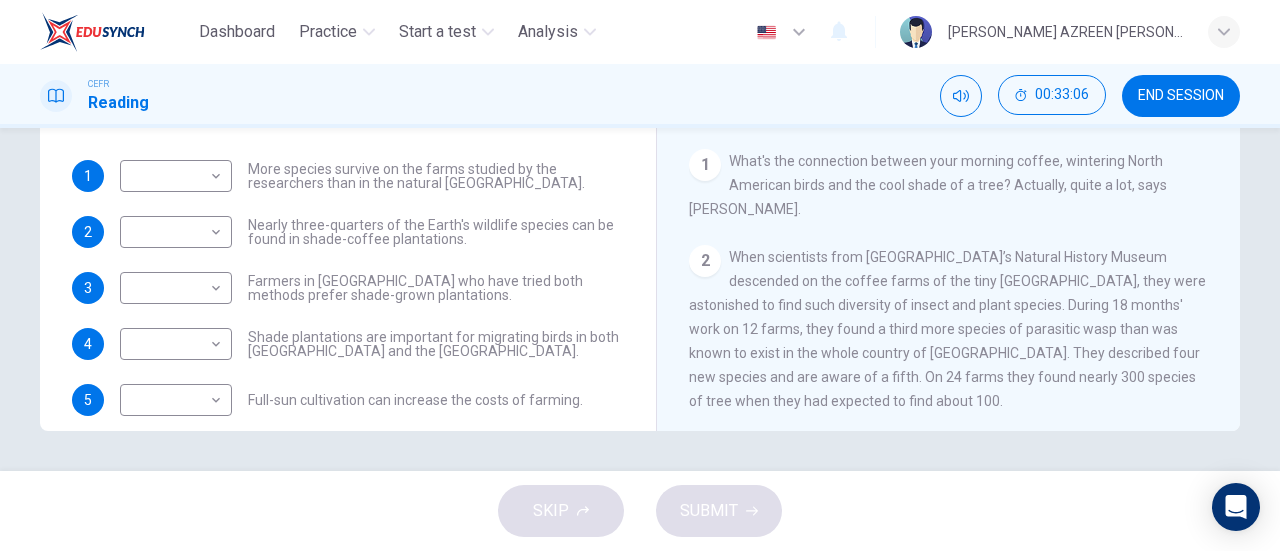 scroll, scrollTop: 94, scrollLeft: 0, axis: vertical 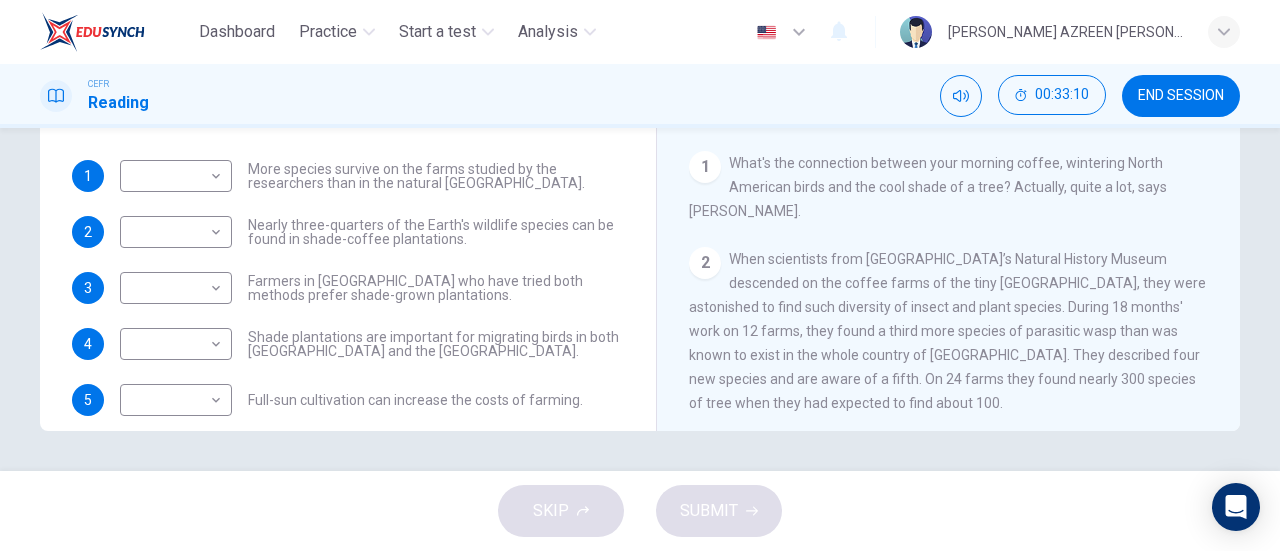 drag, startPoint x: 975, startPoint y: 413, endPoint x: 694, endPoint y: 177, distance: 366.9564 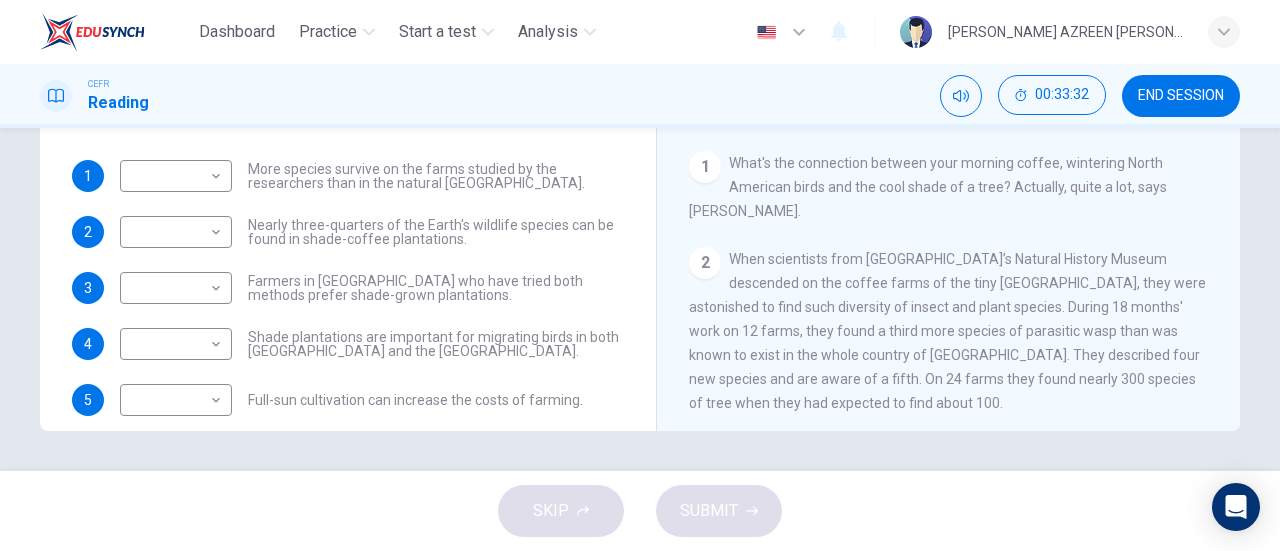drag, startPoint x: 973, startPoint y: 409, endPoint x: 700, endPoint y: 158, distance: 370.85037 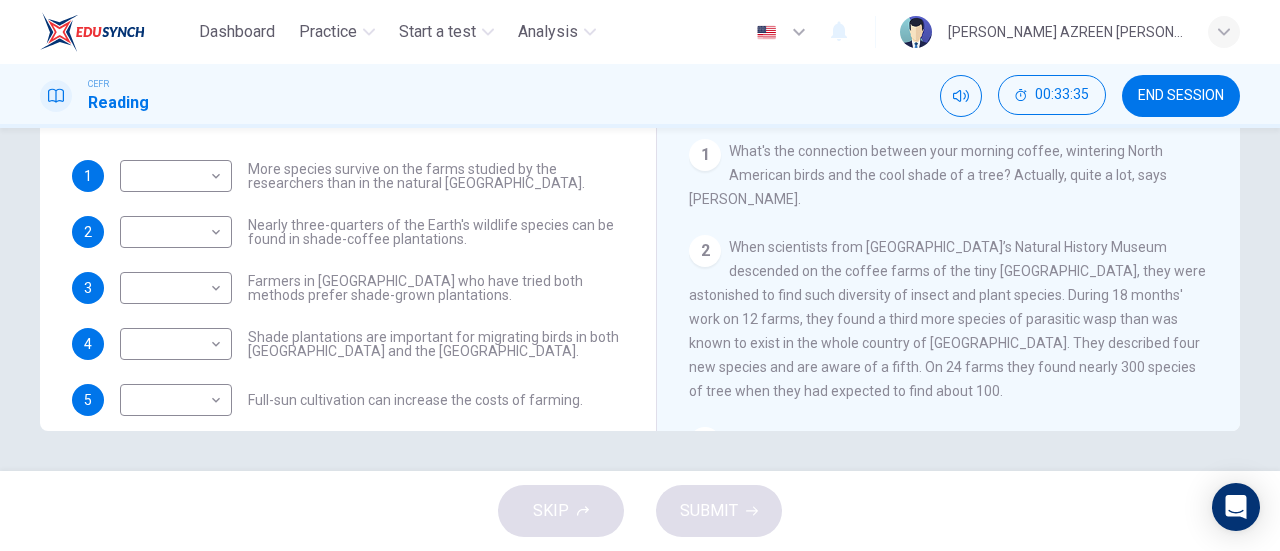scroll, scrollTop: 98, scrollLeft: 0, axis: vertical 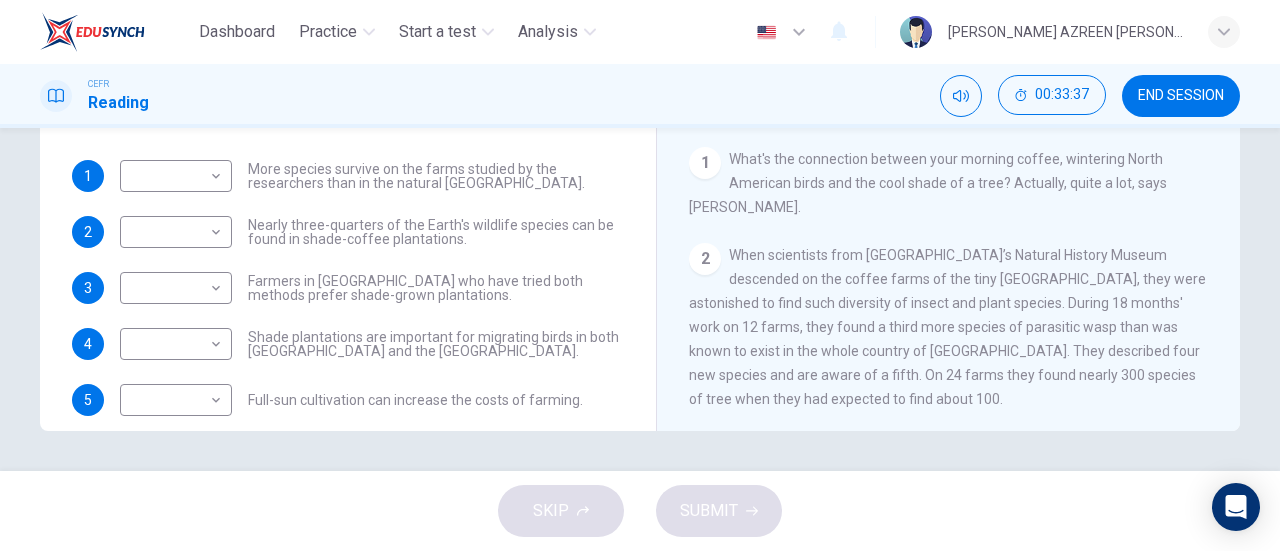 drag, startPoint x: 982, startPoint y: 411, endPoint x: 698, endPoint y: 154, distance: 383.02087 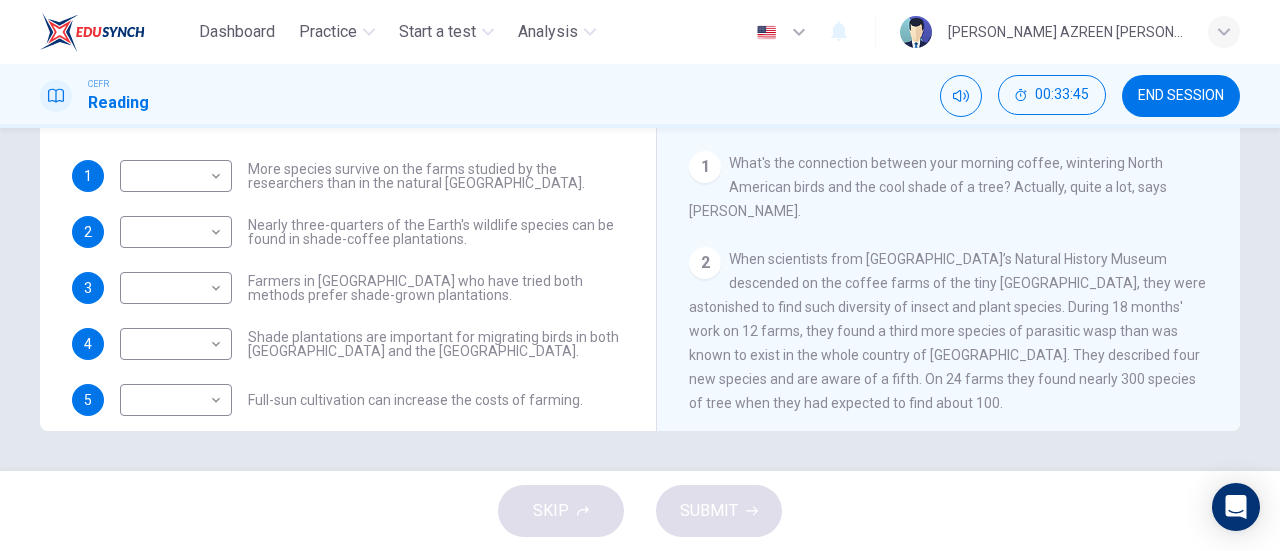 scroll, scrollTop: 92, scrollLeft: 0, axis: vertical 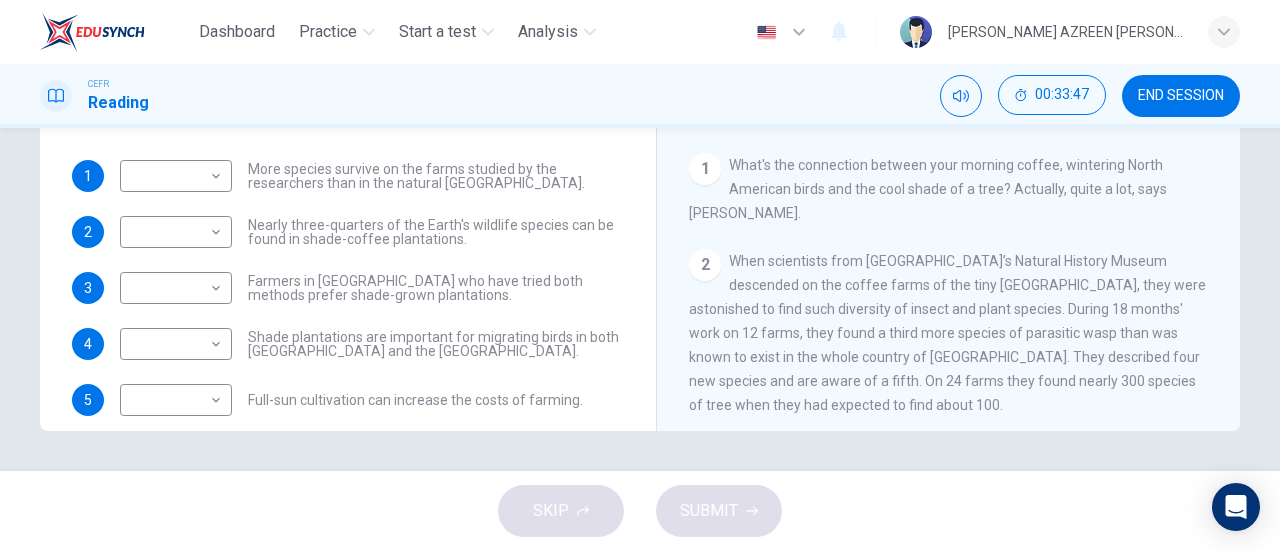 drag, startPoint x: 966, startPoint y: 403, endPoint x: 679, endPoint y: 155, distance: 379.30594 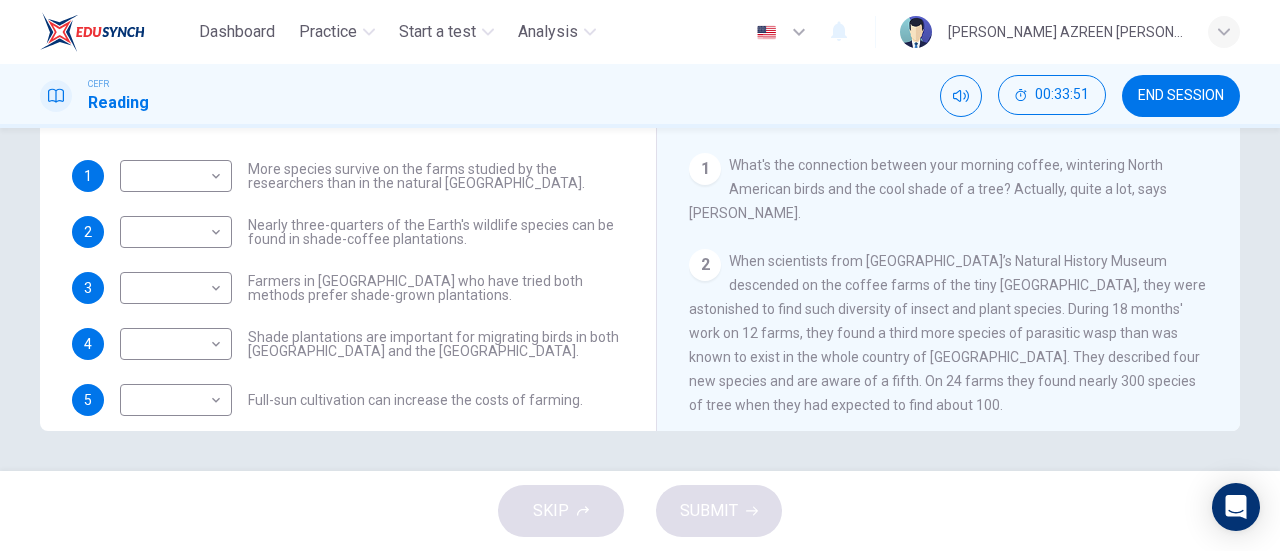 drag, startPoint x: 972, startPoint y: 415, endPoint x: 712, endPoint y: 183, distance: 348.45947 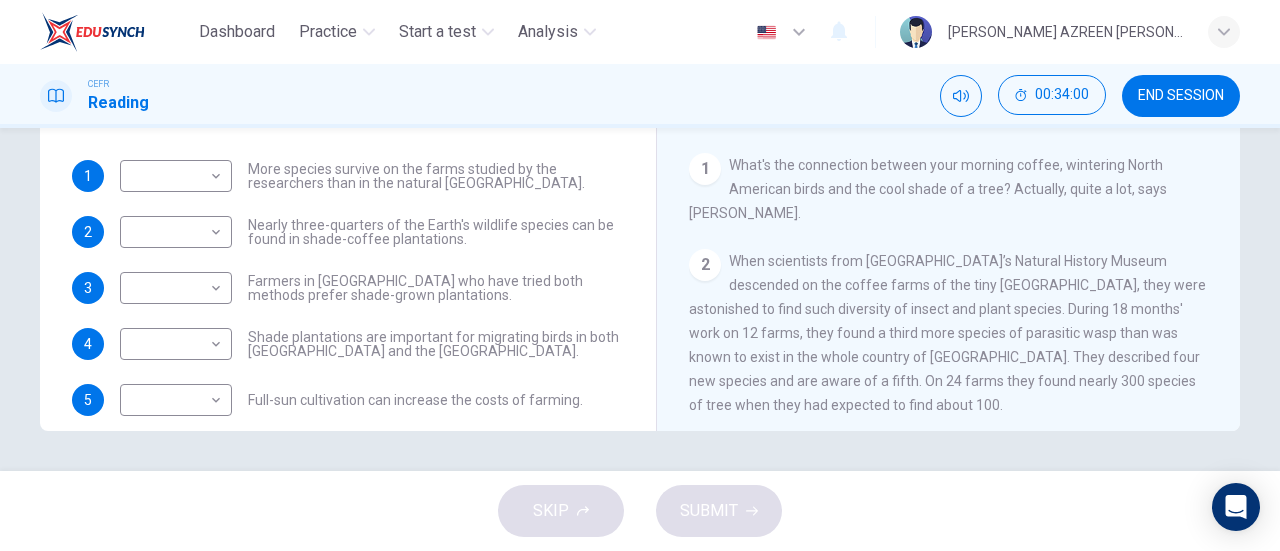 drag, startPoint x: 992, startPoint y: 415, endPoint x: 679, endPoint y: 166, distance: 399.9625 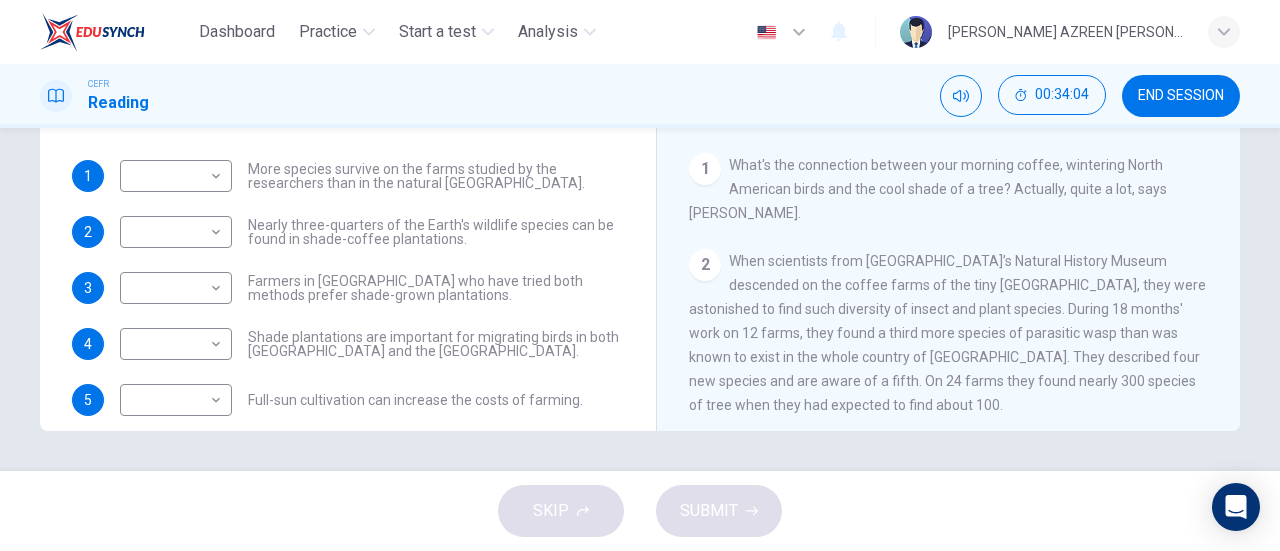drag, startPoint x: 983, startPoint y: 416, endPoint x: 693, endPoint y: 163, distance: 384.84933 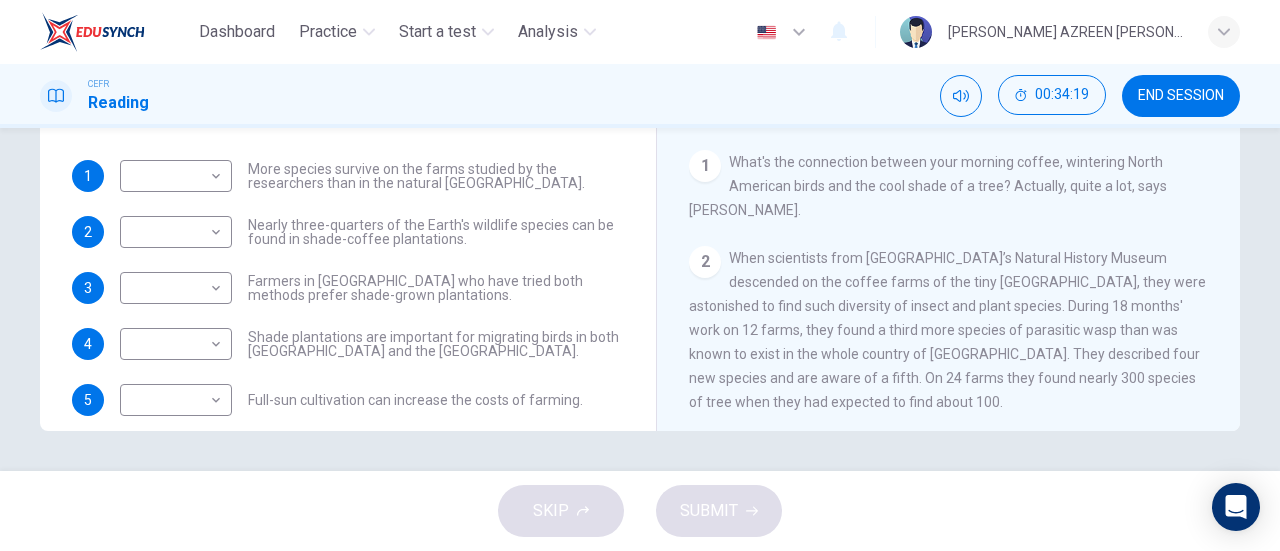 scroll, scrollTop: 97, scrollLeft: 0, axis: vertical 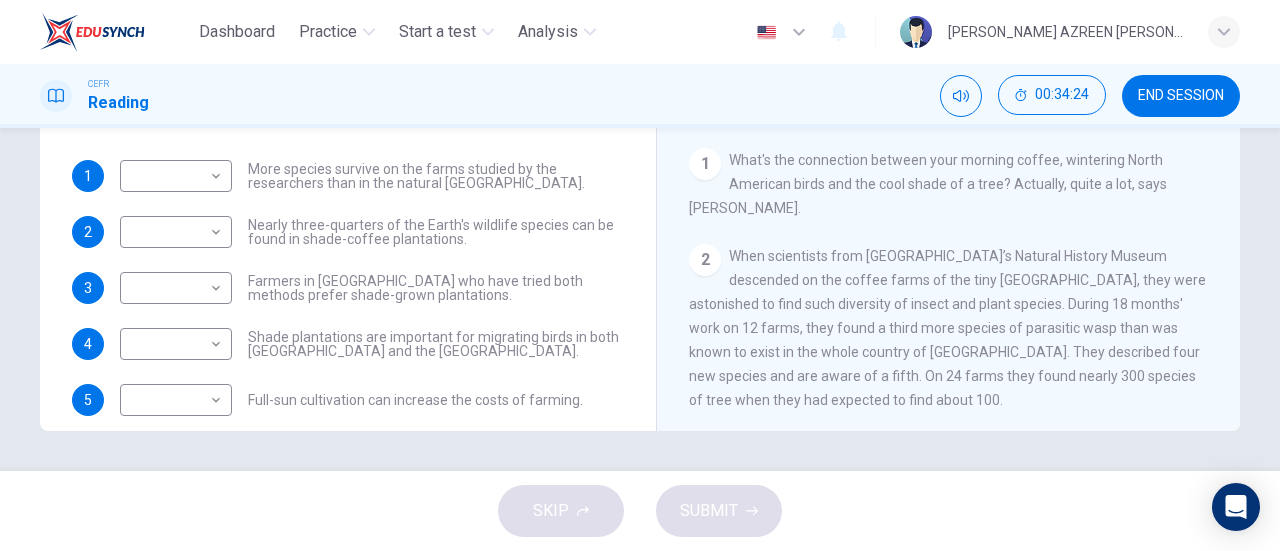 drag, startPoint x: 970, startPoint y: 403, endPoint x: 688, endPoint y: 169, distance: 366.44235 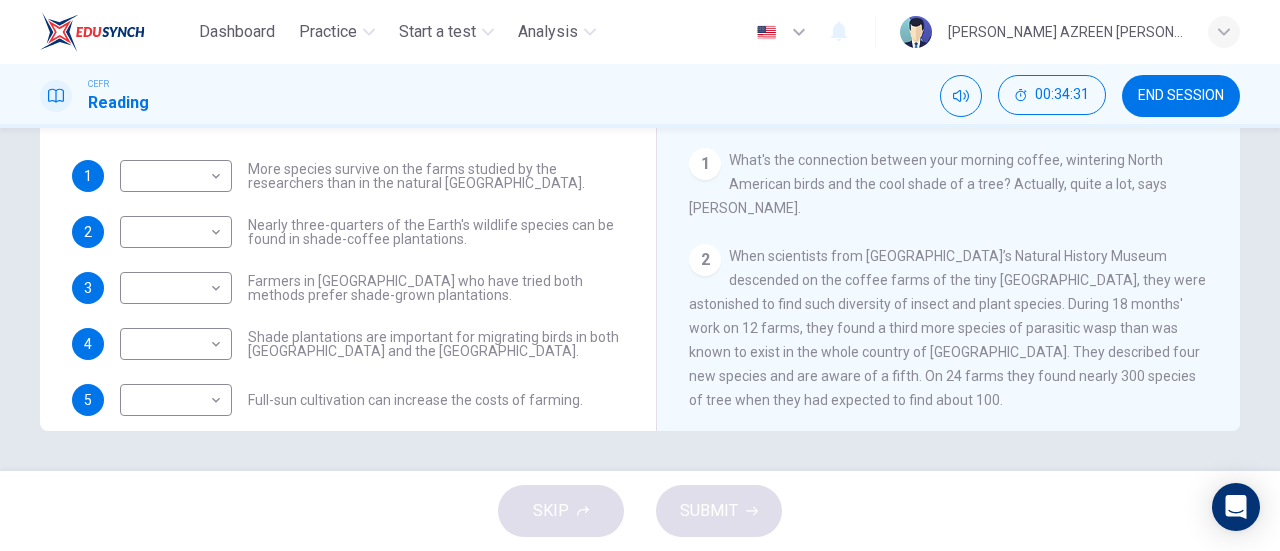 drag, startPoint x: 982, startPoint y: 409, endPoint x: 676, endPoint y: 157, distance: 396.40887 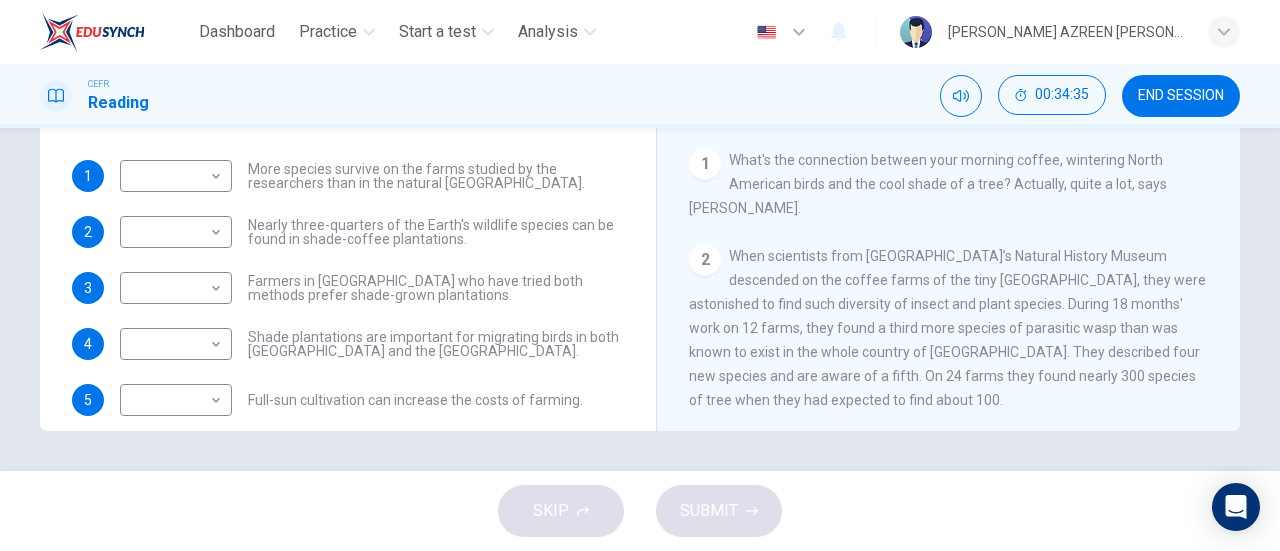drag, startPoint x: 726, startPoint y: 155, endPoint x: 981, endPoint y: 415, distance: 364.17715 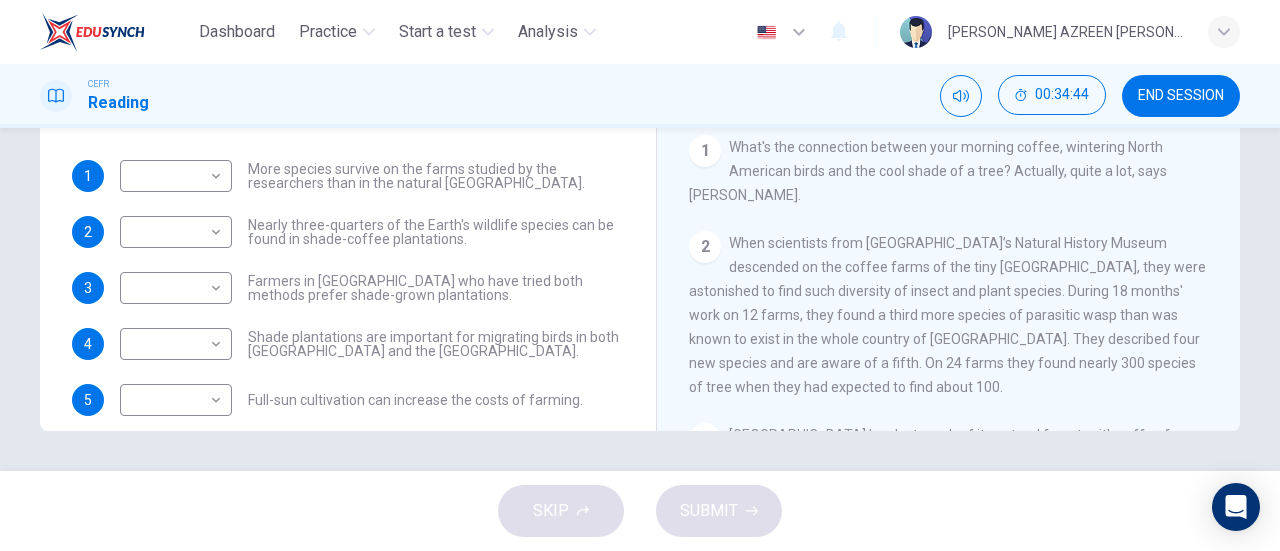 scroll, scrollTop: 106, scrollLeft: 0, axis: vertical 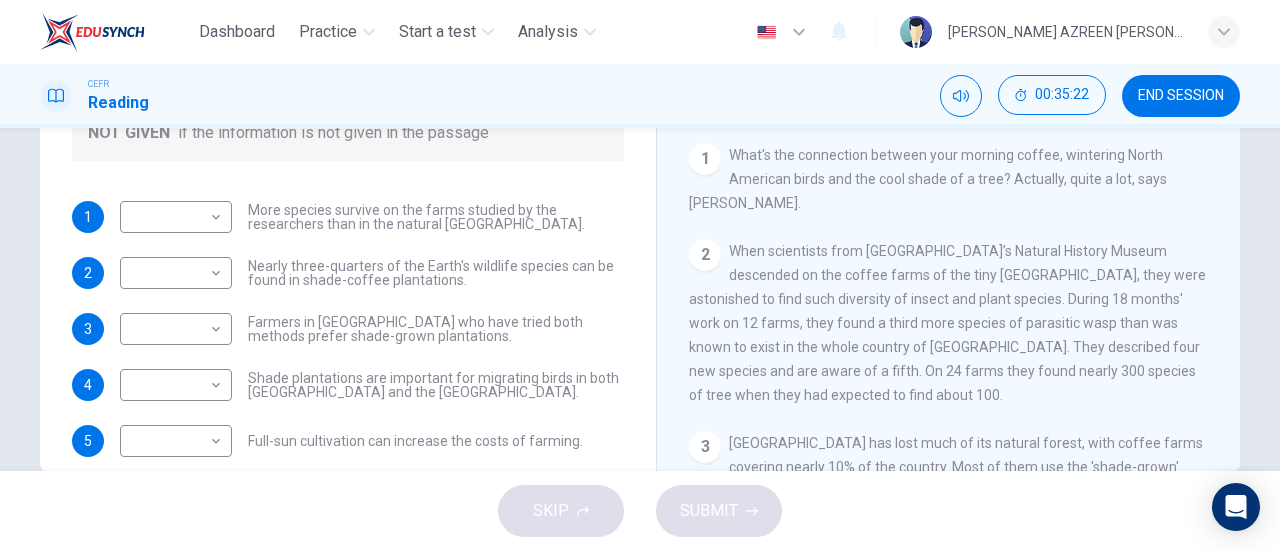drag, startPoint x: 729, startPoint y: 153, endPoint x: 980, endPoint y: 399, distance: 351.44986 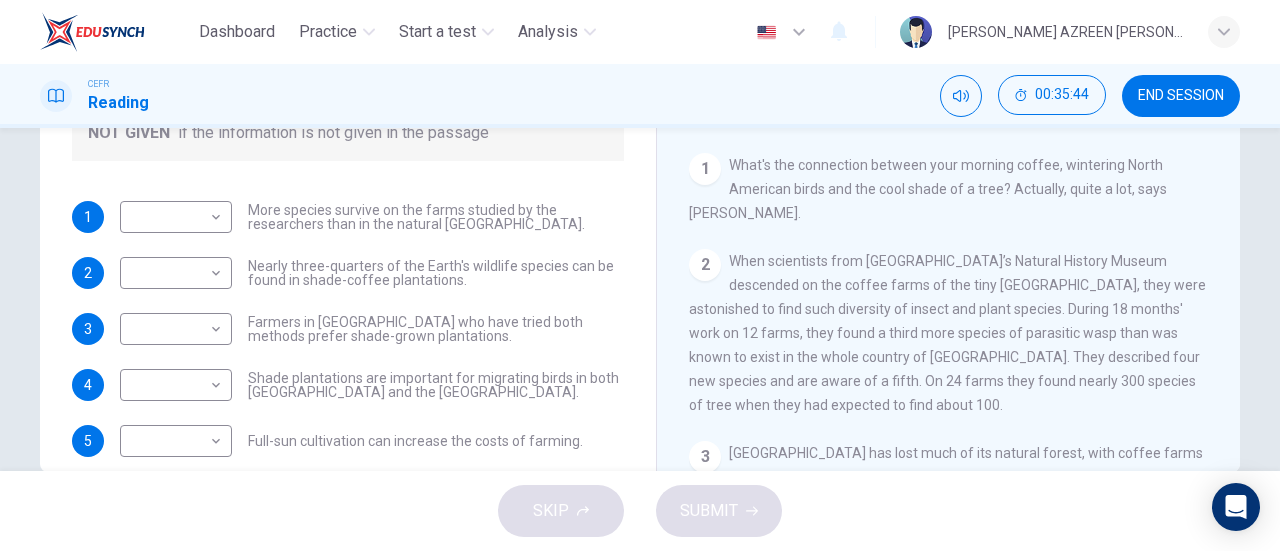 scroll, scrollTop: 130, scrollLeft: 0, axis: vertical 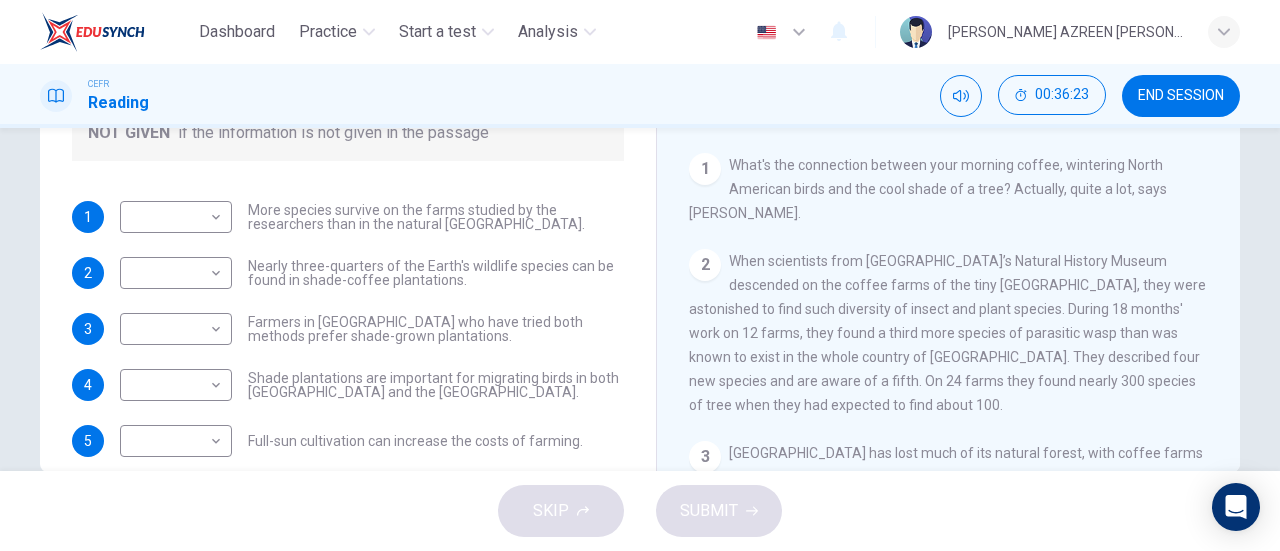 drag, startPoint x: 726, startPoint y: 168, endPoint x: 1004, endPoint y: 409, distance: 367.91983 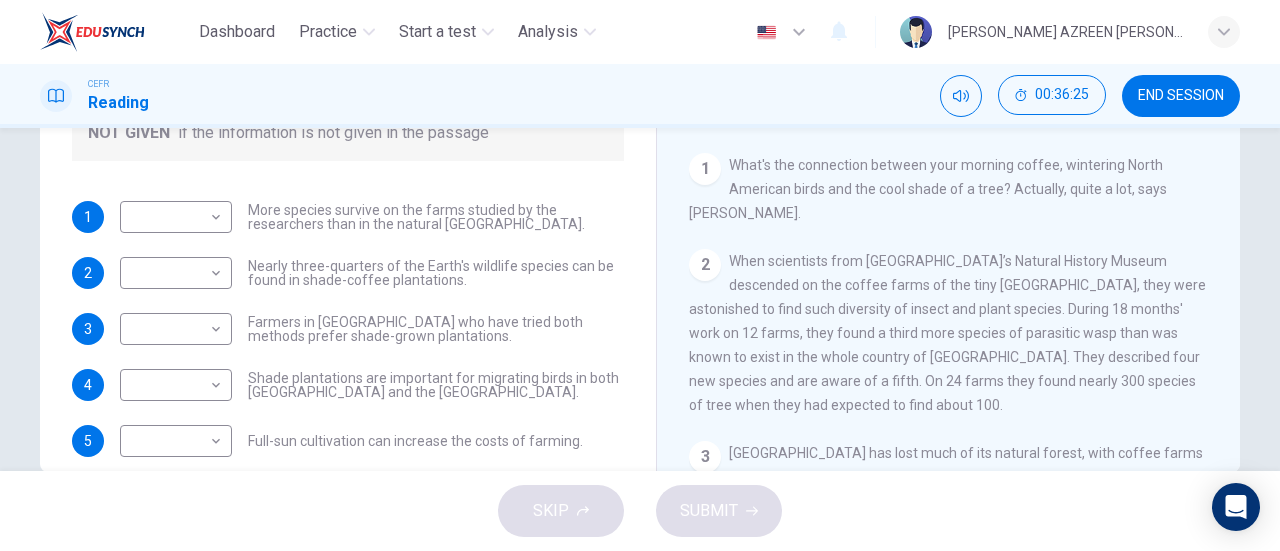 drag, startPoint x: 980, startPoint y: 406, endPoint x: 690, endPoint y: 151, distance: 386.16705 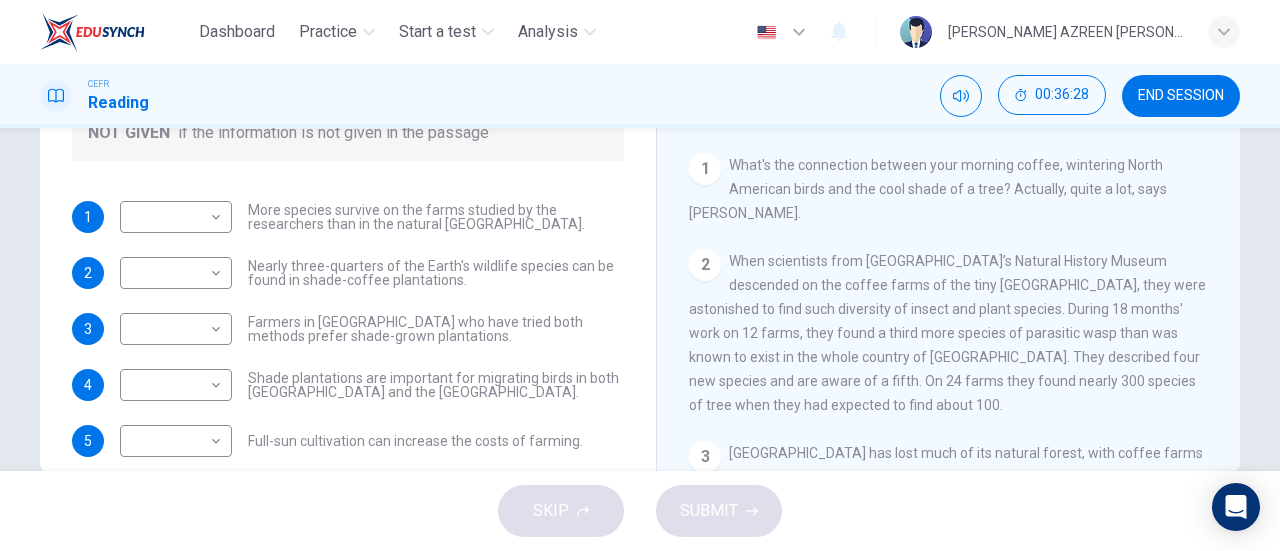 drag, startPoint x: 973, startPoint y: 412, endPoint x: 697, endPoint y: 165, distance: 370.38495 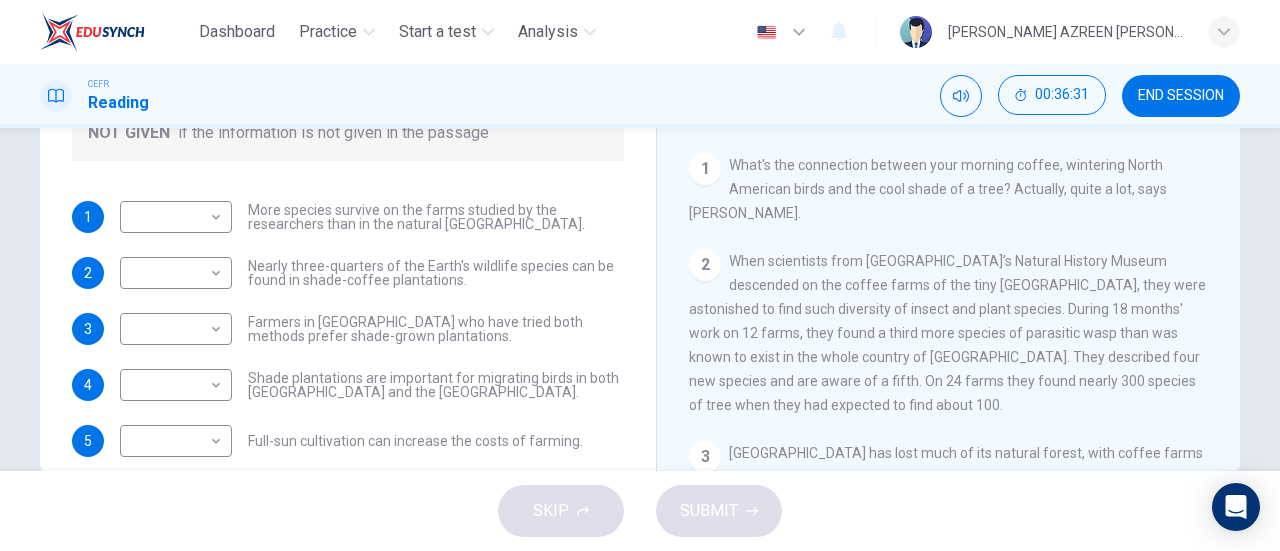 drag, startPoint x: 726, startPoint y: 159, endPoint x: 965, endPoint y: 409, distance: 345.8627 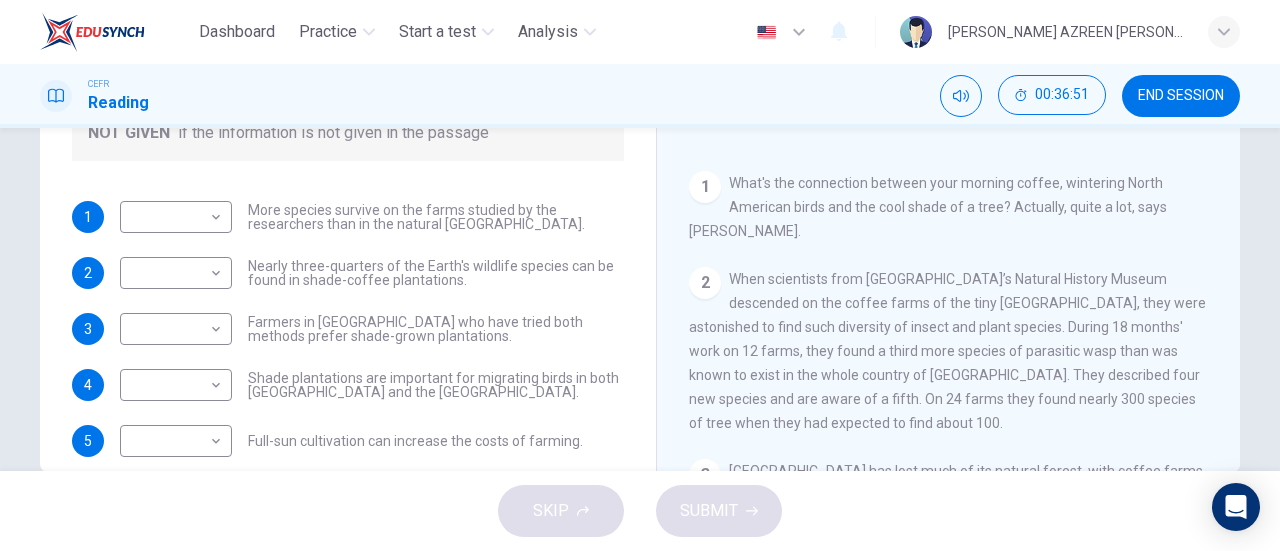 scroll, scrollTop: 116, scrollLeft: 0, axis: vertical 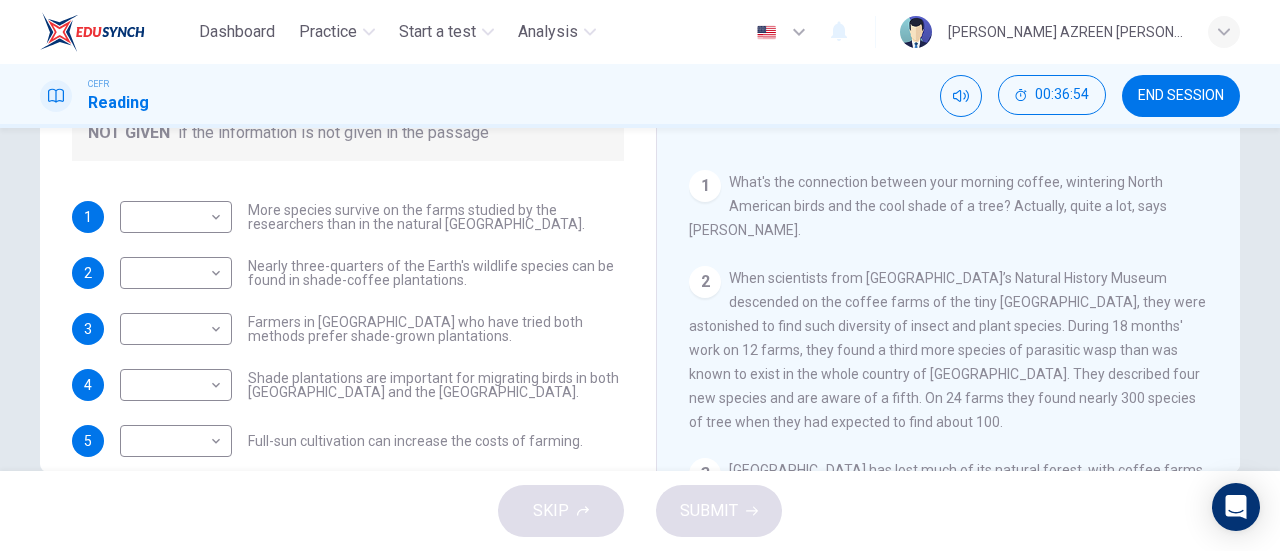 drag, startPoint x: 978, startPoint y: 430, endPoint x: 703, endPoint y: 183, distance: 369.64038 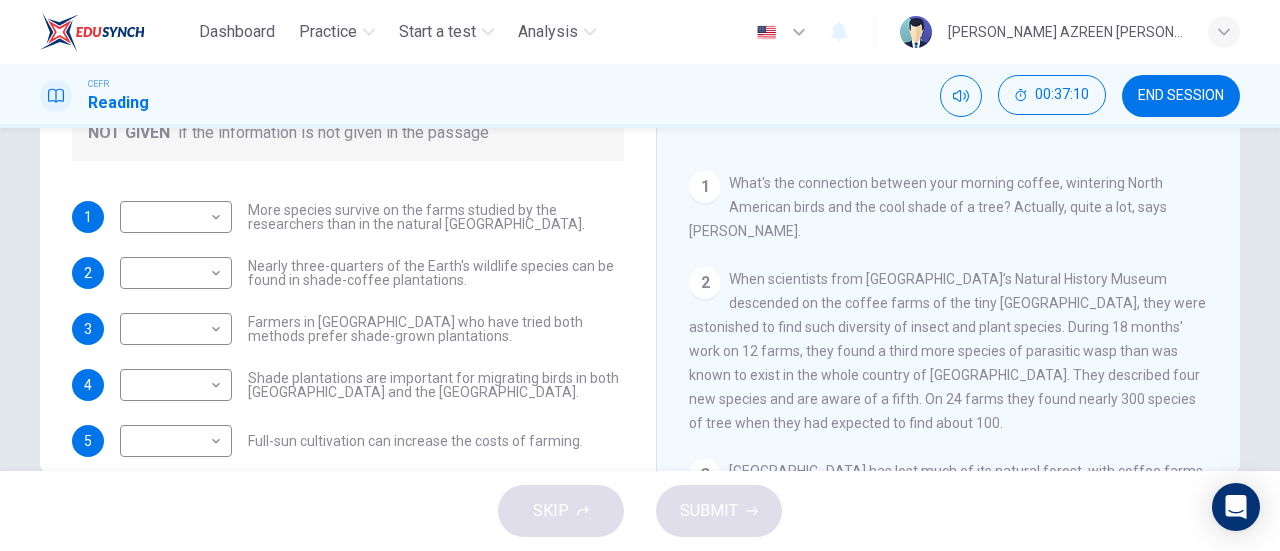 scroll, scrollTop: 116, scrollLeft: 0, axis: vertical 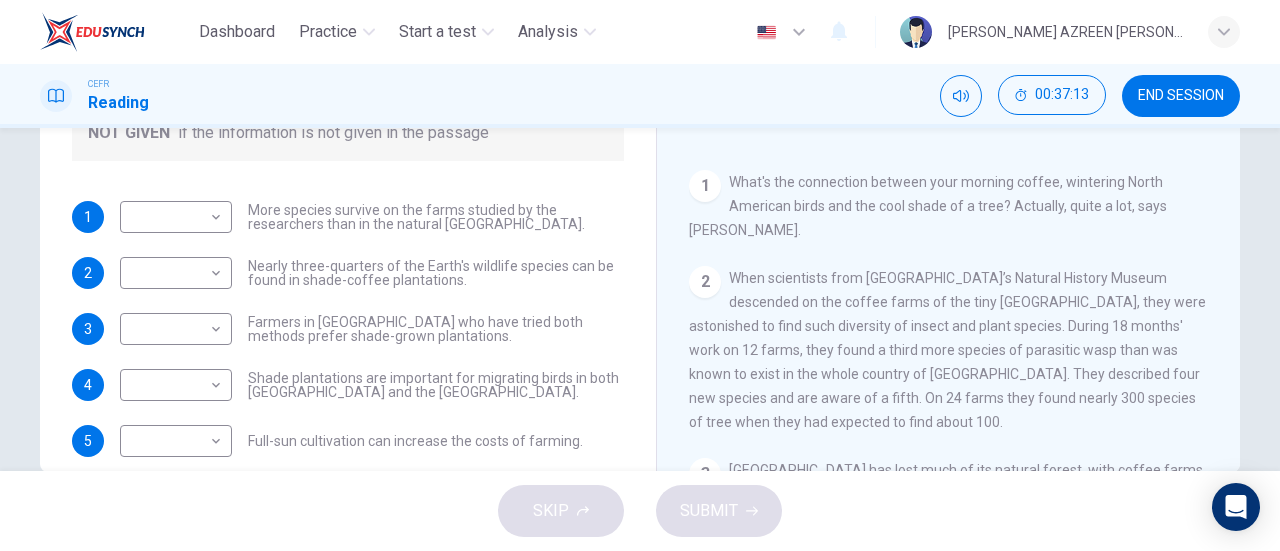 drag, startPoint x: 982, startPoint y: 426, endPoint x: 721, endPoint y: 173, distance: 363.49692 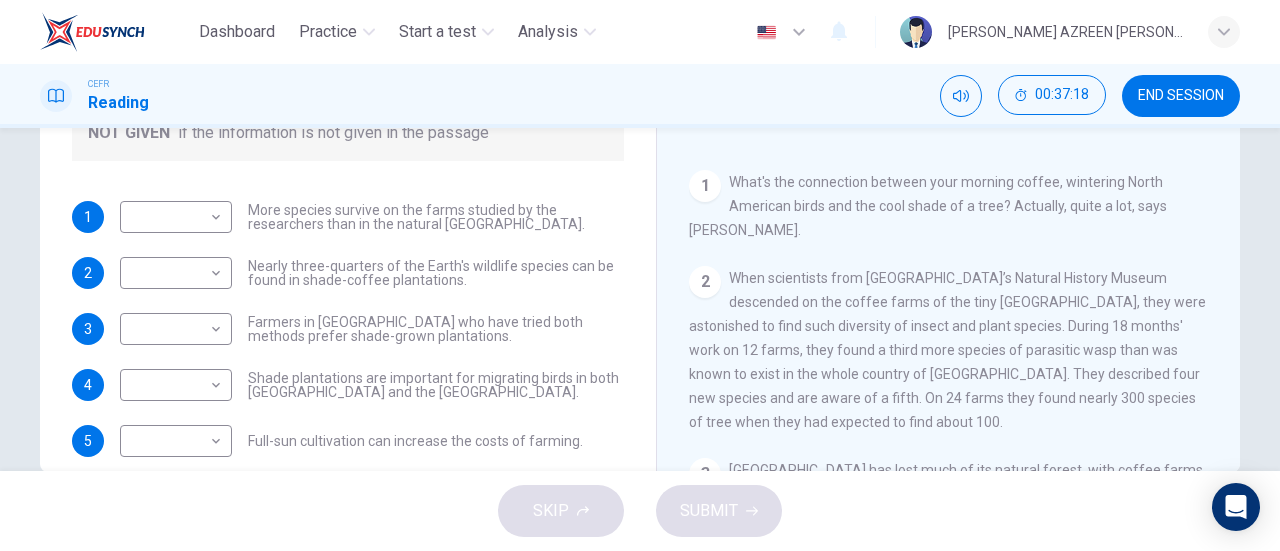 drag, startPoint x: 980, startPoint y: 425, endPoint x: 701, endPoint y: 171, distance: 377.30228 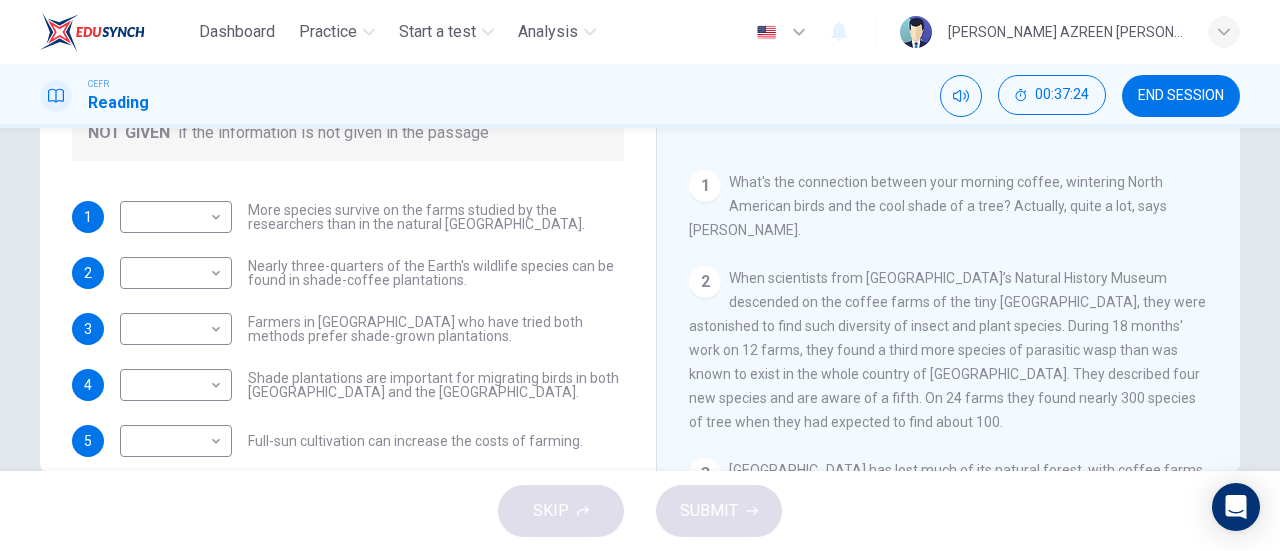 drag, startPoint x: 976, startPoint y: 429, endPoint x: 688, endPoint y: 175, distance: 384.00522 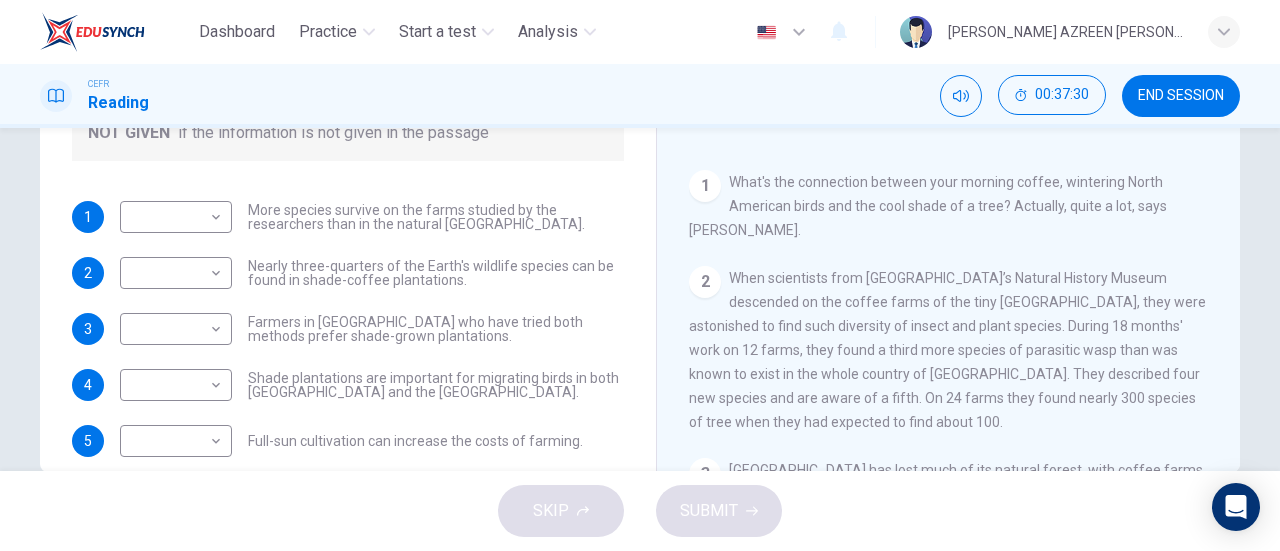 drag, startPoint x: 986, startPoint y: 431, endPoint x: 720, endPoint y: 176, distance: 368.48474 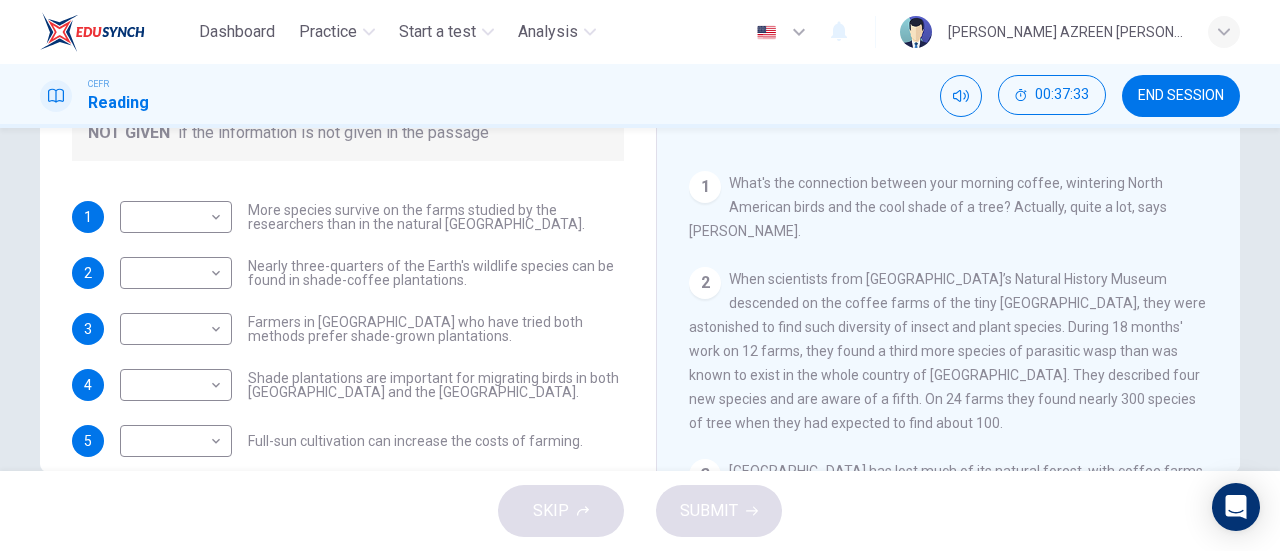 scroll, scrollTop: 116, scrollLeft: 0, axis: vertical 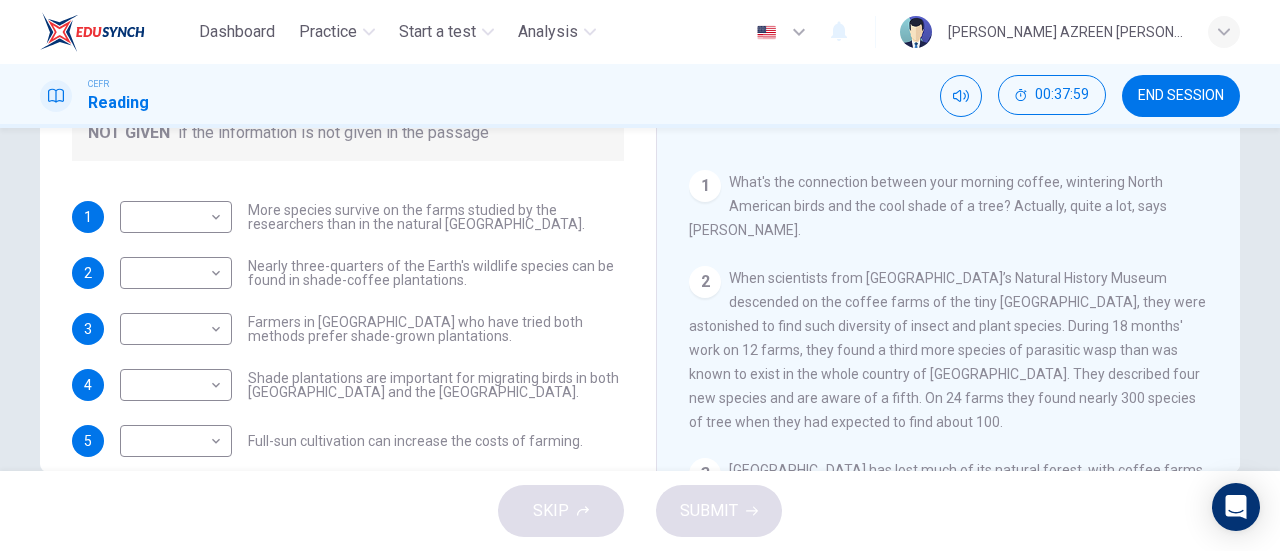 drag, startPoint x: 978, startPoint y: 425, endPoint x: 788, endPoint y: 220, distance: 279.50848 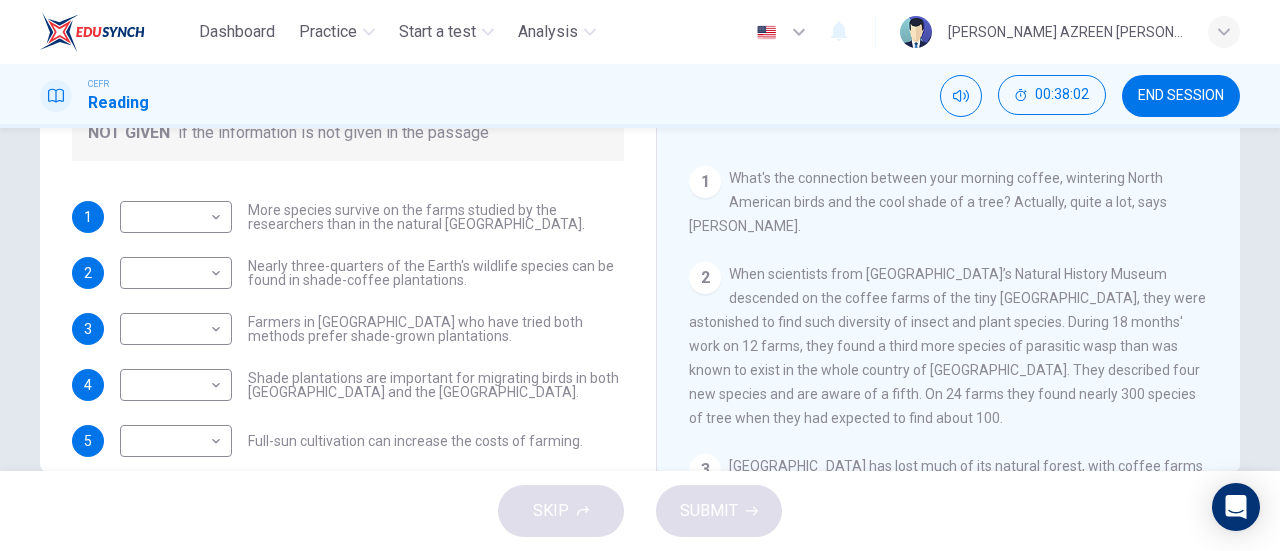 scroll, scrollTop: 116, scrollLeft: 0, axis: vertical 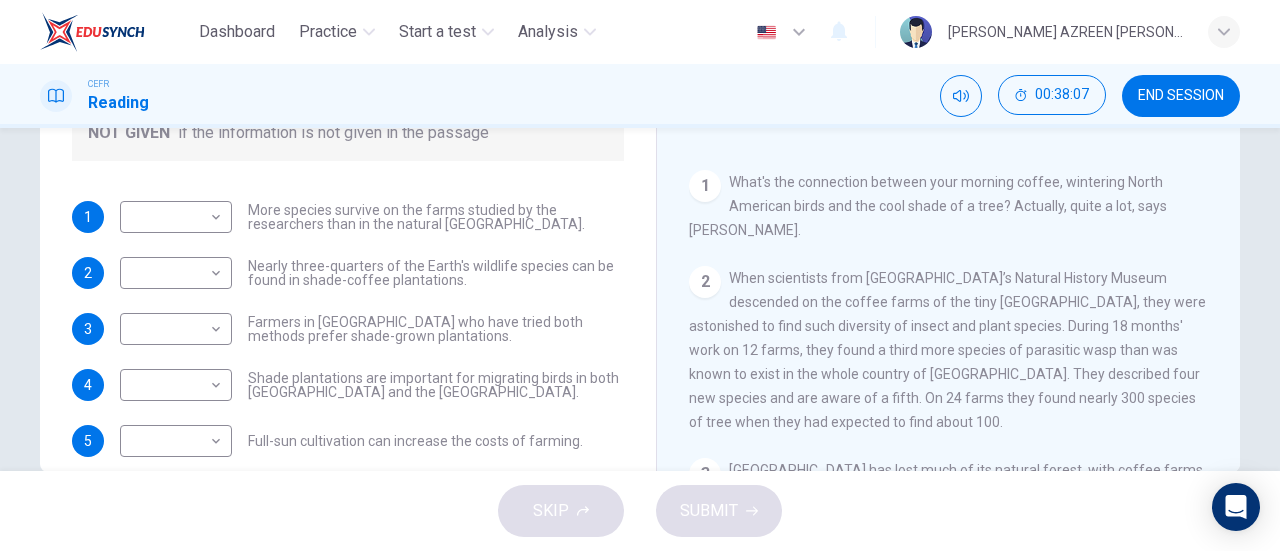 drag, startPoint x: 979, startPoint y: 434, endPoint x: 691, endPoint y: 181, distance: 383.34448 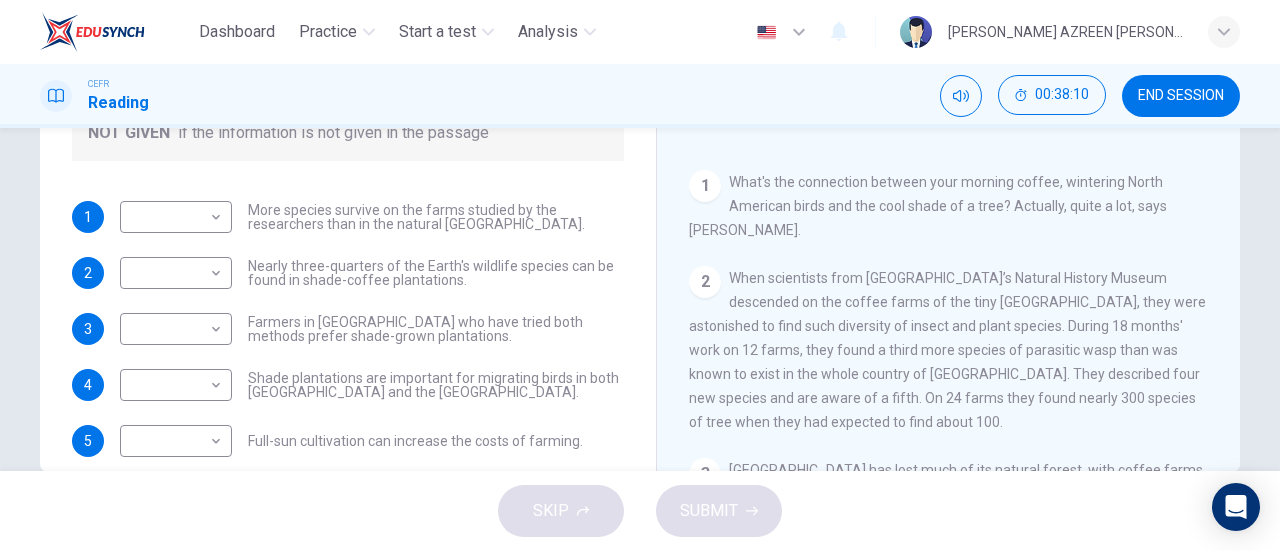 drag, startPoint x: 994, startPoint y: 423, endPoint x: 660, endPoint y: 176, distance: 415.40942 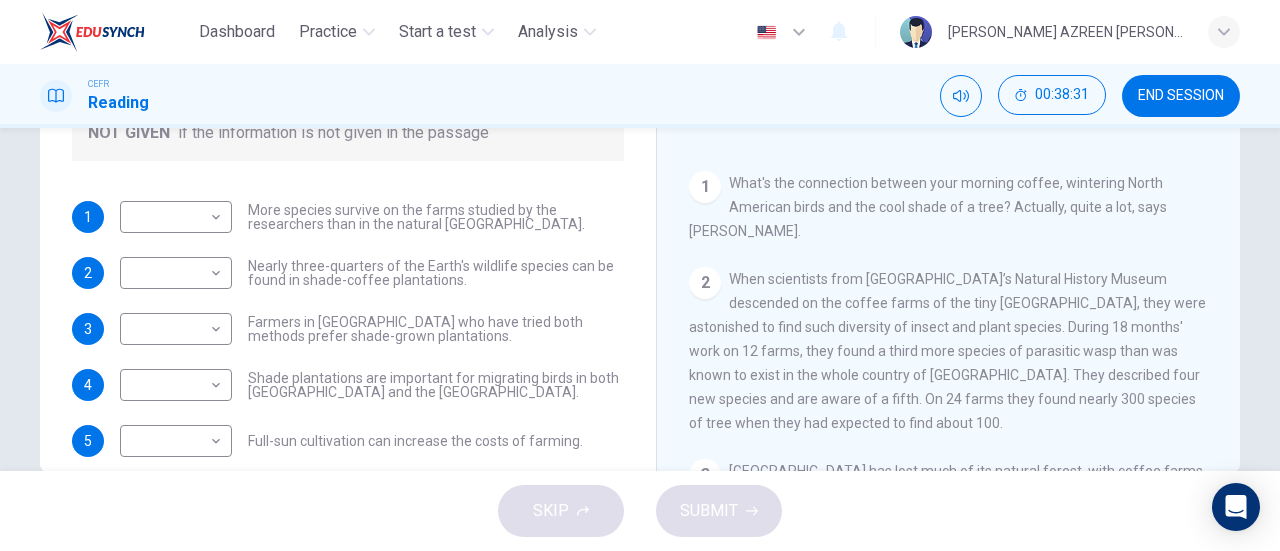 scroll, scrollTop: 115, scrollLeft: 0, axis: vertical 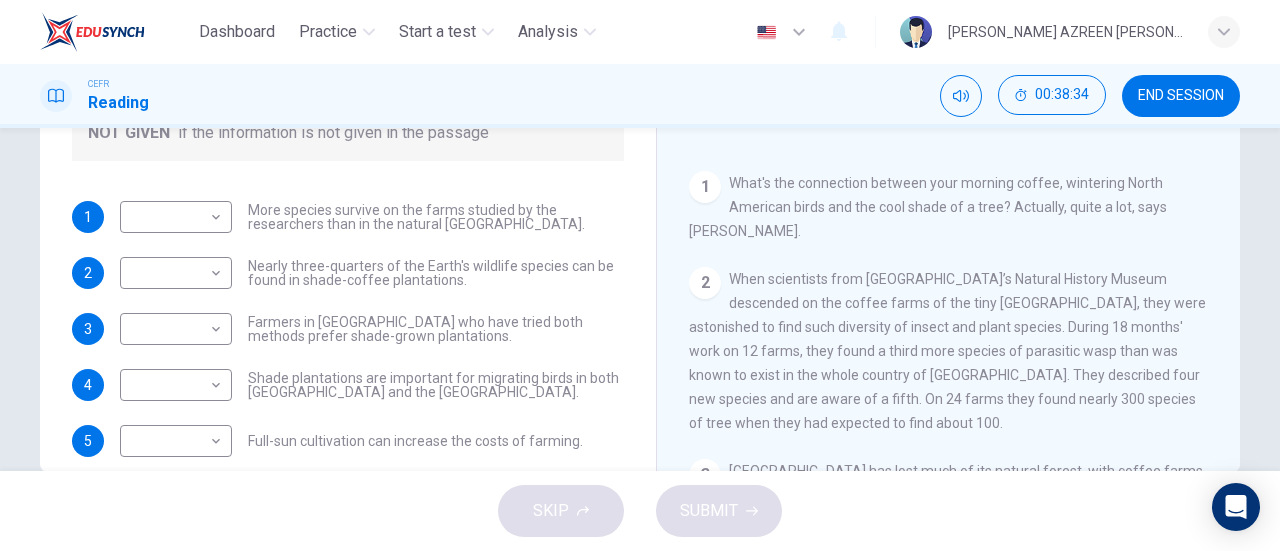 drag, startPoint x: 972, startPoint y: 430, endPoint x: 688, endPoint y: 181, distance: 377.69962 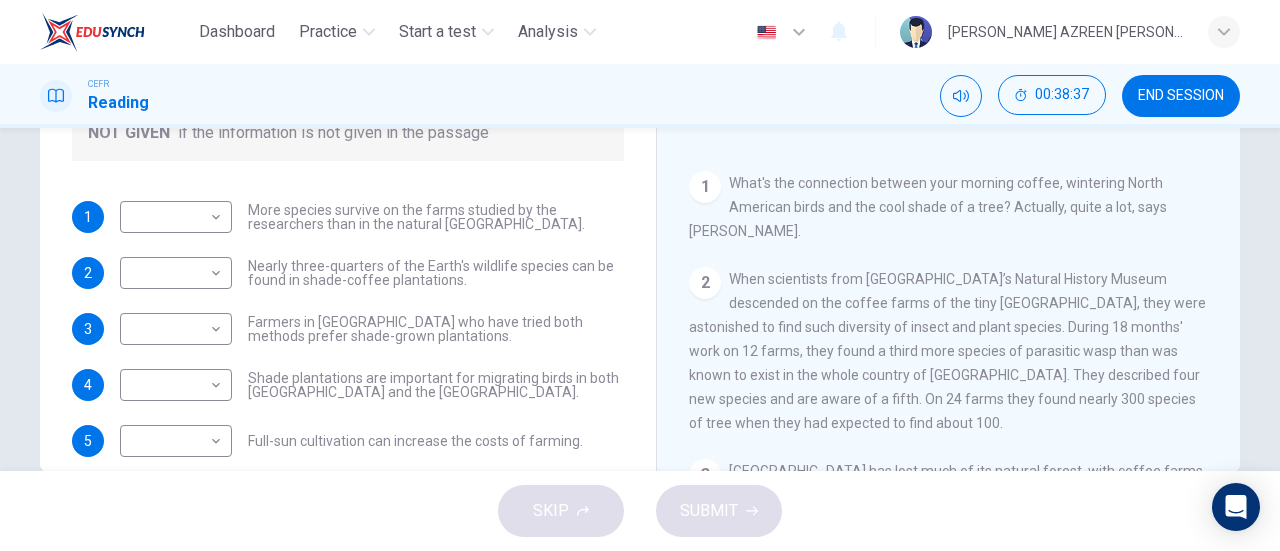 drag, startPoint x: 985, startPoint y: 433, endPoint x: 697, endPoint y: 181, distance: 382.68524 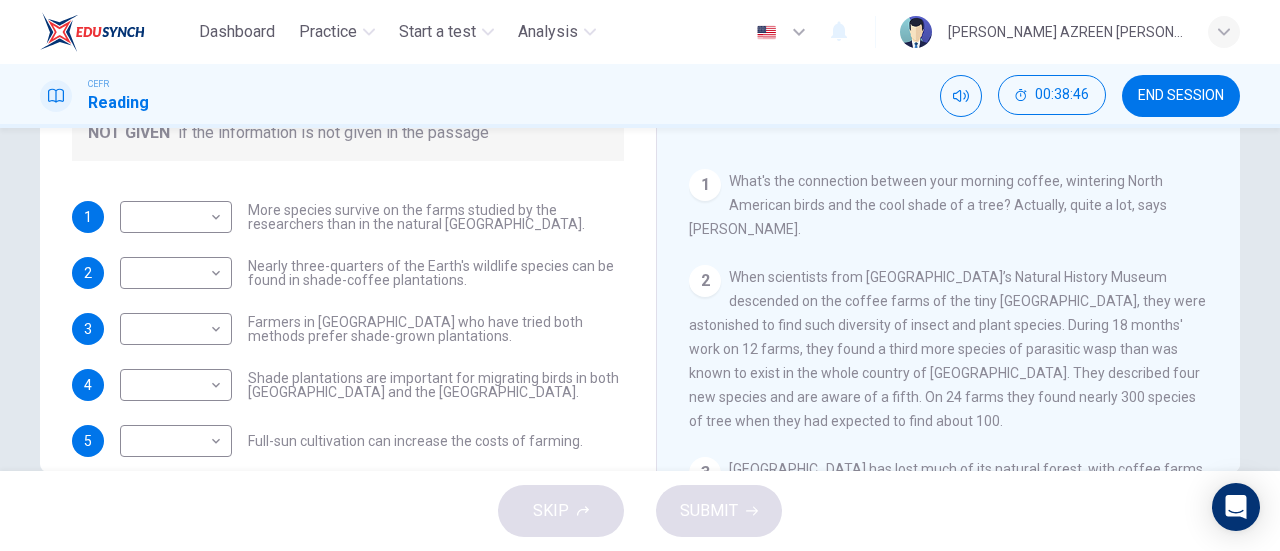 scroll, scrollTop: 116, scrollLeft: 0, axis: vertical 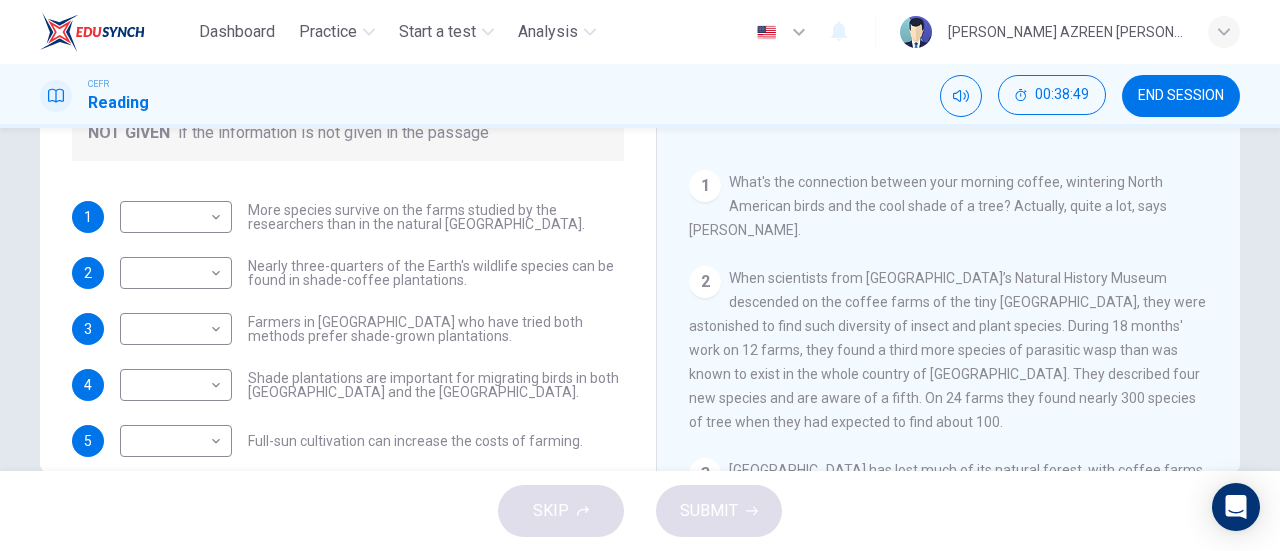 drag, startPoint x: 990, startPoint y: 431, endPoint x: 690, endPoint y: 191, distance: 384.18747 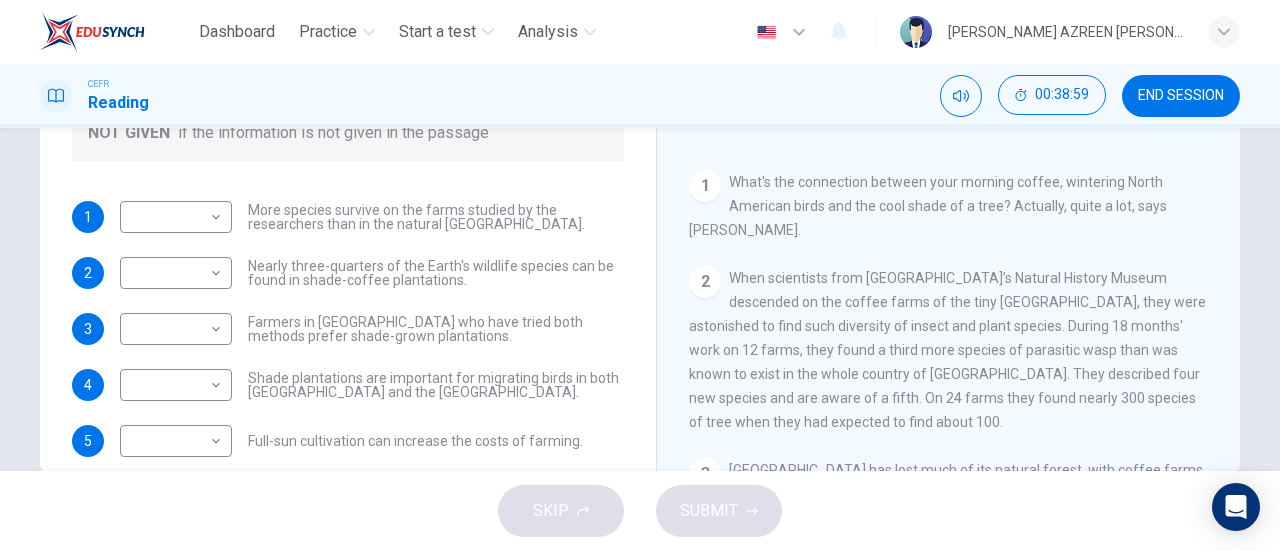 drag, startPoint x: 984, startPoint y: 423, endPoint x: 769, endPoint y: 258, distance: 271.0166 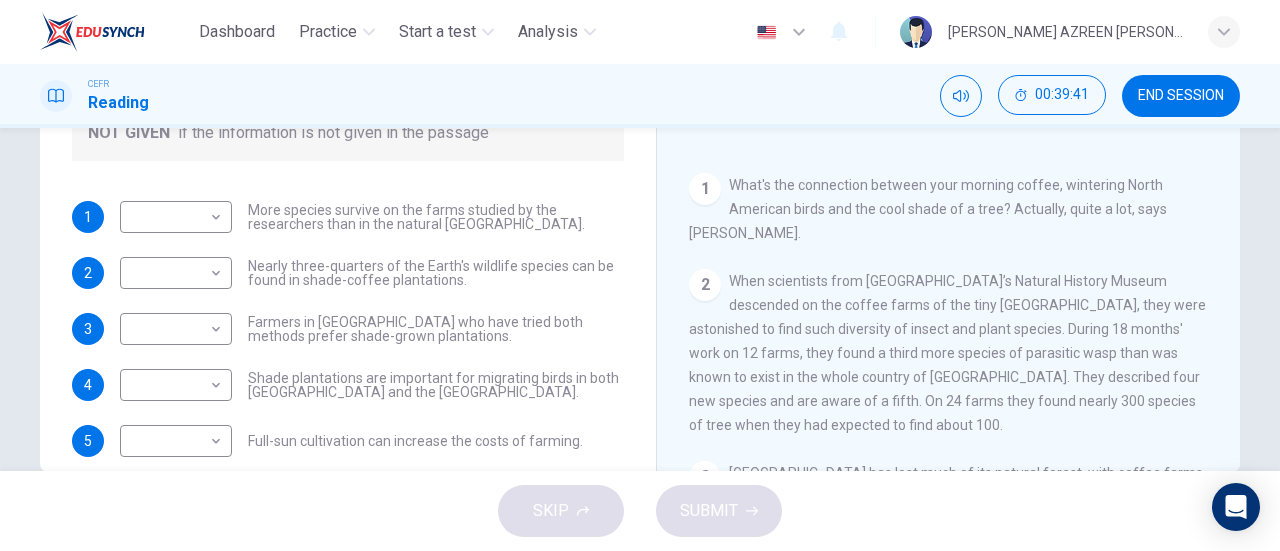 scroll, scrollTop: 111, scrollLeft: 0, axis: vertical 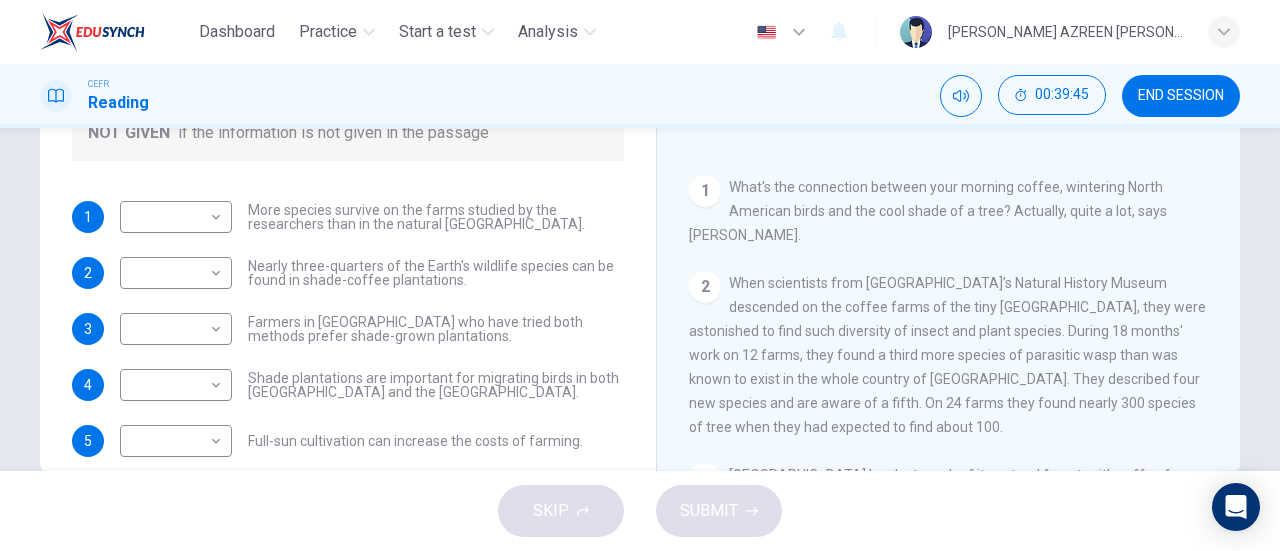 drag, startPoint x: 733, startPoint y: 189, endPoint x: 986, endPoint y: 425, distance: 345.9841 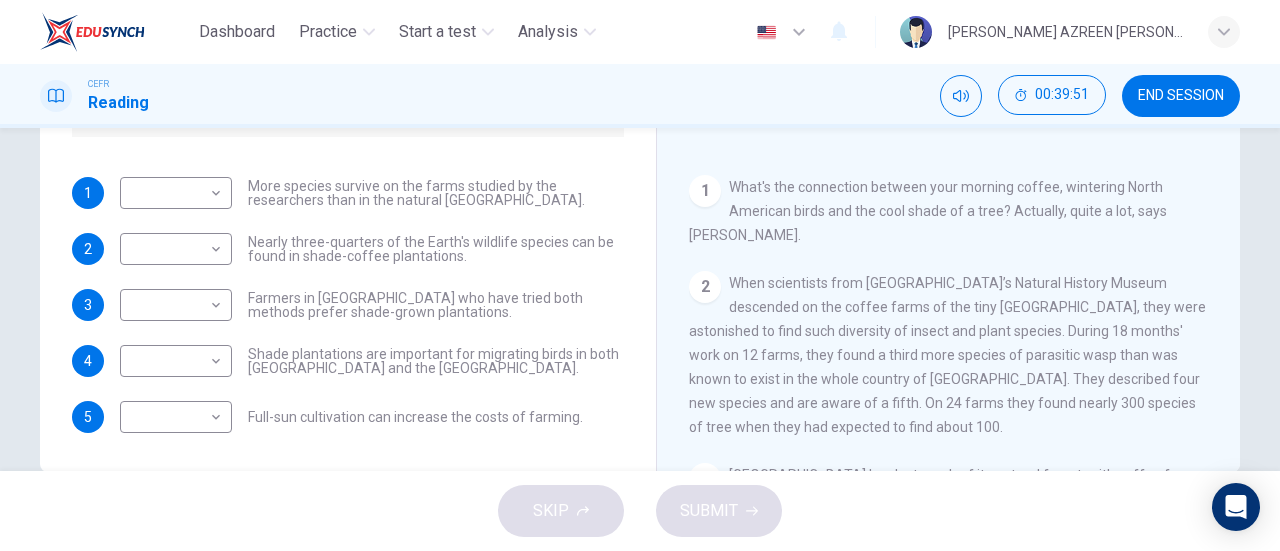 scroll, scrollTop: 0, scrollLeft: 0, axis: both 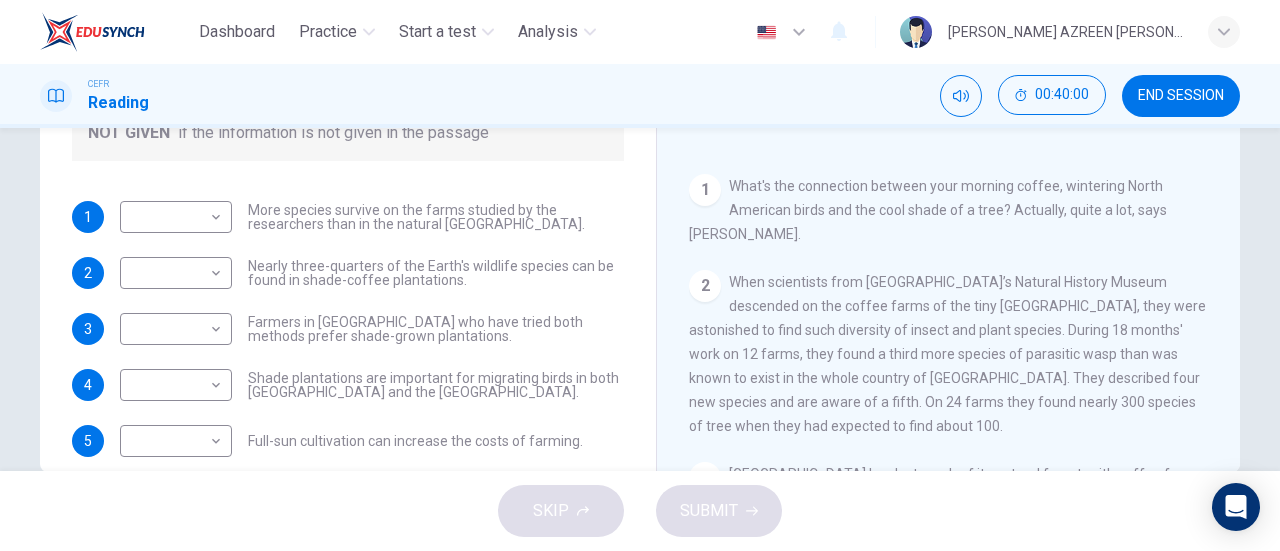 drag, startPoint x: 725, startPoint y: 189, endPoint x: 982, endPoint y: 425, distance: 348.91977 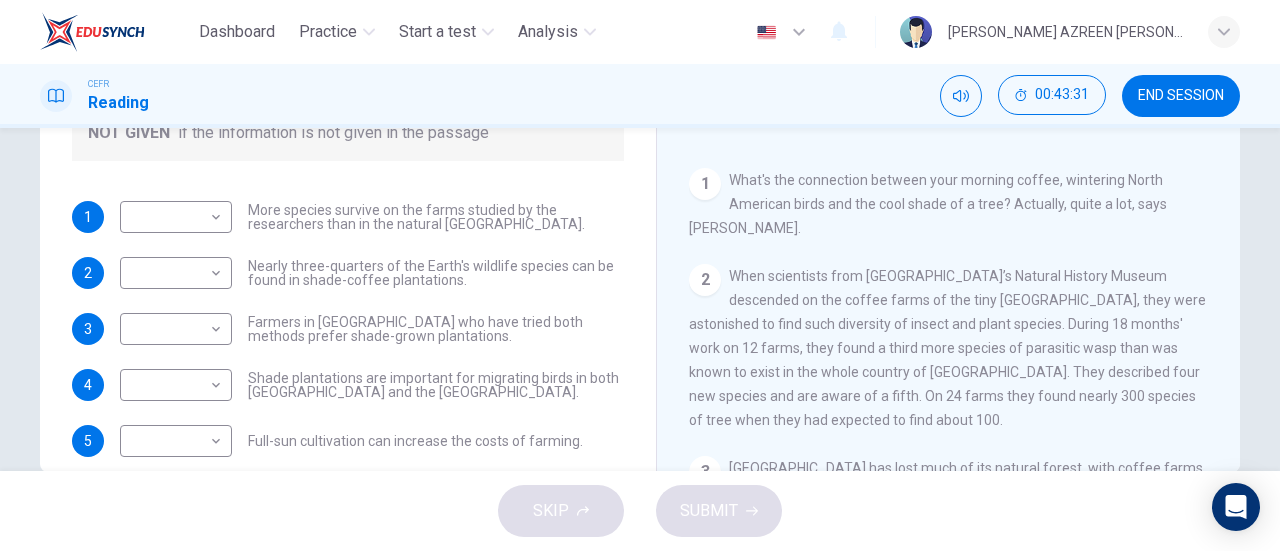 scroll, scrollTop: 112, scrollLeft: 0, axis: vertical 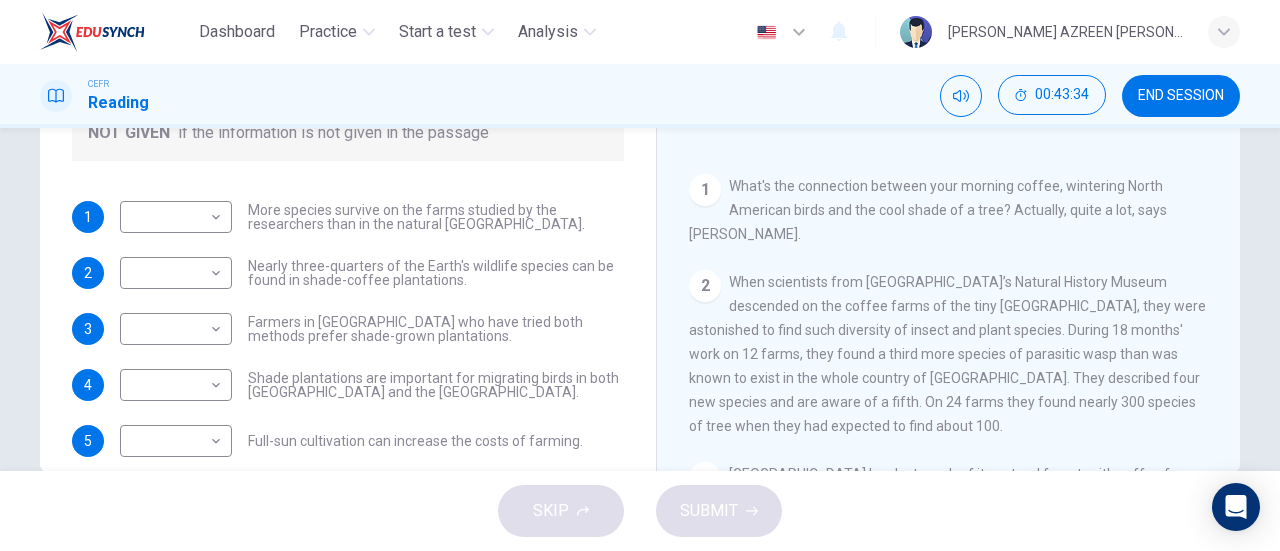 drag, startPoint x: 988, startPoint y: 443, endPoint x: 692, endPoint y: 185, distance: 392.65762 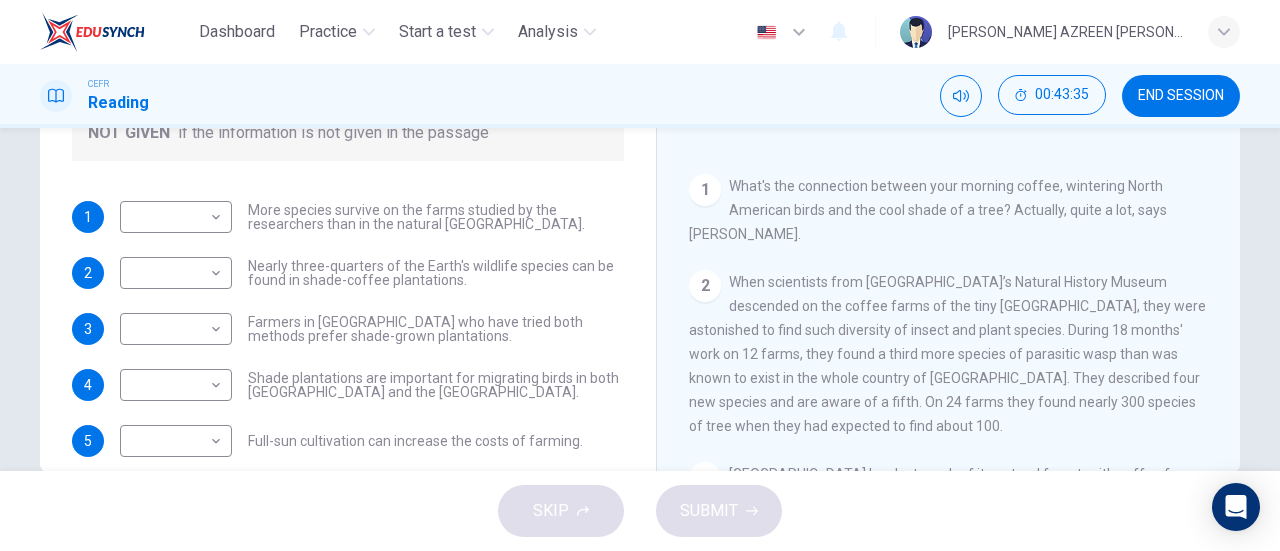 drag, startPoint x: 692, startPoint y: 185, endPoint x: 992, endPoint y: 426, distance: 384.81293 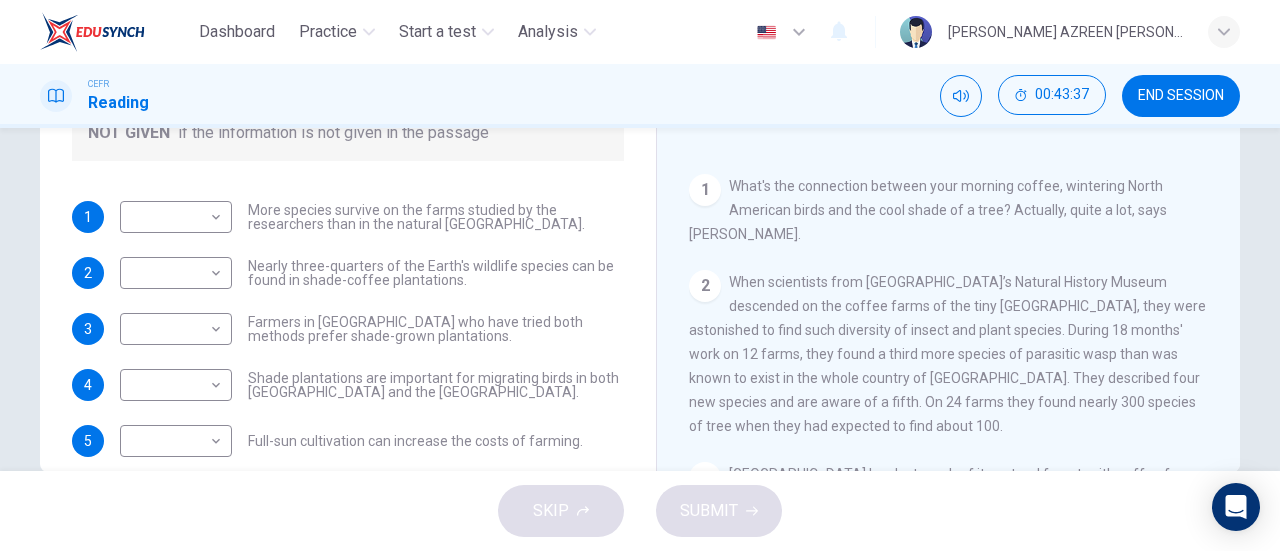 scroll, scrollTop: 114, scrollLeft: 0, axis: vertical 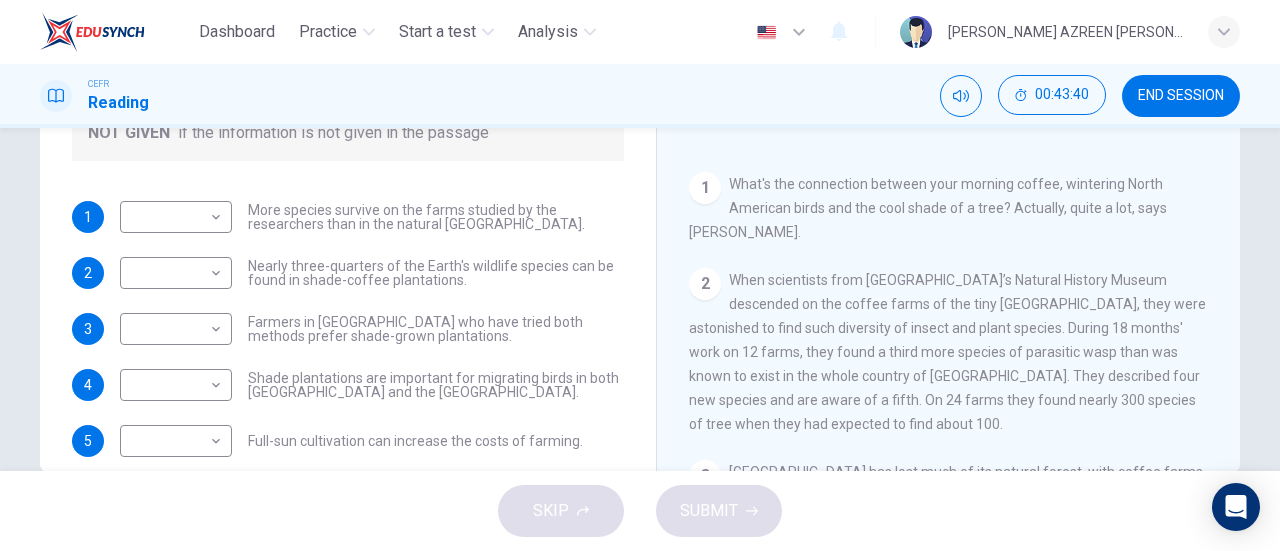 drag, startPoint x: 982, startPoint y: 440, endPoint x: 700, endPoint y: 175, distance: 386.97415 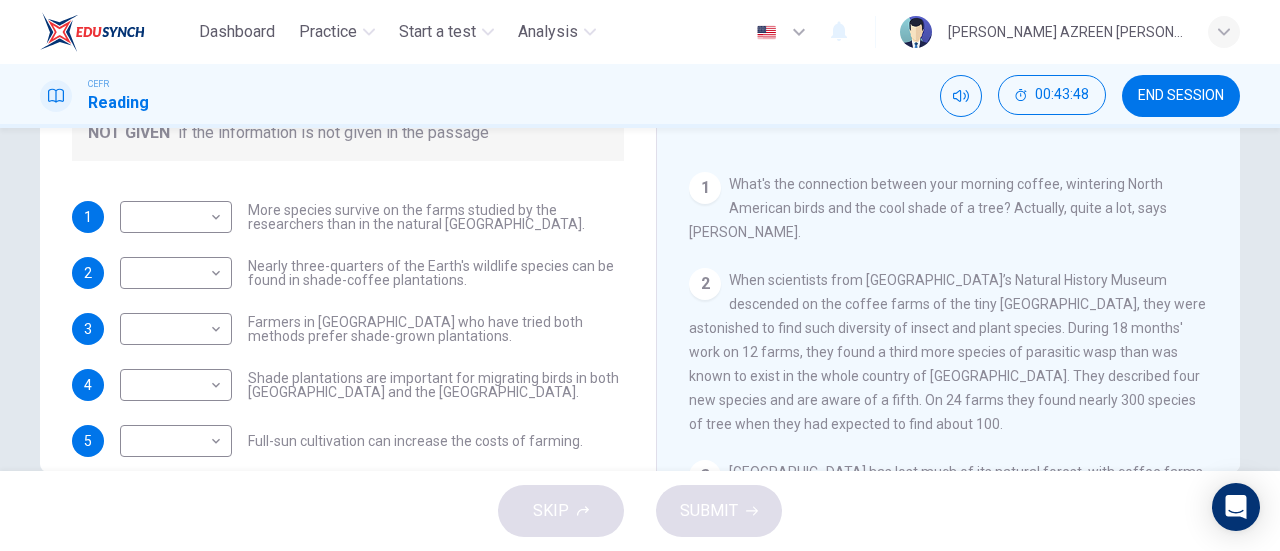 click on "What's the connection between your morning coffee, wintering North American birds and the cool shade of a tree? Actually, quite a lot, says [PERSON_NAME]." at bounding box center [928, 208] 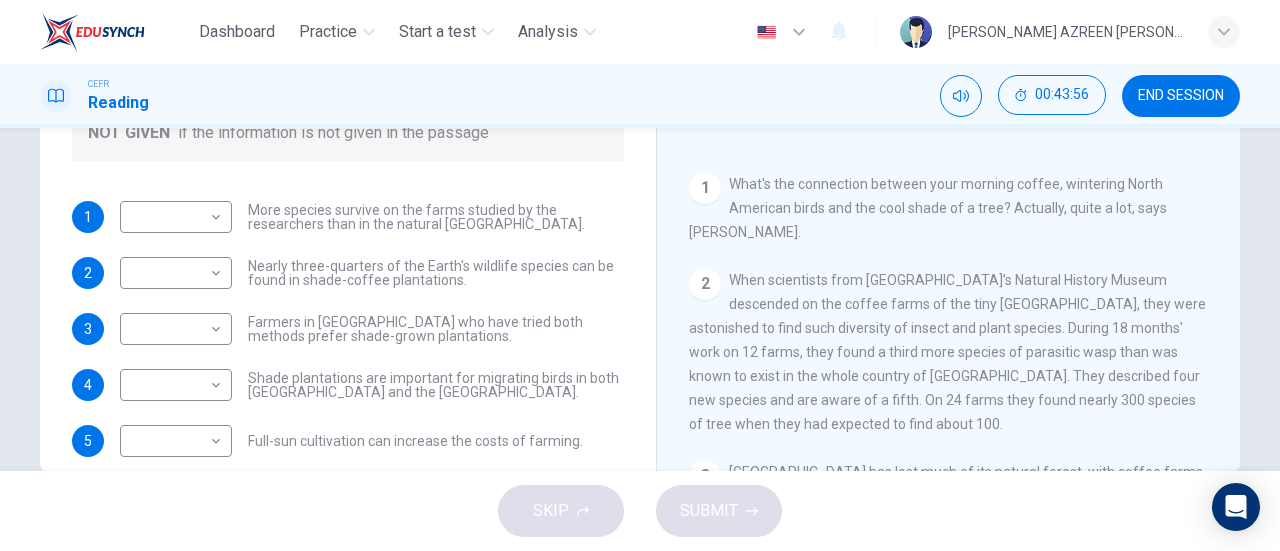 drag, startPoint x: 724, startPoint y: 185, endPoint x: 982, endPoint y: 440, distance: 362.75198 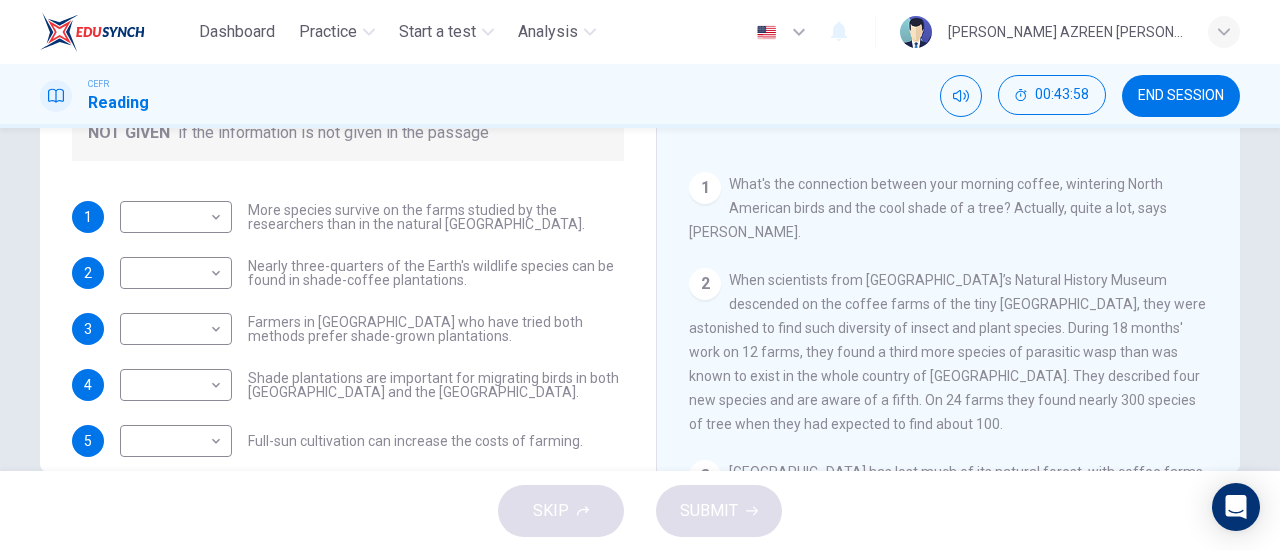 drag, startPoint x: 968, startPoint y: 429, endPoint x: 686, endPoint y: 183, distance: 374.21918 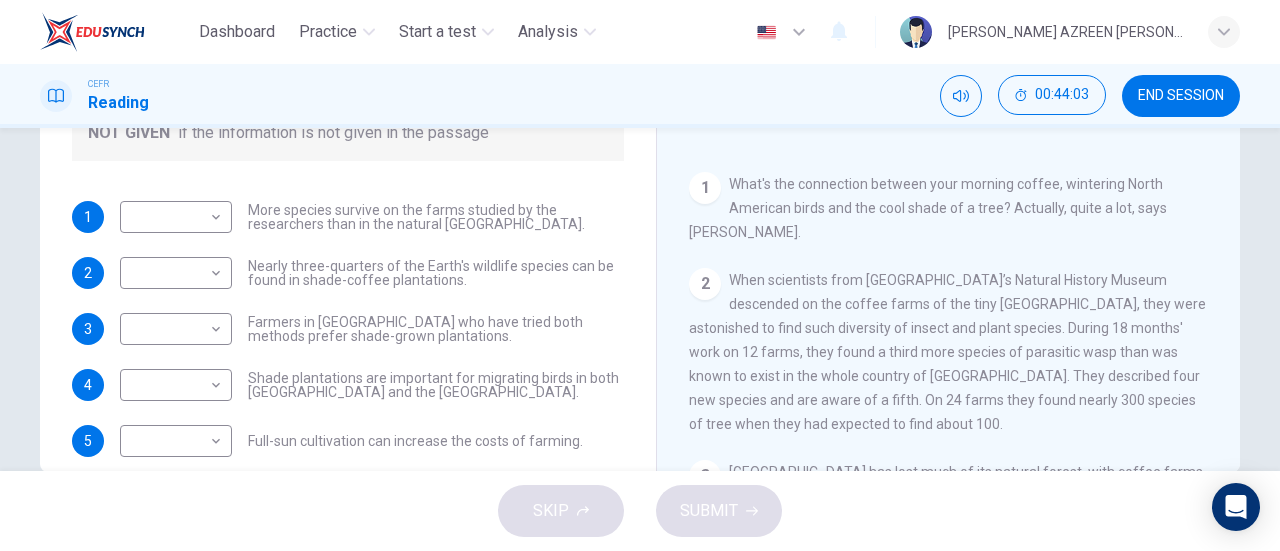 drag, startPoint x: 725, startPoint y: 188, endPoint x: 974, endPoint y: 429, distance: 346.5285 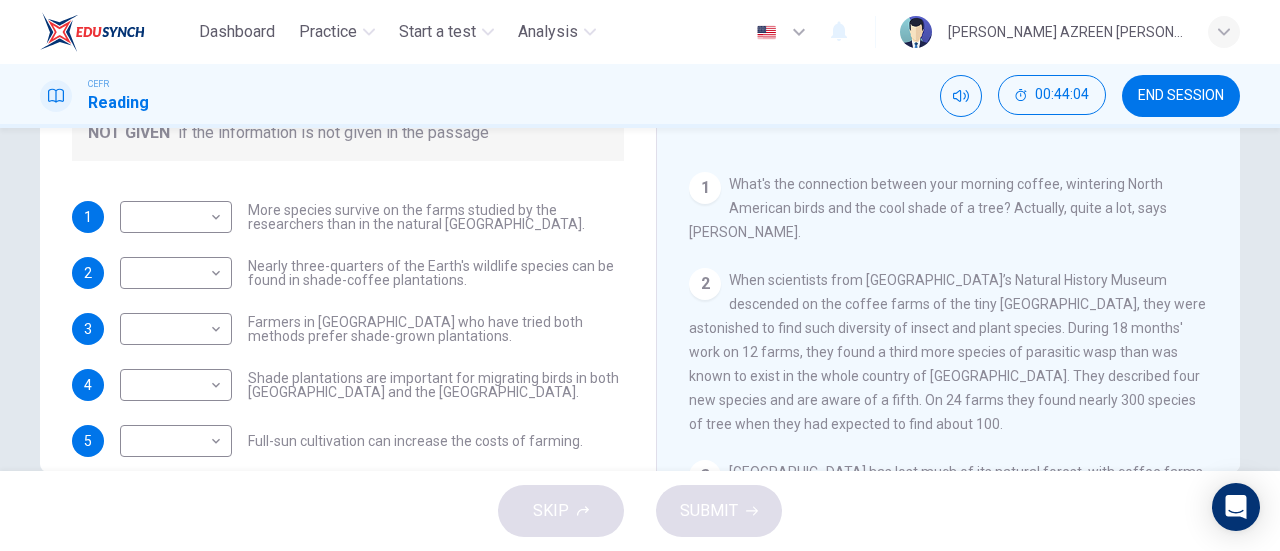 drag, startPoint x: 974, startPoint y: 429, endPoint x: 694, endPoint y: 185, distance: 371.39737 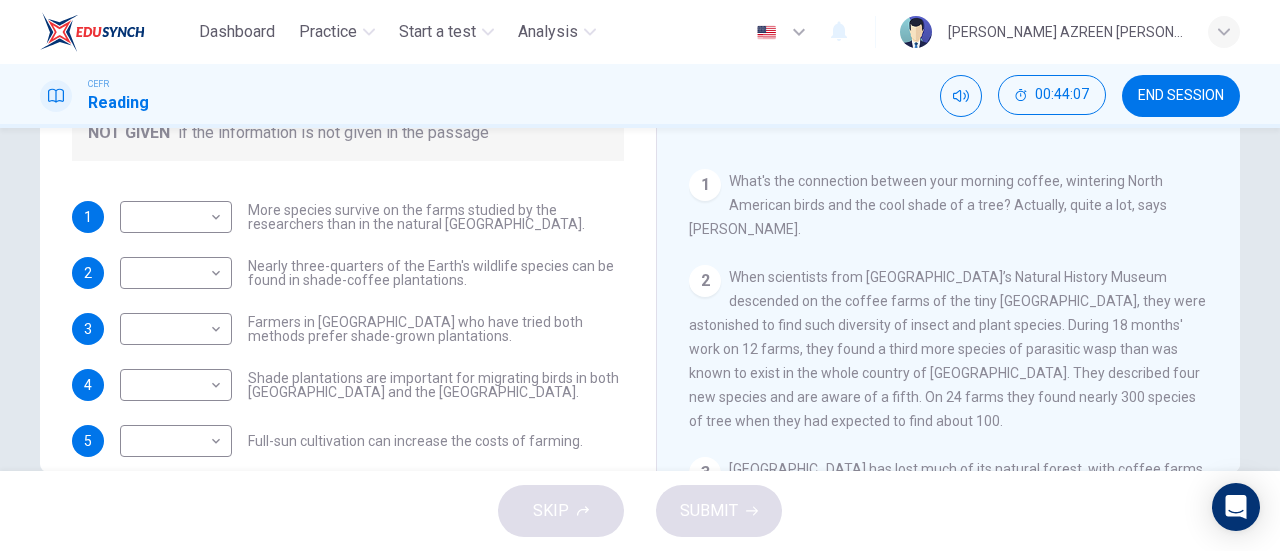 scroll, scrollTop: 115, scrollLeft: 0, axis: vertical 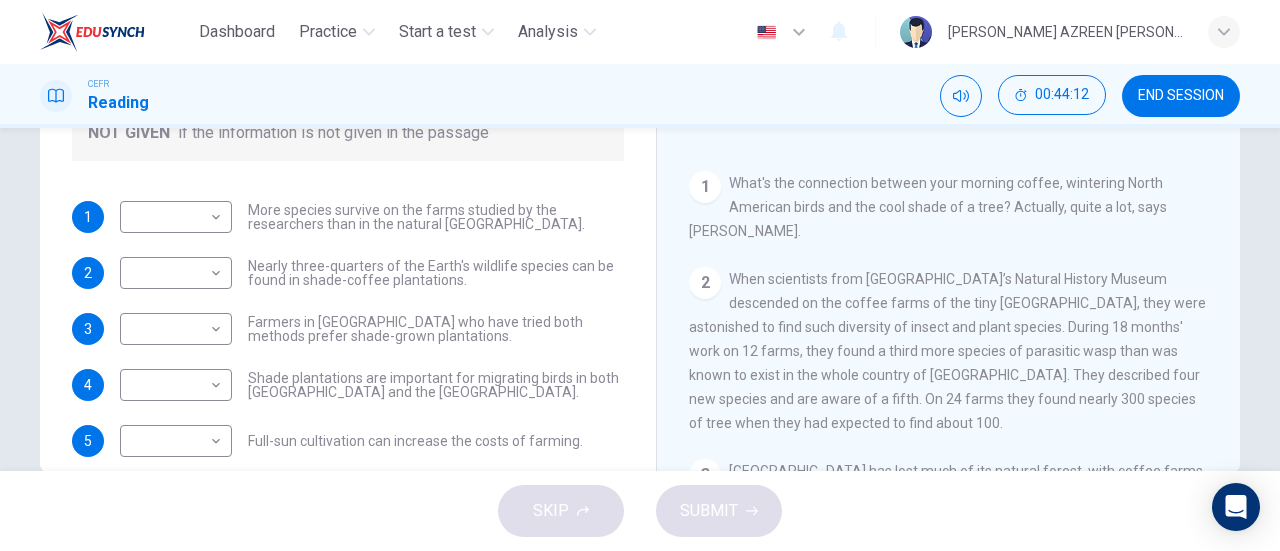 drag, startPoint x: 726, startPoint y: 183, endPoint x: 976, endPoint y: 431, distance: 352.14203 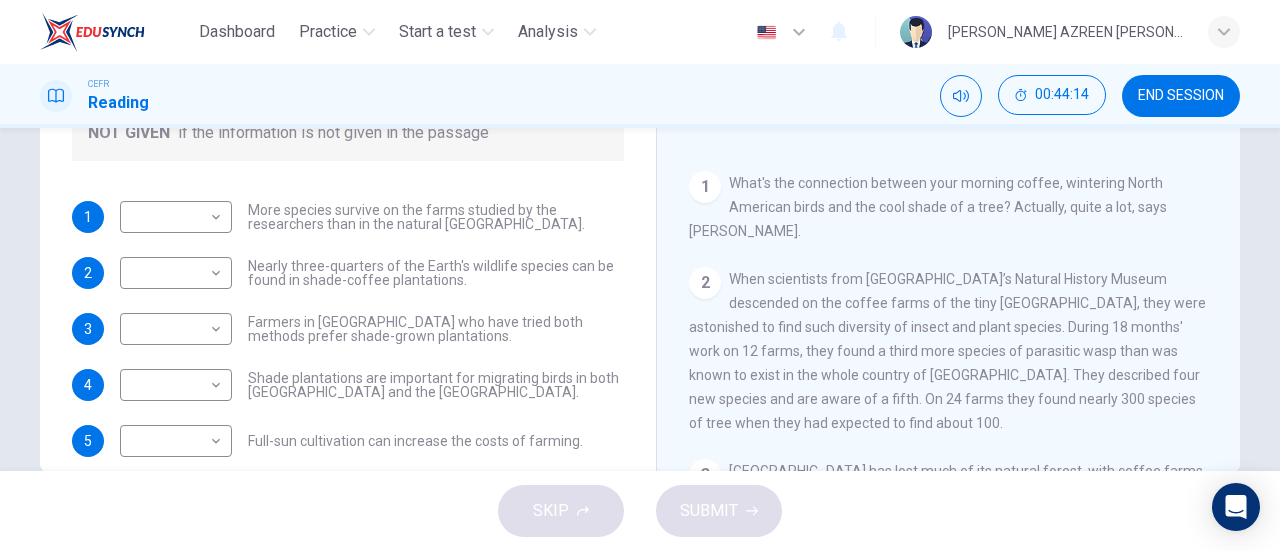 drag, startPoint x: 976, startPoint y: 431, endPoint x: 700, endPoint y: 175, distance: 376.44653 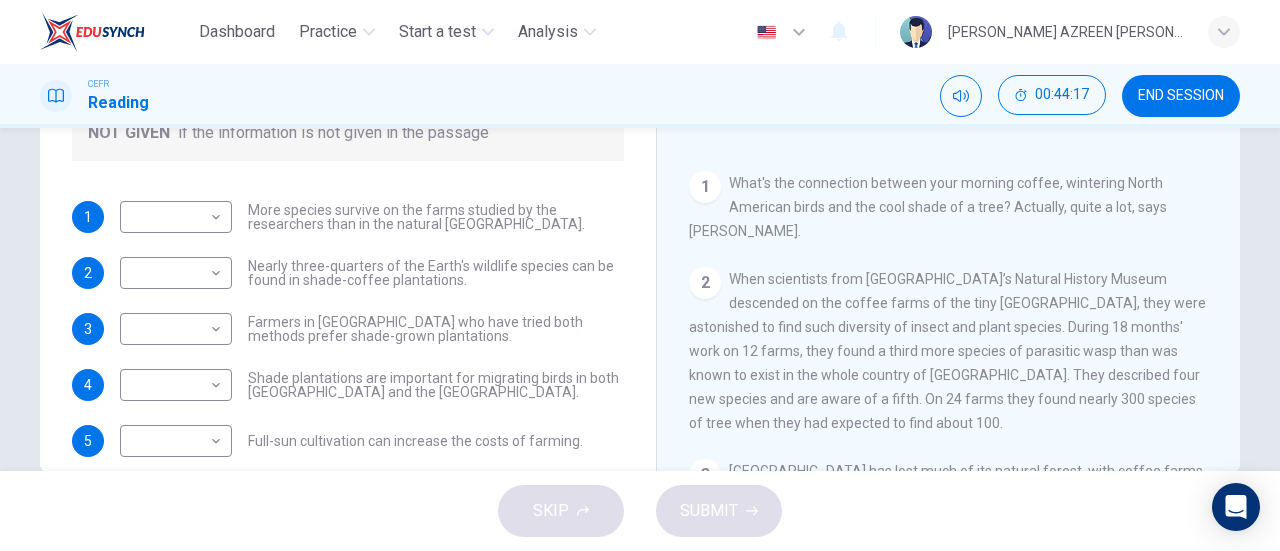 scroll, scrollTop: 24, scrollLeft: 0, axis: vertical 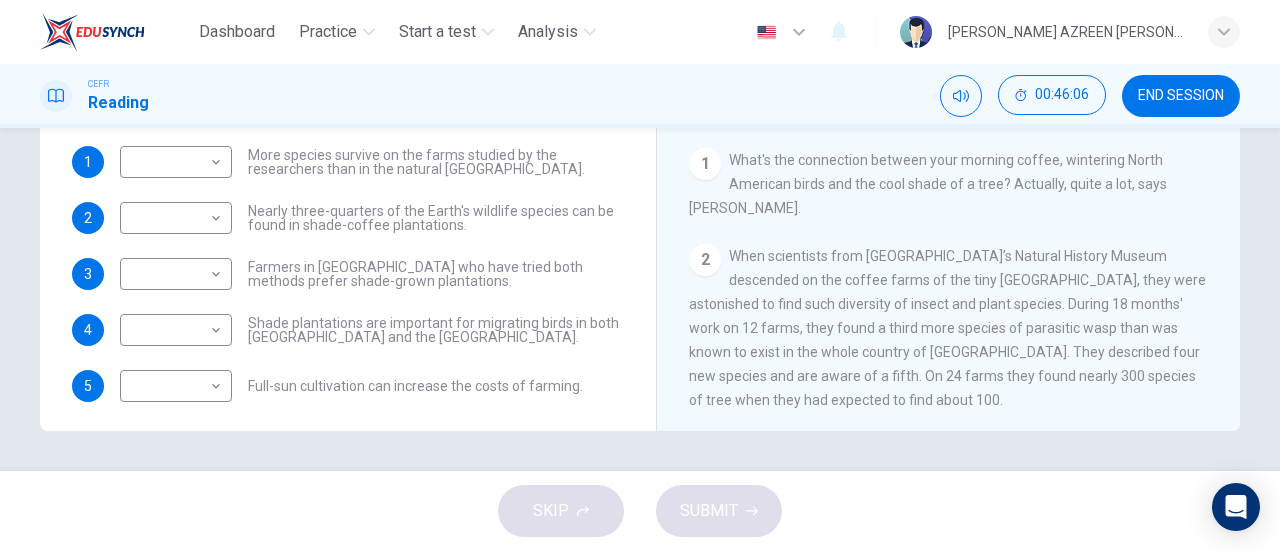drag, startPoint x: 728, startPoint y: 160, endPoint x: 854, endPoint y: 299, distance: 187.60864 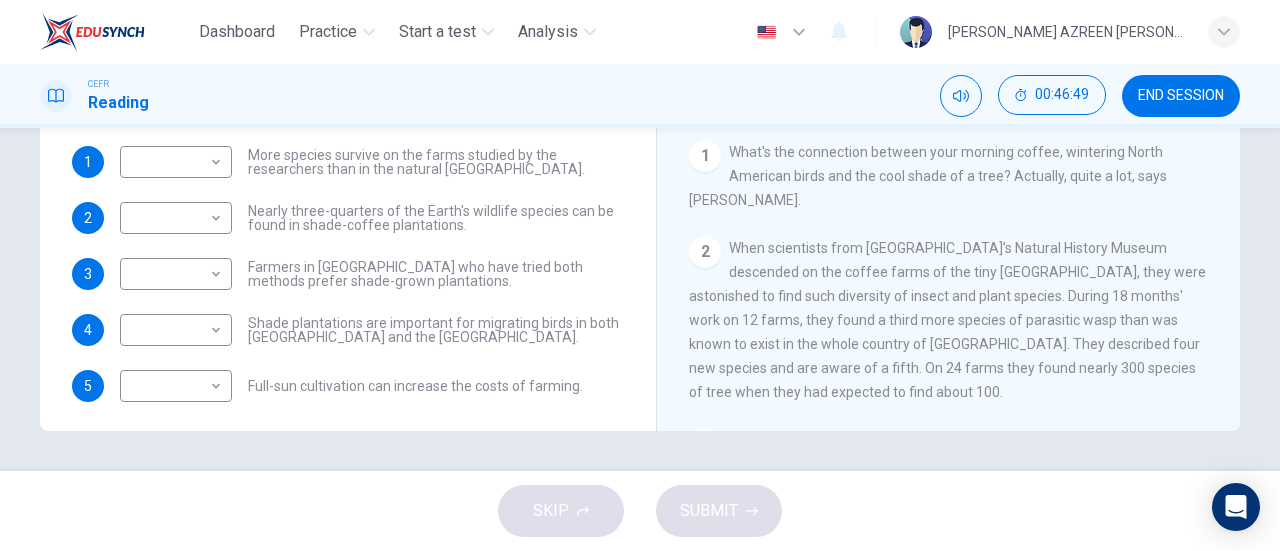 scroll, scrollTop: 0, scrollLeft: 0, axis: both 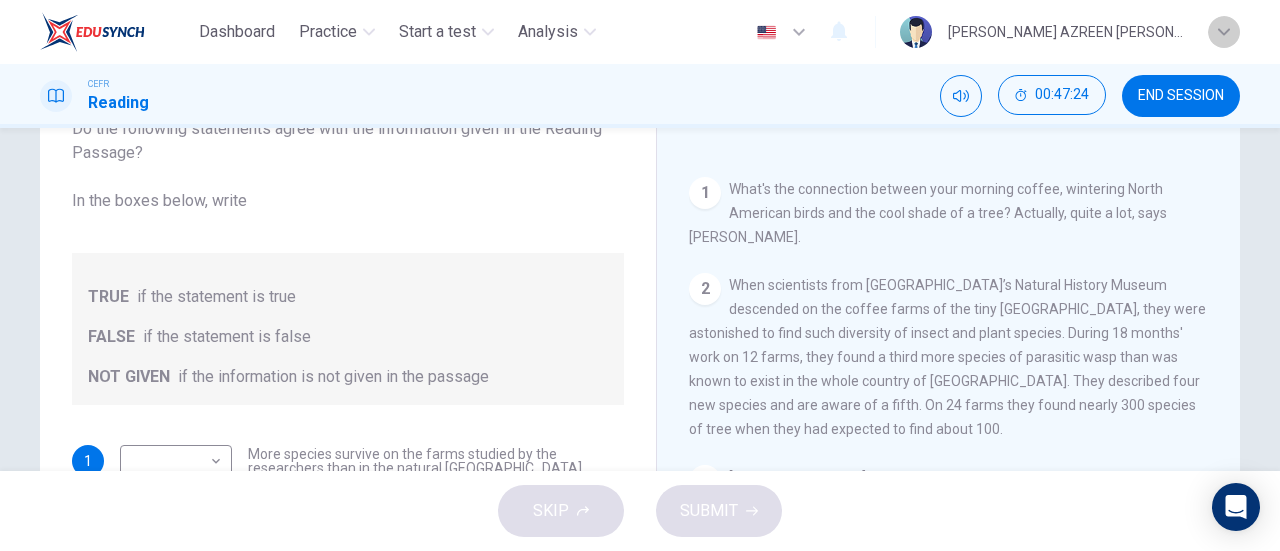 click at bounding box center [1224, 32] 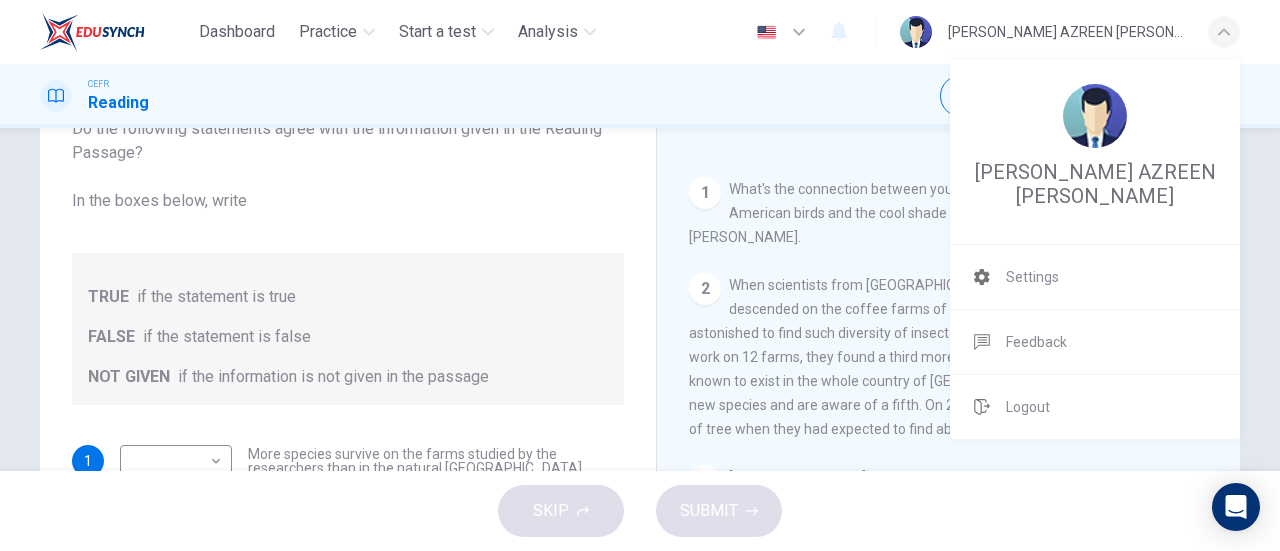 click at bounding box center [1095, 116] 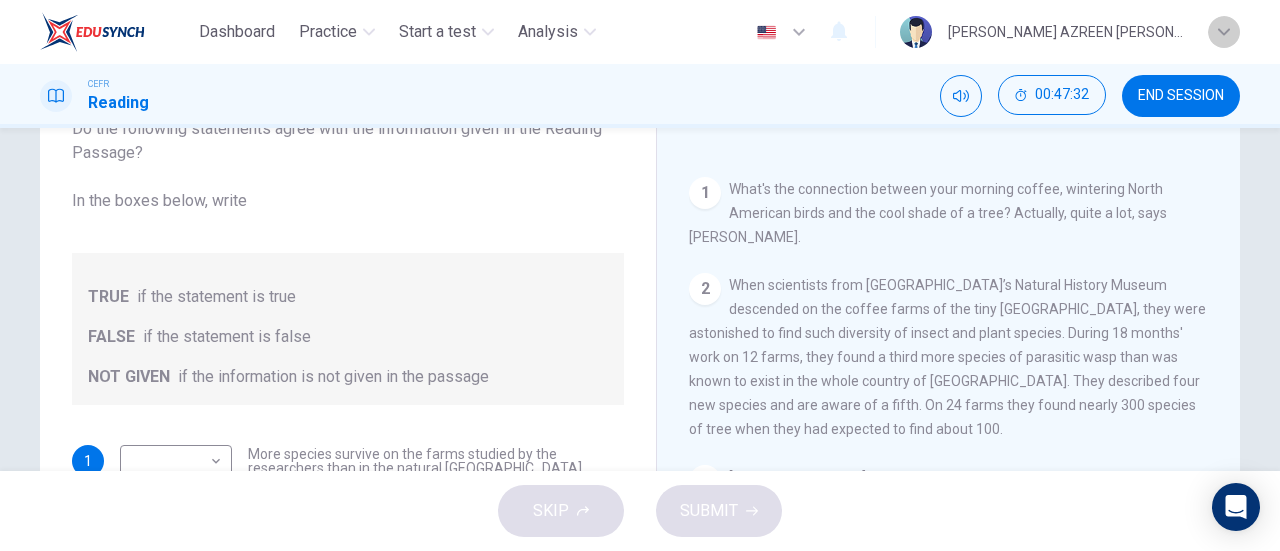 click at bounding box center (1224, 32) 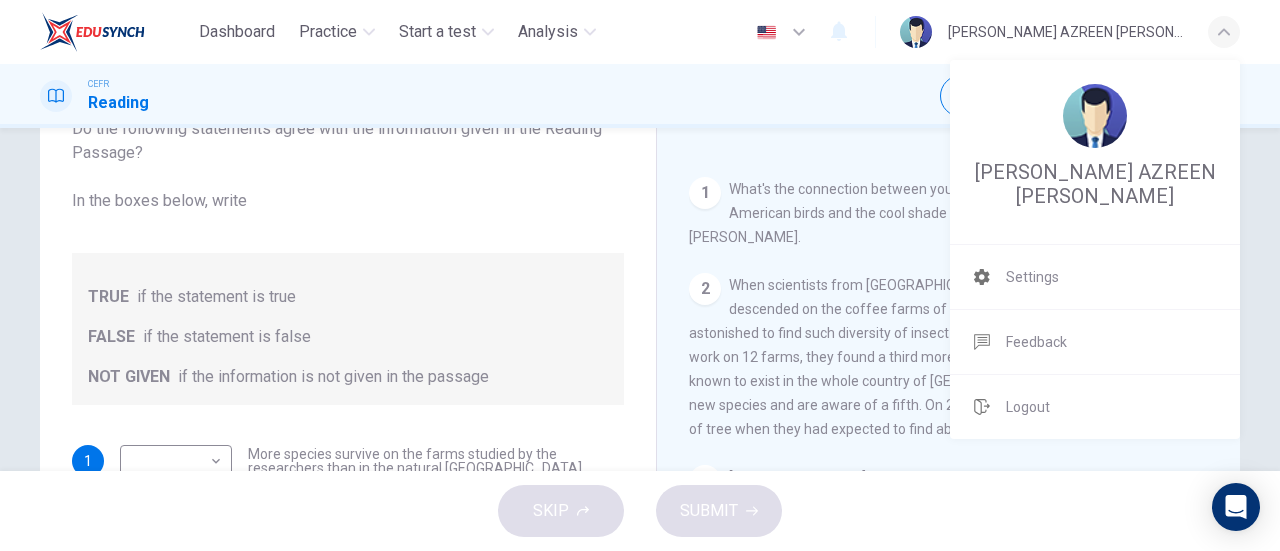 click at bounding box center [1095, 116] 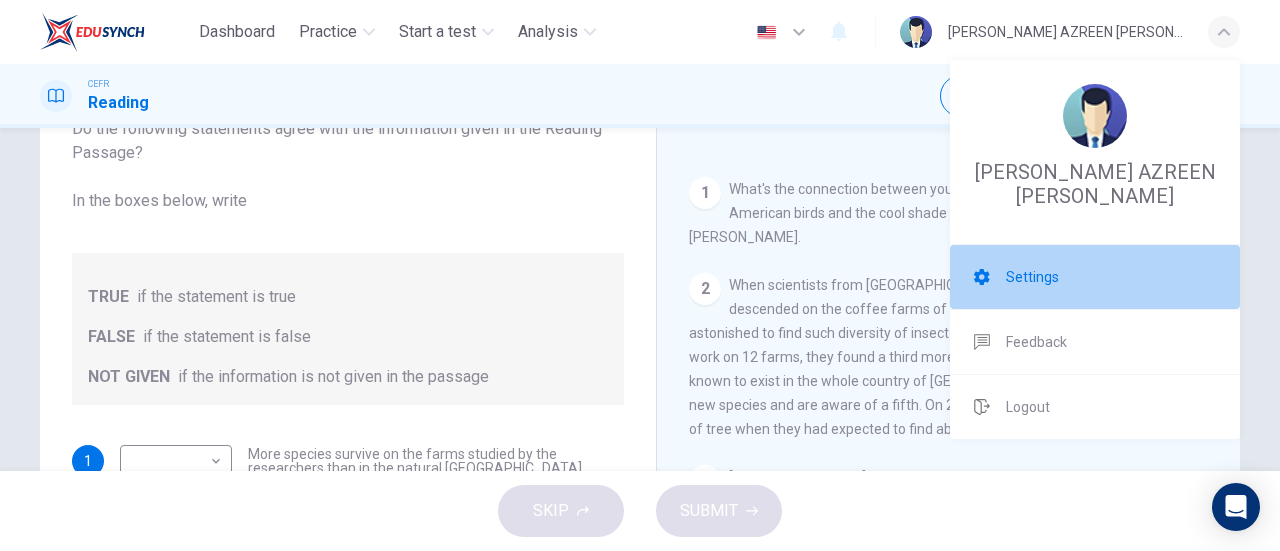 click on "Settings" at bounding box center (1032, 277) 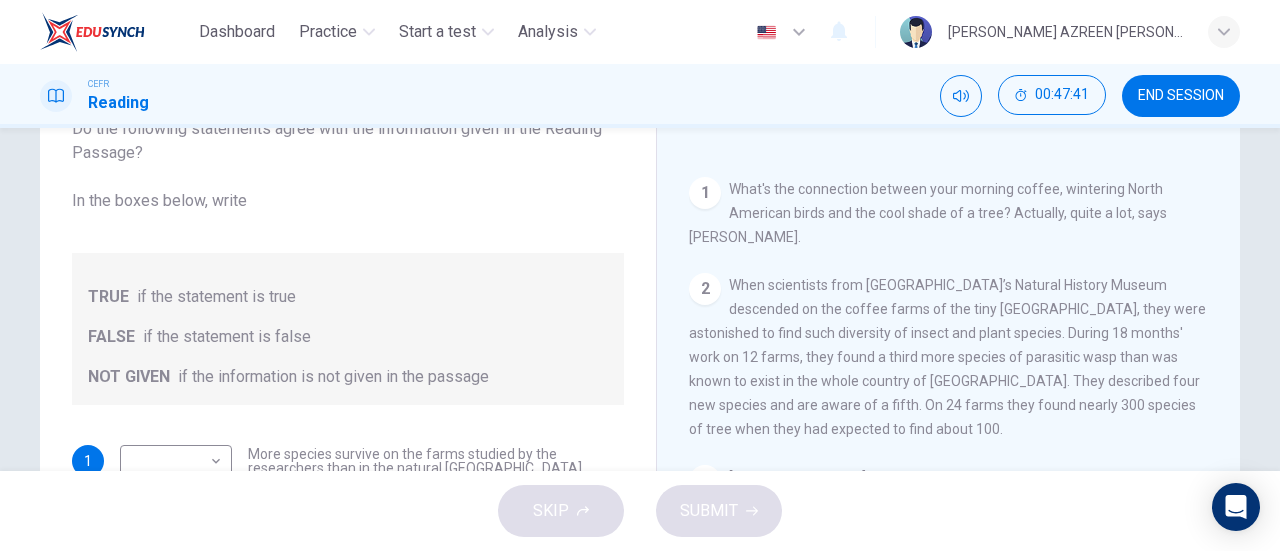 click on "[PERSON_NAME] AZREEN [PERSON_NAME]" at bounding box center [1066, 32] 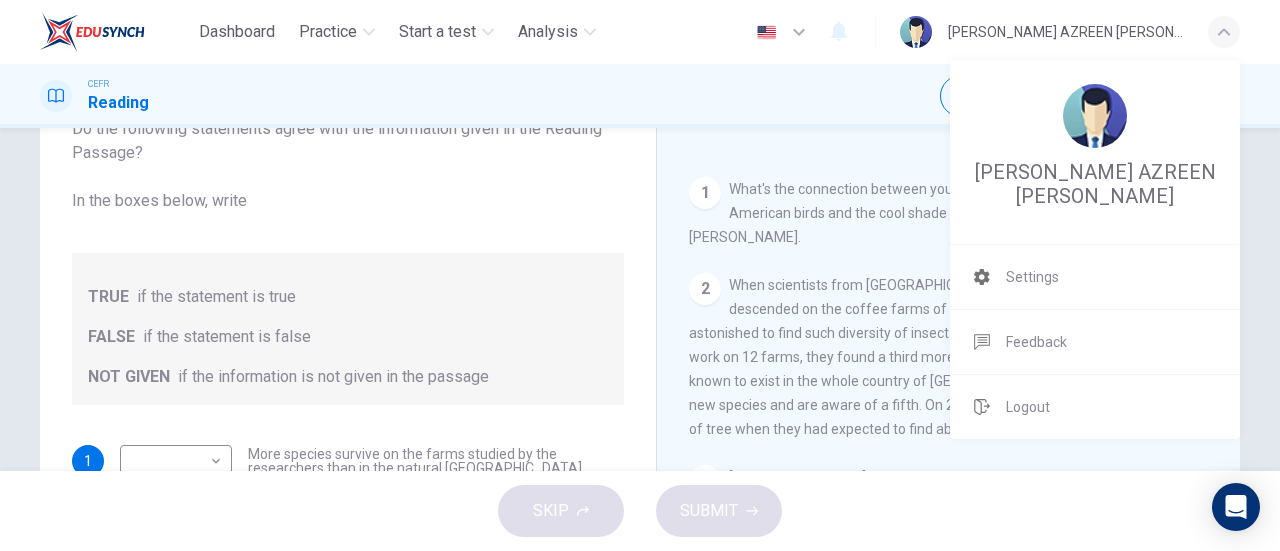 click at bounding box center (640, 275) 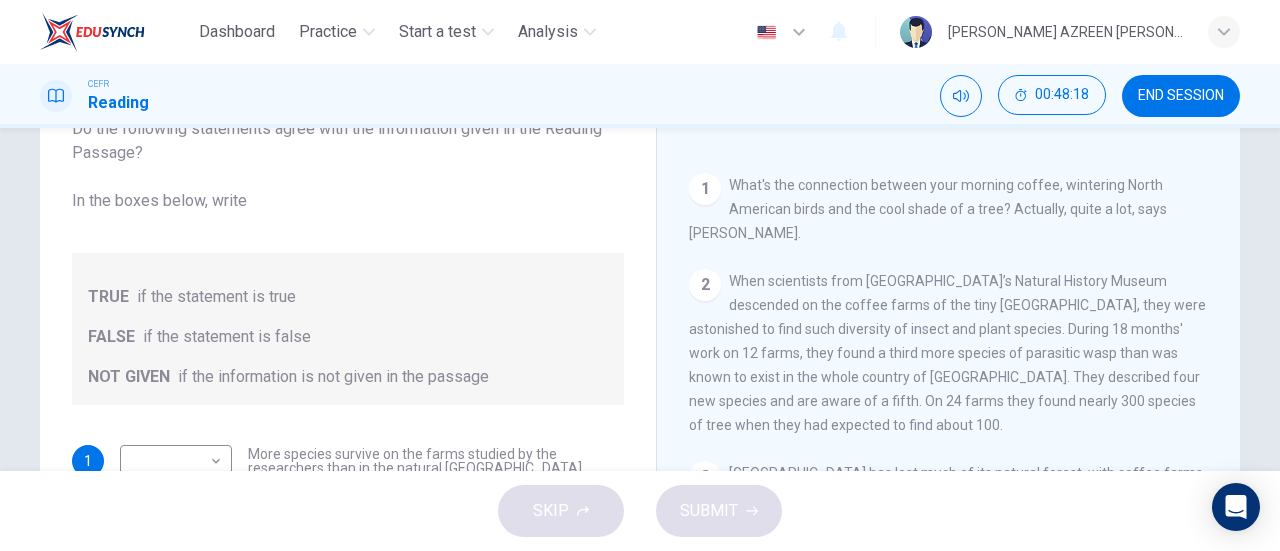 scroll, scrollTop: 356, scrollLeft: 0, axis: vertical 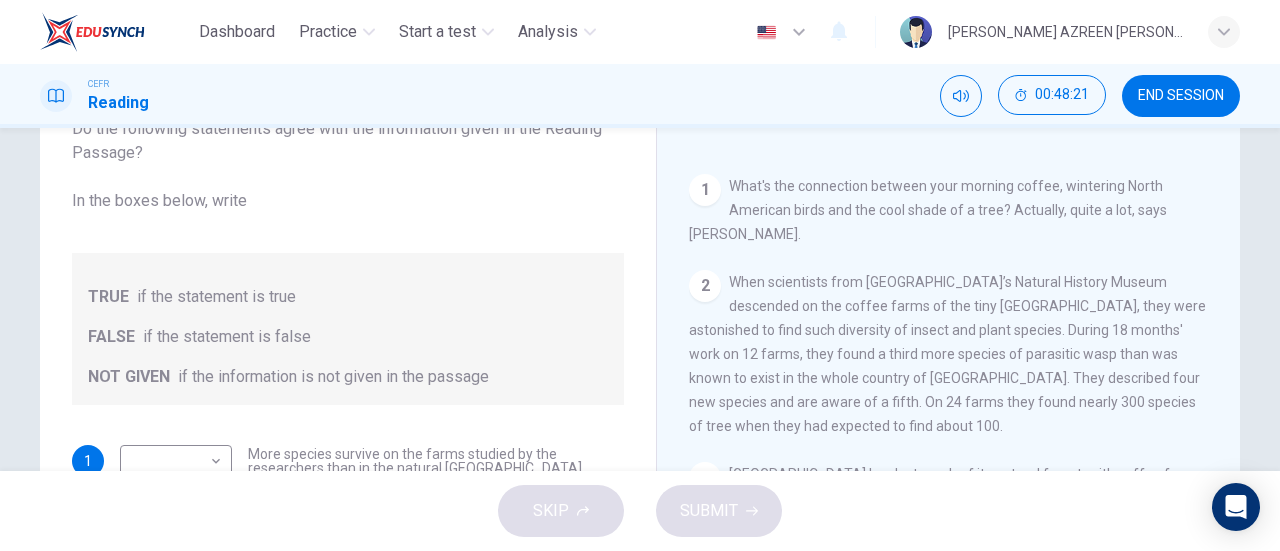 drag, startPoint x: 974, startPoint y: 429, endPoint x: 694, endPoint y: 170, distance: 381.4197 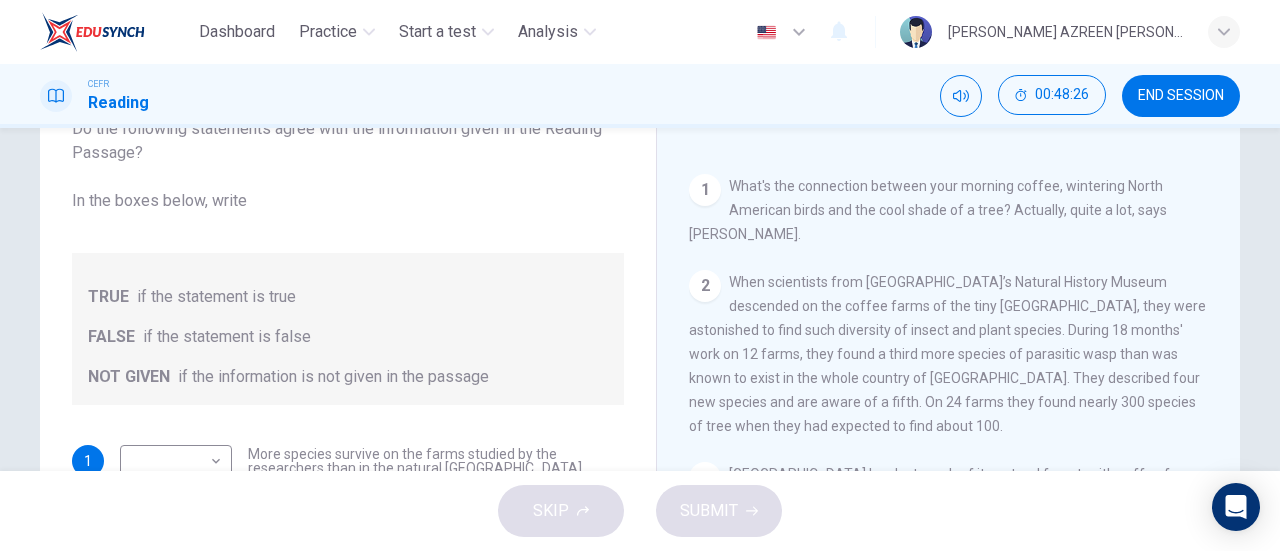 drag, startPoint x: 979, startPoint y: 432, endPoint x: 726, endPoint y: 183, distance: 354.97888 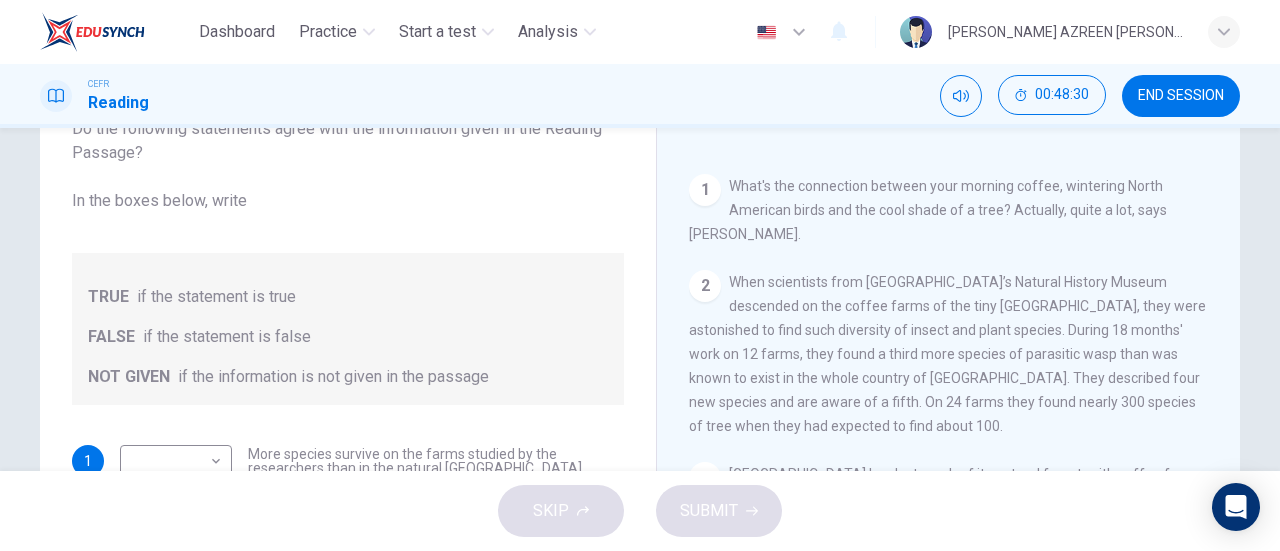 drag, startPoint x: 984, startPoint y: 431, endPoint x: 696, endPoint y: 185, distance: 378.76114 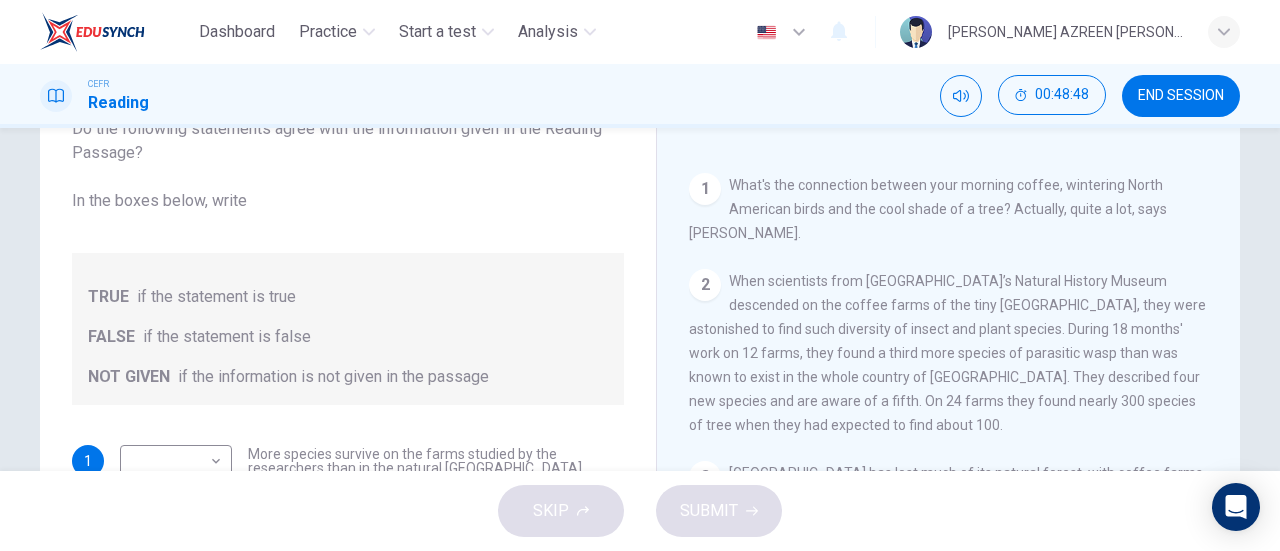scroll, scrollTop: 360, scrollLeft: 0, axis: vertical 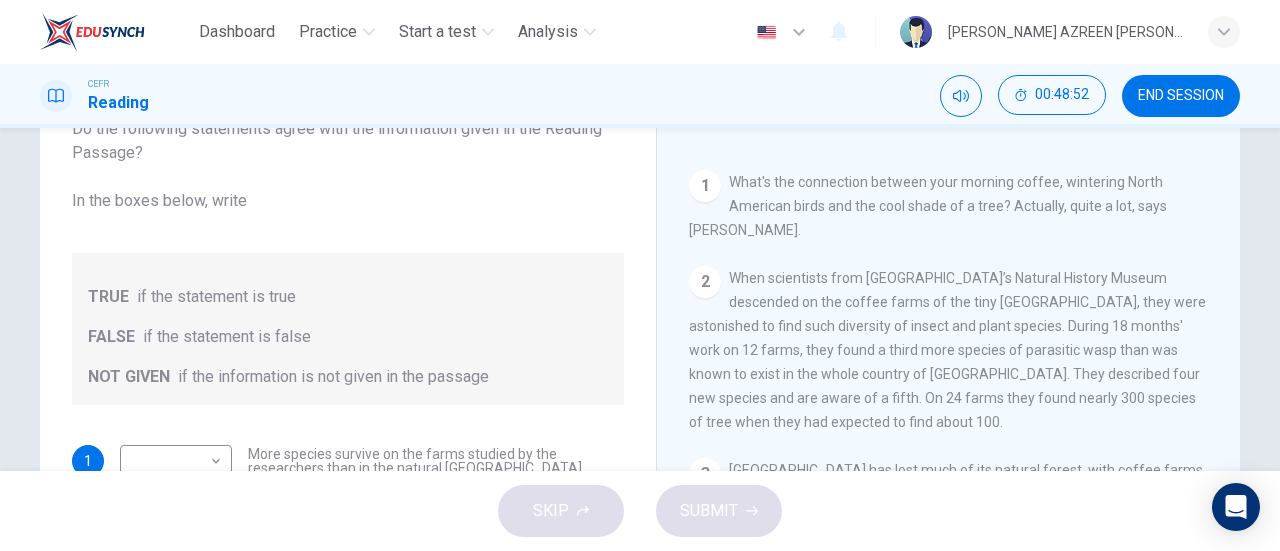 drag, startPoint x: 976, startPoint y: 429, endPoint x: 706, endPoint y: 177, distance: 369.32913 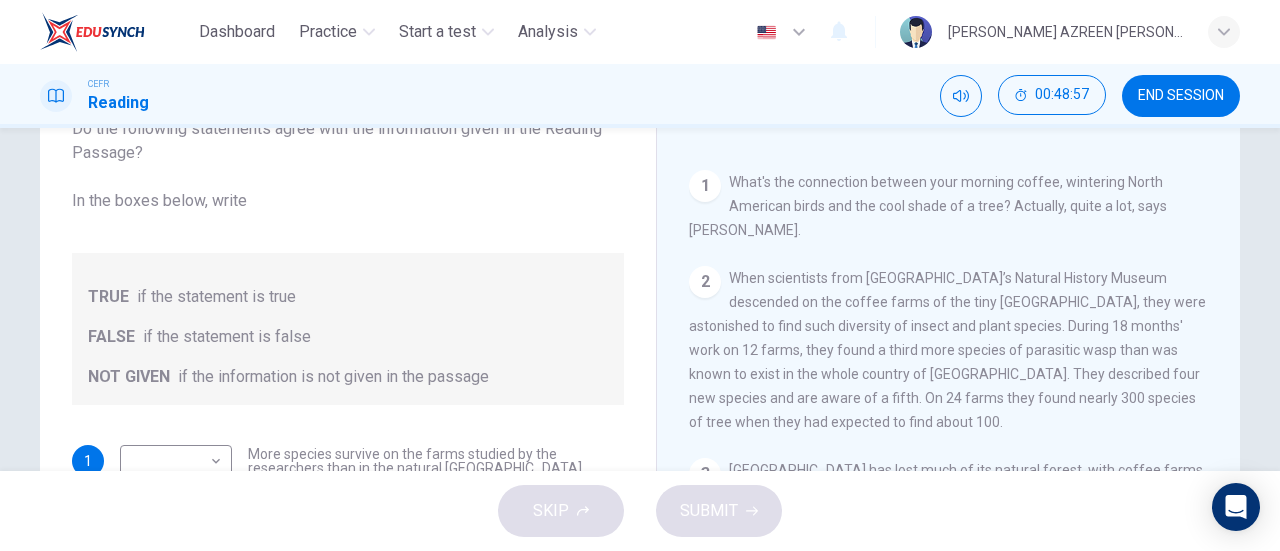 drag, startPoint x: 978, startPoint y: 424, endPoint x: 708, endPoint y: 164, distance: 374.83328 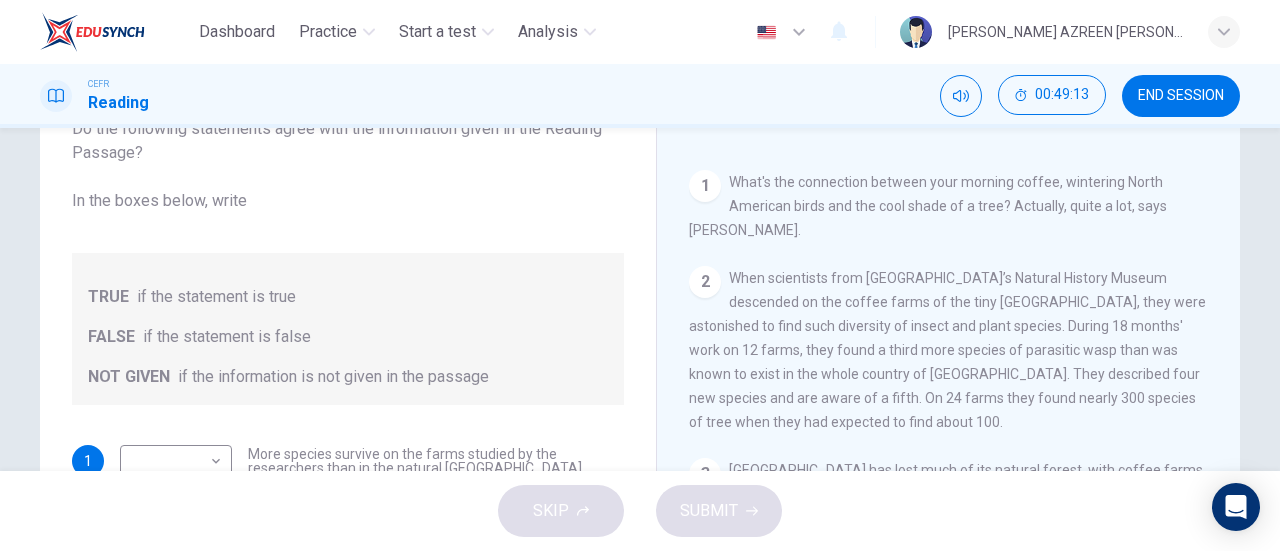 drag, startPoint x: 979, startPoint y: 432, endPoint x: 704, endPoint y: 161, distance: 386.09067 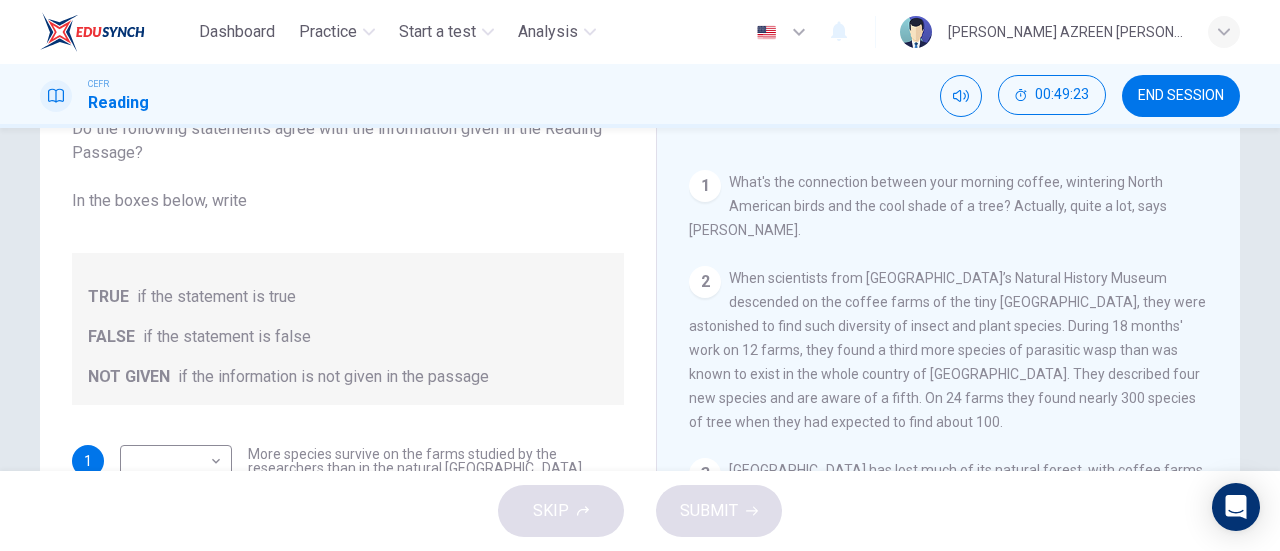 drag, startPoint x: 976, startPoint y: 429, endPoint x: 720, endPoint y: 172, distance: 362.74646 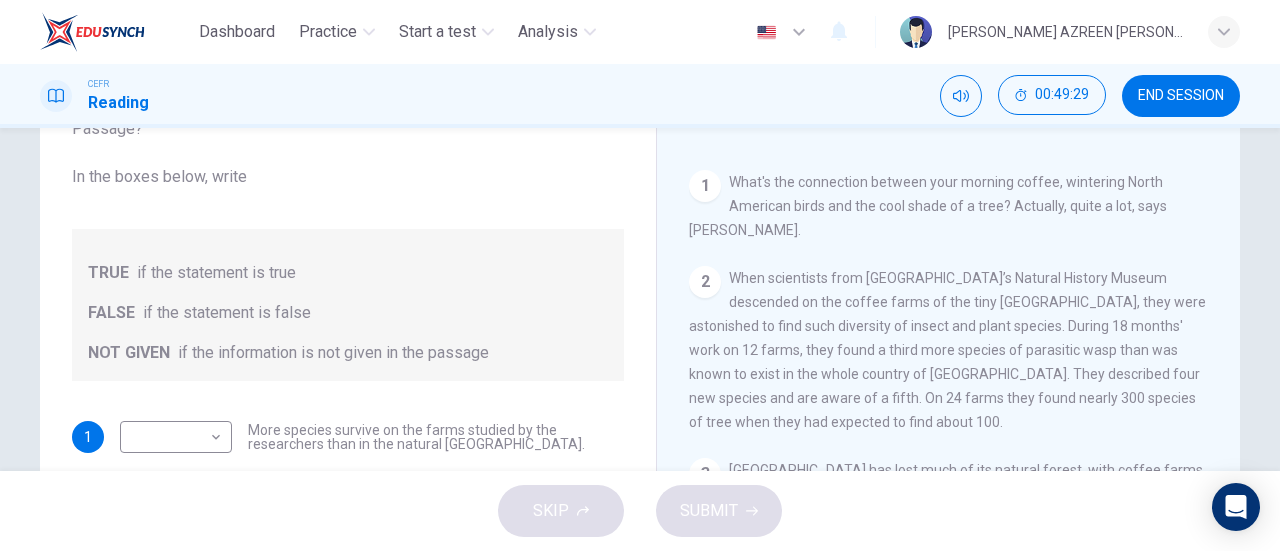 scroll, scrollTop: 0, scrollLeft: 0, axis: both 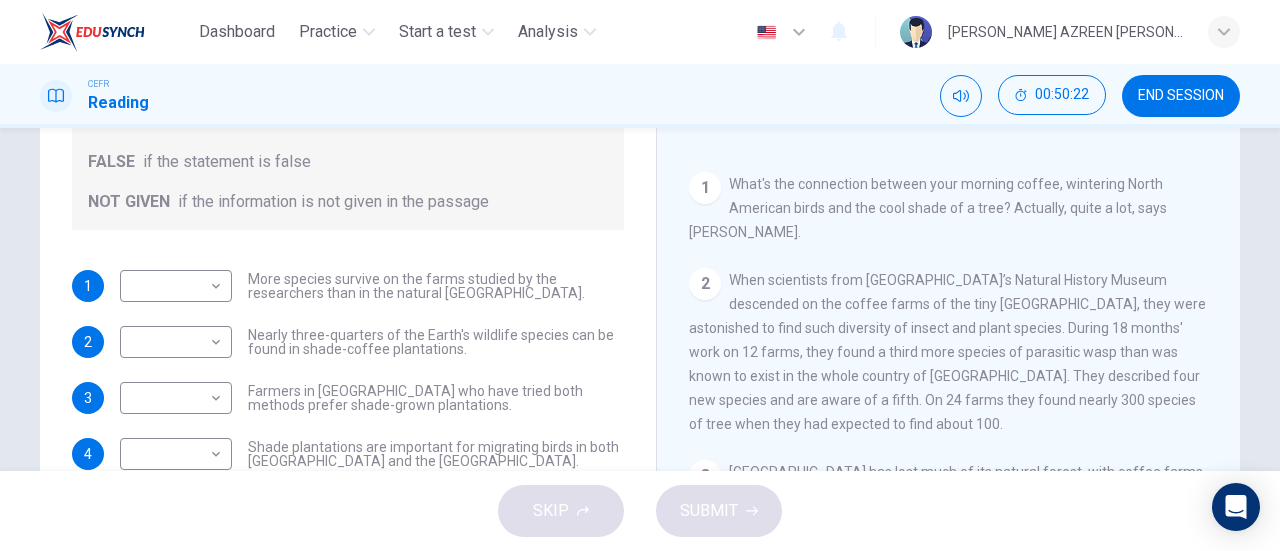 drag, startPoint x: 992, startPoint y: 426, endPoint x: 754, endPoint y: 160, distance: 356.93137 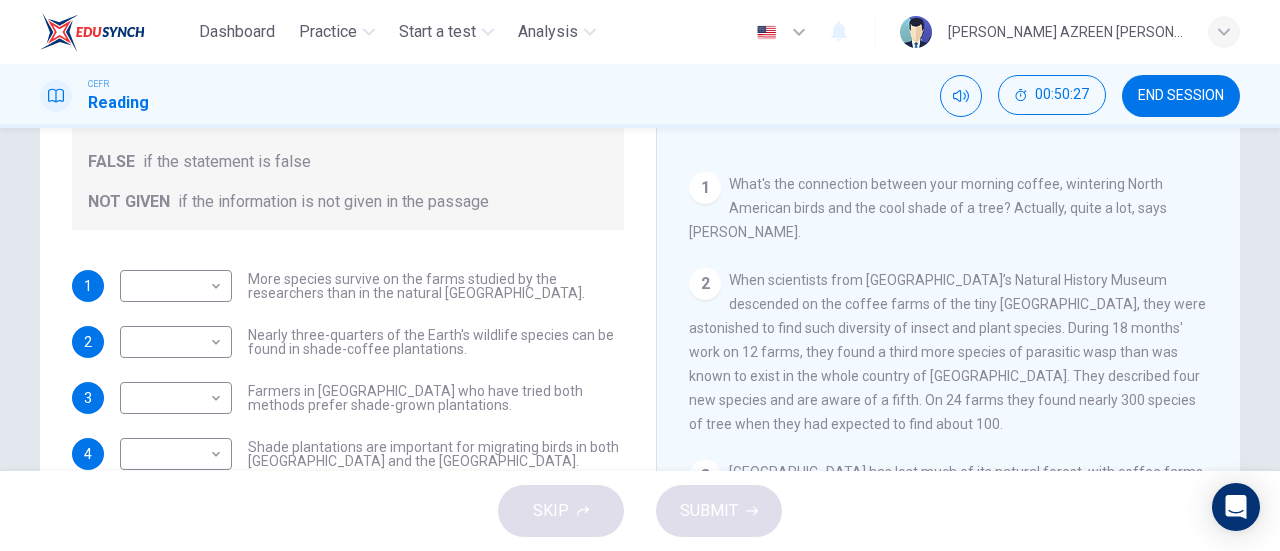 drag, startPoint x: 724, startPoint y: 181, endPoint x: 794, endPoint y: 209, distance: 75.39231 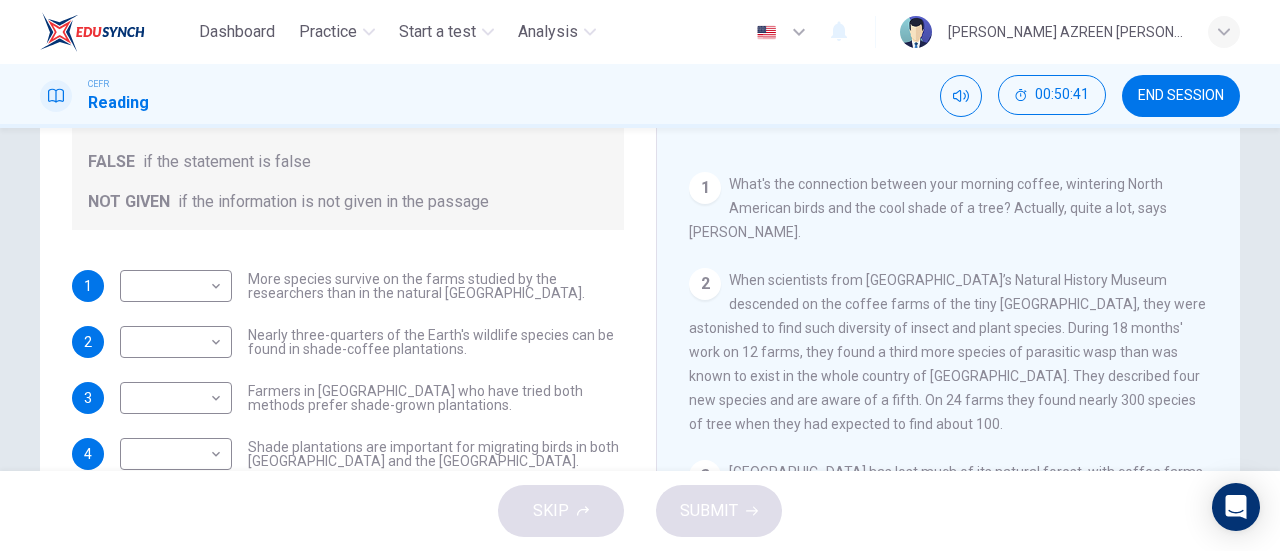 drag, startPoint x: 694, startPoint y: 173, endPoint x: 978, endPoint y: 433, distance: 385.04025 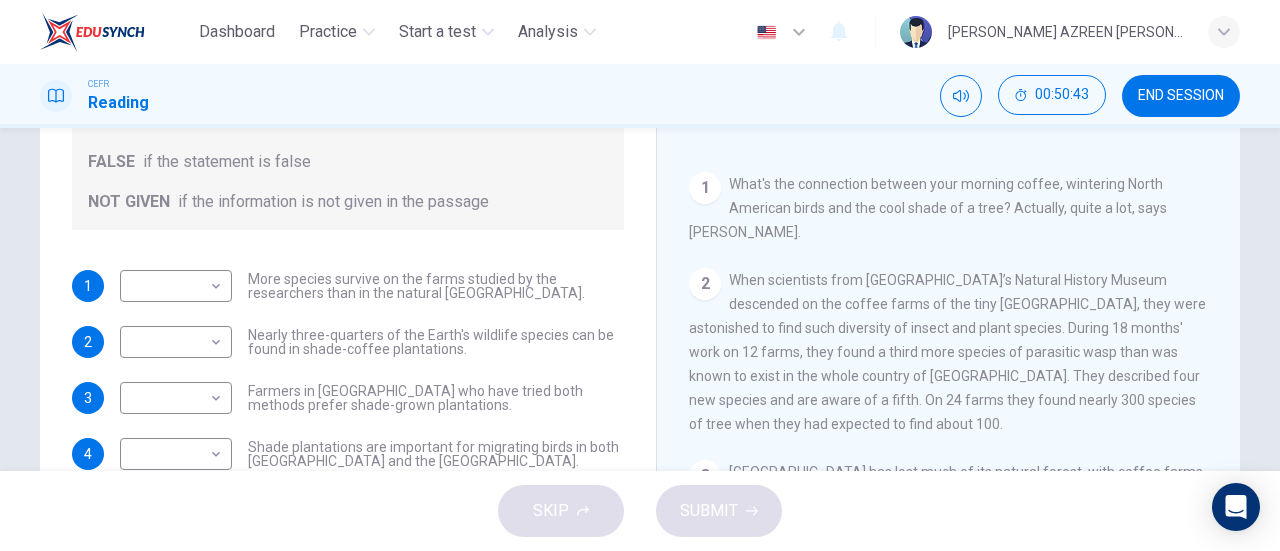 drag, startPoint x: 977, startPoint y: 430, endPoint x: 653, endPoint y: 157, distance: 423.6803 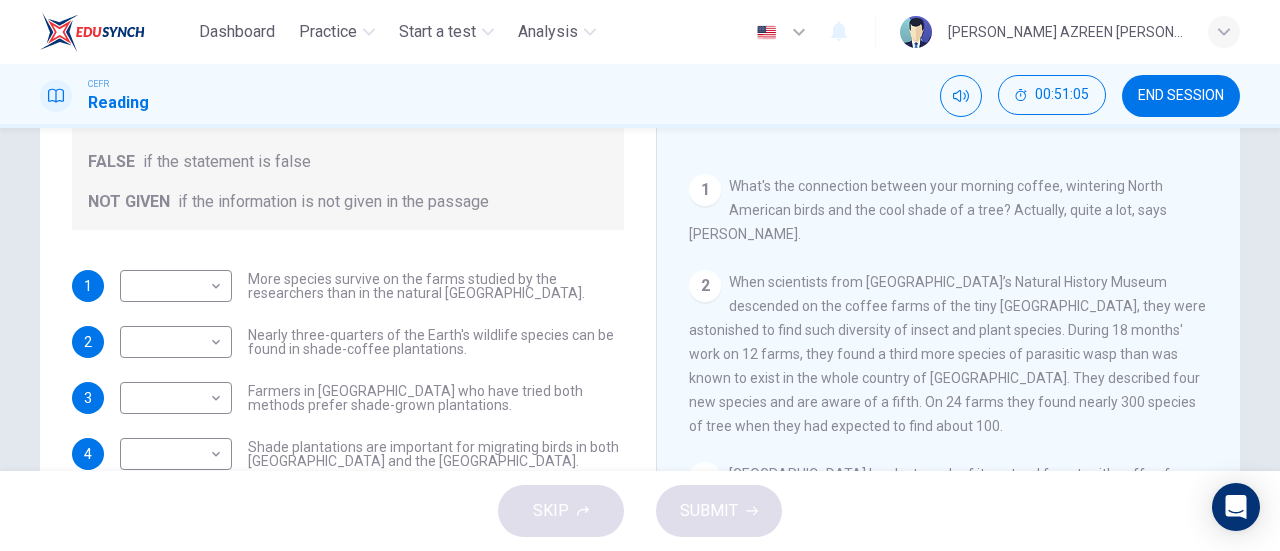 scroll, scrollTop: 183, scrollLeft: 0, axis: vertical 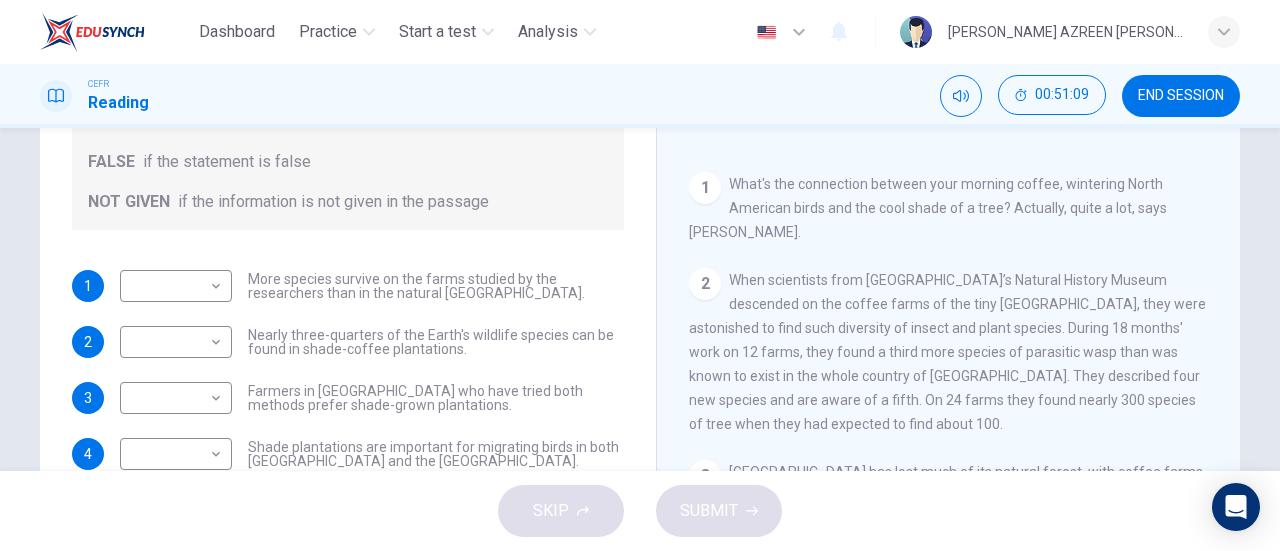 drag, startPoint x: 974, startPoint y: 427, endPoint x: 684, endPoint y: 193, distance: 372.63388 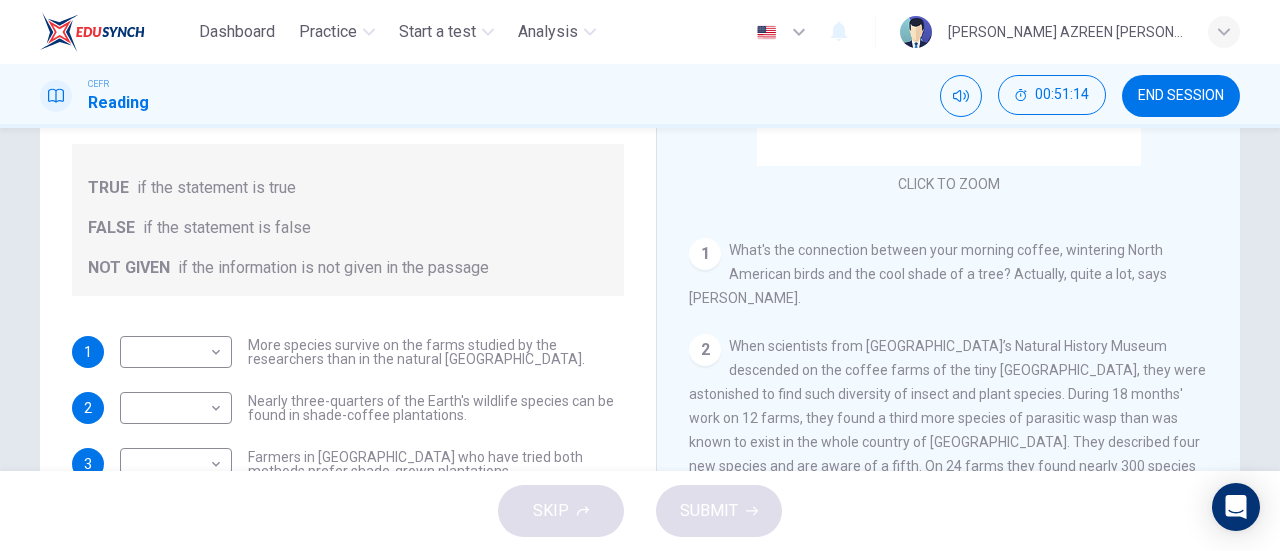 scroll, scrollTop: 255, scrollLeft: 0, axis: vertical 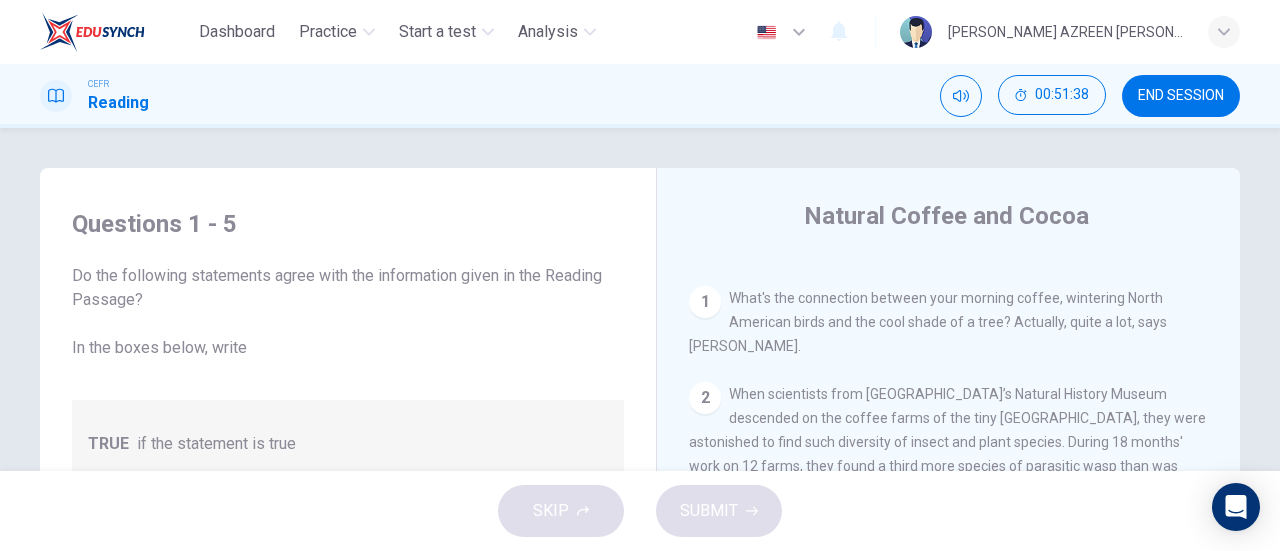 drag, startPoint x: 767, startPoint y: 349, endPoint x: 695, endPoint y: 277, distance: 101.82338 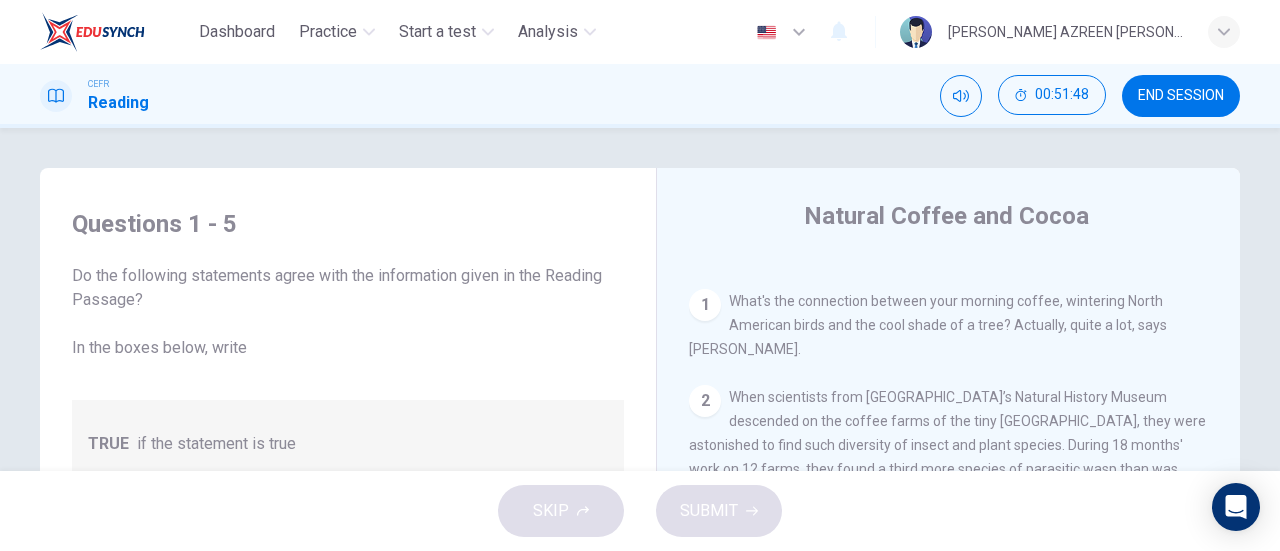 scroll, scrollTop: 387, scrollLeft: 0, axis: vertical 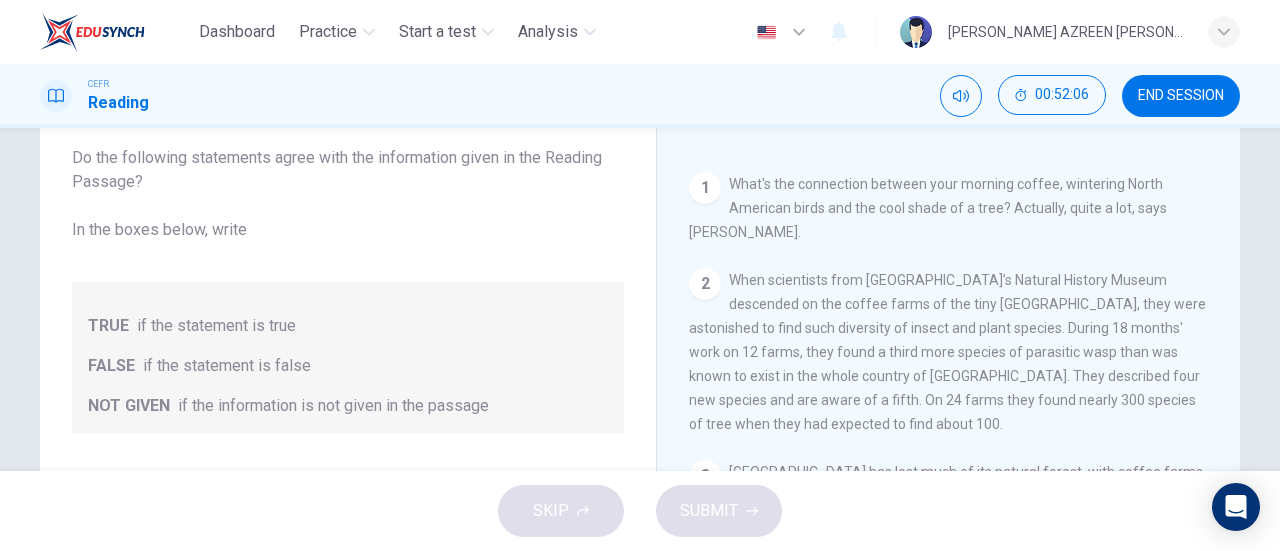 drag, startPoint x: 977, startPoint y: 430, endPoint x: 689, endPoint y: 175, distance: 384.6674 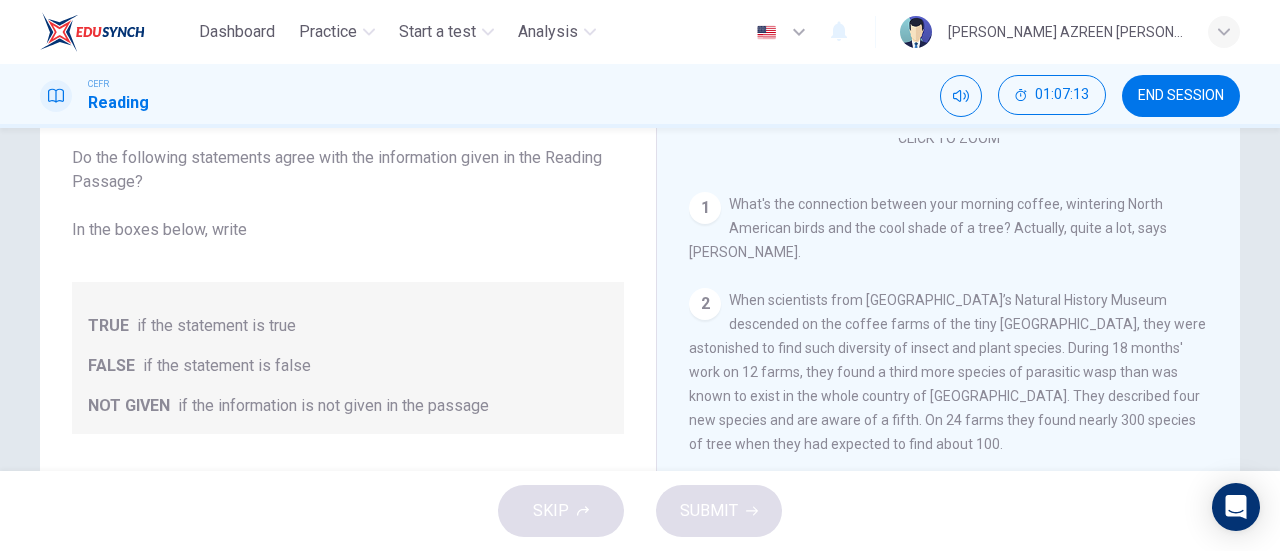scroll, scrollTop: 371, scrollLeft: 0, axis: vertical 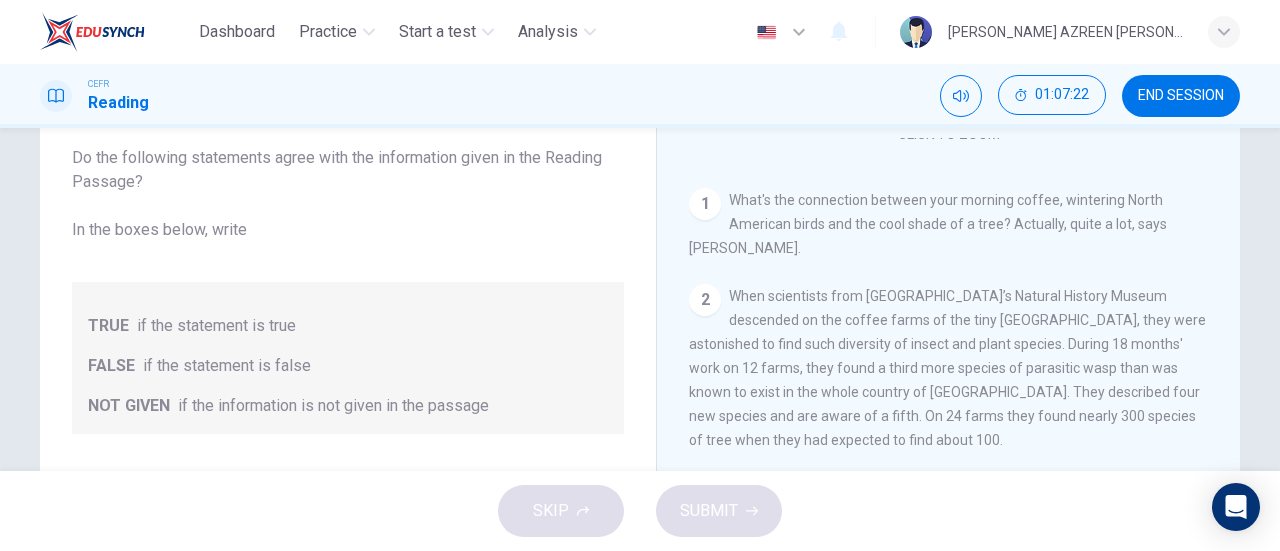 drag, startPoint x: 1096, startPoint y: 304, endPoint x: 1131, endPoint y: 304, distance: 35 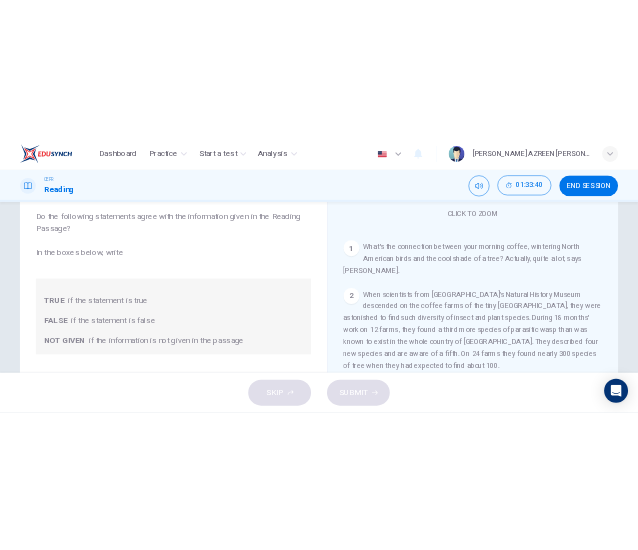 scroll, scrollTop: 355, scrollLeft: 0, axis: vertical 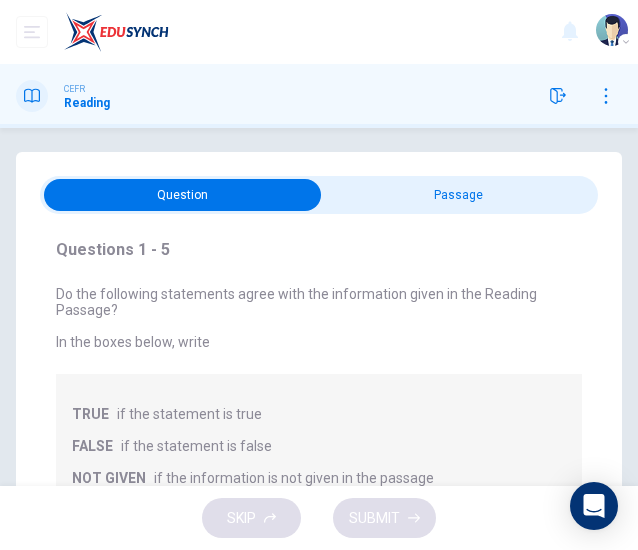 click at bounding box center [182, 195] 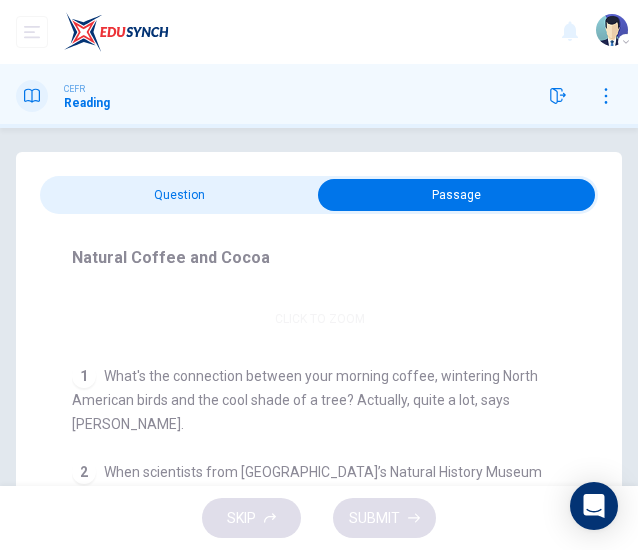scroll, scrollTop: 319, scrollLeft: 0, axis: vertical 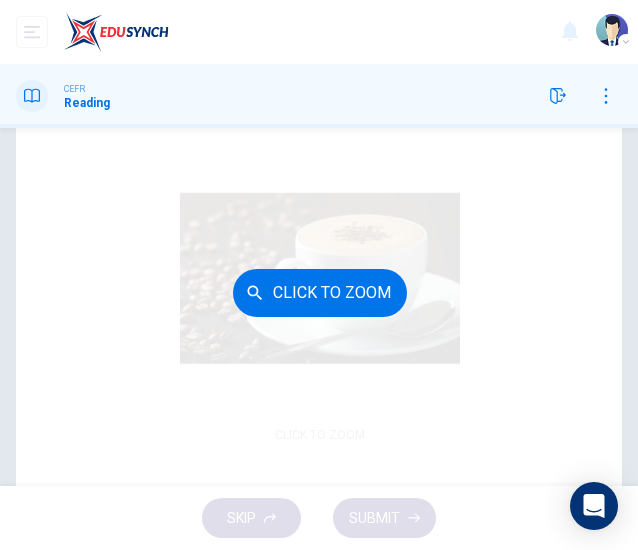 click on "Click to Zoom" at bounding box center [319, 293] 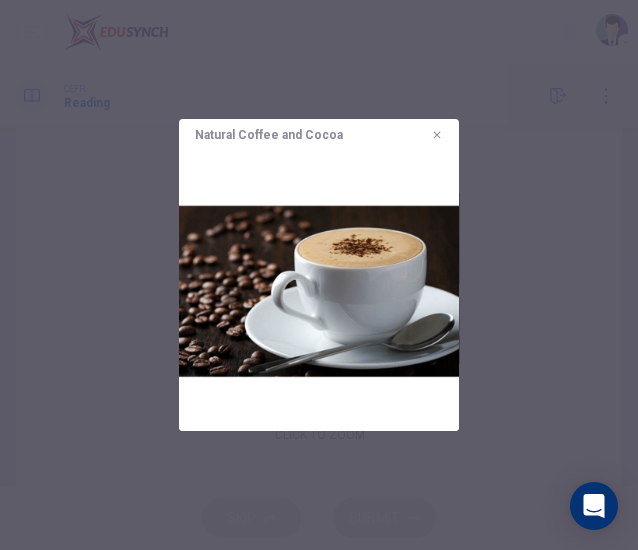 click at bounding box center [319, 275] 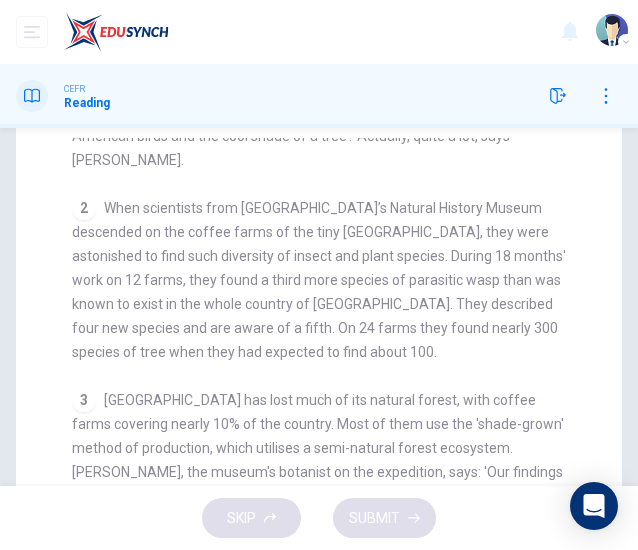 scroll, scrollTop: 381, scrollLeft: 0, axis: vertical 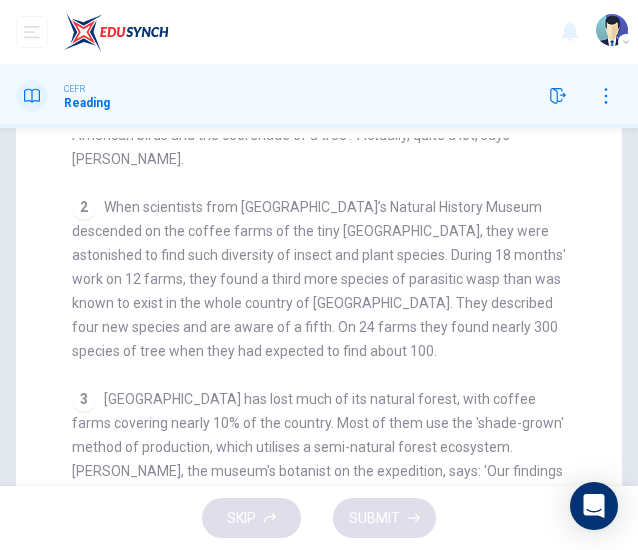 click 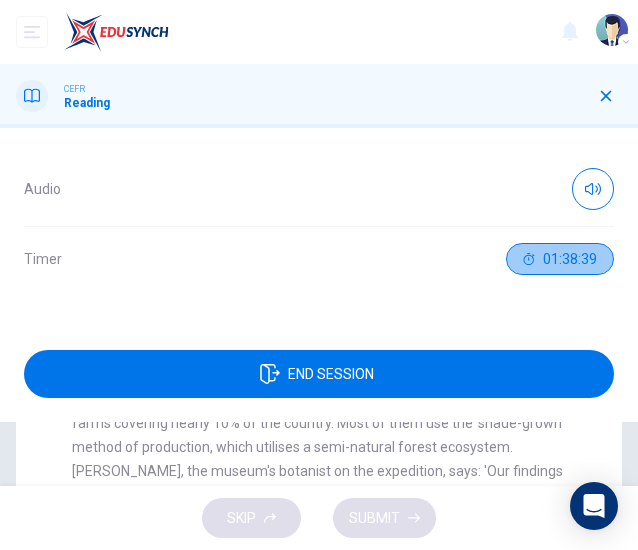 click on "01:38:39" at bounding box center (570, 259) 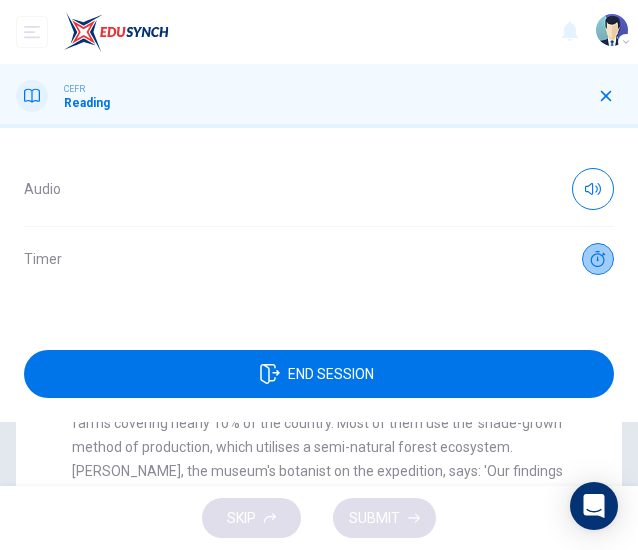 click at bounding box center (598, 259) 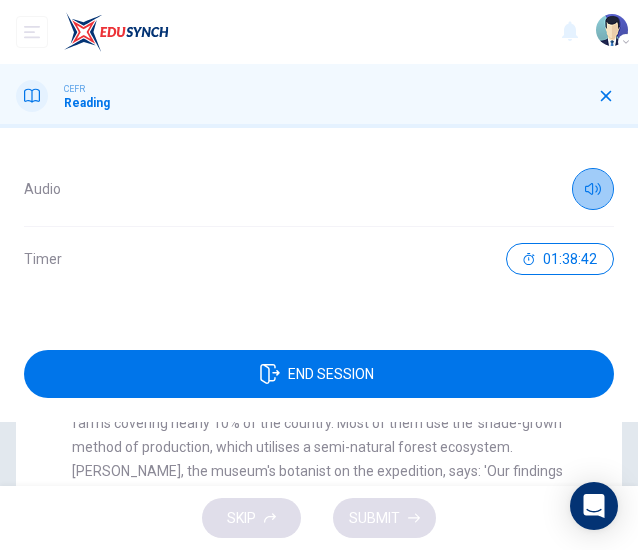 click 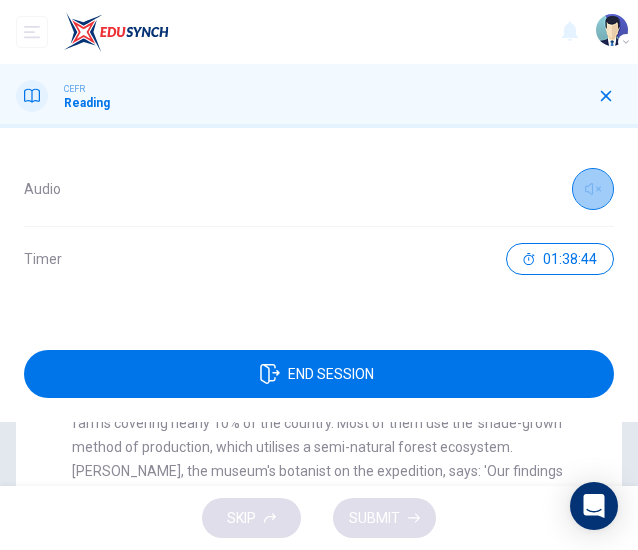click 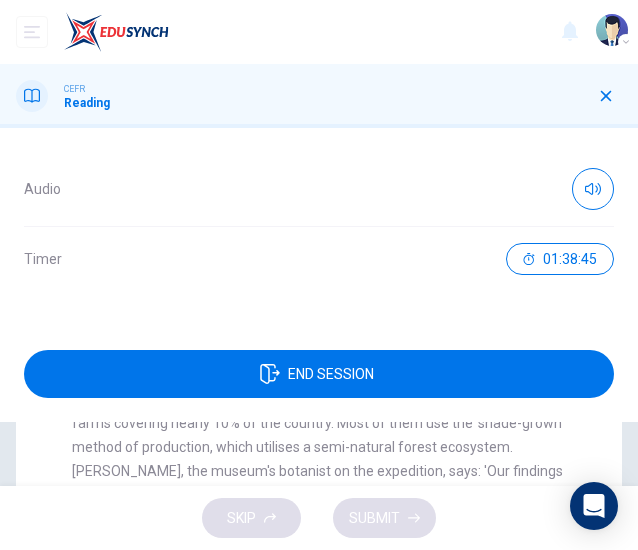 click 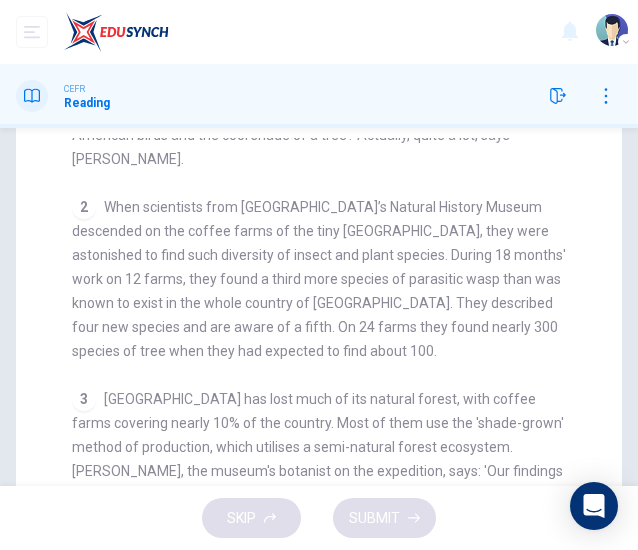 type 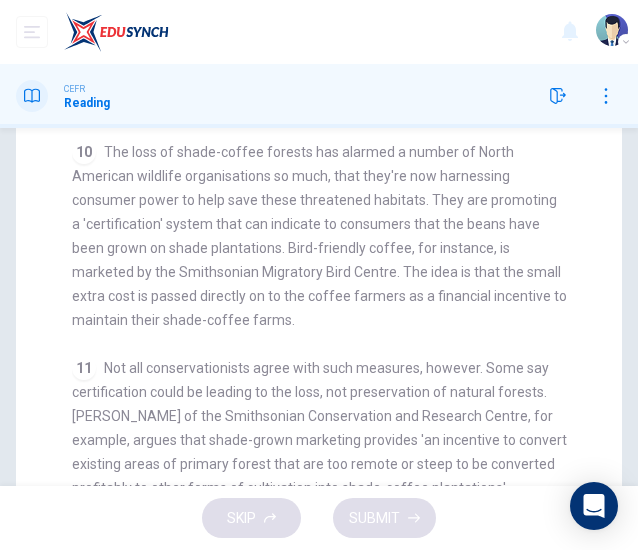 scroll, scrollTop: 2150, scrollLeft: 0, axis: vertical 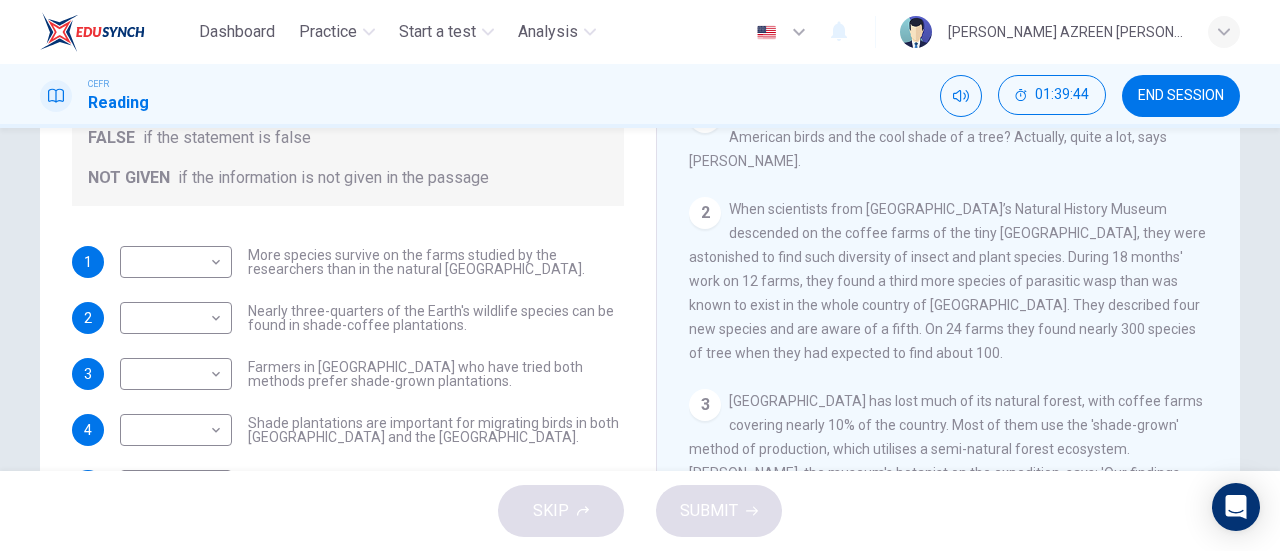 drag, startPoint x: 252, startPoint y: 255, endPoint x: 444, endPoint y: 478, distance: 294.26688 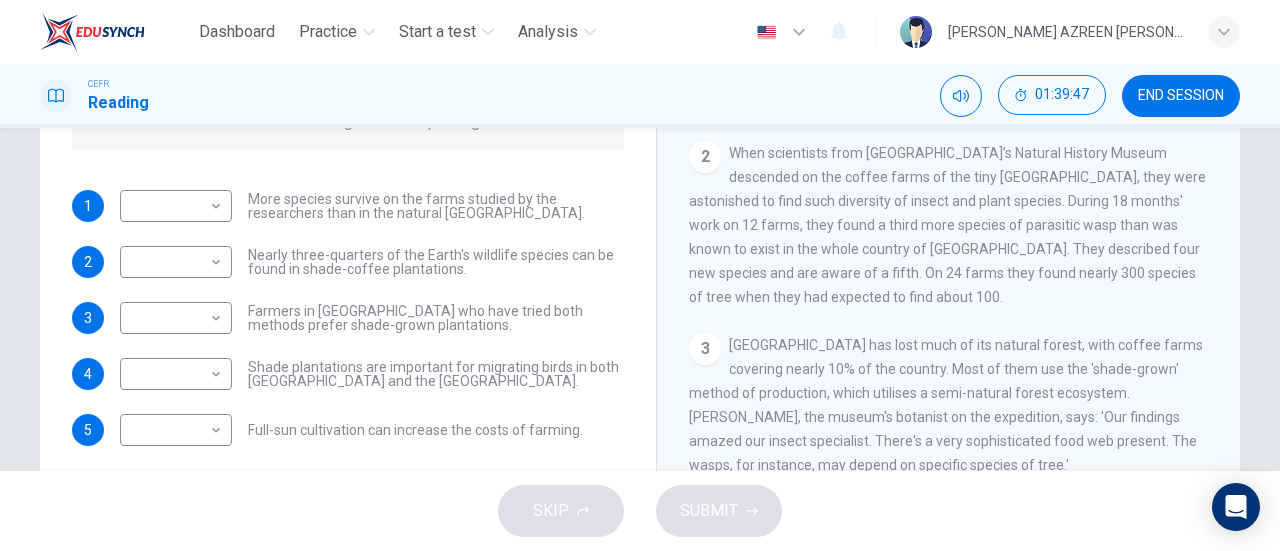 scroll, scrollTop: 377, scrollLeft: 0, axis: vertical 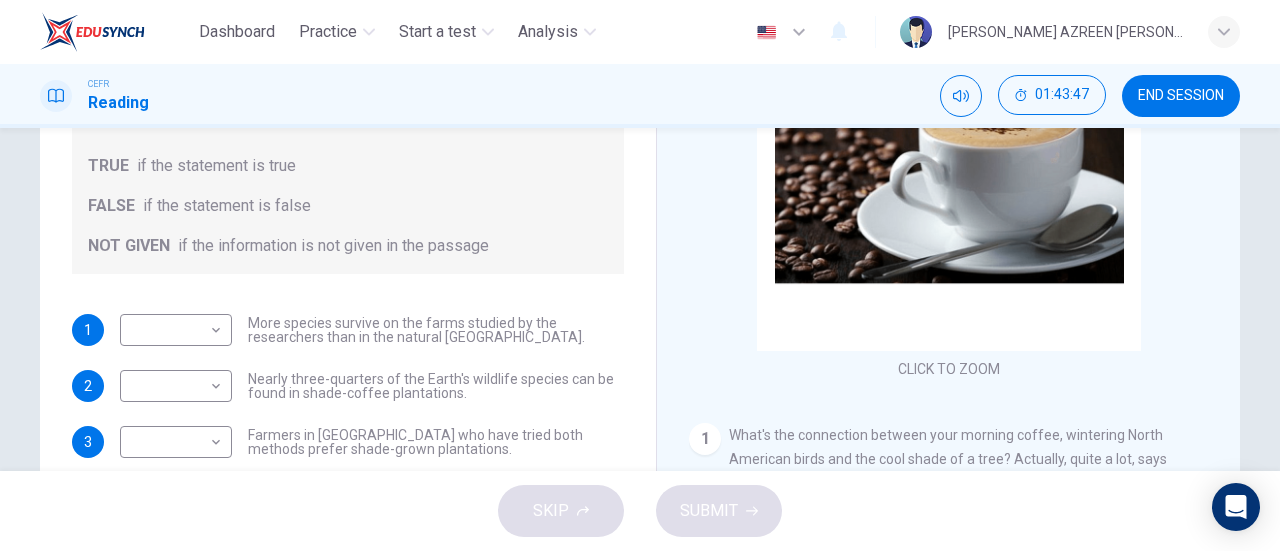 drag, startPoint x: 262, startPoint y: 323, endPoint x: 520, endPoint y: 331, distance: 258.124 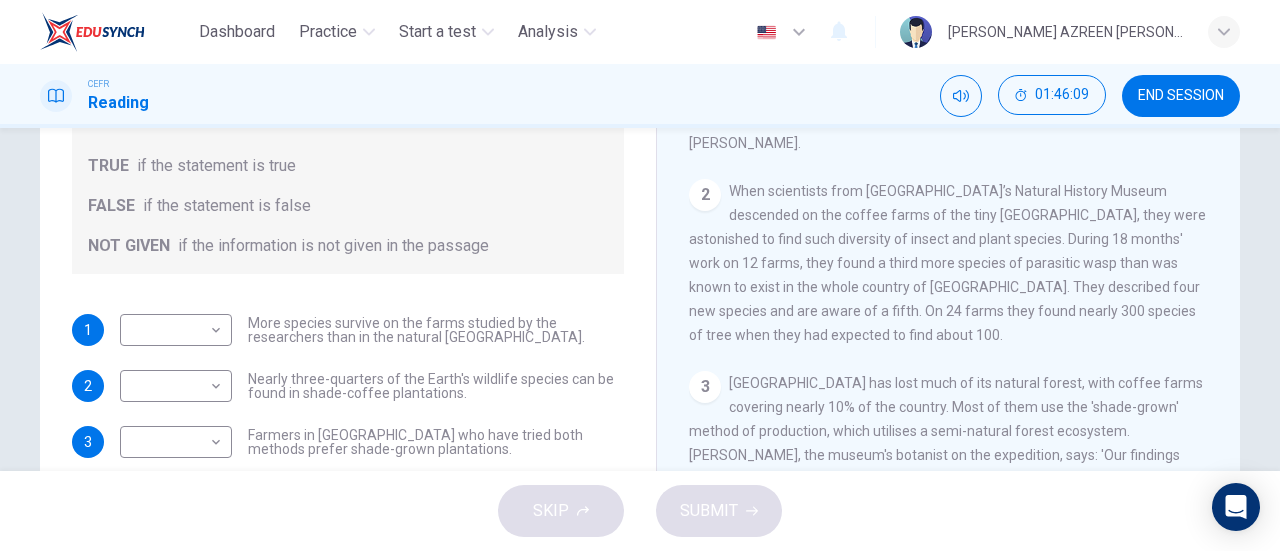 scroll, scrollTop: 344, scrollLeft: 0, axis: vertical 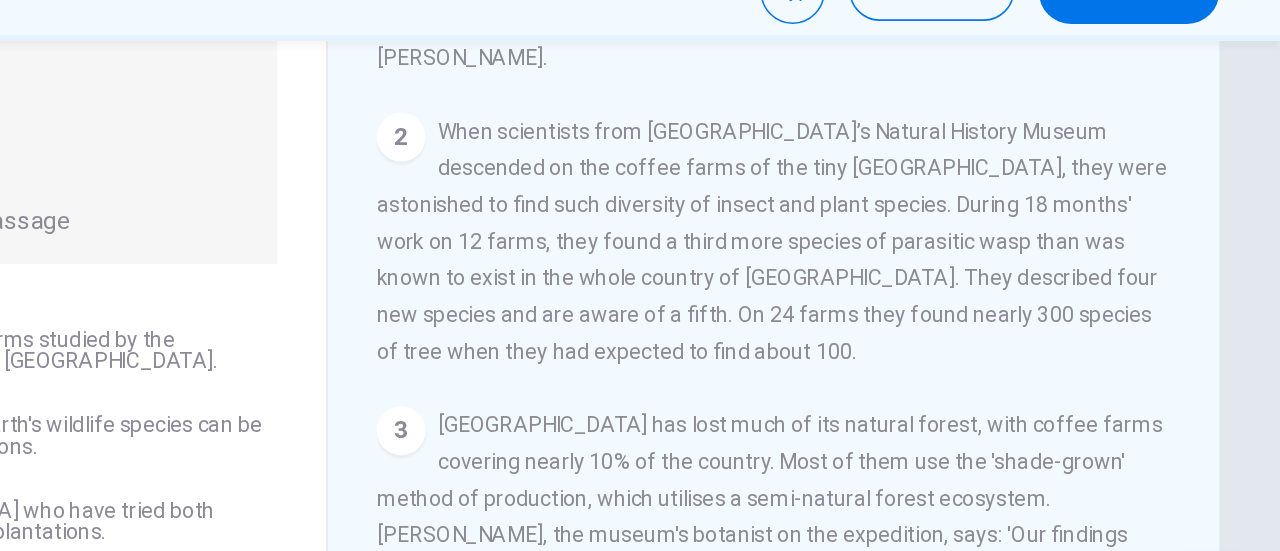 click on "When scientists from [GEOGRAPHIC_DATA]’s Natural History Museum descended on the coffee farms of the tiny [GEOGRAPHIC_DATA], they were astonished to find such diversity of insect and plant species. During 18 months' work on 12 farms, they found a third more species of parasitic wasp than was known to exist in the whole country of [GEOGRAPHIC_DATA]. They described four new species and are aware of a fifth. On 24 farms they found nearly 300 species of tree when they had expected to find about 100." at bounding box center (947, 259) 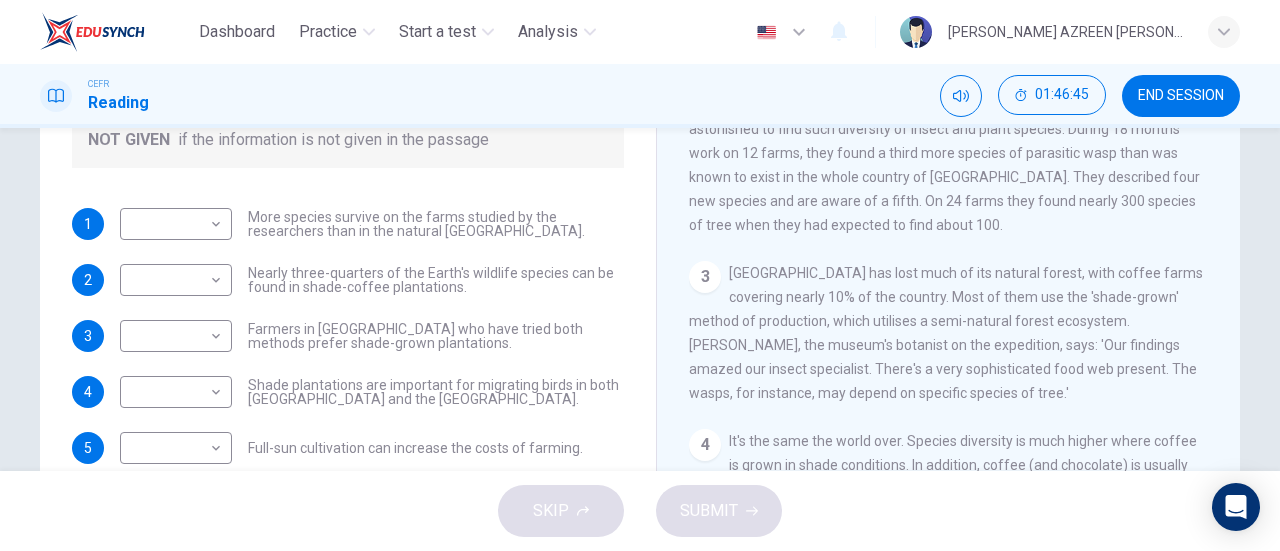 scroll, scrollTop: 370, scrollLeft: 0, axis: vertical 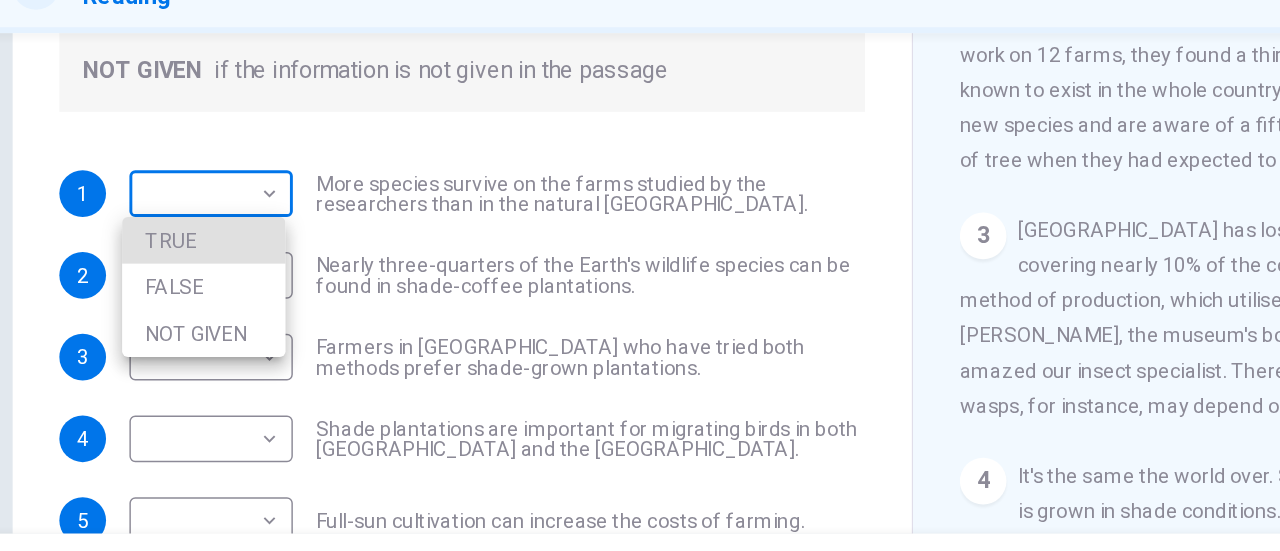 click on "Dashboard Practice Start a test Analysis English en ​ [PERSON_NAME] AZREEN [PERSON_NAME] CEFR Reading 01:46:52 END SESSION Questions 1 - 5 Do the following statements agree with the information given in the Reading
Passage?
In the boxes below, write TRUE if the statement is true FALSE if the statement is false NOT GIVEN if the information is not given in the passage 1 ​ ​ More species survive on the farms studied by the researchers than in the natural [GEOGRAPHIC_DATA]. 2 ​ ​ Nearly three-quarters of the Earth's wildlife species can be found in shade-coffee plantations. 3 ​ ​ Farmers in [GEOGRAPHIC_DATA] who have tried both methods prefer shade-grown plantations. 4 ​ ​ Shade plantations are important for migrating birds in both [GEOGRAPHIC_DATA] and the [GEOGRAPHIC_DATA]. 5 ​ ​ Full-sun cultivation can increase the costs of farming. Natural Coffee and Cocoa CLICK TO ZOOM Click to Zoom 1 2 3 4 5 6 7 8 9 10 11 12 SKIP SUBMIT EduSynch - Online Language Proficiency Testing
Dashboard Practice Start a test Analysis" at bounding box center [640, 275] 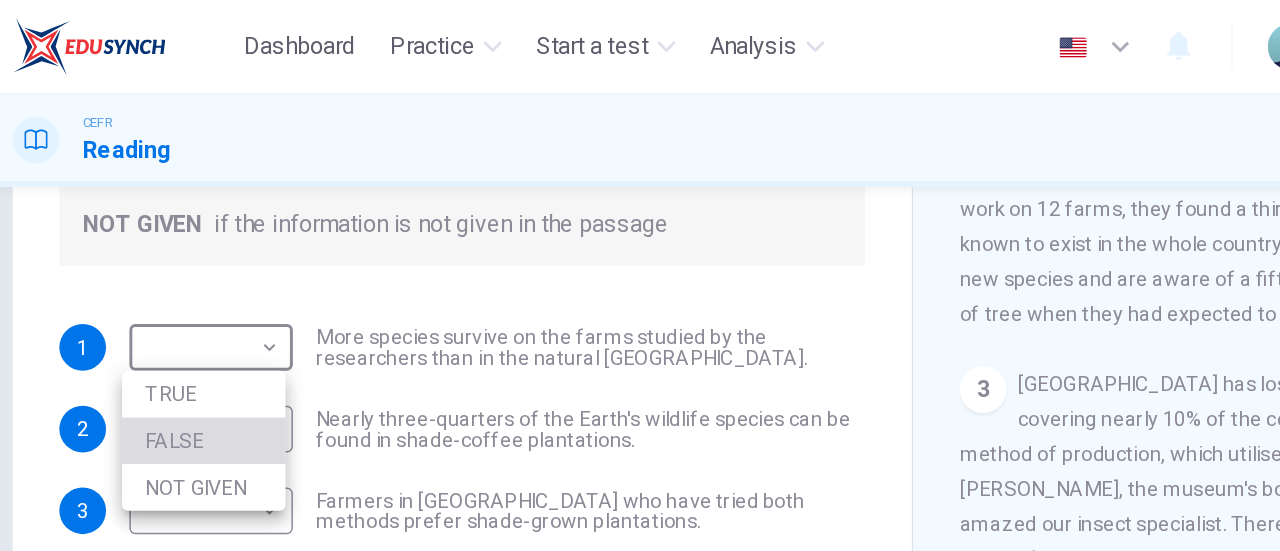 click on "FALSE" at bounding box center [171, 302] 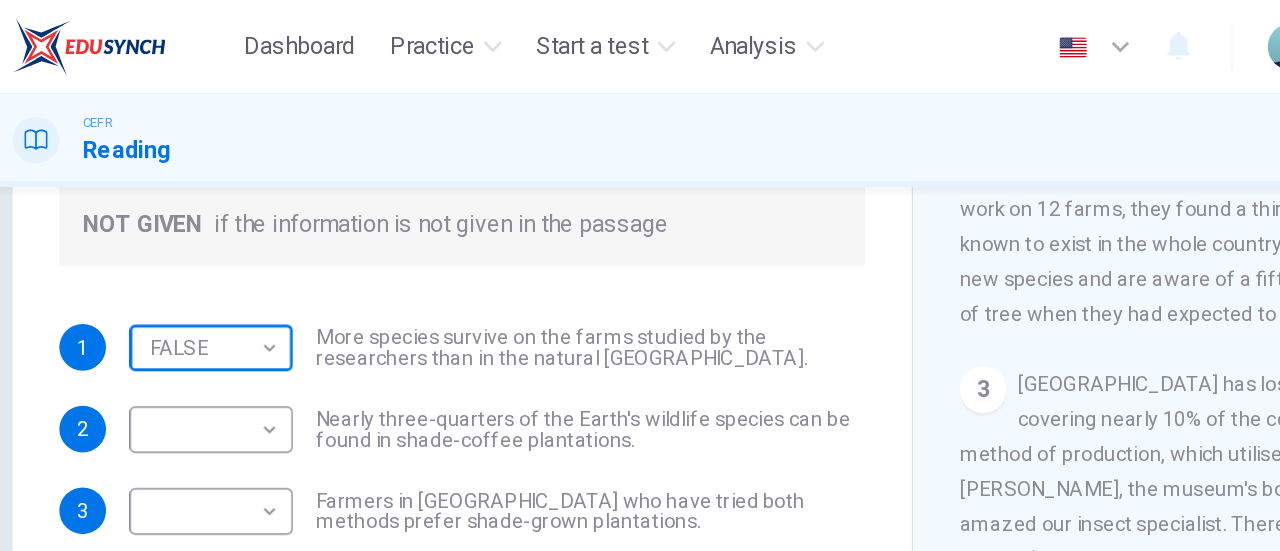 click on "Dashboard Practice Start a test Analysis English en ​ [PERSON_NAME] AZREEN [PERSON_NAME] CEFR Reading 01:46:55 END SESSION Questions 1 - 5 Do the following statements agree with the information given in the Reading
Passage?
In the boxes below, write TRUE if the statement is true FALSE if the statement is false NOT GIVEN if the information is not given in the passage 1 FALSE FALSE ​ More species survive on the farms studied by the researchers than in the natural [GEOGRAPHIC_DATA]. 2 ​ ​ Nearly three-quarters of the Earth's wildlife species can be found in shade-coffee plantations. 3 ​ ​ Farmers in [GEOGRAPHIC_DATA] who have tried both methods prefer shade-grown plantations. 4 ​ ​ Shade plantations are important for migrating birds in both [GEOGRAPHIC_DATA] and the [GEOGRAPHIC_DATA]. 5 ​ ​ Full-sun cultivation can increase the costs of farming. Natural Coffee and Cocoa CLICK TO ZOOM Click to Zoom 1 2 3 4 5 6 7 8 9 10 11 12 SKIP SUBMIT EduSynch - Online Language Proficiency Testing
Dashboard Practice Start a test" at bounding box center (640, 275) 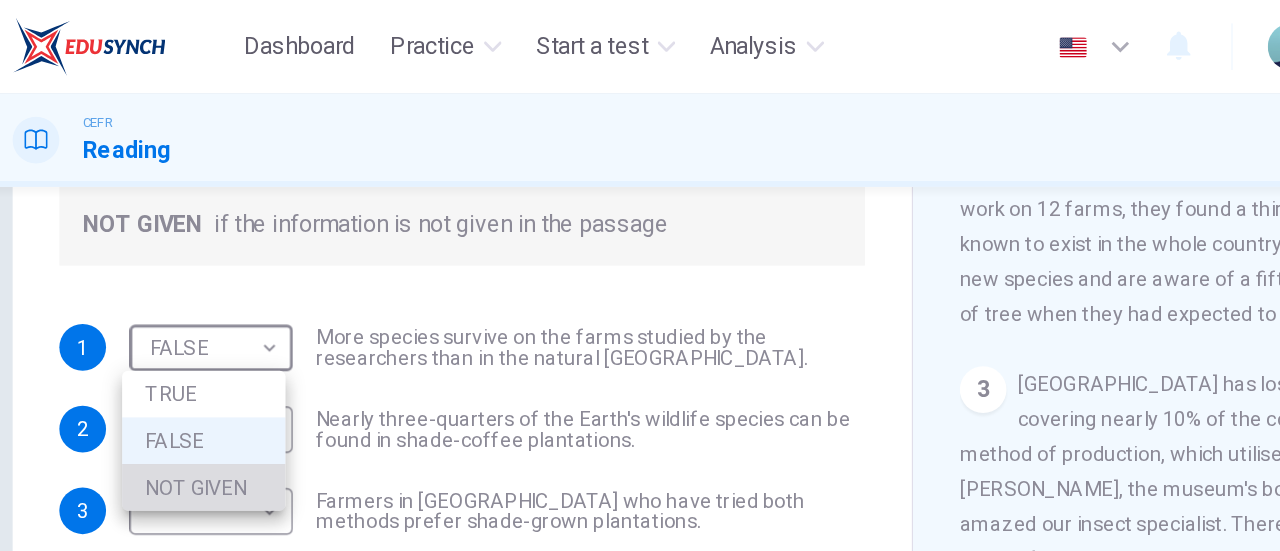 click on "NOT GIVEN" at bounding box center [171, 334] 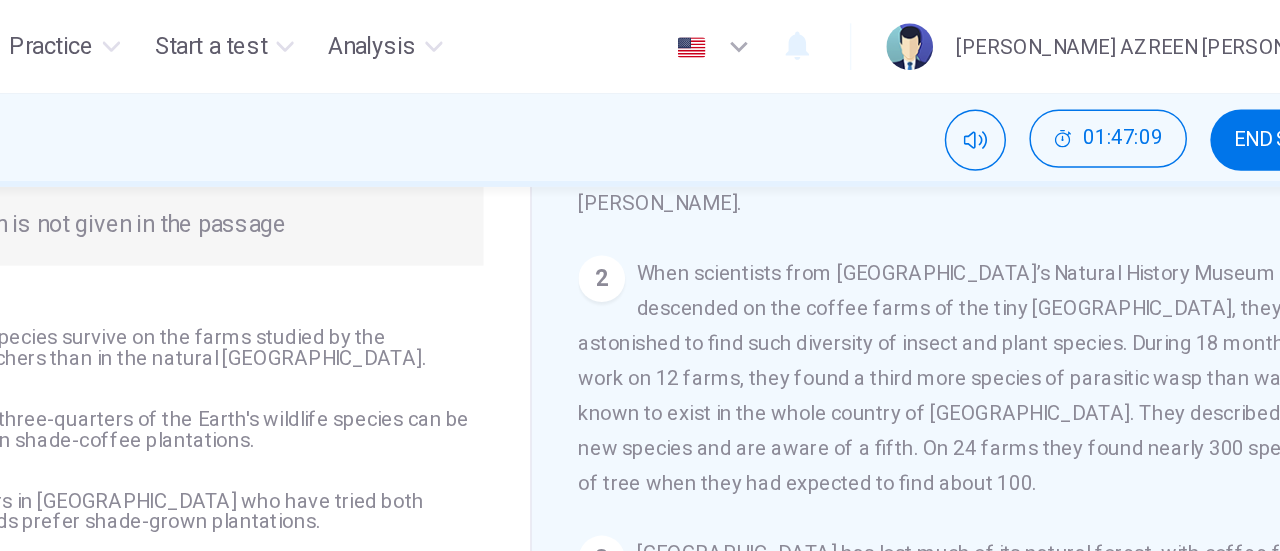 scroll, scrollTop: 230, scrollLeft: 0, axis: vertical 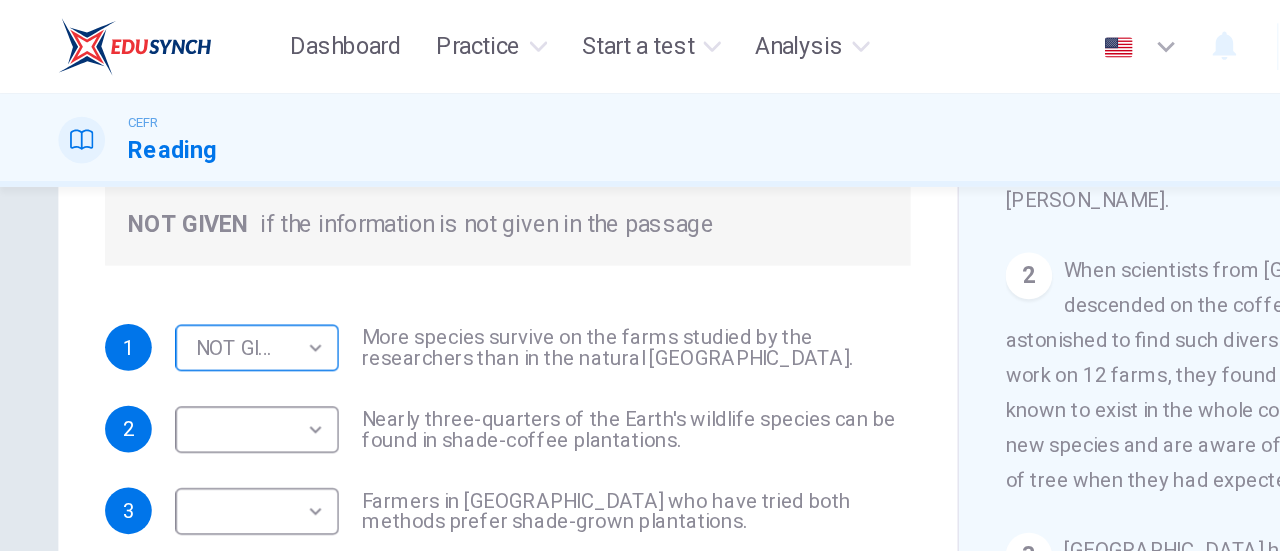click on "NOT GIVEN NOT GIVEN ​" at bounding box center [176, 238] 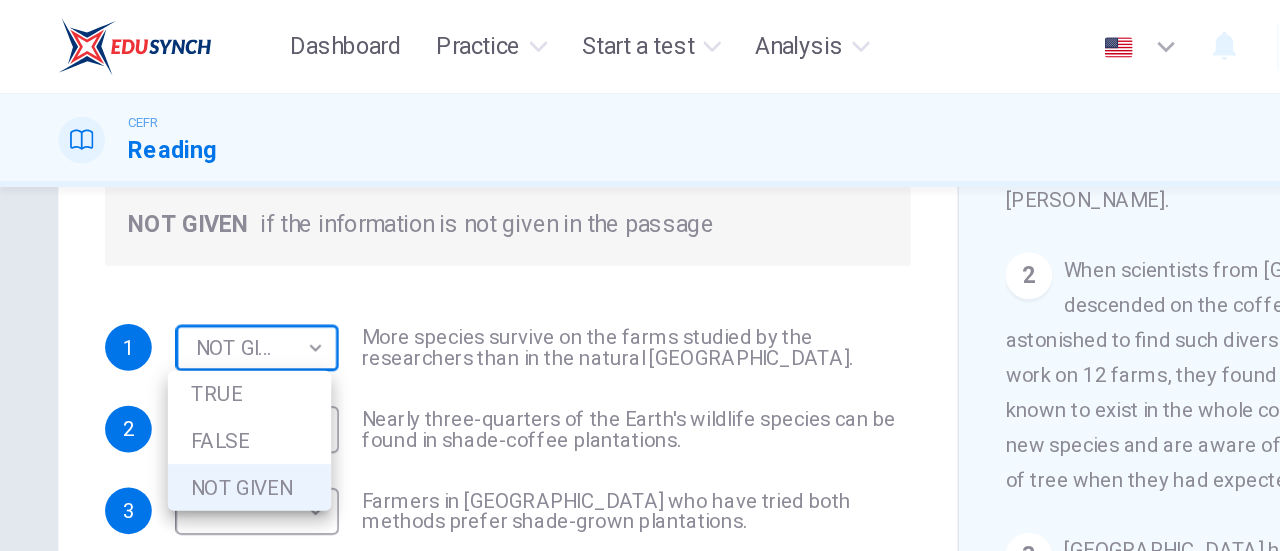 click on "Dashboard Practice Start a test Analysis English en ​ [PERSON_NAME] AZREEN [PERSON_NAME] CEFR Reading 01:47:40 END SESSION Questions 1 - 5 Do the following statements agree with the information given in the Reading
Passage?
In the boxes below, write TRUE if the statement is true FALSE if the statement is false NOT GIVEN if the information is not given in the passage 1 NOT GIVEN NOT GIVEN ​ More species survive on the farms studied by the researchers than in the natural [GEOGRAPHIC_DATA] forests. 2 ​ ​ Nearly three-quarters of the Earth's wildlife species can be found in shade-coffee plantations. 3 ​ ​ Farmers in [GEOGRAPHIC_DATA] who have tried both methods prefer shade-grown plantations. 4 ​ ​ Shade plantations are important for migrating birds in both [GEOGRAPHIC_DATA] and the [GEOGRAPHIC_DATA]. 5 ​ ​ Full-sun cultivation can increase the costs of farming. Natural Coffee and Cocoa CLICK TO ZOOM Click to Zoom 1 2 3 4 5 6 7 8 9 10 11 12 SKIP SUBMIT EduSynch - Online Language Proficiency Testing
Dashboard Practice Analysis" at bounding box center (640, 275) 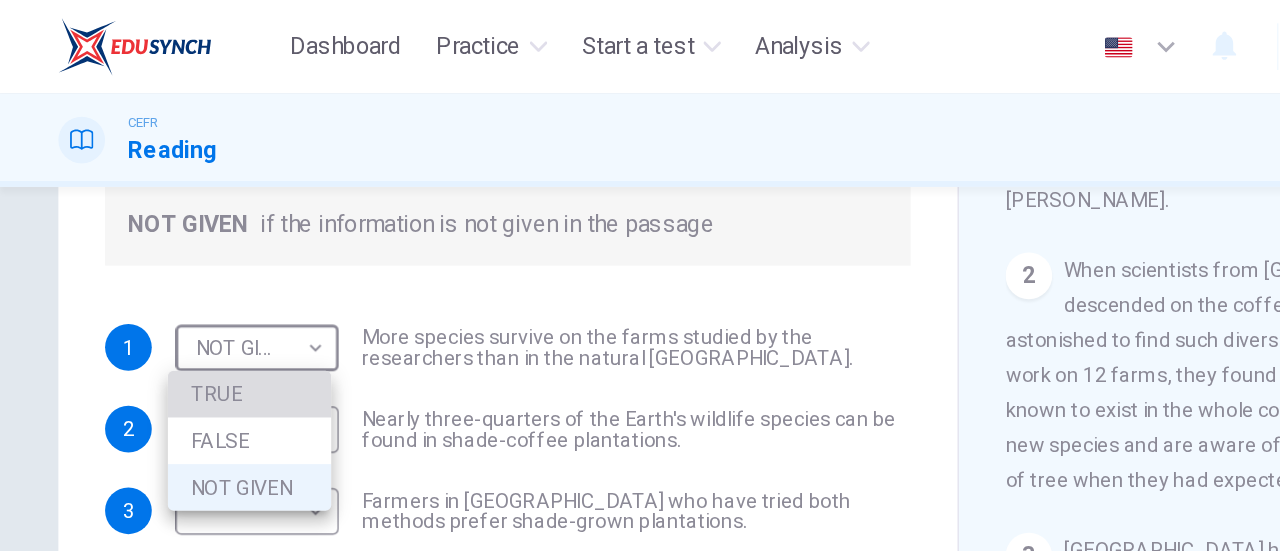 click on "TRUE" at bounding box center [171, 270] 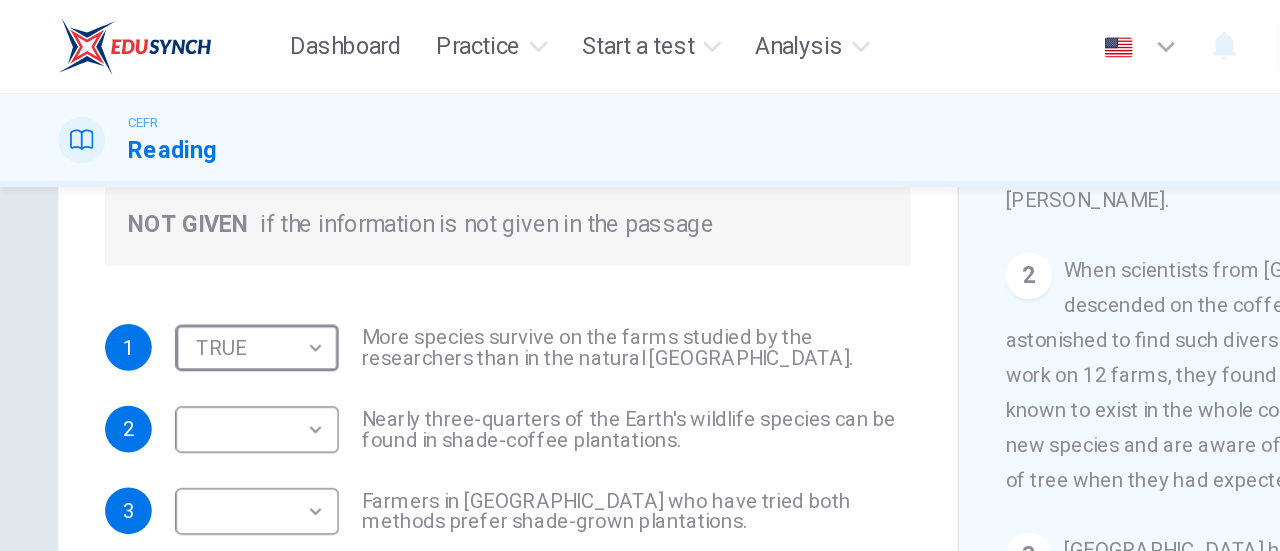 scroll, scrollTop: 24, scrollLeft: 0, axis: vertical 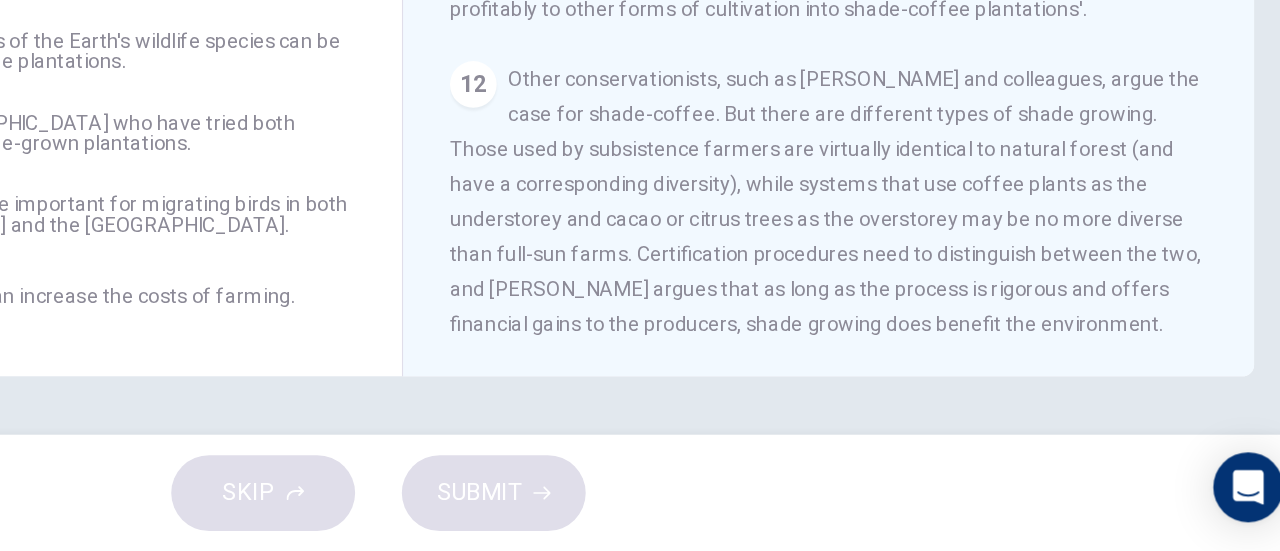 click on "12 Other conservationists, such as [PERSON_NAME] and colleagues, argue the case for shade-coffee. But there are different types of shade growing. Those used by subsistence farmers are virtually identical to natural forest (and have a corresponding diversity), while systems that use coffee plants as the understorey and cacao or citrus trees as the overstorey may be no more diverse than full-sun farms. Certification procedures need to distinguish between the two, and [PERSON_NAME] argues that as long as the process is rigorous and offers financial gains to the producers, shade growing does benefit the environment." at bounding box center (949, 311) 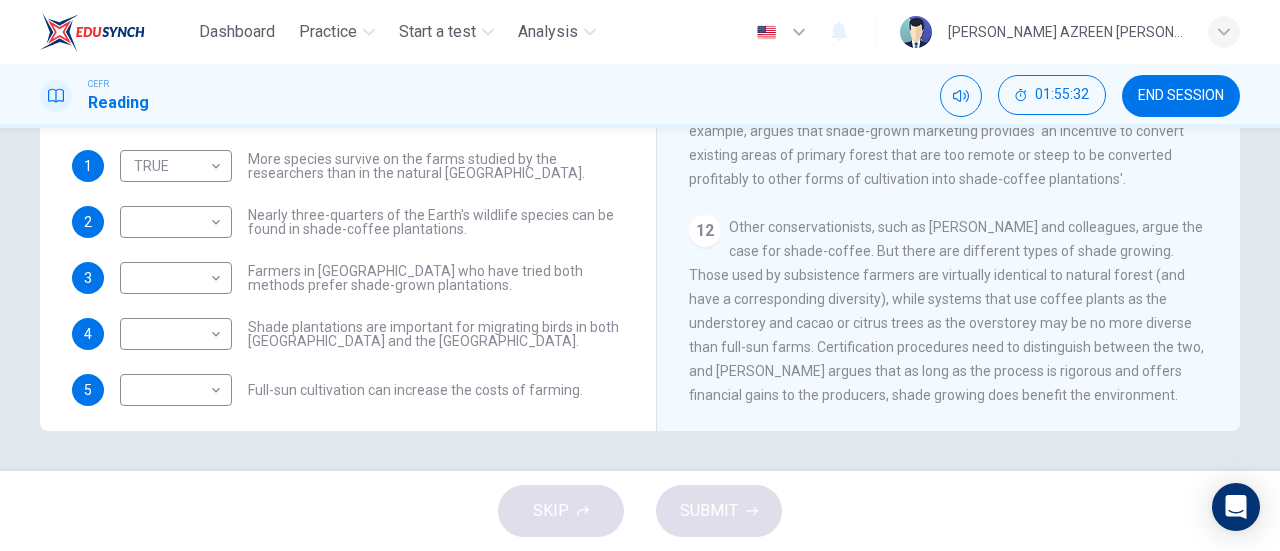 scroll, scrollTop: 6, scrollLeft: 0, axis: vertical 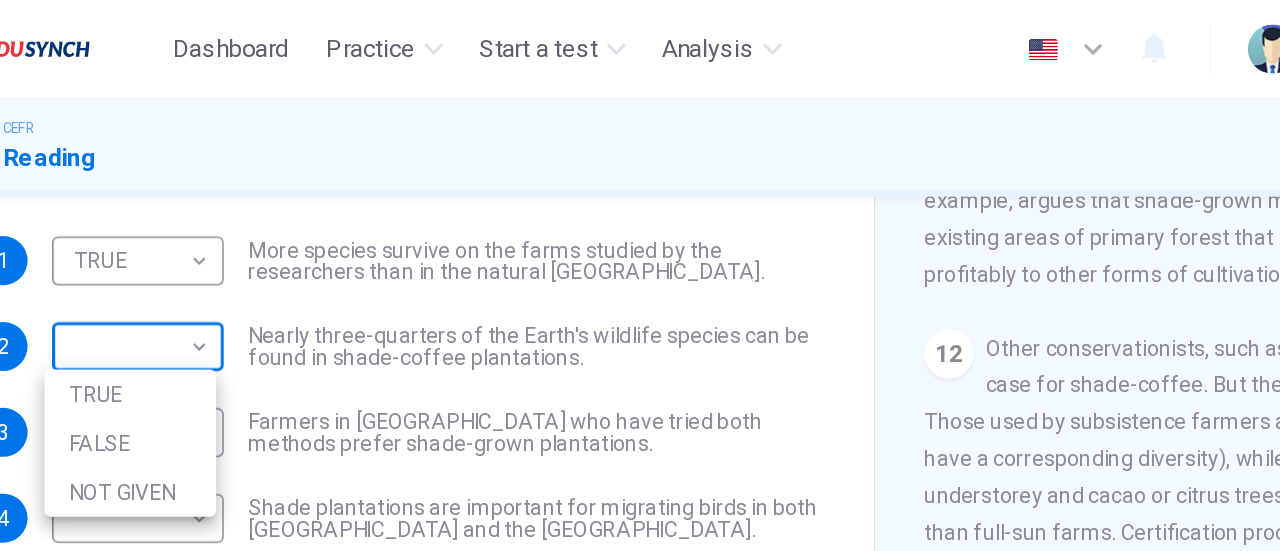 click on "Dashboard Practice Start a test Analysis English en ​ [PERSON_NAME] AZREEN [PERSON_NAME] CEFR Reading 01:55:38 END SESSION Questions 1 - 5 Do the following statements agree with the information given in the Reading
Passage?
In the boxes below, write TRUE if the statement is true FALSE if the statement is false NOT GIVEN if the information is not given in the passage 1 TRUE TRUE ​ More species survive on the farms studied by the researchers than in the natural [GEOGRAPHIC_DATA] forests. 2 ​ ​ Nearly three-quarters of the Earth's wildlife species can be found in shade-coffee plantations. 3 ​ ​ Farmers in [GEOGRAPHIC_DATA] who have tried both methods prefer shade-grown plantations. 4 ​ ​ Shade plantations are important for migrating birds in both [GEOGRAPHIC_DATA] and the [GEOGRAPHIC_DATA]. 5 ​ ​ Full-sun cultivation can increase the costs of farming. Natural Coffee and Cocoa CLICK TO ZOOM Click to Zoom 1 2 3 4 5 6 7 8 9 10 11 12 SKIP SUBMIT EduSynch - Online Language Proficiency Testing
Dashboard Practice Start a test 2025" at bounding box center (640, 275) 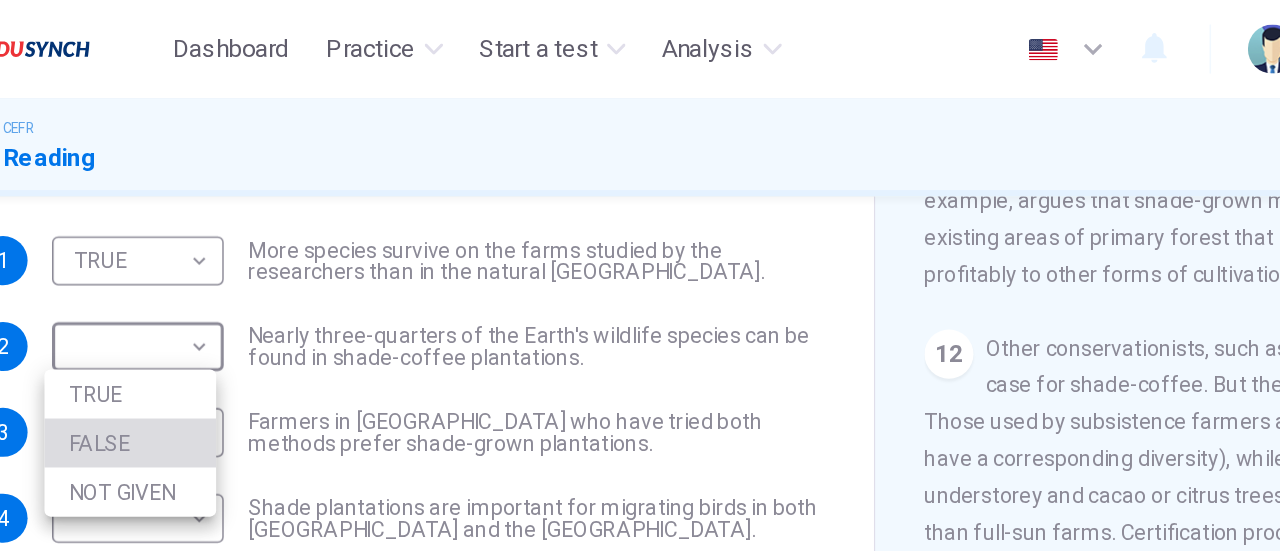 click on "FALSE" at bounding box center (171, 289) 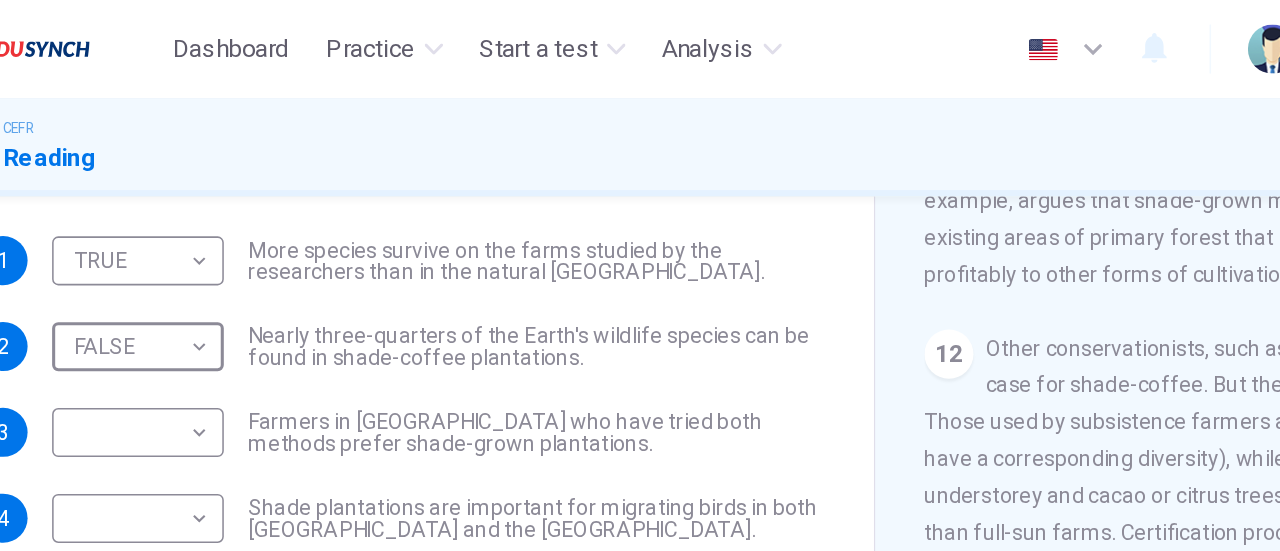 scroll, scrollTop: 24, scrollLeft: 0, axis: vertical 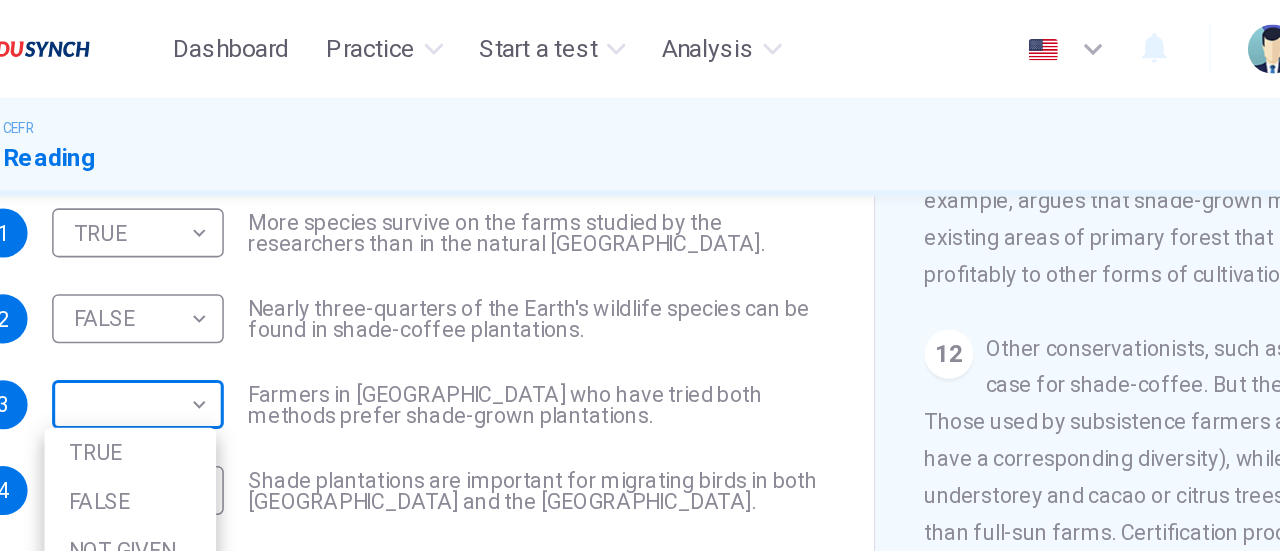 click on "Dashboard Practice Start a test Analysis English en ​ [PERSON_NAME] AZREEN [PERSON_NAME] CEFR Reading 01:55:47 END SESSION Questions 1 - 5 Do the following statements agree with the information given in the Reading
Passage?
In the boxes below, write TRUE if the statement is true FALSE if the statement is false NOT GIVEN if the information is not given in the passage 1 TRUE TRUE ​ More species survive on the farms studied by the researchers than in the natural [GEOGRAPHIC_DATA] forests. 2 FALSE FALSE ​ Nearly three-quarters of the Earth's wildlife species can be found in shade-coffee plantations. 3 ​ ​ Farmers in [GEOGRAPHIC_DATA] who have tried both methods prefer shade-grown plantations. 4 ​ ​ Shade plantations are important for migrating birds in both [GEOGRAPHIC_DATA] and the [GEOGRAPHIC_DATA]. 5 ​ ​ Full-sun cultivation can increase the costs of farming. Natural Coffee and Cocoa CLICK TO ZOOM Click to Zoom 1 2 3 4 5 6 7 8 9 10 11 12 SKIP SUBMIT EduSynch - Online Language Proficiency Testing
Dashboard Practice Analysis" at bounding box center [640, 275] 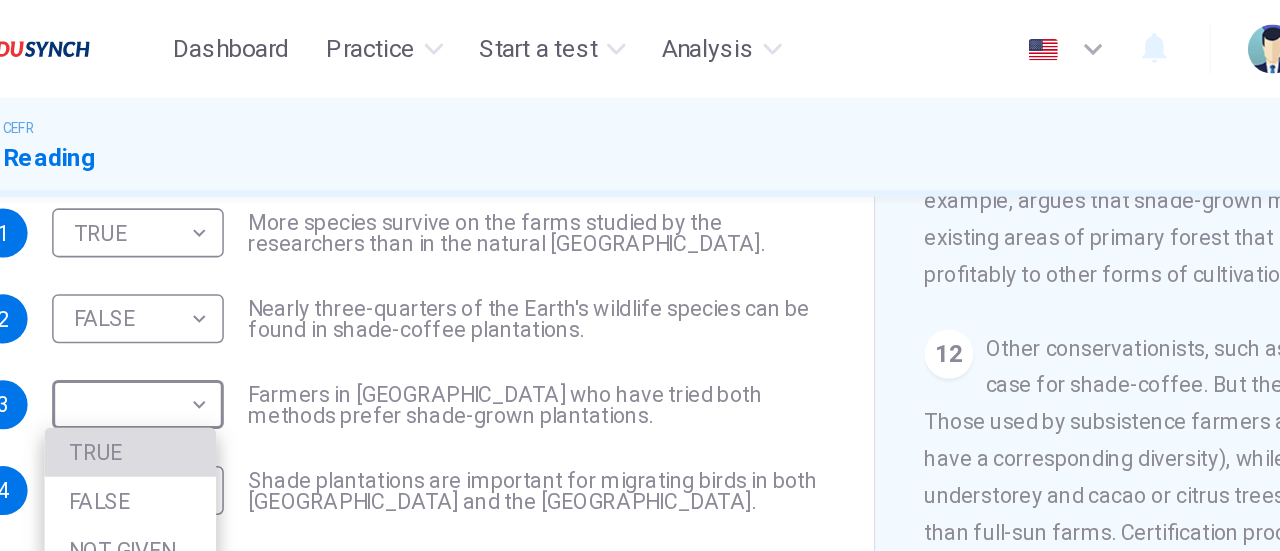 click on "TRUE" at bounding box center [171, 295] 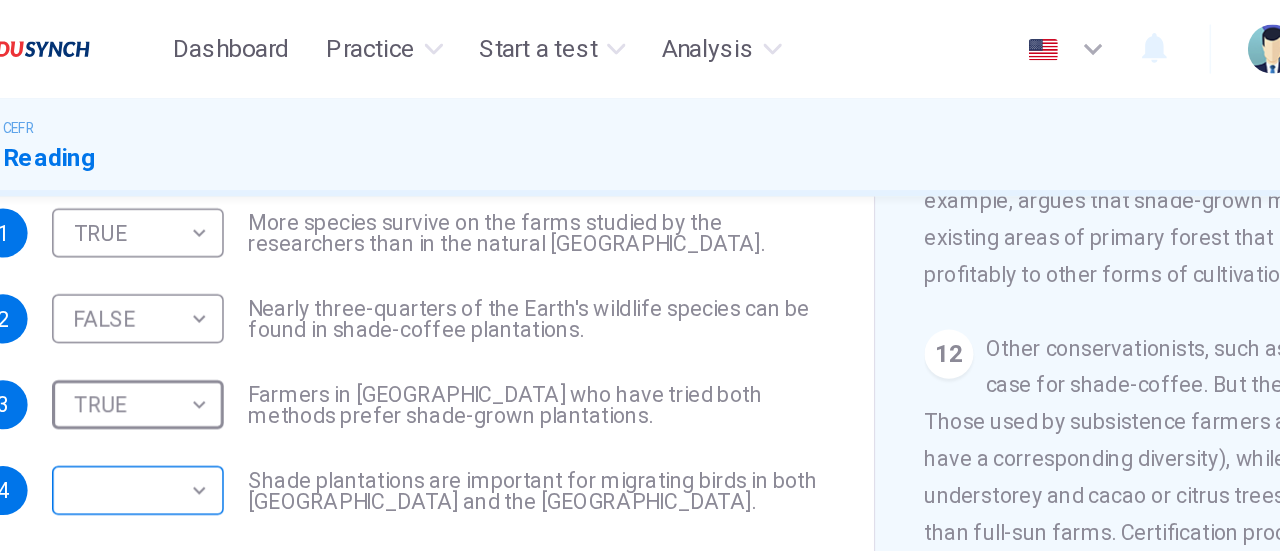 click on "Dashboard Practice Start a test Analysis English en ​ [PERSON_NAME] AZREEN [PERSON_NAME] CEFR Reading 01:55:54 END SESSION Questions 1 - 5 Do the following statements agree with the information given in the Reading
Passage?
In the boxes below, write TRUE if the statement is true FALSE if the statement is false NOT GIVEN if the information is not given in the passage 1 TRUE TRUE ​ More species survive on the farms studied by the researchers than in the natural [GEOGRAPHIC_DATA] forests. 2 FALSE FALSE ​ Nearly three-quarters of the Earth's wildlife species can be found in shade-coffee plantations. 3 TRUE TRUE ​ Farmers in [GEOGRAPHIC_DATA] who have tried both methods prefer shade-grown plantations. 4 ​ ​ Shade plantations are important for migrating birds in both [GEOGRAPHIC_DATA] and the [GEOGRAPHIC_DATA]. 5 ​ ​ Full-sun cultivation can increase the costs of farming. Natural Coffee and Cocoa CLICK TO ZOOM Click to Zoom 1 2 3 4 5 6 7 8 9 10 11 12 SKIP SUBMIT EduSynch - Online Language Proficiency Testing
Dashboard Practice 2025" at bounding box center (640, 275) 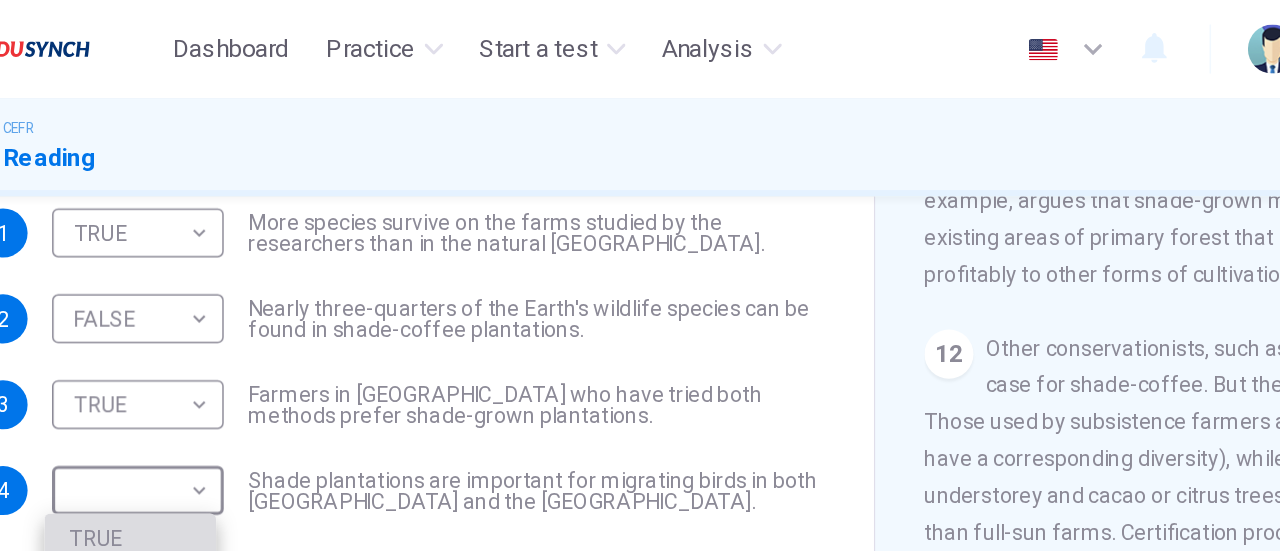 click on "TRUE" at bounding box center [171, 351] 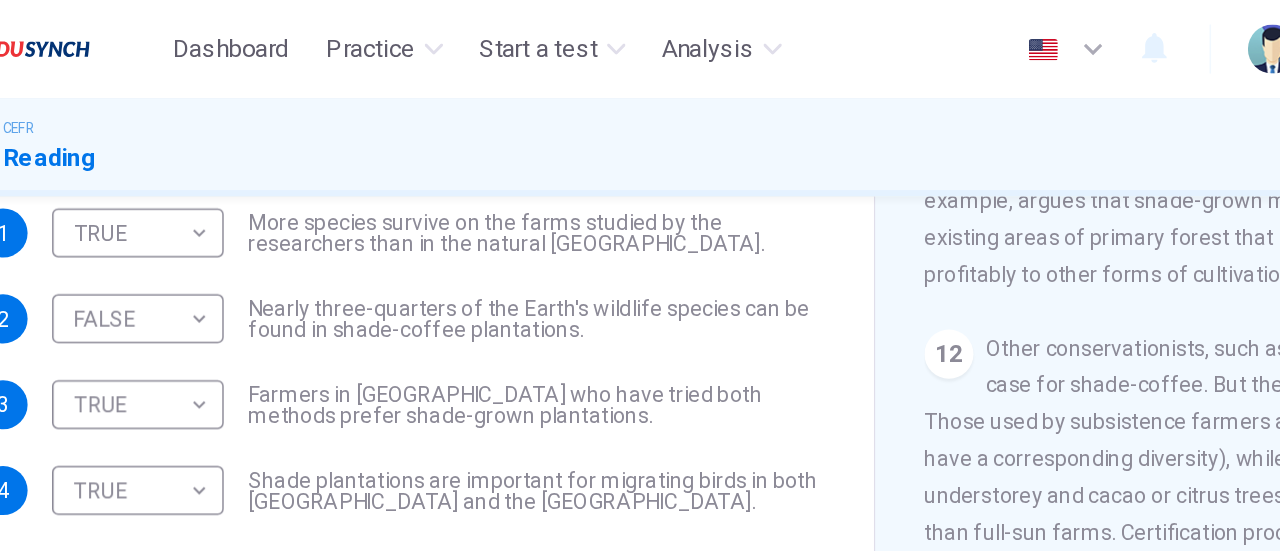 click on "Dashboard Practice Start a test Analysis English en ​ [PERSON_NAME] AZREEN [PERSON_NAME] CEFR Reading 01:56:00 END SESSION Questions 1 - 5 Do the following statements agree with the information given in the Reading
Passage?
In the boxes below, write TRUE if the statement is true FALSE if the statement is false NOT GIVEN if the information is not given in the passage 1 TRUE TRUE ​ More species survive on the farms studied by the researchers than in the natural [GEOGRAPHIC_DATA] forests. 2 FALSE FALSE ​ Nearly three-quarters of the Earth's wildlife species can be found in shade-coffee plantations. 3 TRUE TRUE ​ Farmers in [GEOGRAPHIC_DATA] who have tried both methods prefer shade-grown plantations. 4 TRUE TRUE ​ Shade plantations are important for migrating birds in both [GEOGRAPHIC_DATA] and the [GEOGRAPHIC_DATA]. 5 ​ ​ Full-sun cultivation can increase the costs of farming. Natural Coffee and Cocoa CLICK TO ZOOM Click to Zoom 1 2 3 4 5 6 7 8 9 10 11 12 SKIP SUBMIT EduSynch - Online Language Proficiency Testing
Dashboard 2025" at bounding box center [640, 275] 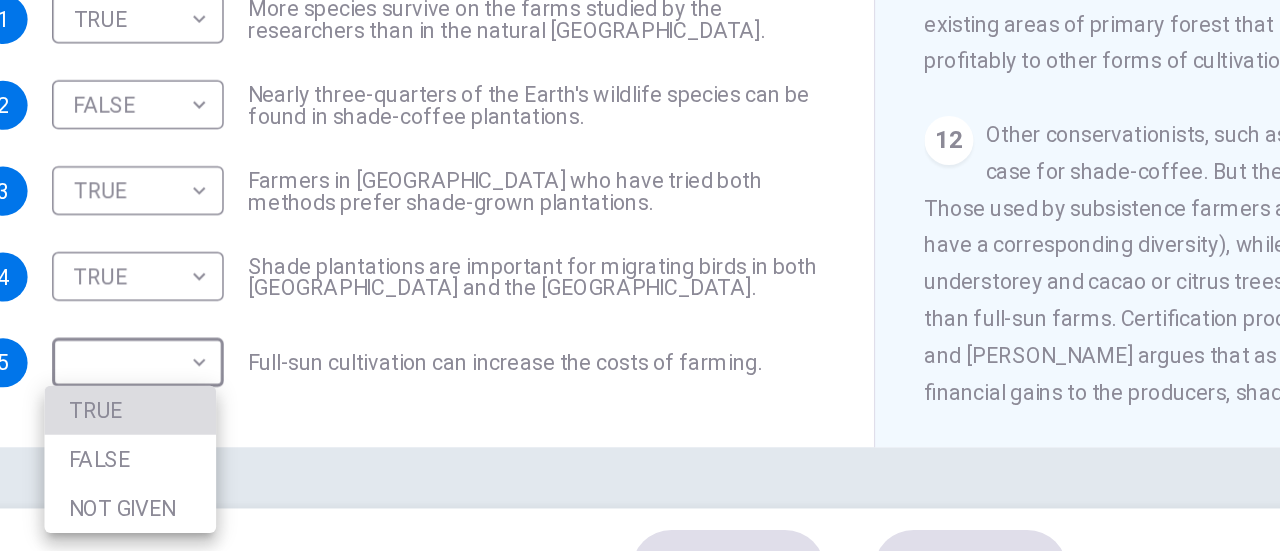 click on "TRUE" at bounding box center [171, 407] 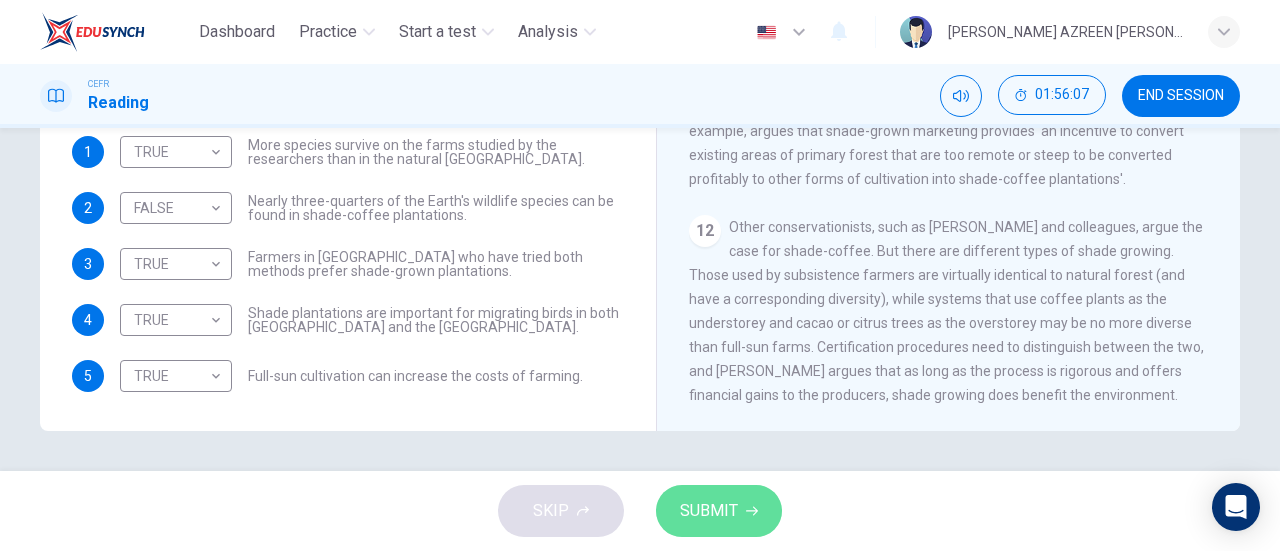 click on "SUBMIT" at bounding box center (709, 511) 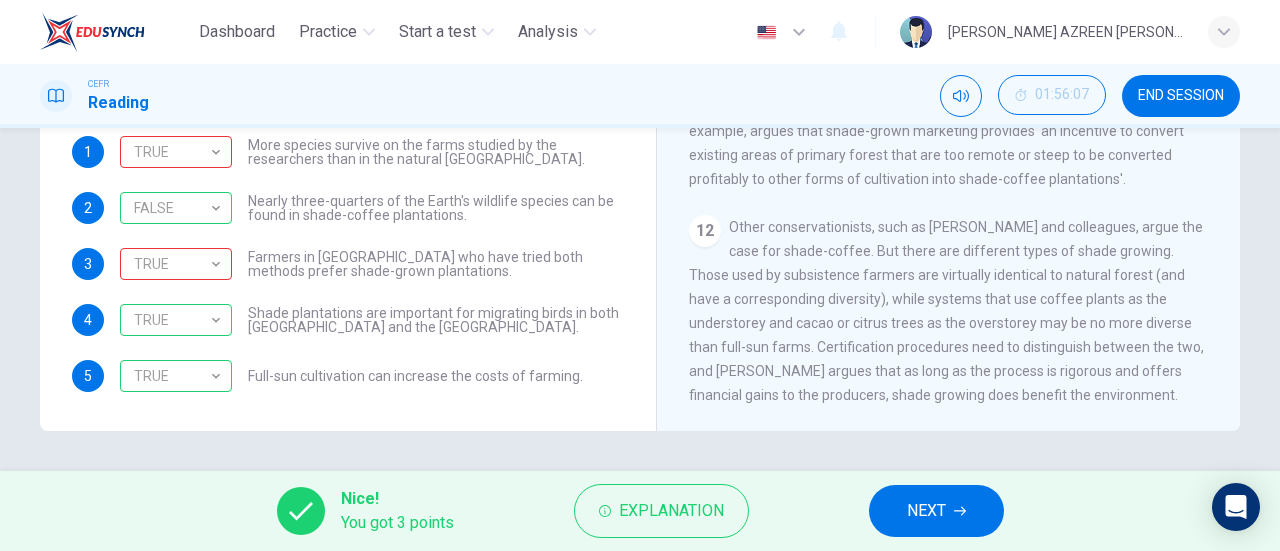 scroll, scrollTop: 0, scrollLeft: 0, axis: both 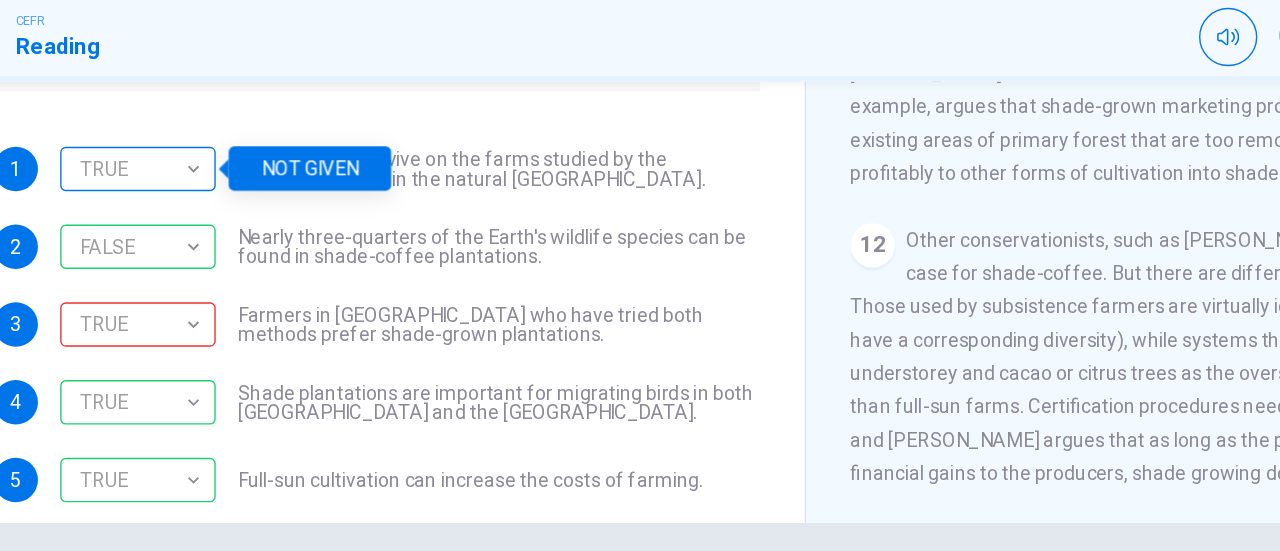 click on "TRUE" at bounding box center [172, 191] 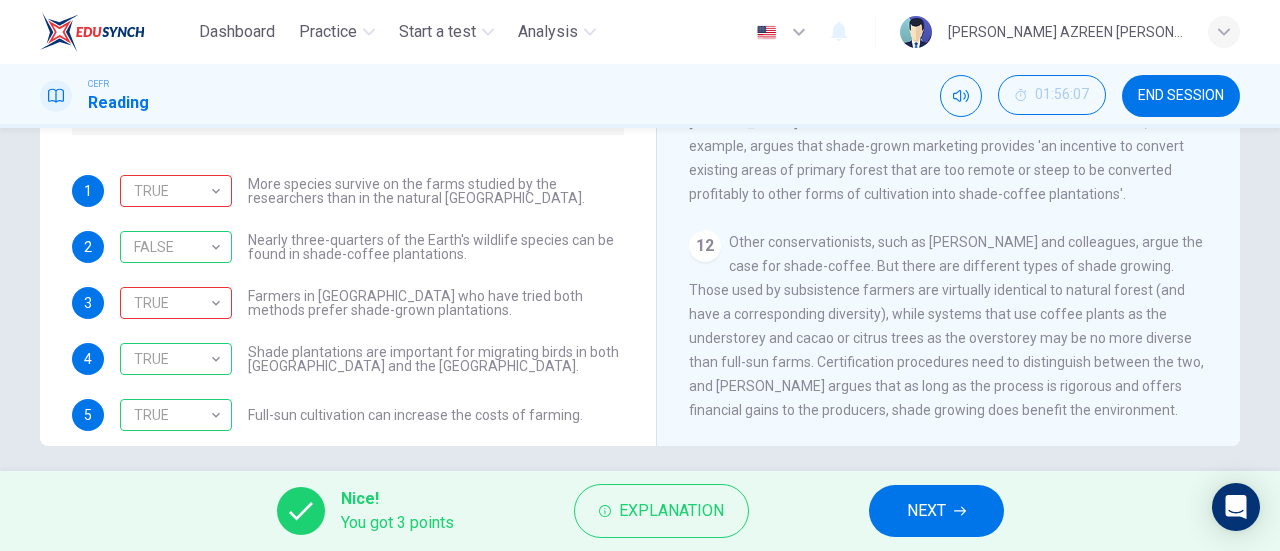 scroll, scrollTop: 24, scrollLeft: 0, axis: vertical 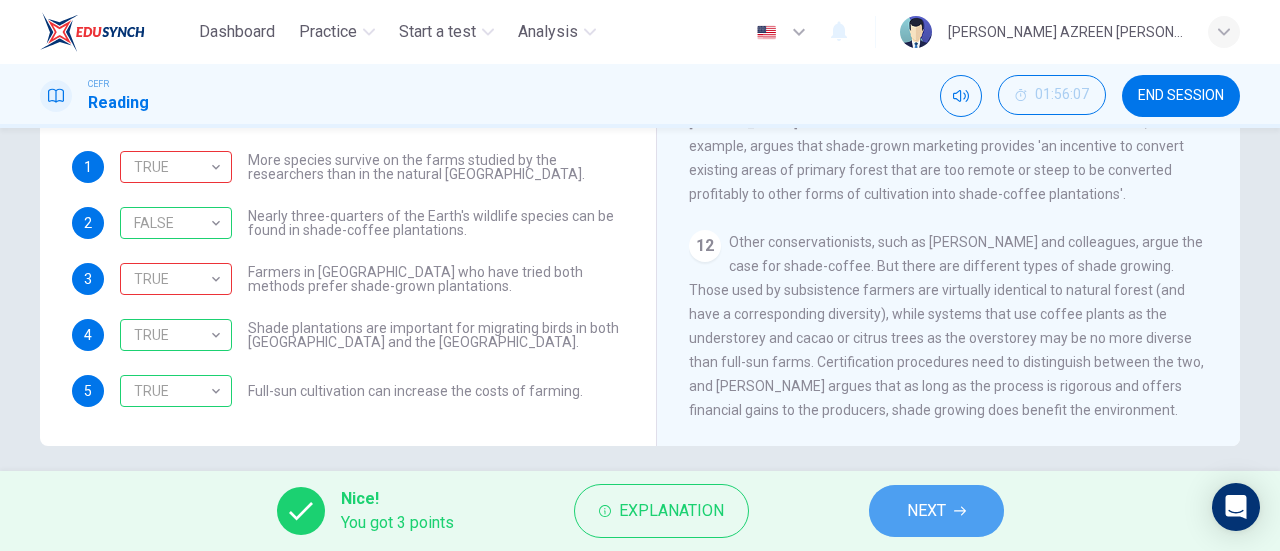 click on "NEXT" at bounding box center (926, 511) 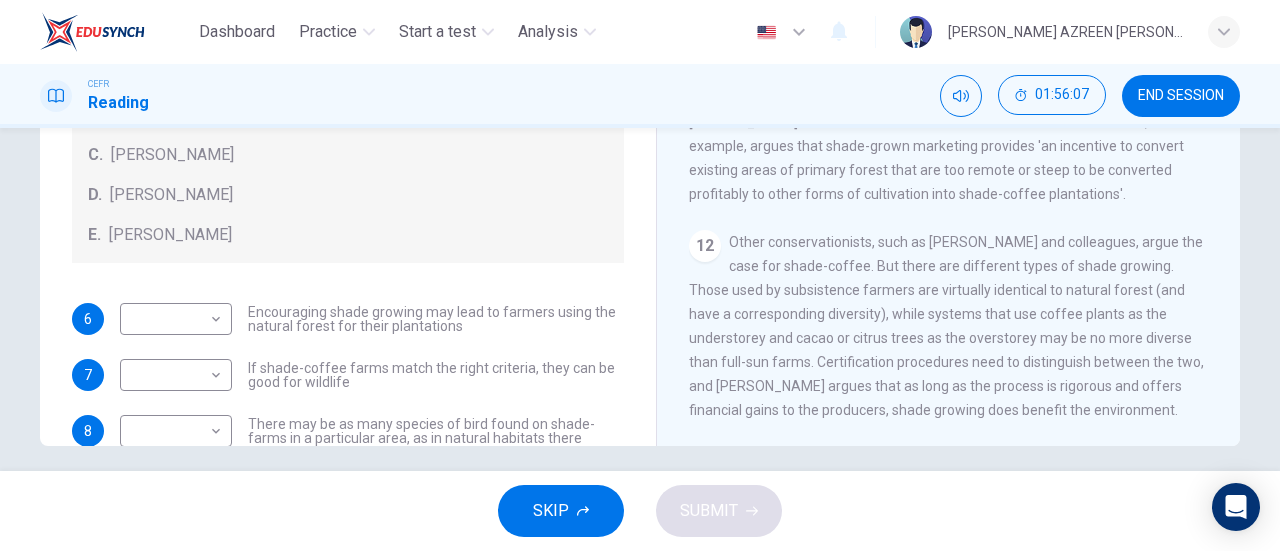 scroll, scrollTop: 432, scrollLeft: 0, axis: vertical 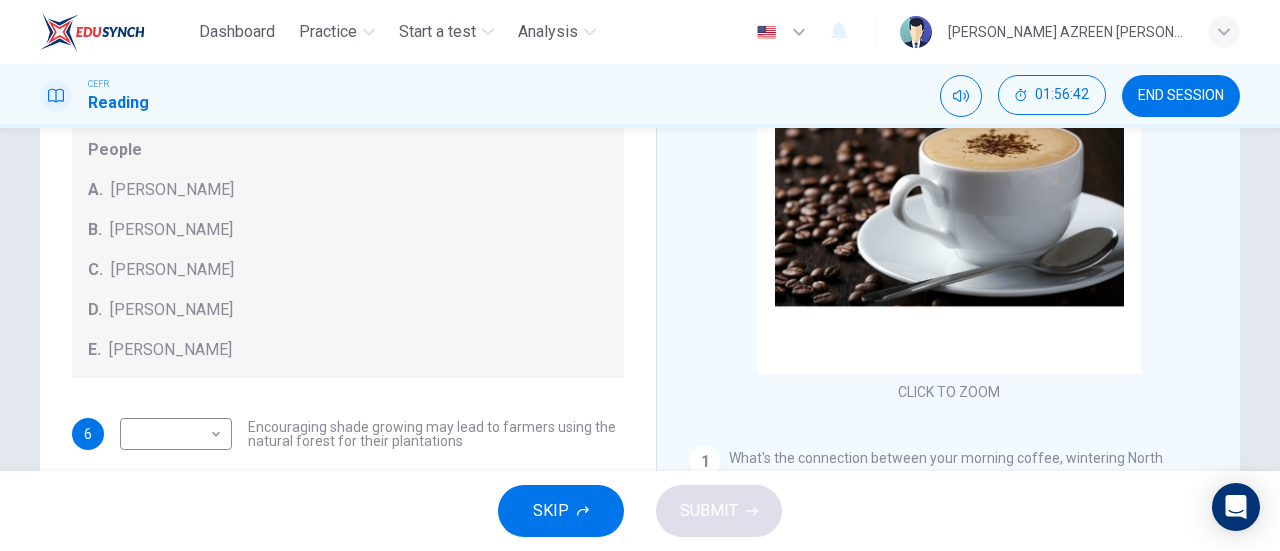 click on "A. [PERSON_NAME]" at bounding box center (348, 190) 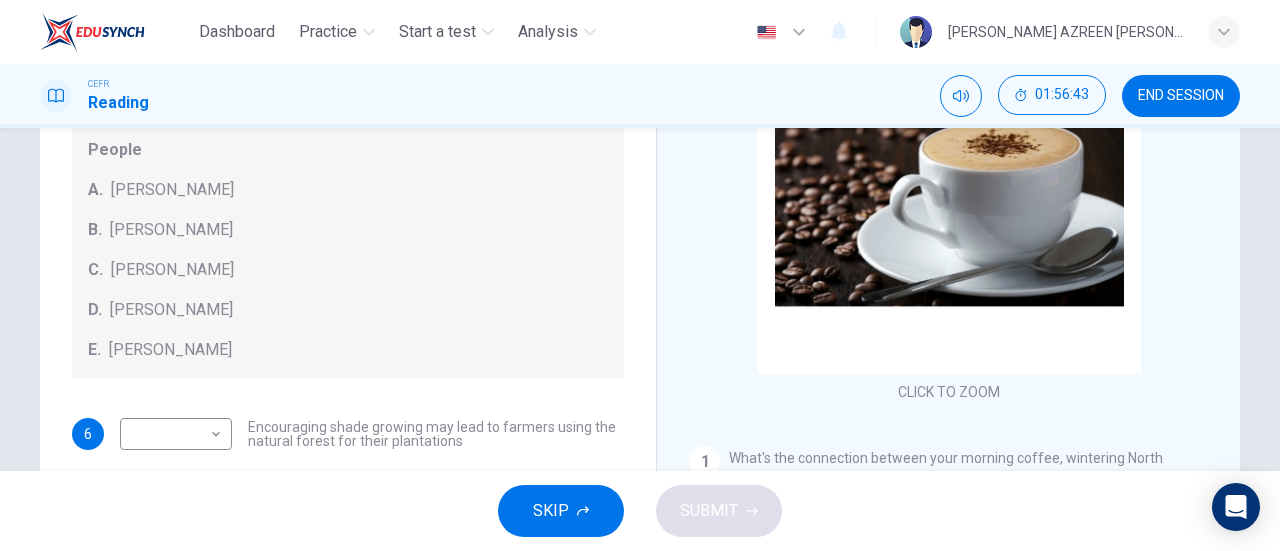 click on "People A. [PERSON_NAME] [PERSON_NAME] [PERSON_NAME] [PERSON_NAME] [PERSON_NAME] E. [PERSON_NAME]" at bounding box center (348, 250) 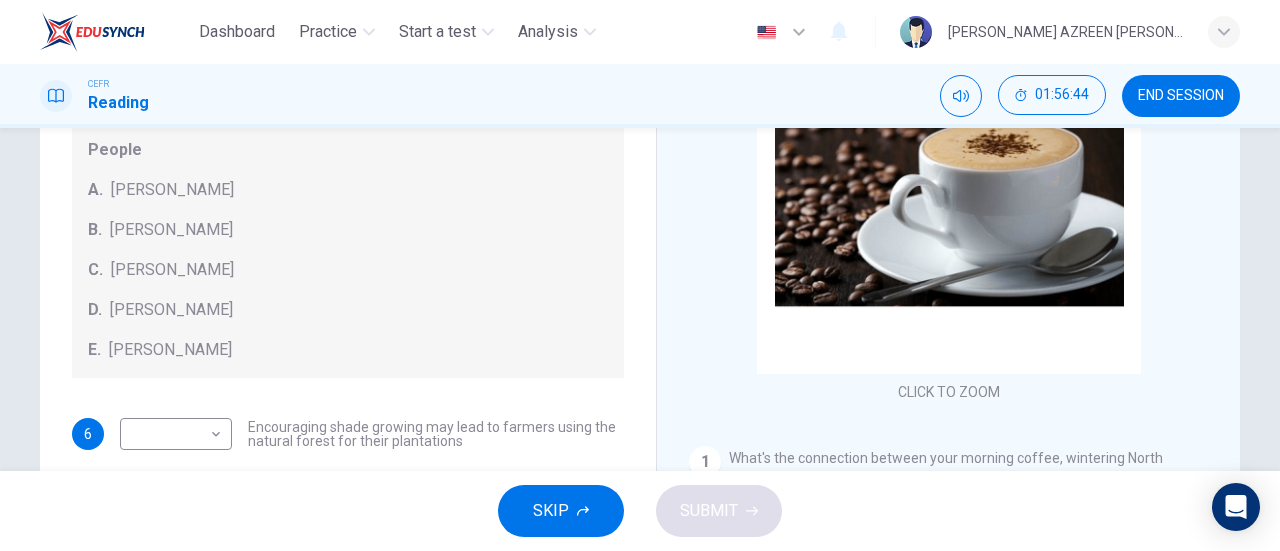 drag, startPoint x: 139, startPoint y: 181, endPoint x: 122, endPoint y: 165, distance: 23.345236 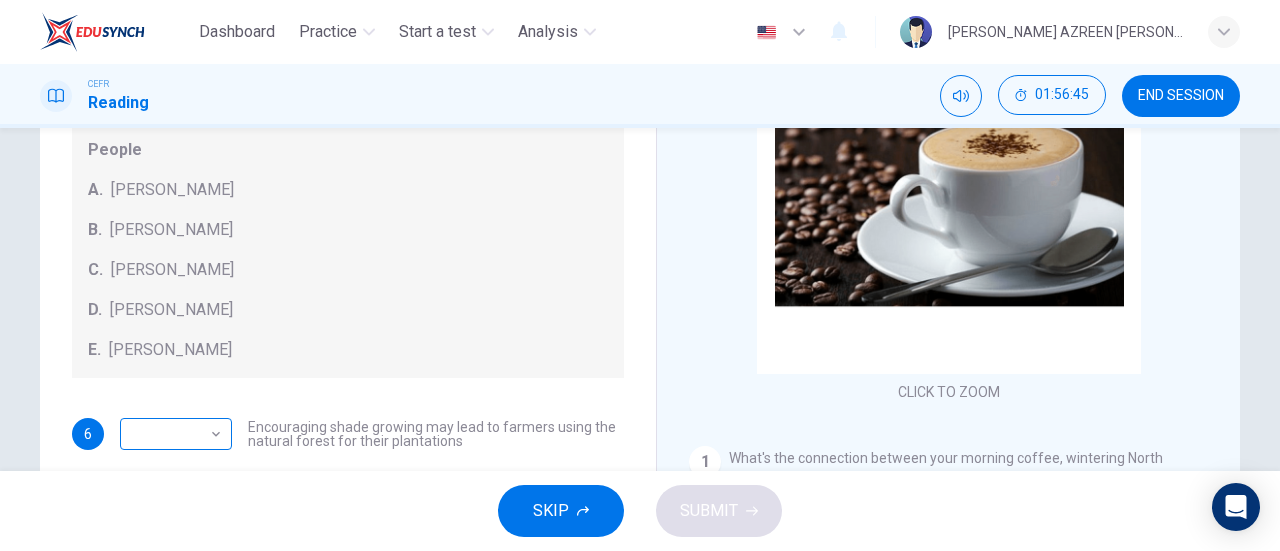 drag, startPoint x: 86, startPoint y: 188, endPoint x: 166, endPoint y: 458, distance: 281.60257 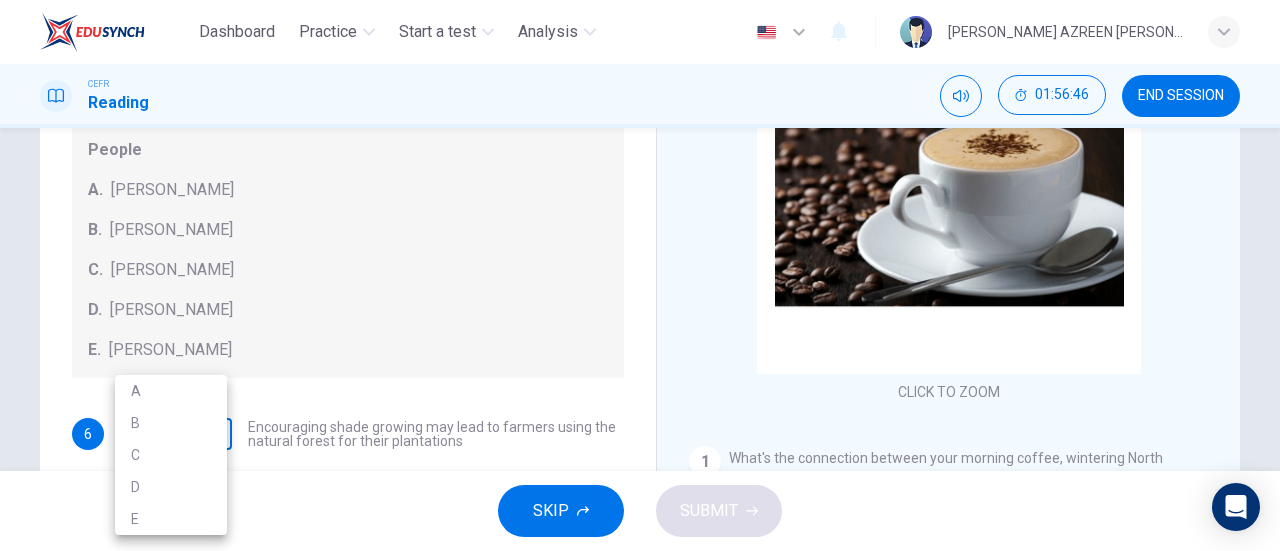 click on "Dashboard Practice Start a test Analysis English en ​ [PERSON_NAME] AZREEN [PERSON_NAME] CEFR Reading 01:56:46 END SESSION Questions 6 - 9 Look at the following opinions and the list of people below.
Match each opinion to the person credited with it.
Write the correct letter  A-E  in the boxes below.
NB  You can write any letter  more than once . People A. [PERSON_NAME] [PERSON_NAME] [PERSON_NAME] [PERSON_NAME] [PERSON_NAME] E. [PERSON_NAME] 6 ​ ​ Encouraging shade growing may lead to farmers using the natural forest for their plantations 7 ​ ​ If shade-coffee farms match the right criteria, they can be good for wildlife 8 ​ ​ There may be as many species of bird found on shade-farms in a particular area, as in natural habitats there 9 ​ ​ Currently, many shade-coffee farmers earn very little Natural Coffee and Cocoa CLICK TO ZOOM Click to Zoom 1 What's the connection between your morning coffee, wintering North American birds and the cool shade of a tree? Actually, quite a lot, says [PERSON_NAME]. 2 3 4 5 6 7" at bounding box center (640, 275) 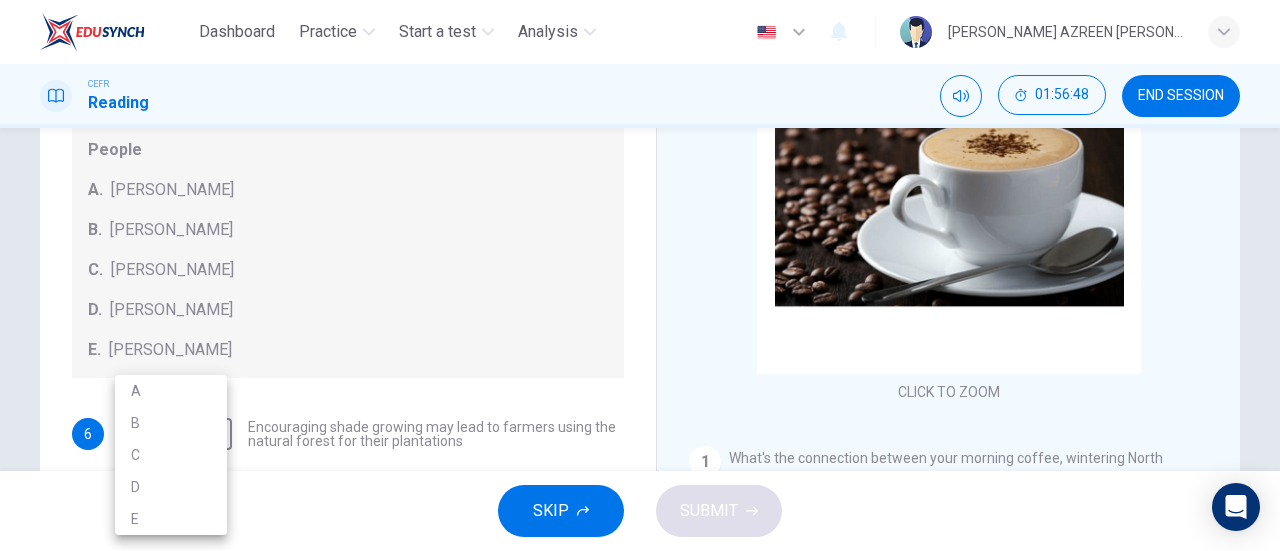 click at bounding box center [640, 275] 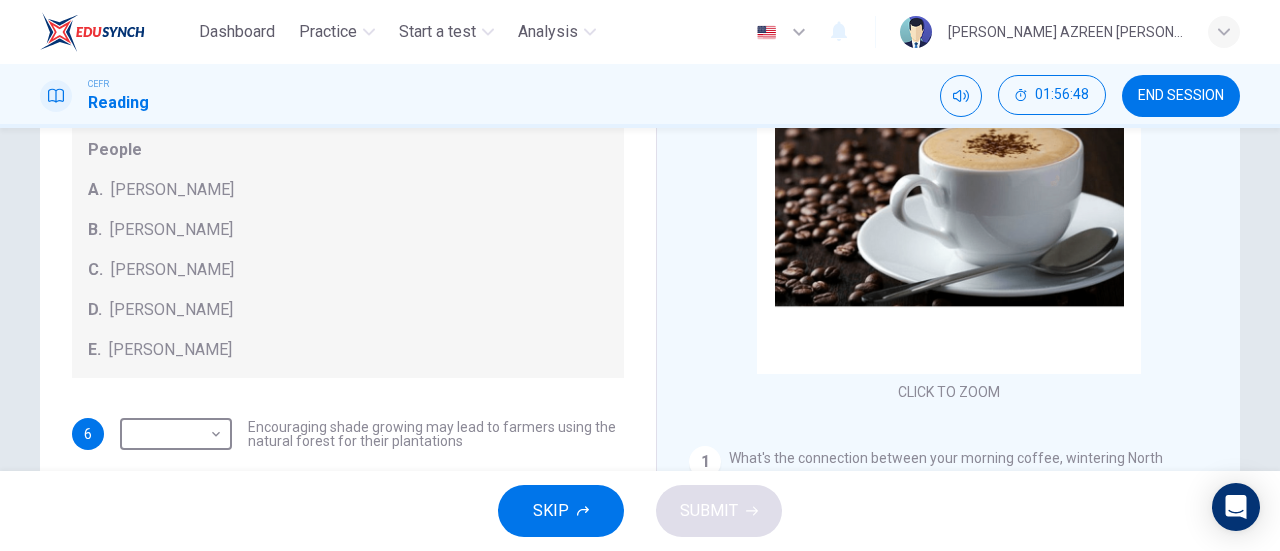 scroll, scrollTop: 120, scrollLeft: 0, axis: vertical 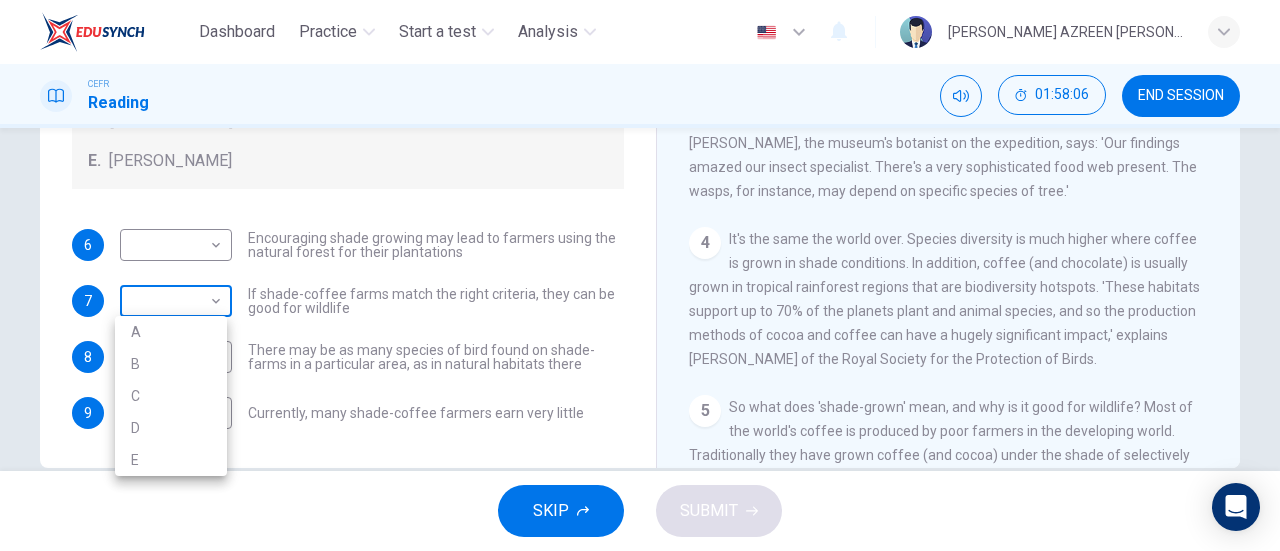 click on "Dashboard Practice Start a test Analysis English en ​ [PERSON_NAME] AZREEN [PERSON_NAME] CEFR Reading 01:58:06 END SESSION Questions 6 - 9 Look at the following opinions and the list of people below.
Match each opinion to the person credited with it.
Write the correct letter  A-E  in the boxes below.
NB  You can write any letter  more than once . People A. [PERSON_NAME] [PERSON_NAME] [PERSON_NAME] [PERSON_NAME] [PERSON_NAME] E. [PERSON_NAME] 6 ​ ​ Encouraging shade growing may lead to farmers using the natural forest for their plantations 7 ​ ​ If shade-coffee farms match the right criteria, they can be good for wildlife 8 ​ ​ There may be as many species of bird found on shade-farms in a particular area, as in natural habitats there 9 ​ ​ Currently, many shade-coffee farmers earn very little Natural Coffee and Cocoa CLICK TO ZOOM Click to Zoom 1 What's the connection between your morning coffee, wintering North American birds and the cool shade of a tree? Actually, quite a lot, says [PERSON_NAME]. 2 3 4 5 6 7" at bounding box center [640, 275] 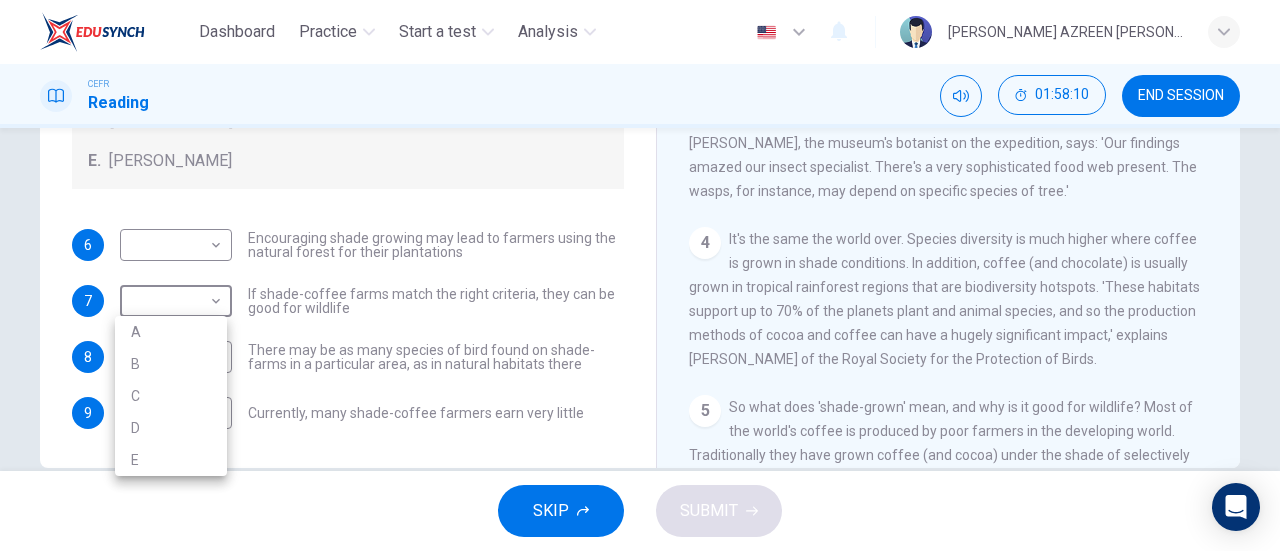 drag, startPoint x: 626, startPoint y: 271, endPoint x: 626, endPoint y: 195, distance: 76 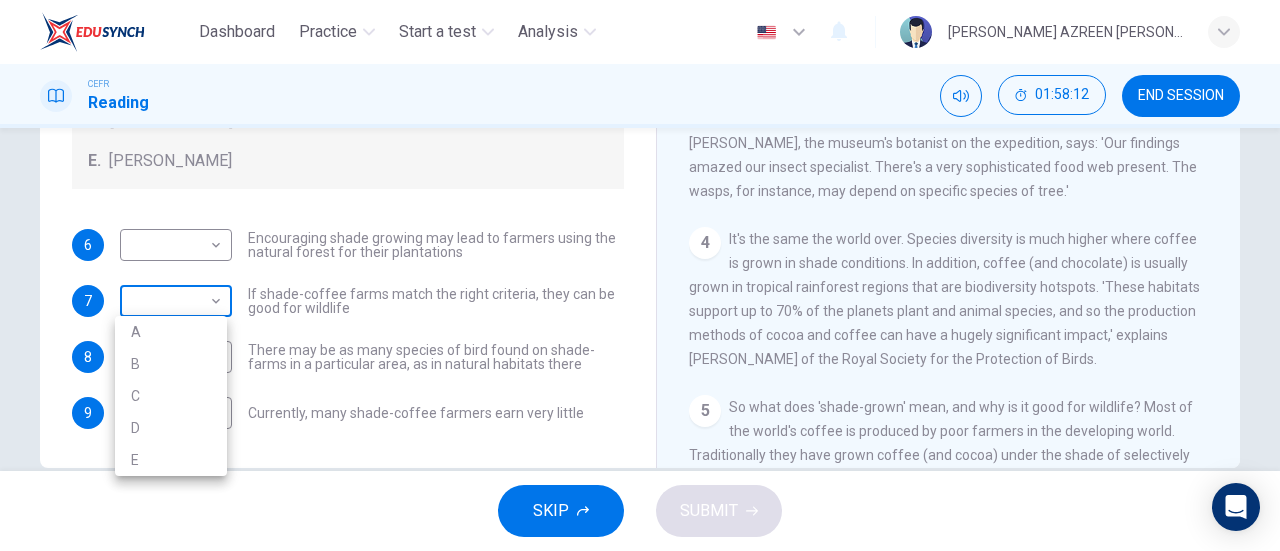 click on "Dashboard Practice Start a test Analysis English en ​ [PERSON_NAME] AZREEN [PERSON_NAME] CEFR Reading 01:58:12 END SESSION Questions 6 - 9 Look at the following opinions and the list of people below.
Match each opinion to the person credited with it.
Write the correct letter  A-E  in the boxes below.
NB  You can write any letter  more than once . People A. [PERSON_NAME] [PERSON_NAME] [PERSON_NAME] [PERSON_NAME] [PERSON_NAME] E. [PERSON_NAME] 6 ​ ​ Encouraging shade growing may lead to farmers using the natural forest for their plantations 7 ​ ​ If shade-coffee farms match the right criteria, they can be good for wildlife 8 ​ ​ There may be as many species of bird found on shade-farms in a particular area, as in natural habitats there 9 ​ ​ Currently, many shade-coffee farmers earn very little Natural Coffee and Cocoa CLICK TO ZOOM Click to Zoom 1 What's the connection between your morning coffee, wintering North American birds and the cool shade of a tree? Actually, quite a lot, says [PERSON_NAME]. 2 3 4 5 6 7" at bounding box center [640, 275] 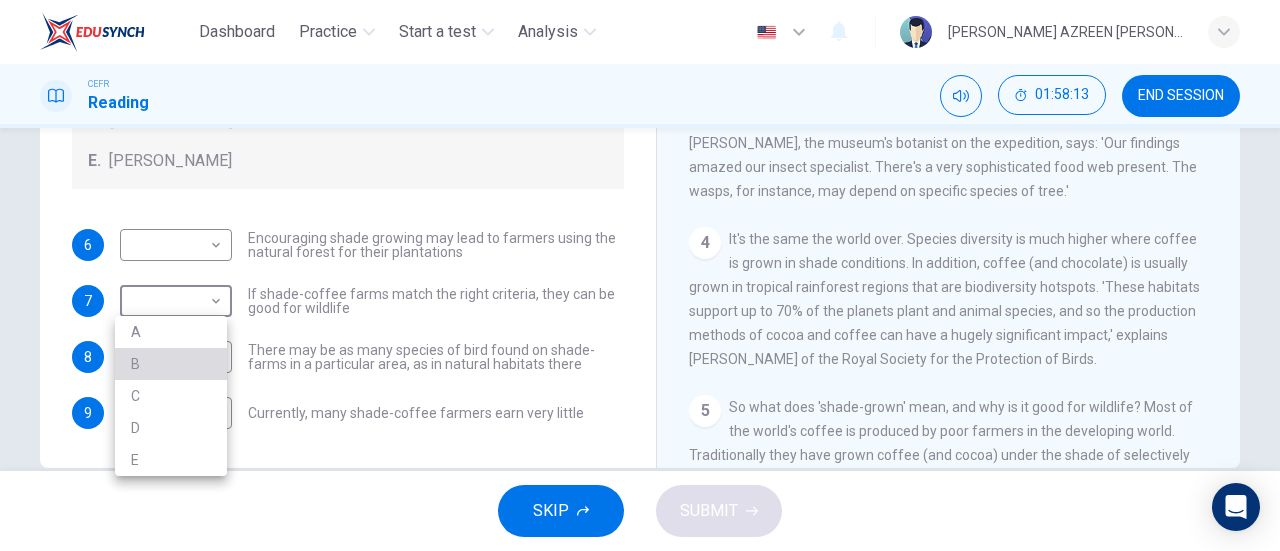 click on "B" at bounding box center (171, 364) 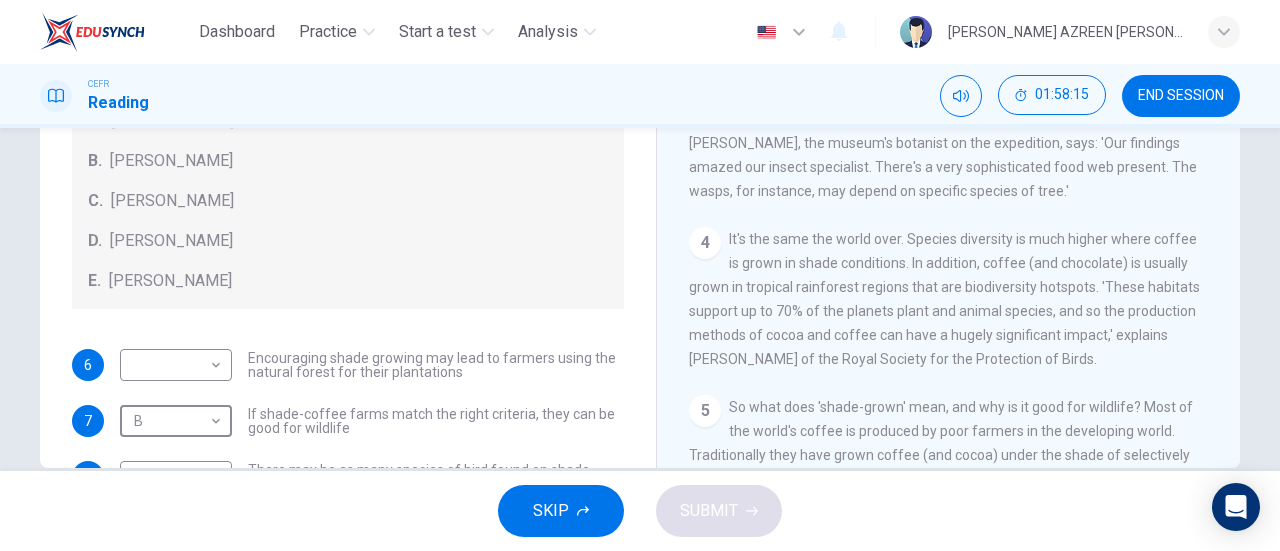 scroll, scrollTop: 120, scrollLeft: 0, axis: vertical 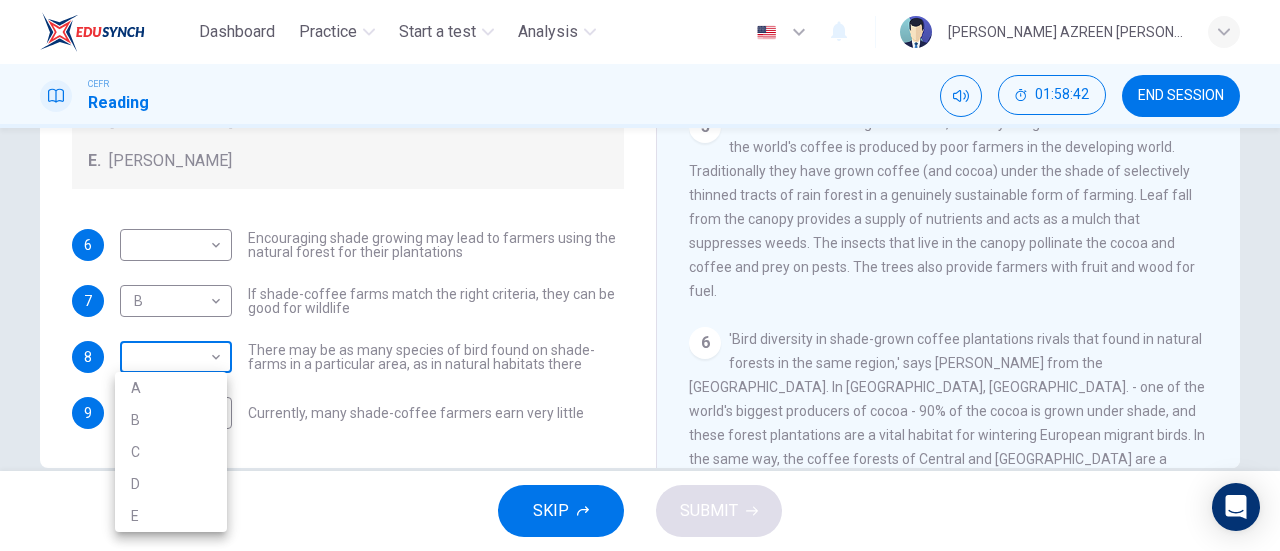 click on "Dashboard Practice Start a test Analysis English en ​ [PERSON_NAME] AZREEN [PERSON_NAME] CEFR Reading 01:58:42 END SESSION Questions 6 - 9 Look at the following opinions and the list of people below.
Match each opinion to the person credited with it.
Write the correct letter  A-E  in the boxes below.
NB  You can write any letter  more than once . People A. [PERSON_NAME] [PERSON_NAME] [PERSON_NAME] [PERSON_NAME] [PERSON_NAME] E. [PERSON_NAME] 6 ​ ​ Encouraging shade growing may lead to farmers using the natural forest for their plantations 7 B B ​ If shade-coffee farms match the right criteria, they can be good for wildlife 8 ​ ​ There may be as many species of bird found on shade-farms in a particular area, as in natural habitats there 9 ​ ​ Currently, many shade-coffee farmers earn very little Natural Coffee and Cocoa CLICK TO ZOOM Click to Zoom 1 What's the connection between your morning coffee, wintering North American birds and the cool shade of a tree? Actually, quite a lot, says [PERSON_NAME]. 2 3 4 5 6 7" at bounding box center (640, 275) 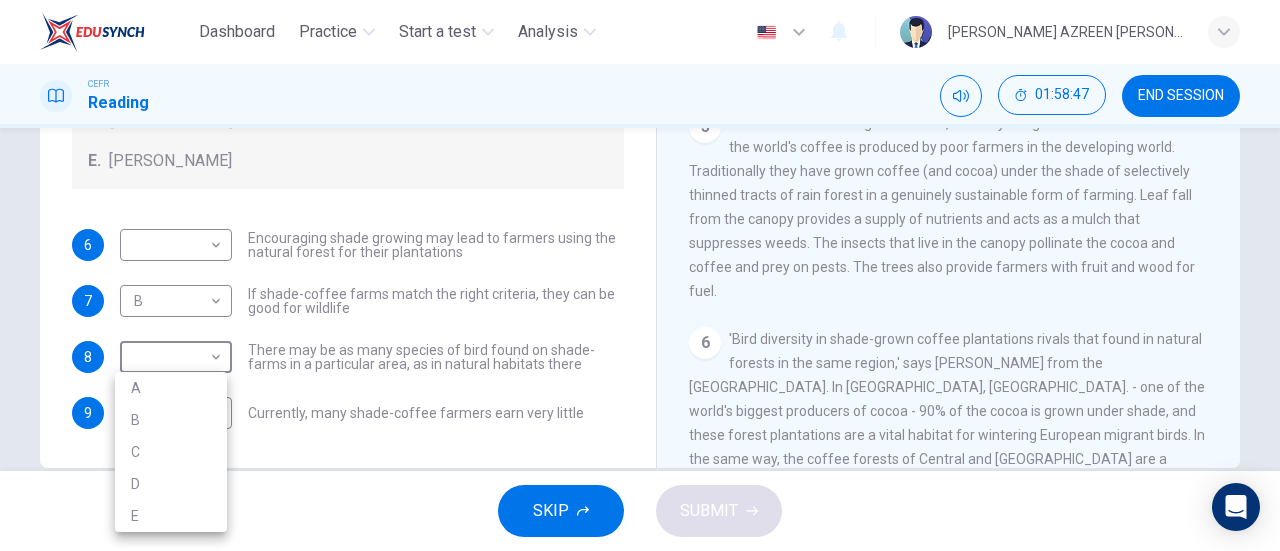 click at bounding box center (640, 275) 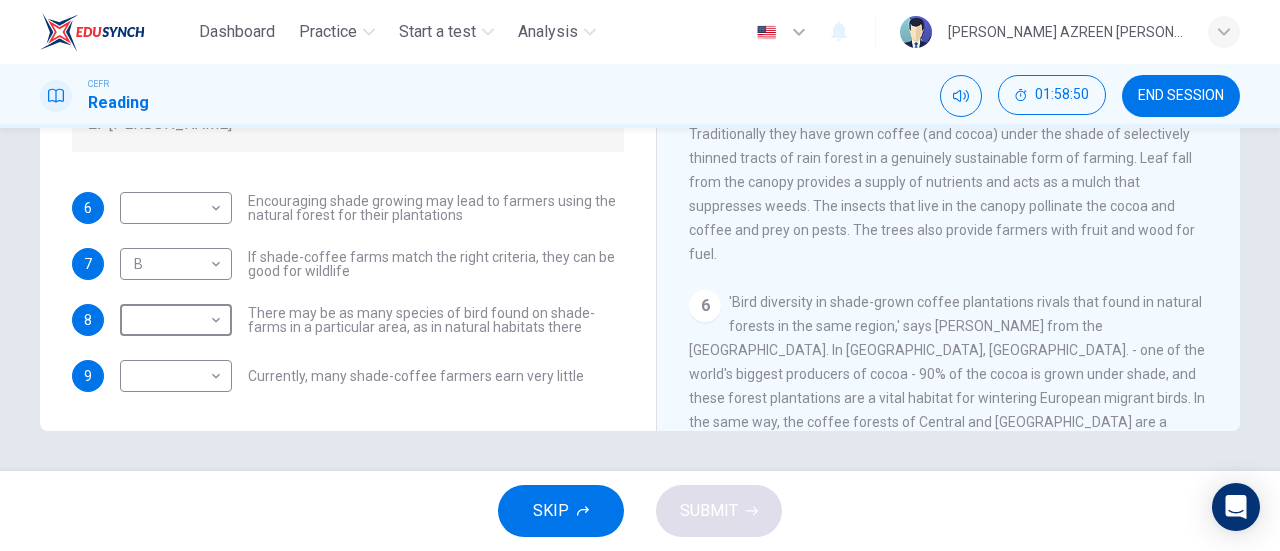 scroll, scrollTop: 431, scrollLeft: 0, axis: vertical 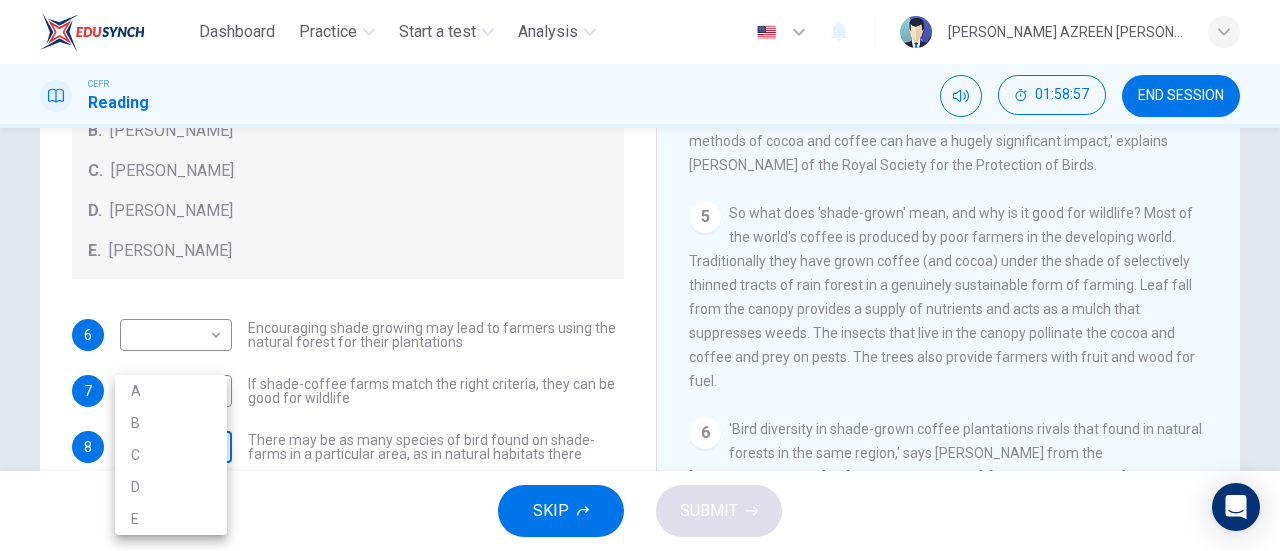 click on "Dashboard Practice Start a test Analysis English en ​ [PERSON_NAME] AZREEN [PERSON_NAME] CEFR Reading 01:58:57 END SESSION Questions 6 - 9 Look at the following opinions and the list of people below.
Match each opinion to the person credited with it.
Write the correct letter  A-E  in the boxes below.
NB  You can write any letter  more than once . People A. [PERSON_NAME] [PERSON_NAME] [PERSON_NAME] [PERSON_NAME] [PERSON_NAME] E. [PERSON_NAME] 6 ​ ​ Encouraging shade growing may lead to farmers using the natural forest for their plantations 7 B B ​ If shade-coffee farms match the right criteria, they can be good for wildlife 8 ​ ​ There may be as many species of bird found on shade-farms in a particular area, as in natural habitats there 9 ​ ​ Currently, many shade-coffee farmers earn very little Natural Coffee and Cocoa CLICK TO ZOOM Click to Zoom 1 What's the connection between your morning coffee, wintering North American birds and the cool shade of a tree? Actually, quite a lot, says [PERSON_NAME]. 2 3 4 5 6 7" at bounding box center [640, 275] 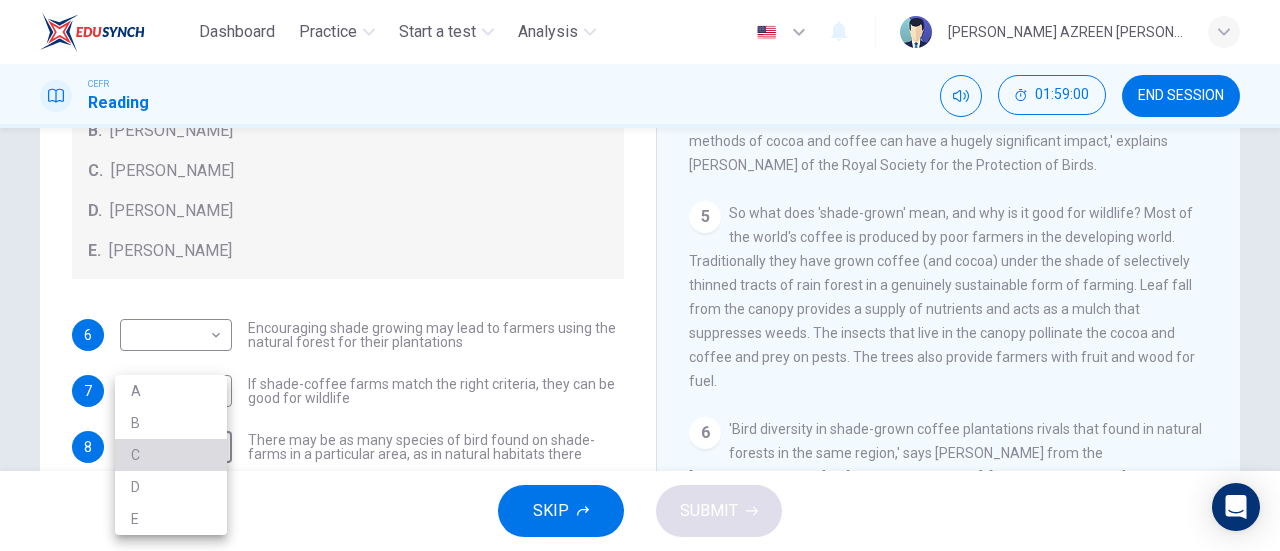 click on "C" at bounding box center (171, 455) 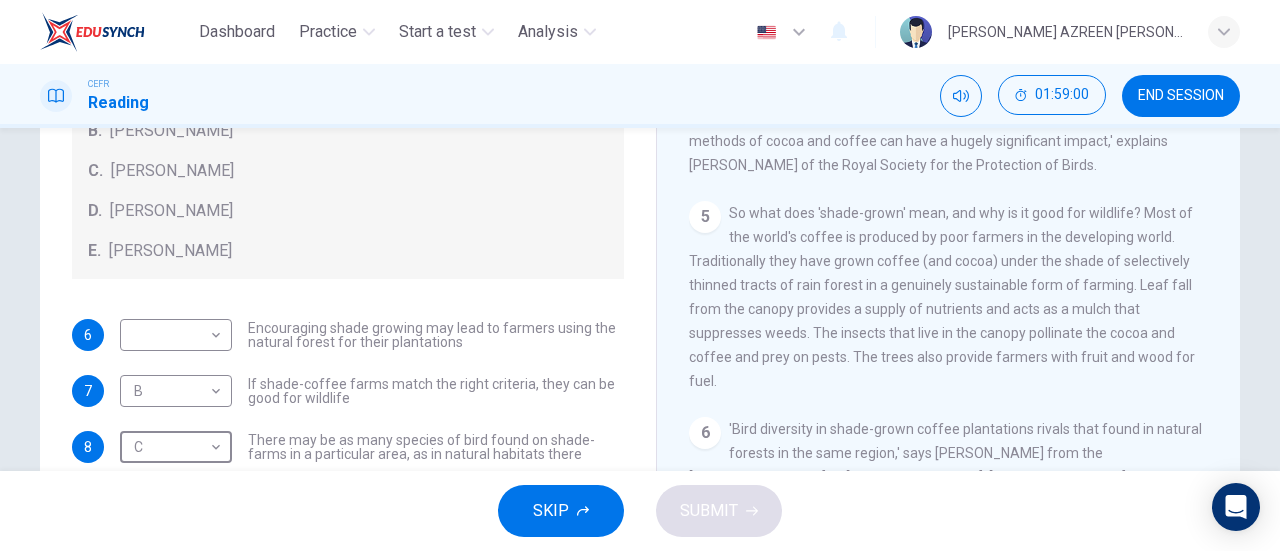 scroll, scrollTop: 309, scrollLeft: 0, axis: vertical 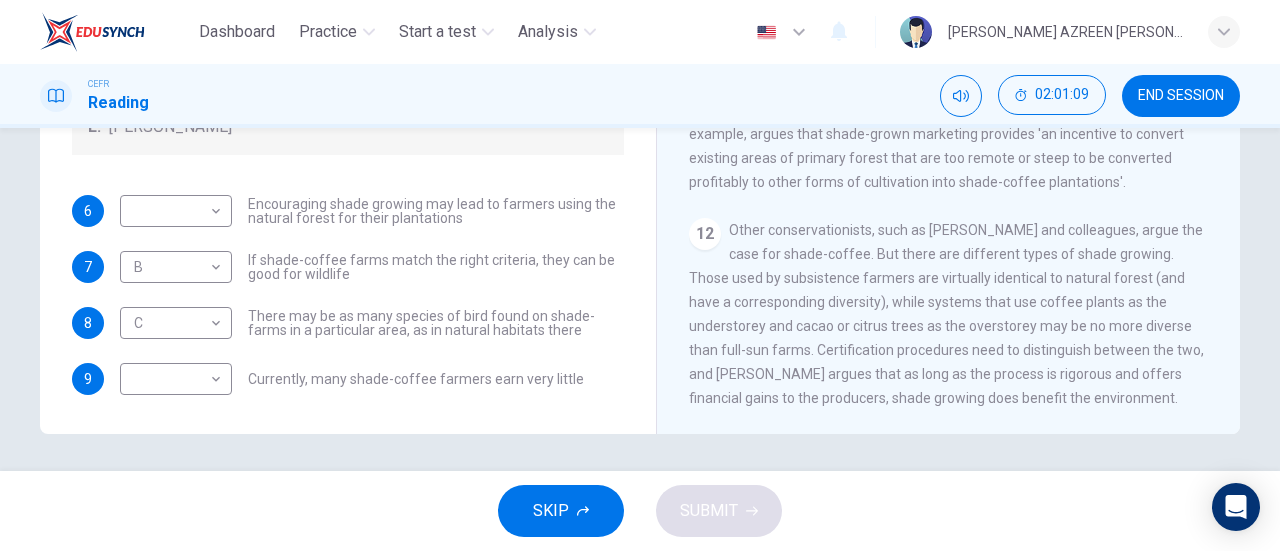 click on "12 Other conservationists, such as [PERSON_NAME] and colleagues, argue the case for shade-coffee. But there are different types of shade growing. Those used by subsistence farmers are virtually identical to natural forest (and have a corresponding diversity), while systems that use coffee plants as the understorey and cacao or citrus trees as the overstorey may be no more diverse than full-sun farms. Certification procedures need to distinguish between the two, and [PERSON_NAME] argues that as long as the process is rigorous and offers financial gains to the producers, shade growing does benefit the environment." at bounding box center (949, 314) 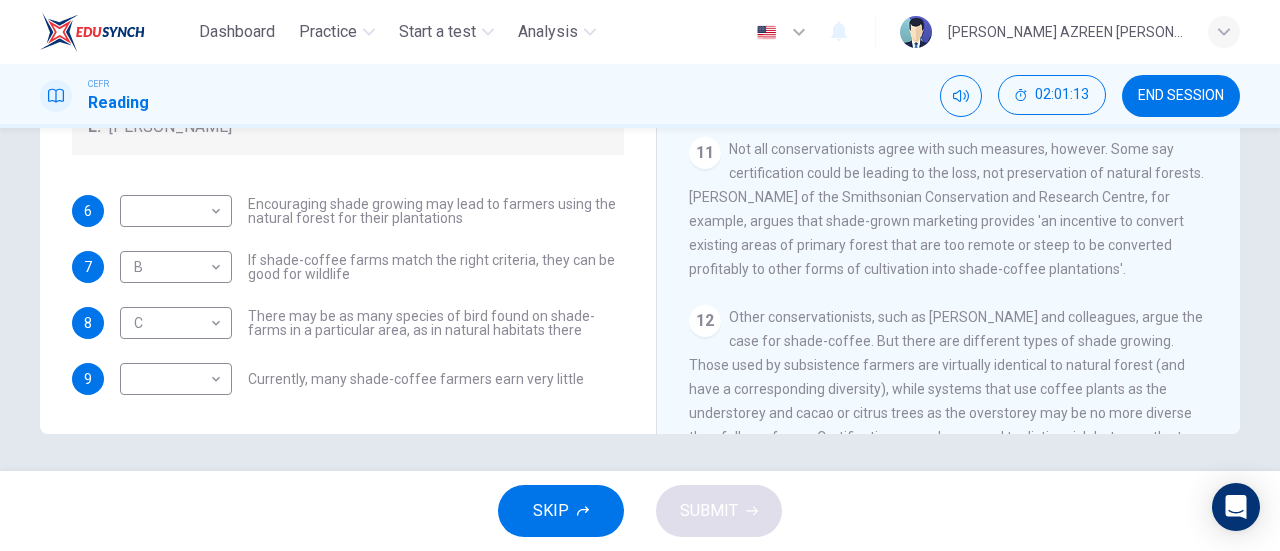 scroll, scrollTop: 1837, scrollLeft: 0, axis: vertical 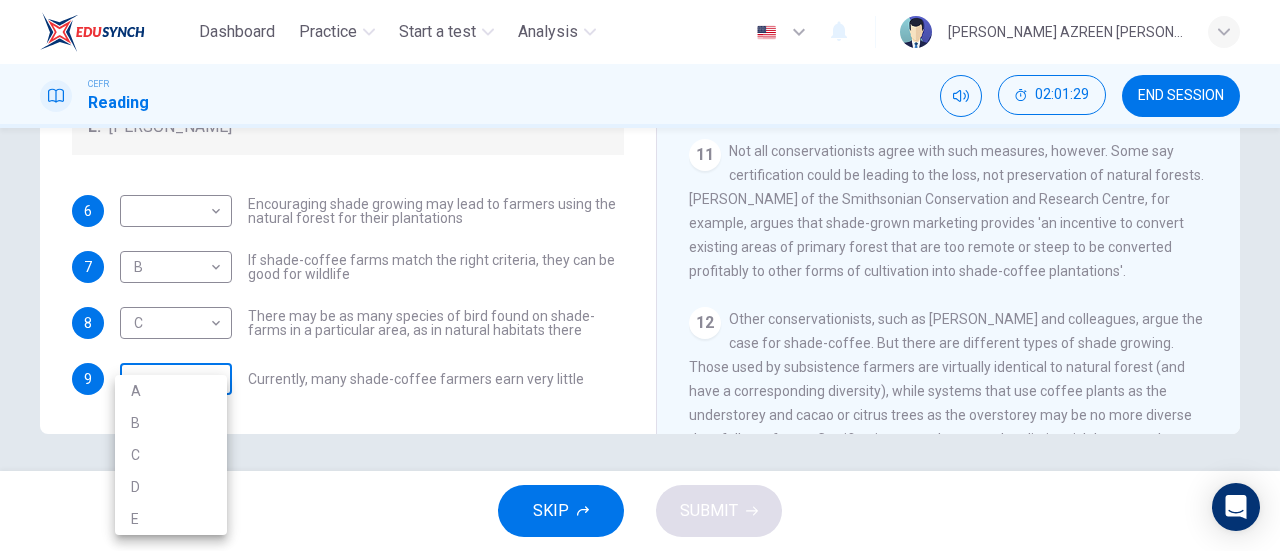 click on "Dashboard Practice Start a test Analysis English en ​ [PERSON_NAME] AZREEN [PERSON_NAME] CEFR Reading 02:01:29 END SESSION Questions 6 - 9 Look at the following opinions and the list of people below.
Match each opinion to the person credited with it.
Write the correct letter  A-E  in the boxes below.
NB  You can write any letter  more than once . People A. [PERSON_NAME] [PERSON_NAME] [PERSON_NAME] [PERSON_NAME] [PERSON_NAME] E. [PERSON_NAME] 6 ​ ​ Encouraging shade growing may lead to farmers using the natural forest for their plantations 7 B B ​ If shade-coffee farms match the right criteria, they can be good for wildlife 8 C C ​ There may be as many species of bird found on shade-farms in a particular area, as in natural habitats there 9 ​ ​ Currently, many shade-coffee farmers earn very little Natural Coffee and Cocoa CLICK TO ZOOM Click to Zoom 1 What's the connection between your morning coffee, wintering North American birds and the cool shade of a tree? Actually, quite a lot, says [PERSON_NAME]. 2 3 4 5 6 7" at bounding box center (640, 275) 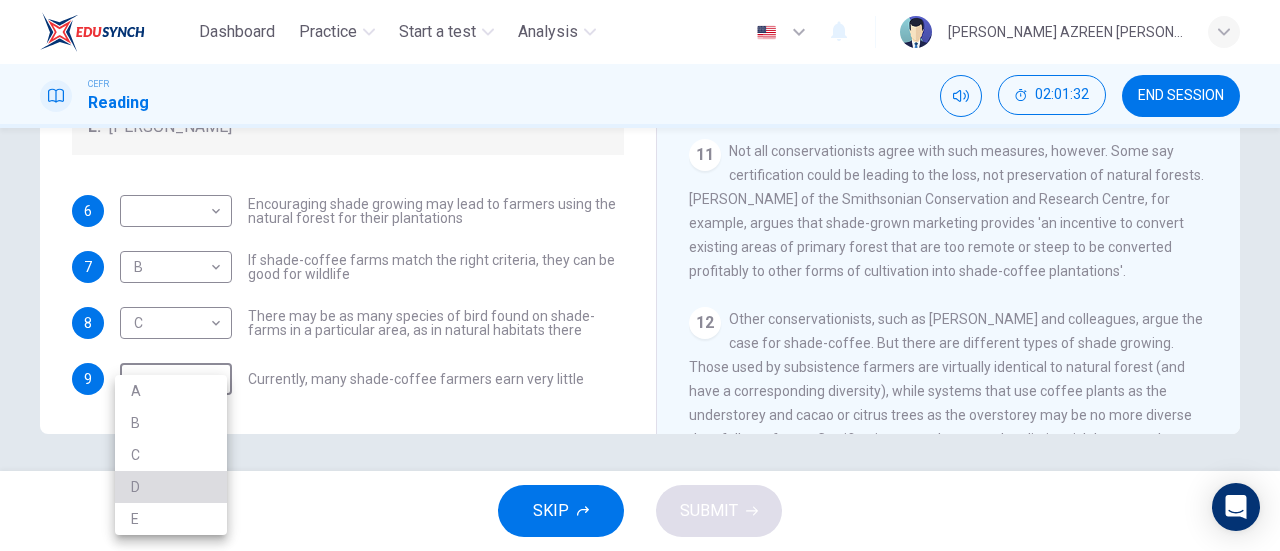 click on "D" at bounding box center [171, 487] 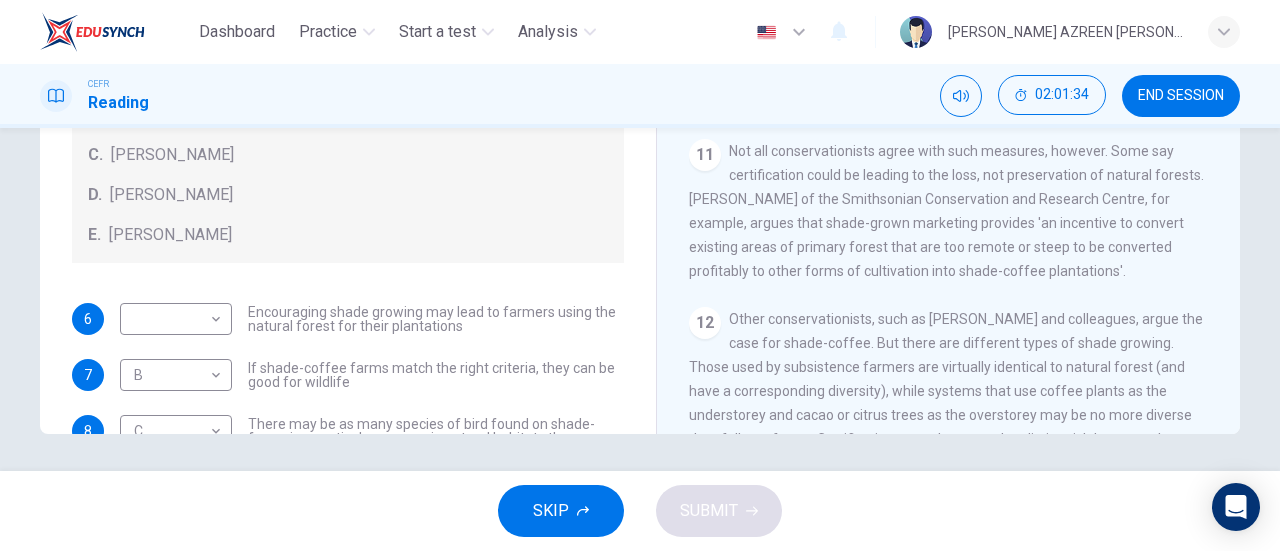 scroll, scrollTop: 10, scrollLeft: 0, axis: vertical 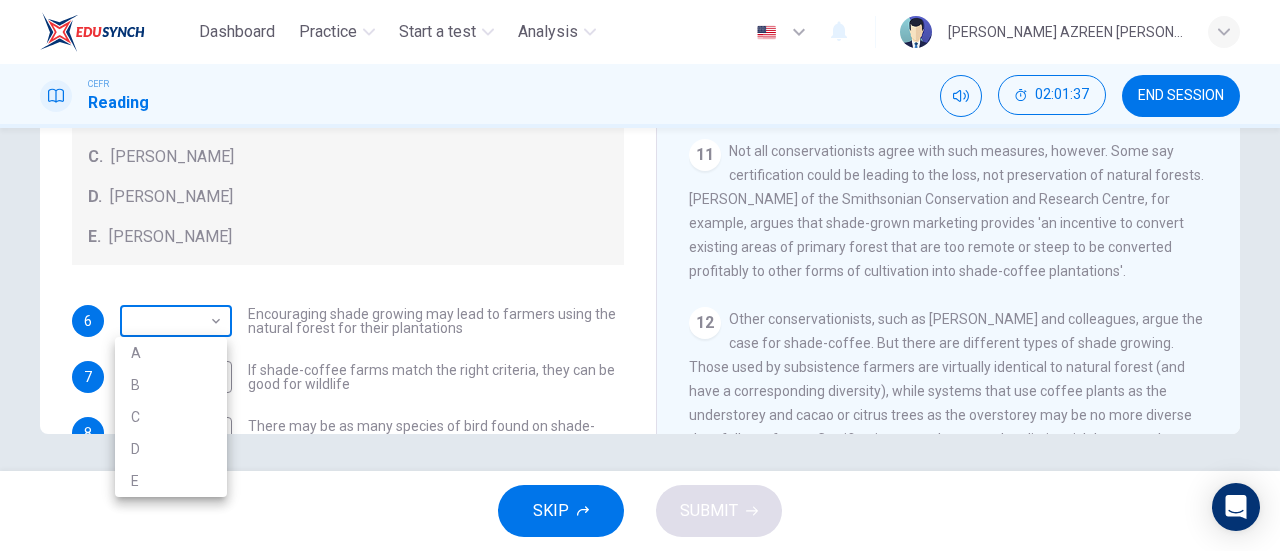 click on "Dashboard Practice Start a test Analysis English en ​ [PERSON_NAME] AZREEN [PERSON_NAME] CEFR Reading 02:01:37 END SESSION Questions 6 - 9 Look at the following opinions and the list of people below.
Match each opinion to the person credited with it.
Write the correct letter  A-E  in the boxes below.
NB  You can write any letter  more than once . People A. [PERSON_NAME] [PERSON_NAME] [PERSON_NAME] [PERSON_NAME] [PERSON_NAME] E. [PERSON_NAME] 6 ​ ​ Encouraging shade growing may lead to farmers using the natural forest for their plantations 7 B B ​ If shade-coffee farms match the right criteria, they can be good for wildlife 8 C C ​ There may be as many species of bird found on shade-farms in a particular area, as in natural habitats there 9 D D ​ Currently, many shade-coffee farmers earn very little Natural Coffee and Cocoa CLICK TO ZOOM Click to Zoom 1 What's the connection between your morning coffee, wintering North American birds and the cool shade of a tree? Actually, quite a lot, says [PERSON_NAME]. 2 3 4 5 6 7" at bounding box center [640, 275] 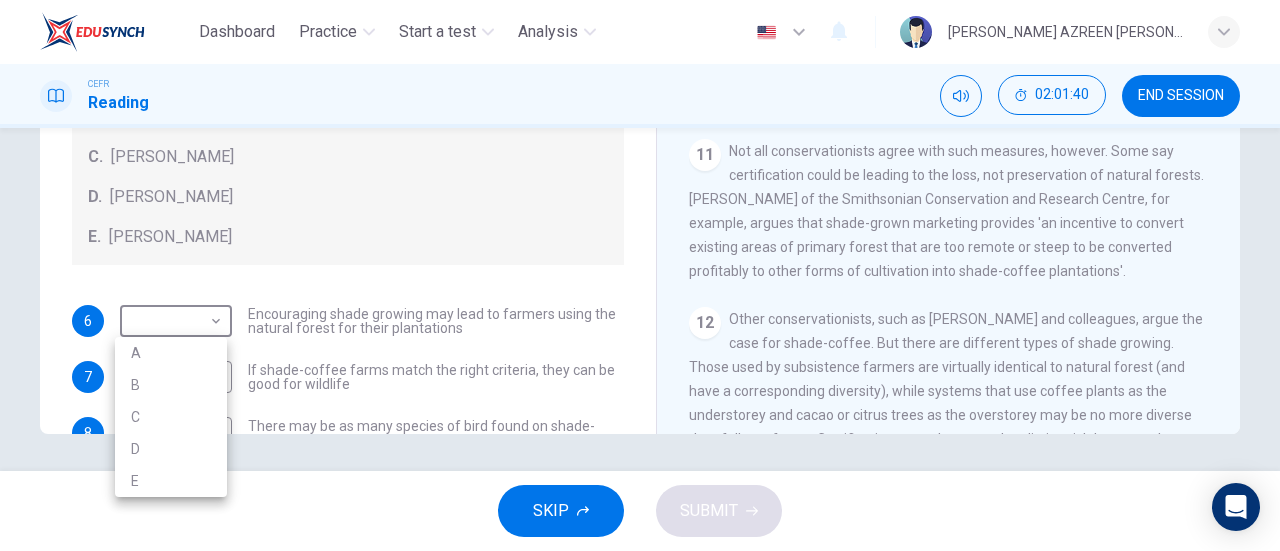 drag, startPoint x: 1217, startPoint y: 292, endPoint x: 1198, endPoint y: 166, distance: 127.424484 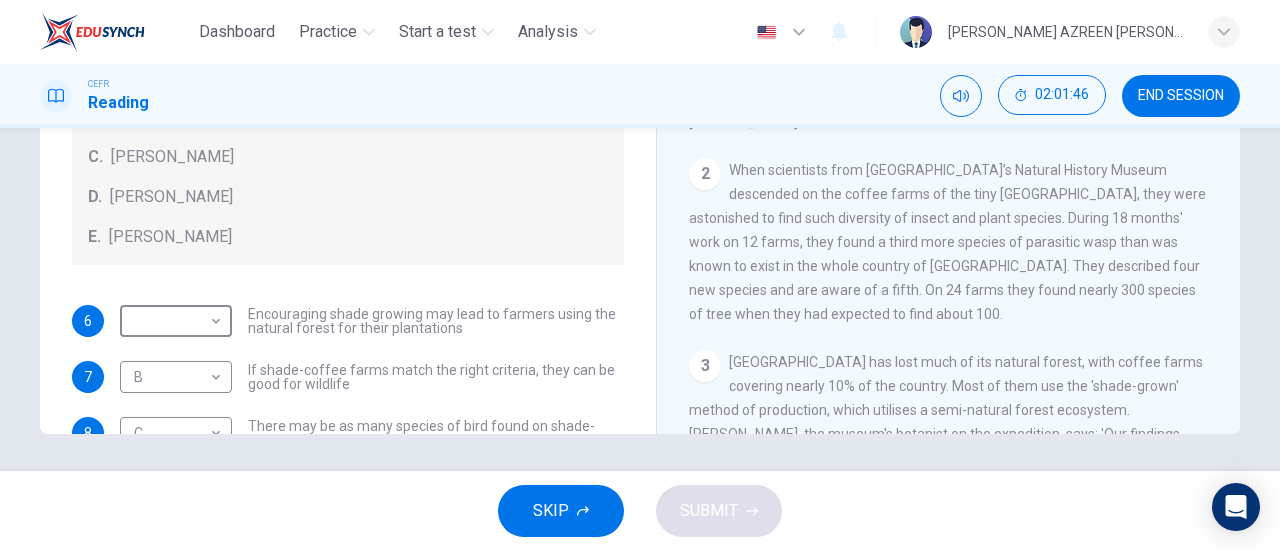 scroll, scrollTop: 0, scrollLeft: 0, axis: both 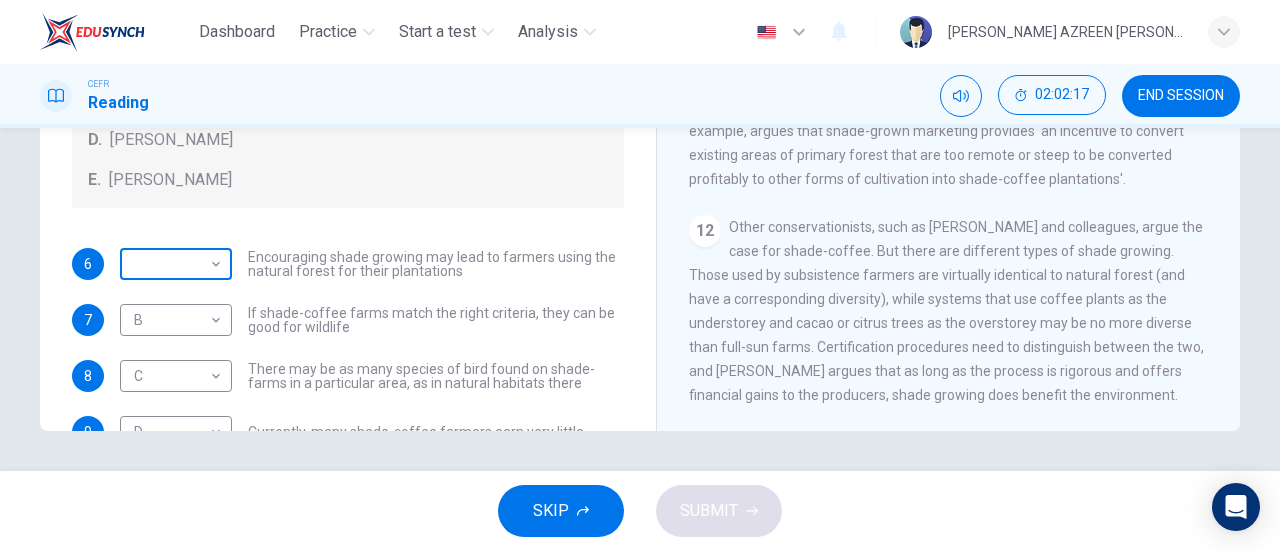 click on "Dashboard Practice Start a test Analysis English en ​ [PERSON_NAME] AZREEN [PERSON_NAME] CEFR Reading 02:02:17 END SESSION Questions 6 - 9 Look at the following opinions and the list of people below.
Match each opinion to the person credited with it.
Write the correct letter  A-E  in the boxes below.
NB  You can write any letter  more than once . People A. [PERSON_NAME] [PERSON_NAME] [PERSON_NAME] [PERSON_NAME] [PERSON_NAME] E. [PERSON_NAME] 6 ​ ​ Encouraging shade growing may lead to farmers using the natural forest for their plantations 7 B B ​ If shade-coffee farms match the right criteria, they can be good for wildlife 8 C C ​ There may be as many species of bird found on shade-farms in a particular area, as in natural habitats there 9 D D ​ Currently, many shade-coffee farmers earn very little Natural Coffee and Cocoa CLICK TO ZOOM Click to Zoom 1 What's the connection between your morning coffee, wintering North American birds and the cool shade of a tree? Actually, quite a lot, says [PERSON_NAME]. 2 3 4 5 6 7" at bounding box center [640, 275] 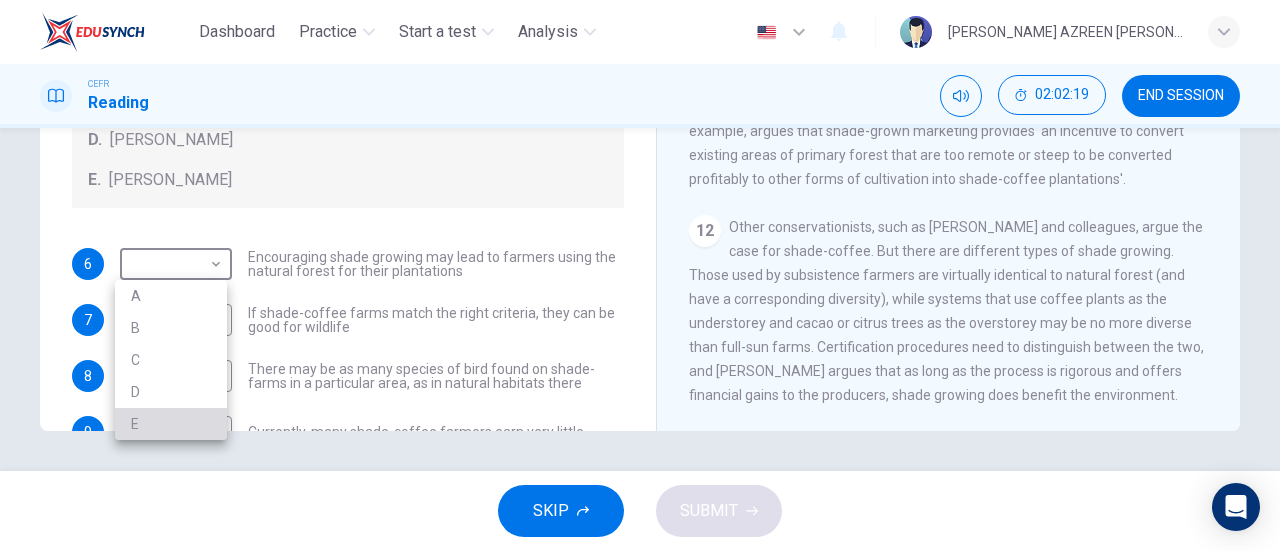 click on "E" at bounding box center [171, 424] 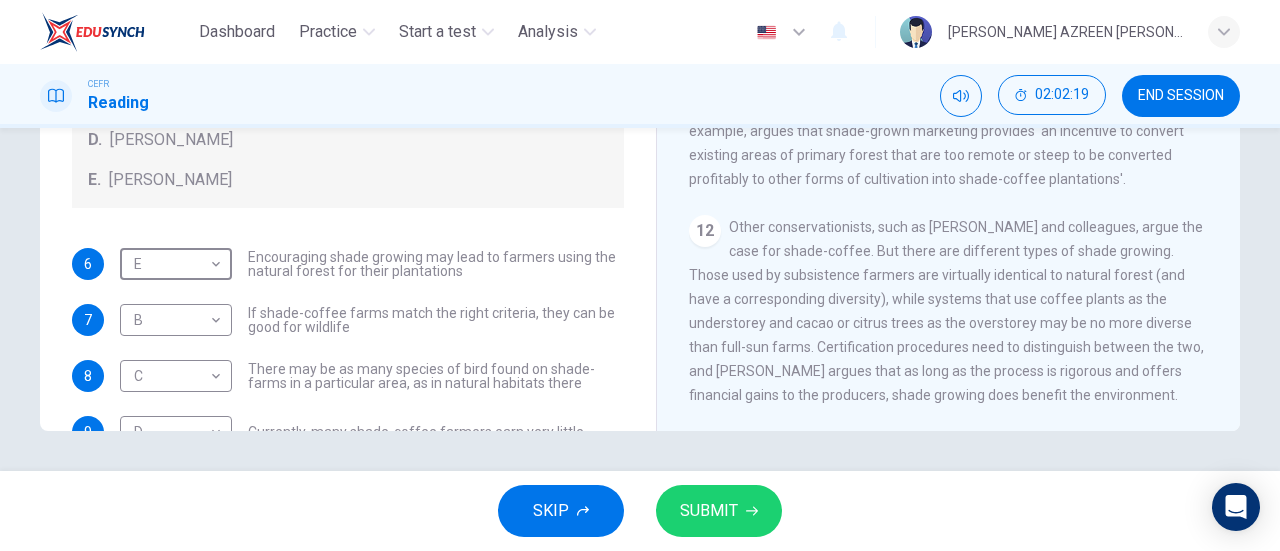 scroll, scrollTop: 120, scrollLeft: 0, axis: vertical 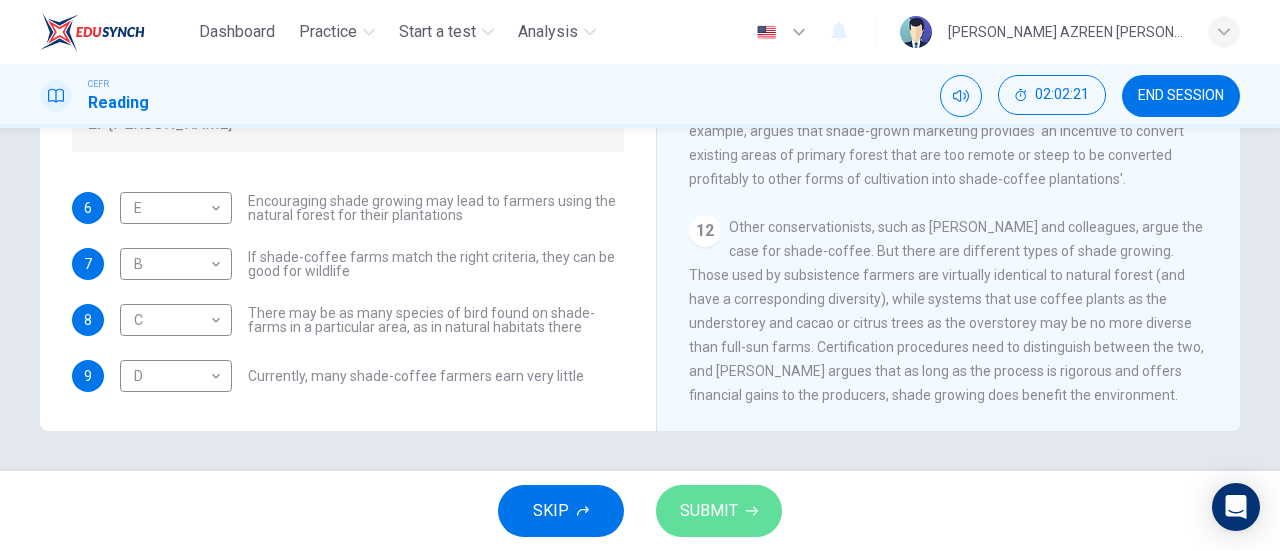 click on "SUBMIT" at bounding box center [709, 511] 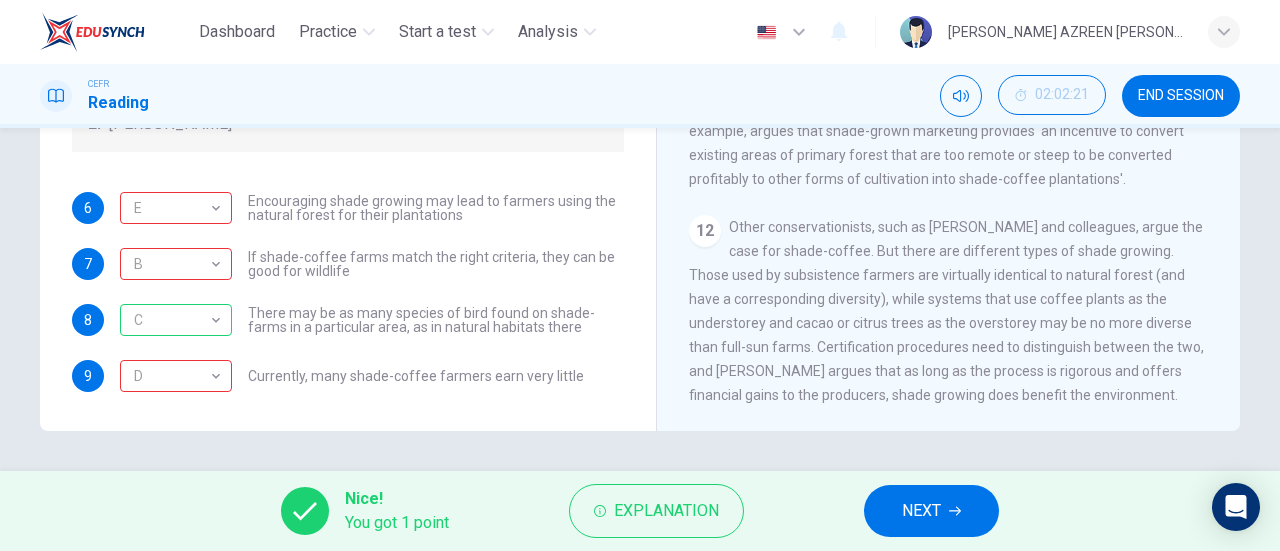scroll, scrollTop: 8, scrollLeft: 0, axis: vertical 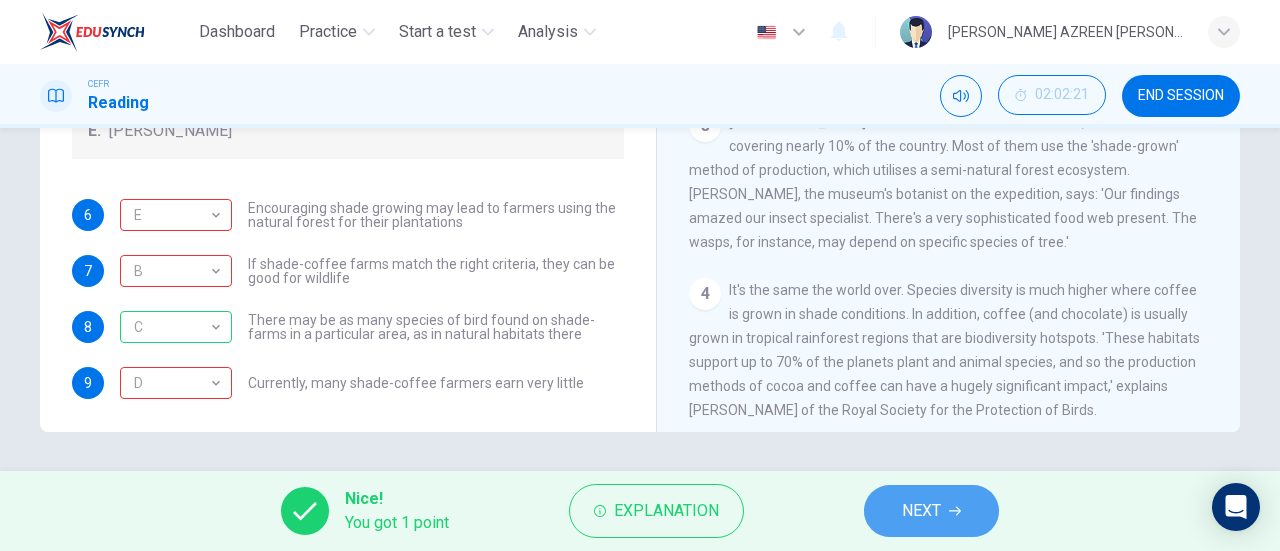 click on "NEXT" at bounding box center [931, 511] 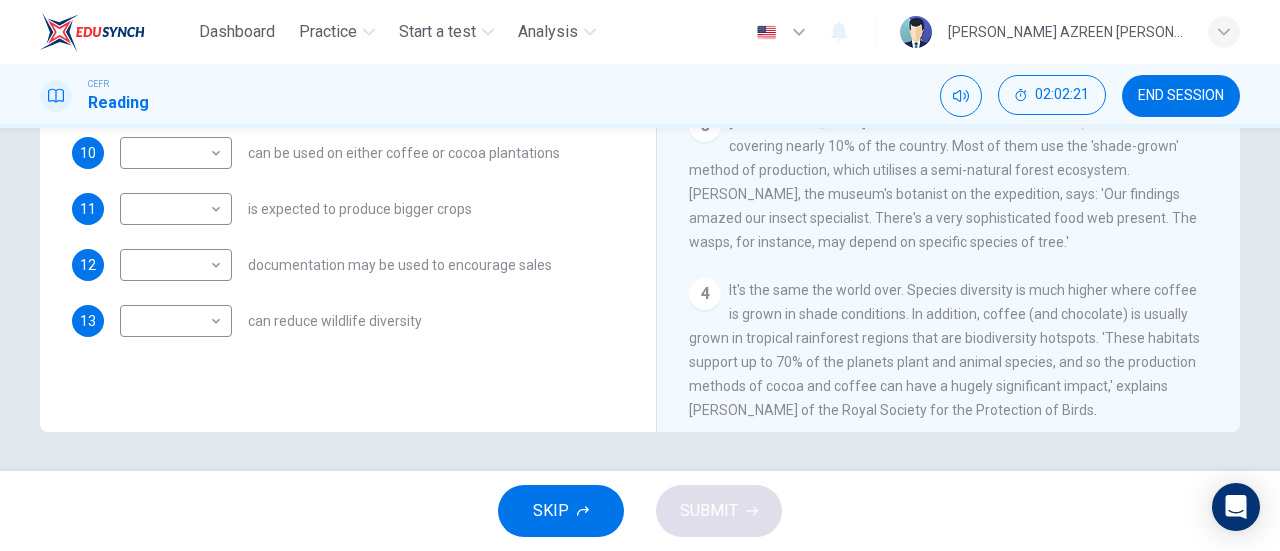 scroll, scrollTop: 0, scrollLeft: 0, axis: both 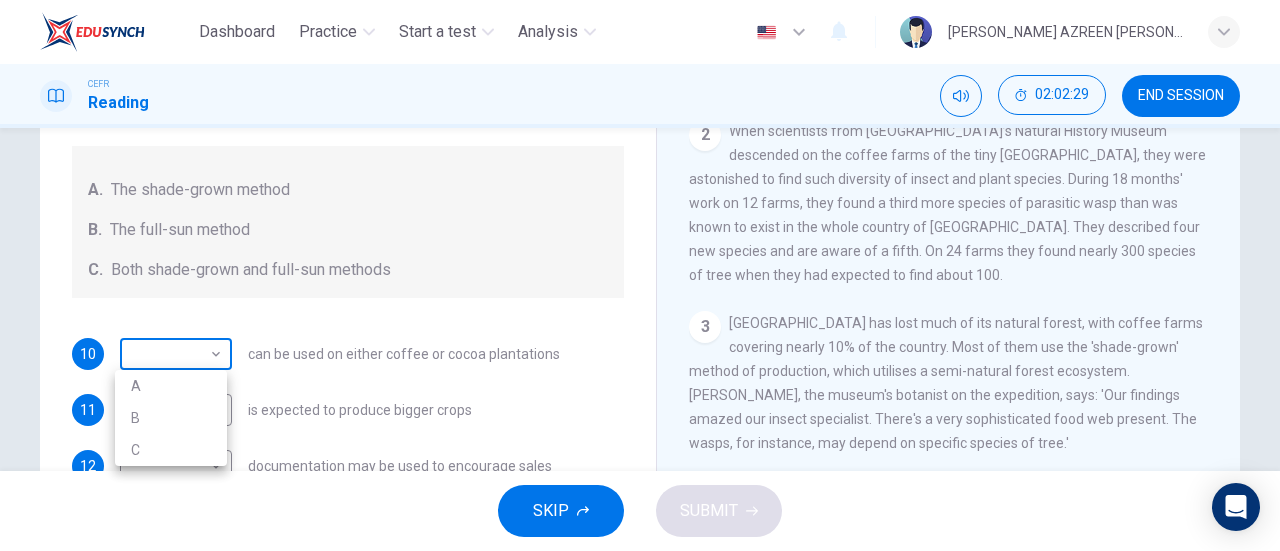 click on "Dashboard Practice Start a test Analysis English en ​ [PERSON_NAME] AZREEN [PERSON_NAME] CEFR Reading 02:02:29 END SESSION Questions 10 - 13 Classify the features described below as applying to growing coffee.
Write the correct letter  A-C  in the boxes below. A. The shade-grown method B. The full-sun method C. Both shade-grown and full-sun methods 10 ​ ​ can be used on either coffee or cocoa plantations 11 ​ ​ is expected to produce bigger crops 12 ​ ​ documentation may be used to encourage sales 13 ​ ​ can reduce wildlife diversity Natural Coffee and Cocoa CLICK TO ZOOM Click to Zoom 1 What's the connection between your morning coffee, wintering North American birds and the cool shade of a tree? Actually, quite a lot, says [PERSON_NAME]. 2 3 4 5 6 7 8 9 10 11 12 SKIP SUBMIT EduSynch - Online Language Proficiency Testing
Dashboard Practice Start a test Analysis Notifications © Copyright  2025 A B C" at bounding box center [640, 275] 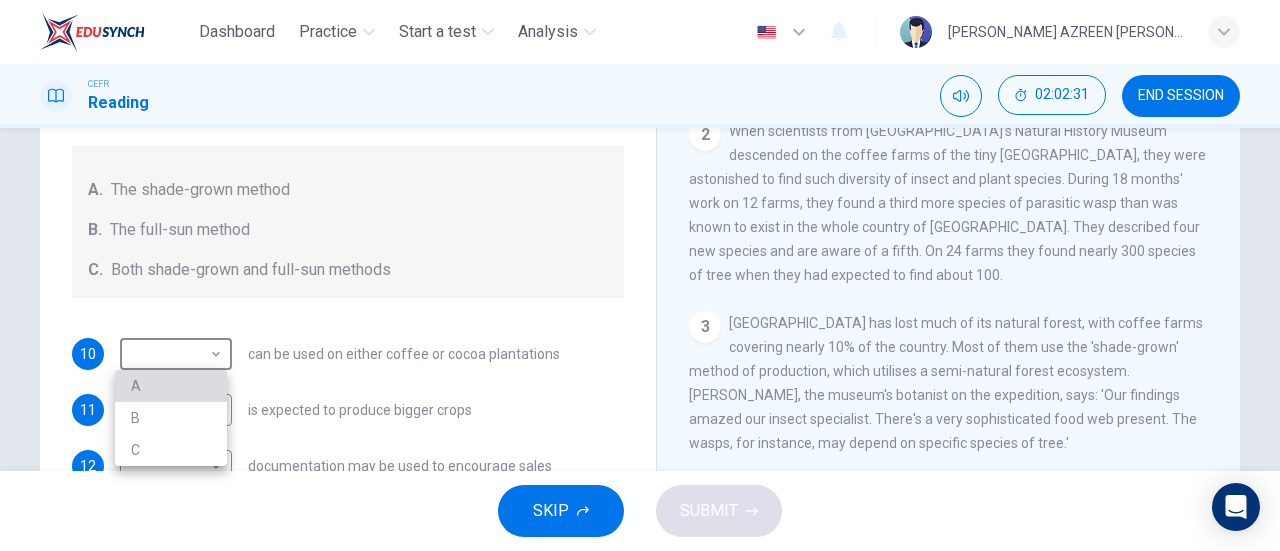 click on "A" at bounding box center [171, 386] 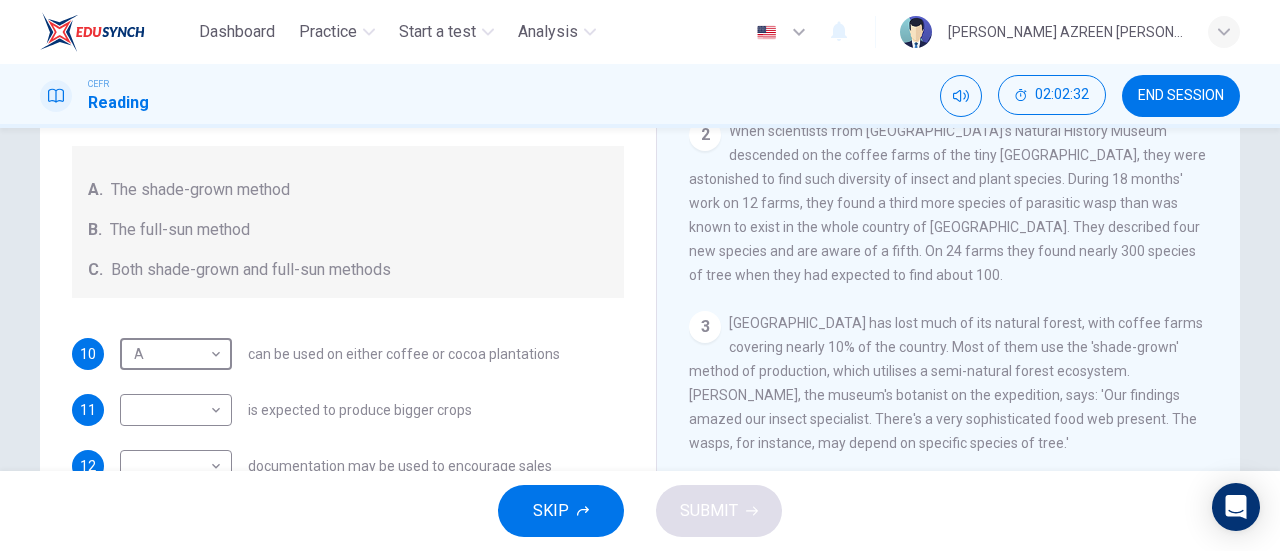 scroll, scrollTop: 306, scrollLeft: 0, axis: vertical 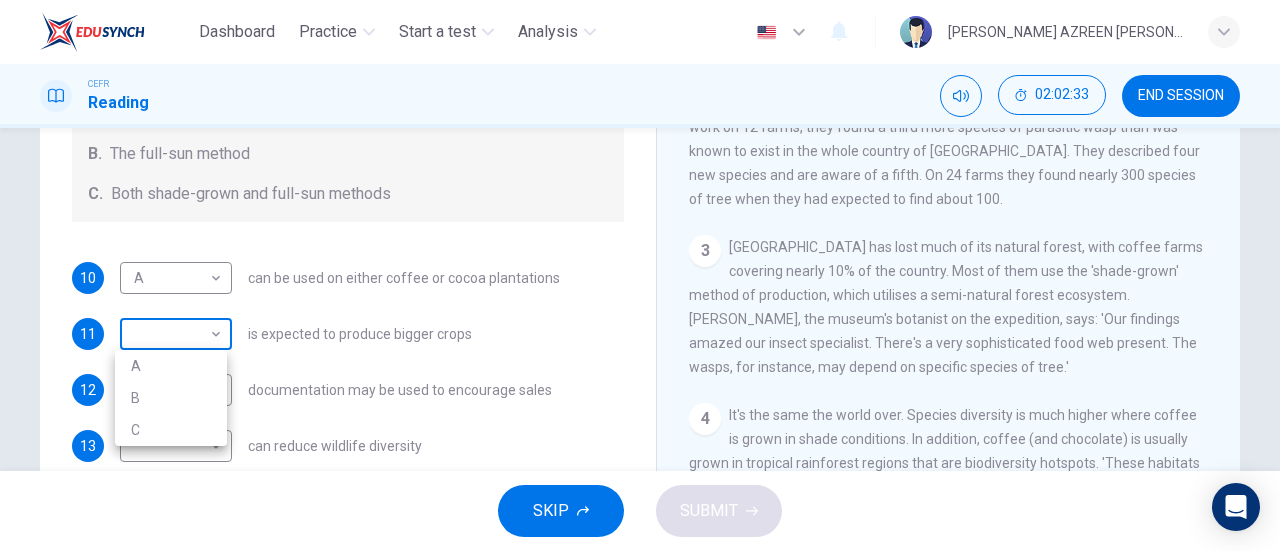 click on "Dashboard Practice Start a test Analysis English en ​ [PERSON_NAME] AZREEN [PERSON_NAME] CEFR Reading 02:02:33 END SESSION Questions 10 - 13 Classify the features described below as applying to growing coffee.
Write the correct letter  A-C  in the boxes below. A. The shade-grown method B. The full-sun method C. Both shade-grown and full-sun methods 10 A A ​ can be used on either coffee or cocoa plantations 11 ​ ​ is expected to produce bigger crops 12 ​ ​ documentation may be used to encourage sales 13 ​ ​ can reduce wildlife diversity Natural Coffee and Cocoa CLICK TO ZOOM Click to Zoom 1 What's the connection between your morning coffee, wintering North American birds and the cool shade of a tree? Actually, quite a lot, says [PERSON_NAME]. 2 3 4 5 6 7 8 9 10 11 12 SKIP SUBMIT EduSynch - Online Language Proficiency Testing
Dashboard Practice Start a test Analysis Notifications © Copyright  2025 A B C" at bounding box center [640, 275] 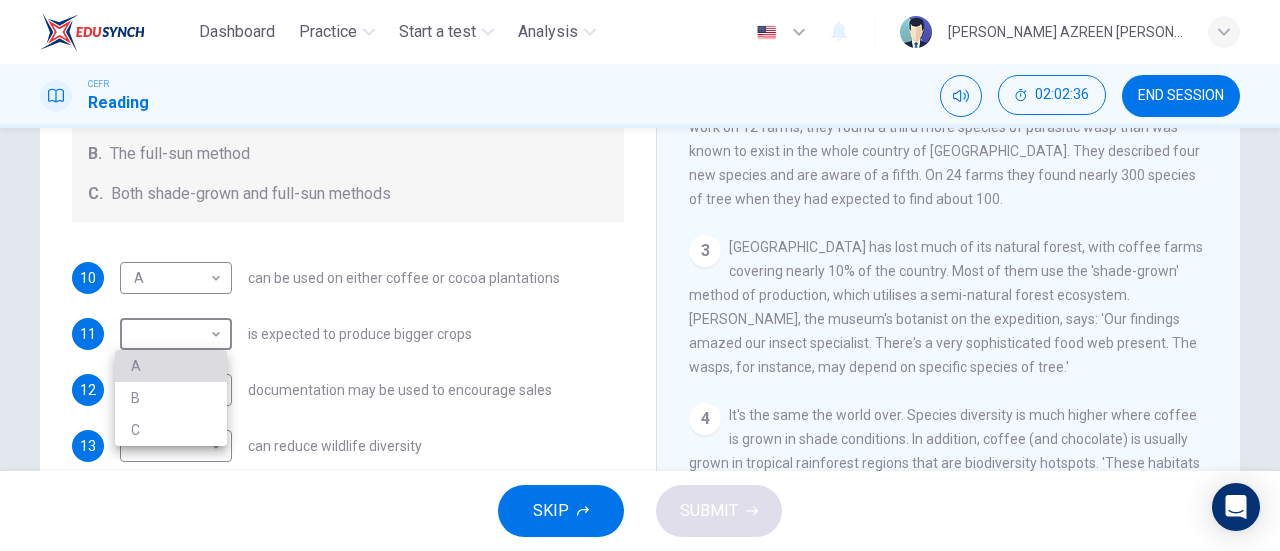 click on "A" at bounding box center (171, 366) 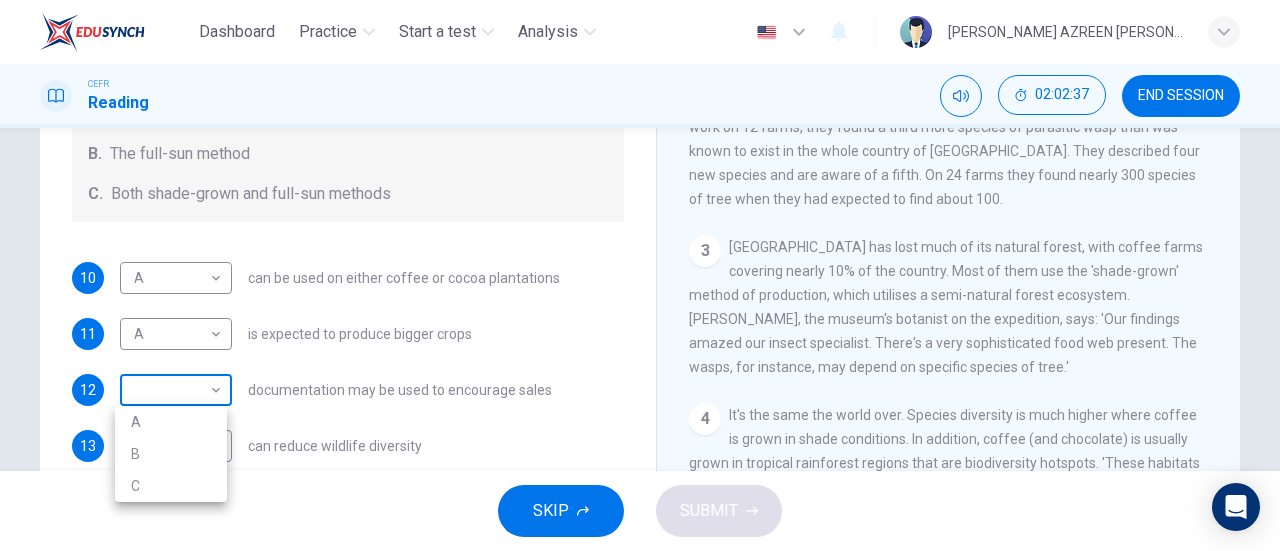 click on "Dashboard Practice Start a test Analysis English en ​ [PERSON_NAME] AZREEN [PERSON_NAME] CEFR Reading 02:02:37 END SESSION Questions 10 - 13 Classify the features described below as applying to growing coffee.
Write the correct letter  A-C  in the boxes below. A. The shade-grown method B. The full-sun method C. Both shade-grown and full-sun methods 10 A A ​ can be used on either coffee or cocoa plantations 11 A A ​ is expected to produce bigger crops 12 ​ ​ documentation may be used to encourage sales 13 ​ ​ can reduce wildlife diversity Natural Coffee and Cocoa CLICK TO ZOOM Click to Zoom 1 What's the connection between your morning coffee, wintering North American birds and the cool shade of a tree? Actually, quite a lot, says [PERSON_NAME]. 2 3 4 5 6 7 8 9 10 11 12 SKIP SUBMIT EduSynch - Online Language Proficiency Testing
Dashboard Practice Start a test Analysis Notifications © Copyright  2025 A B C" at bounding box center (640, 275) 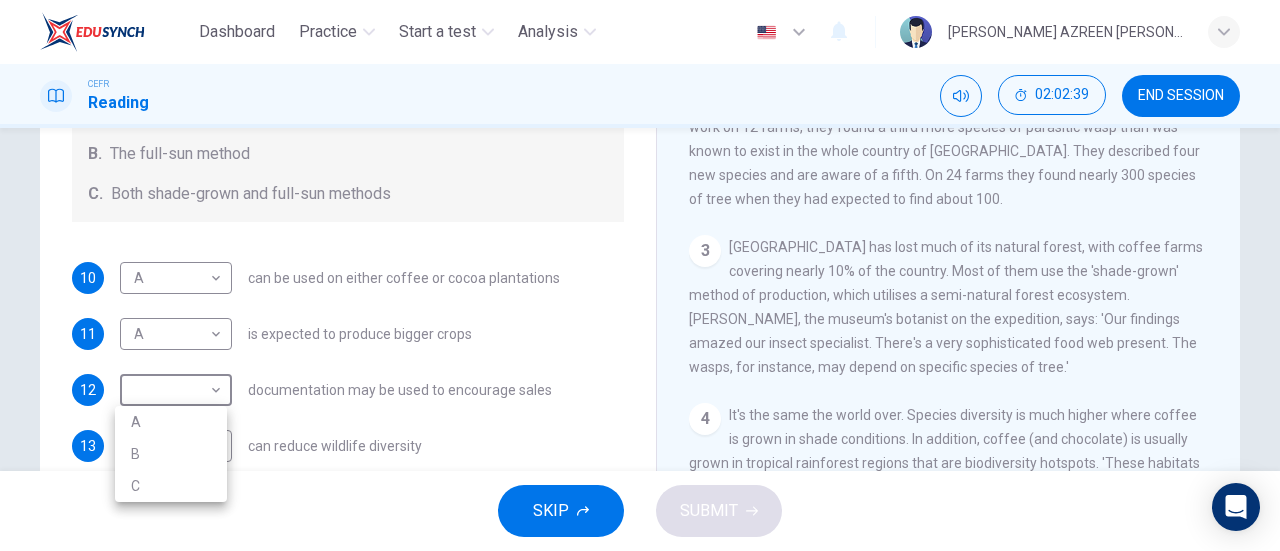 click at bounding box center (640, 275) 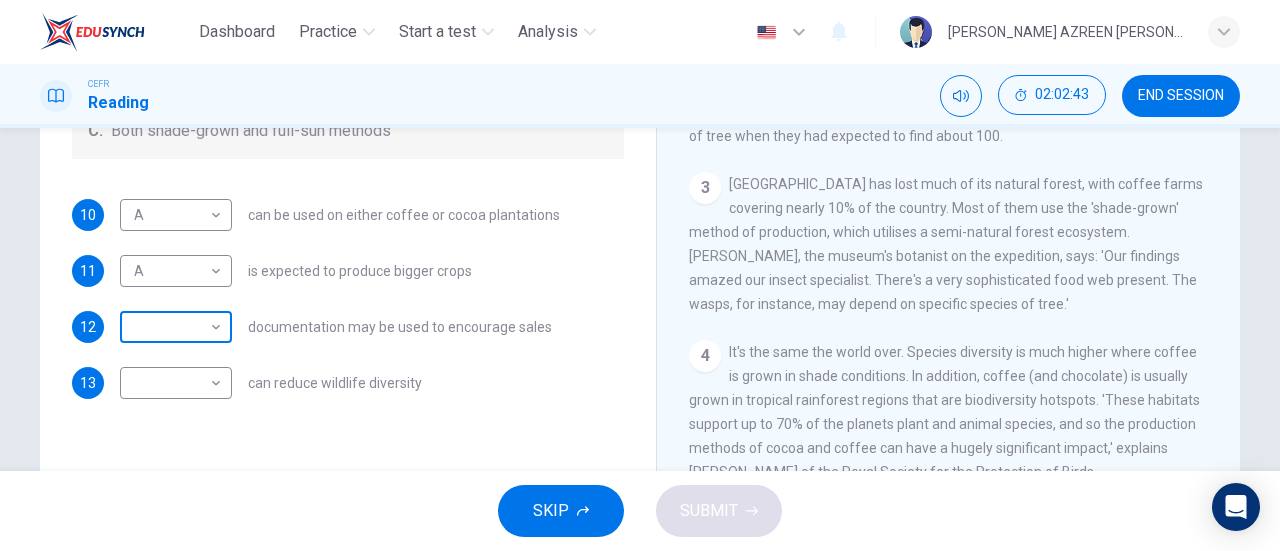 scroll, scrollTop: 345, scrollLeft: 0, axis: vertical 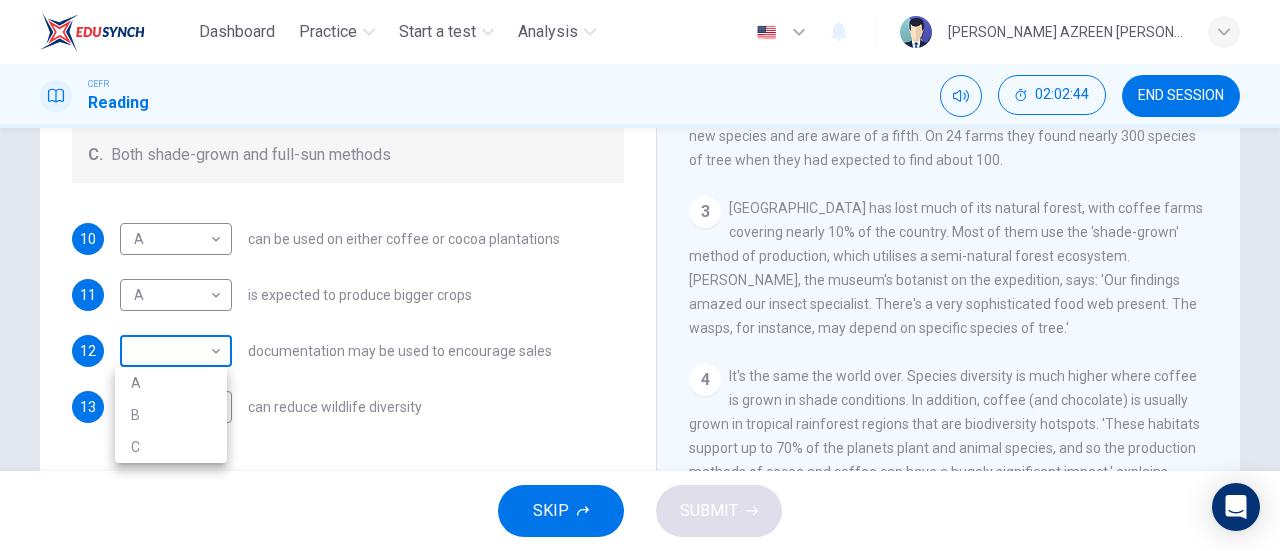 click on "Dashboard Practice Start a test Analysis English en ​ [PERSON_NAME] AZREEN [PERSON_NAME] CEFR Reading 02:02:44 END SESSION Questions 10 - 13 Classify the features described below as applying to growing coffee.
Write the correct letter  A-C  in the boxes below. A. The shade-grown method B. The full-sun method C. Both shade-grown and full-sun methods 10 A A ​ can be used on either coffee or cocoa plantations 11 A A ​ is expected to produce bigger crops 12 ​ ​ documentation may be used to encourage sales 13 ​ ​ can reduce wildlife diversity Natural Coffee and Cocoa CLICK TO ZOOM Click to Zoom 1 What's the connection between your morning coffee, wintering North American birds and the cool shade of a tree? Actually, quite a lot, says [PERSON_NAME]. 2 3 4 5 6 7 8 9 10 11 12 SKIP SUBMIT EduSynch - Online Language Proficiency Testing
Dashboard Practice Start a test Analysis Notifications © Copyright  2025 A B C" at bounding box center [640, 275] 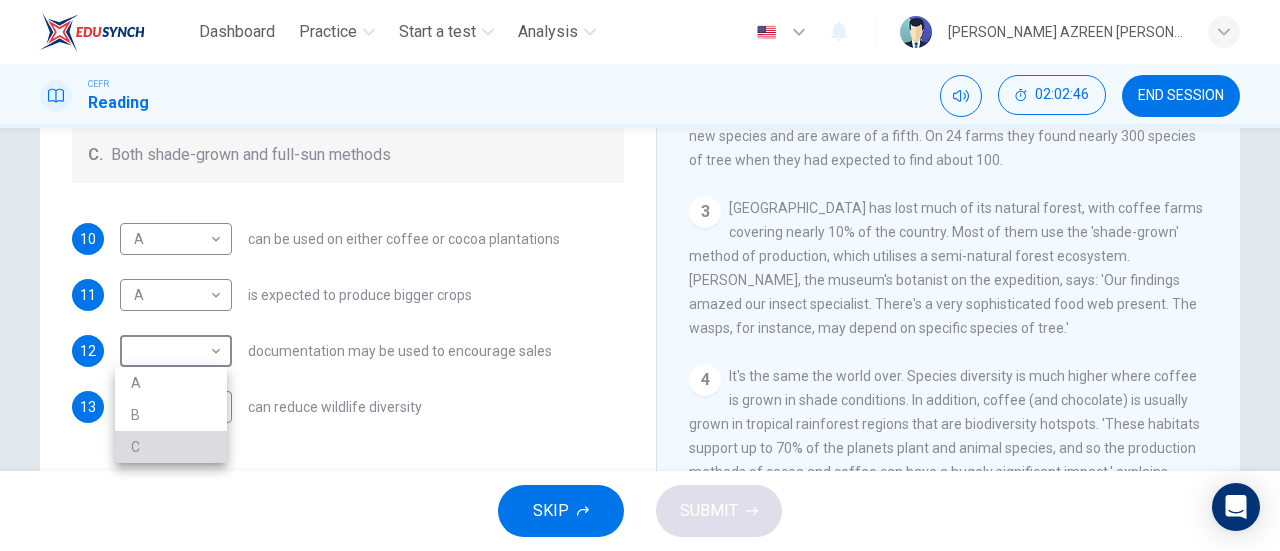 click on "C" at bounding box center [171, 447] 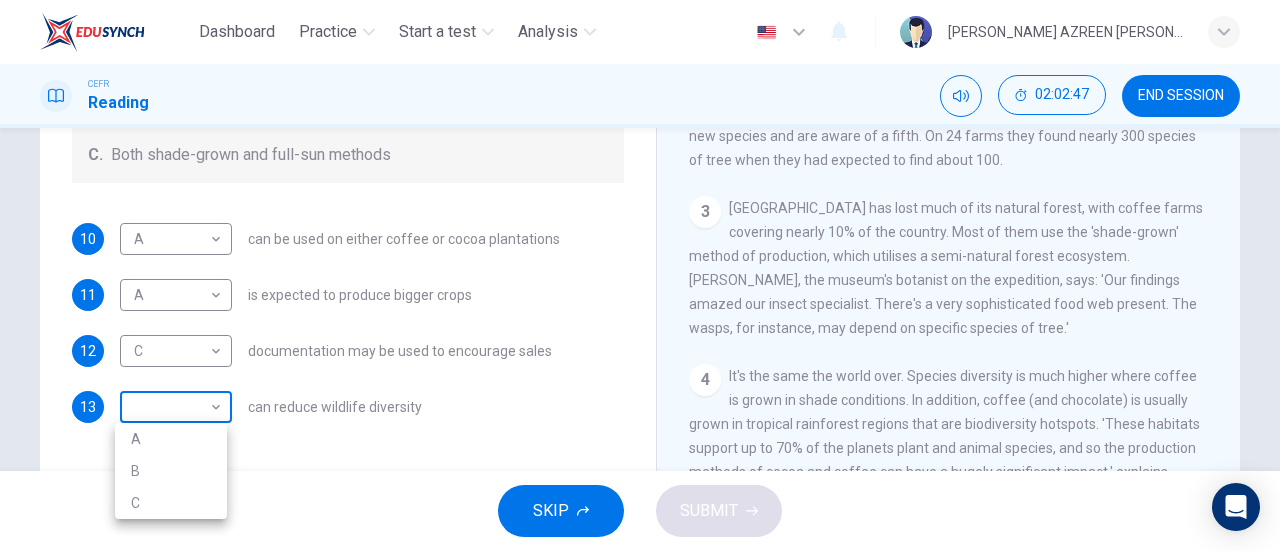 click on "Dashboard Practice Start a test Analysis English en ​ [PERSON_NAME] AZREEN [PERSON_NAME] CEFR Reading 02:02:47 END SESSION Questions 10 - 13 Classify the features described below as applying to growing coffee.
Write the correct letter  A-C  in the boxes below. A. The shade-grown method B. The full-sun method C. Both shade-grown and full-sun methods 10 A A ​ can be used on either coffee or cocoa plantations 11 A A ​ is expected to produce bigger crops 12 C C ​ documentation may be used to encourage sales 13 ​ ​ can reduce wildlife diversity Natural Coffee and Cocoa CLICK TO ZOOM Click to Zoom 1 What's the connection between your morning coffee, wintering North American birds and the cool shade of a tree? Actually, quite a lot, says [PERSON_NAME]. 2 3 4 5 6 7 8 9 10 11 12 SKIP SUBMIT EduSynch - Online Language Proficiency Testing
Dashboard Practice Start a test Analysis Notifications © Copyright  2025 A B C" at bounding box center (640, 275) 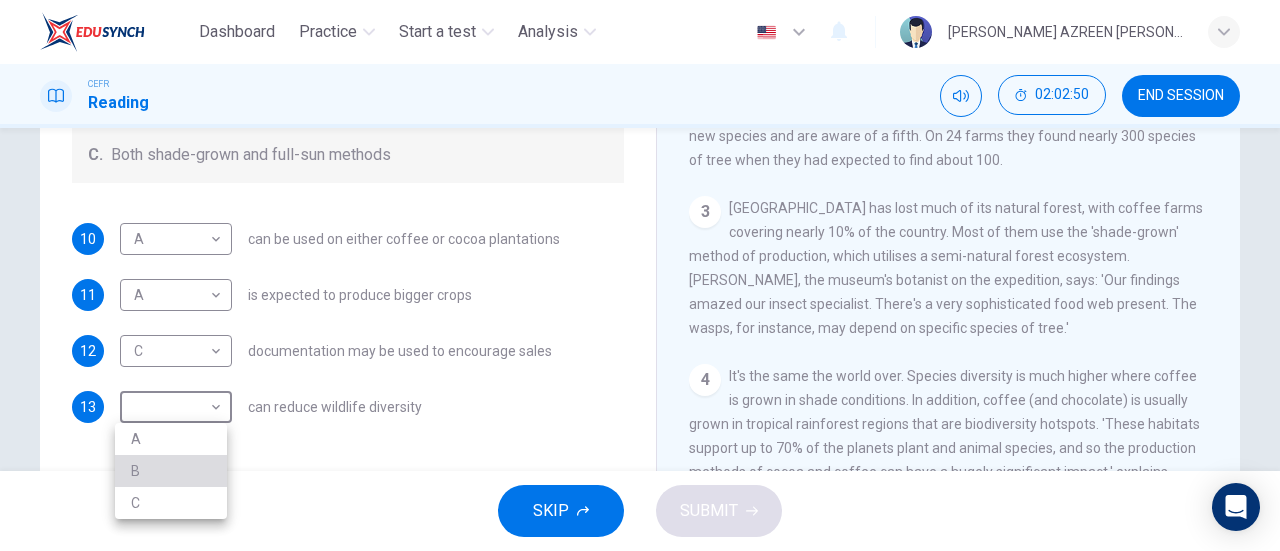 click on "B" at bounding box center [171, 471] 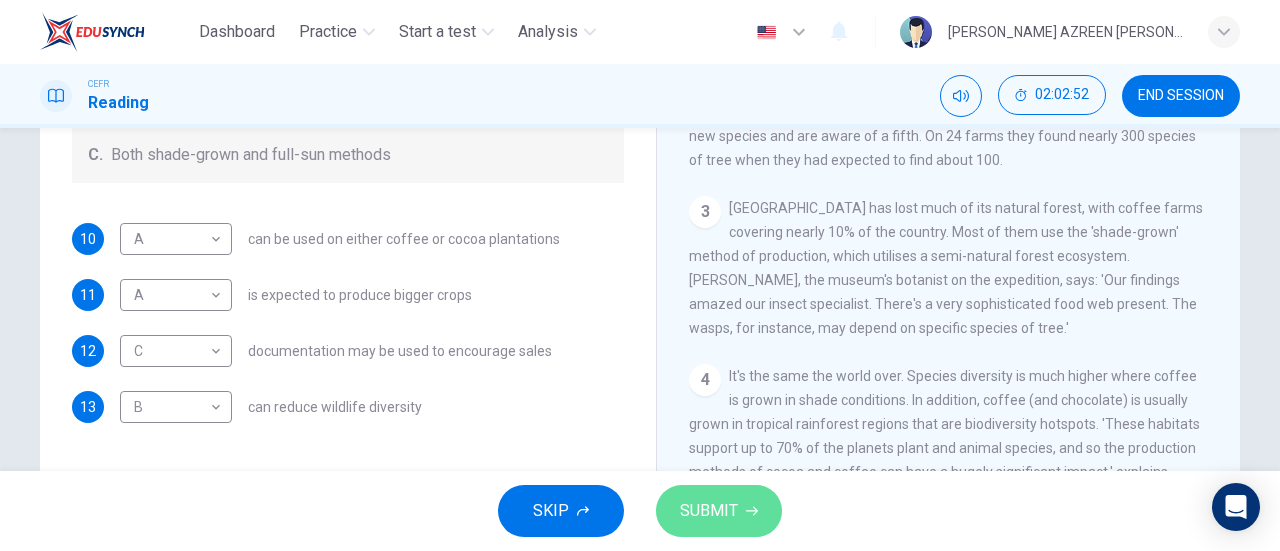 click on "SUBMIT" at bounding box center [709, 511] 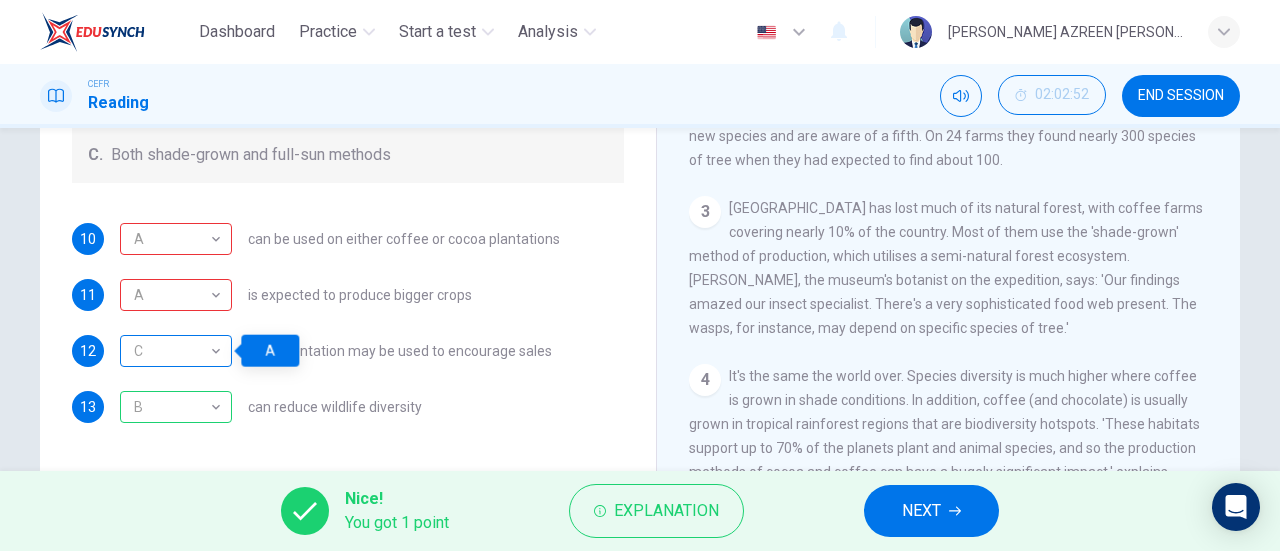 click on "C" at bounding box center [172, 351] 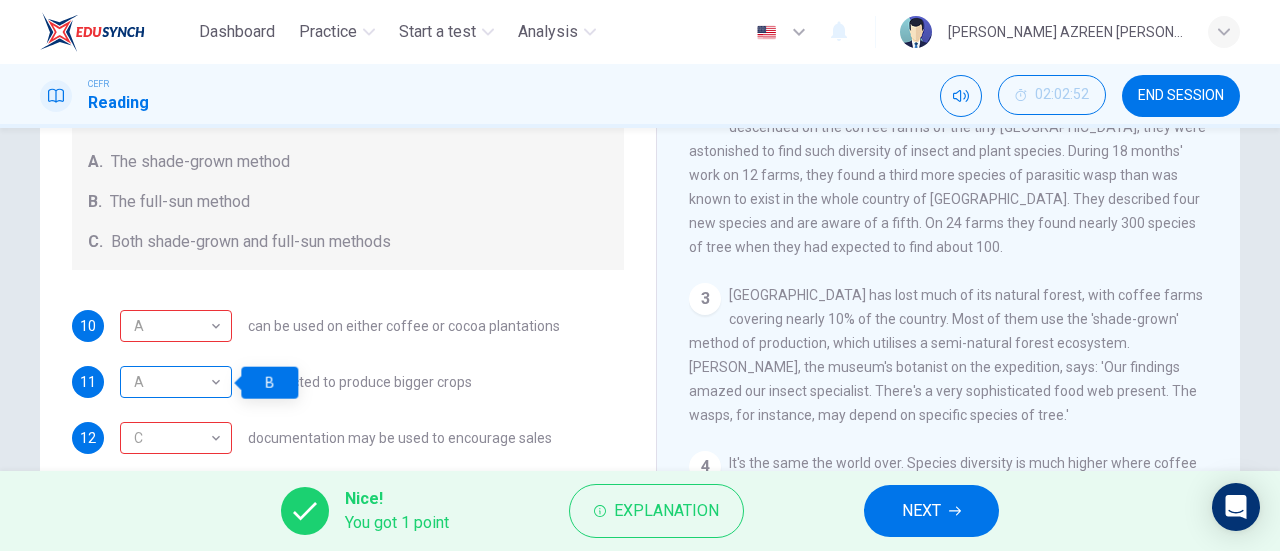 scroll, scrollTop: 257, scrollLeft: 0, axis: vertical 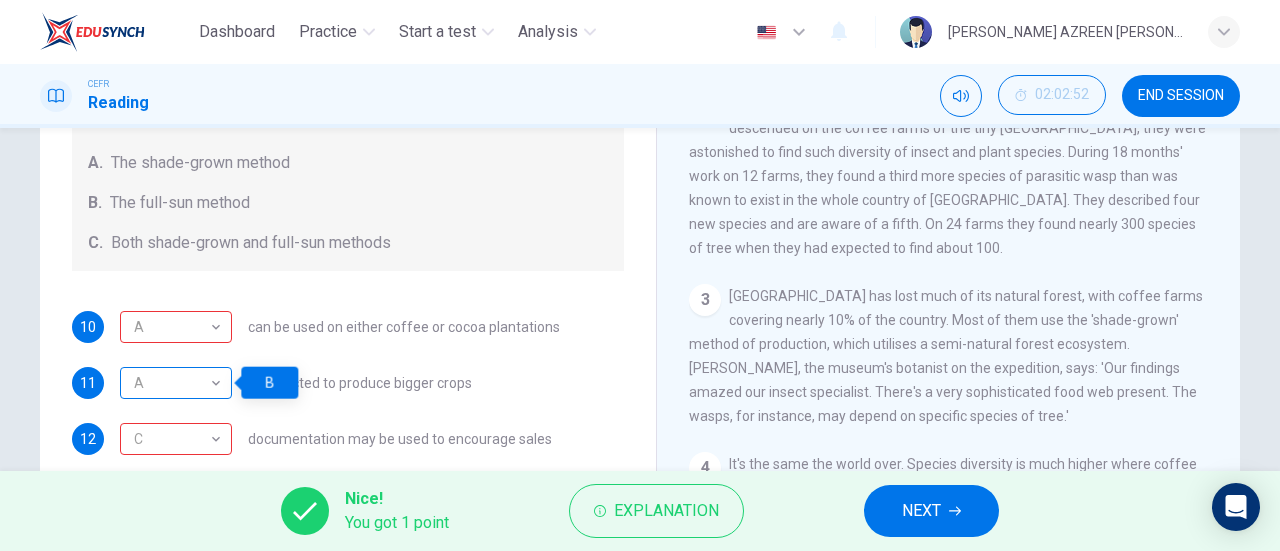 click on "A" at bounding box center [172, 383] 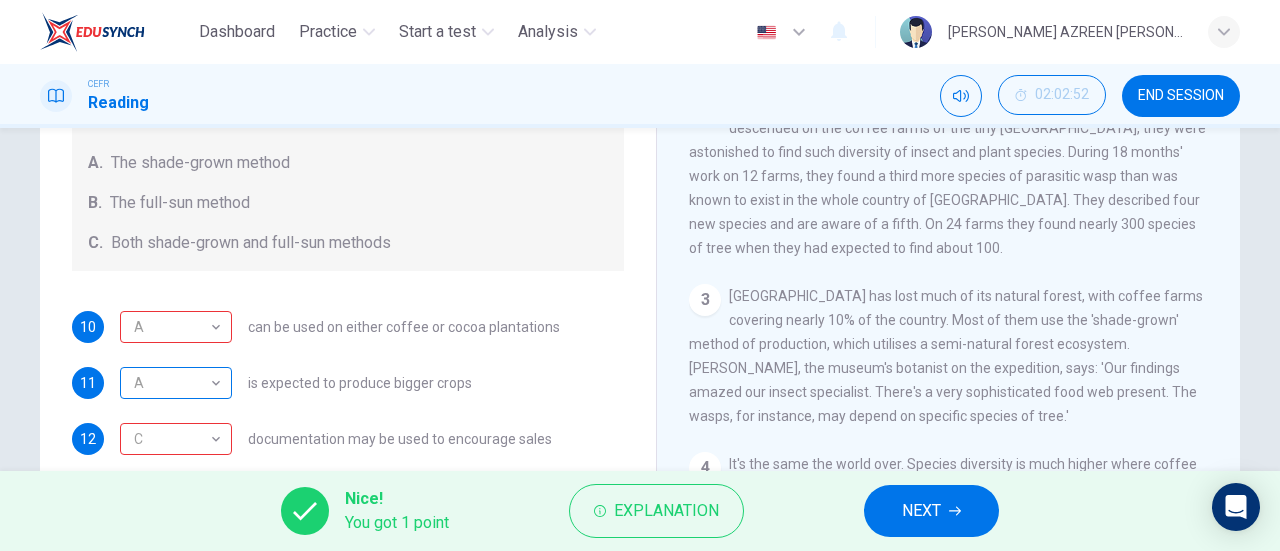 click on "A" at bounding box center (172, 383) 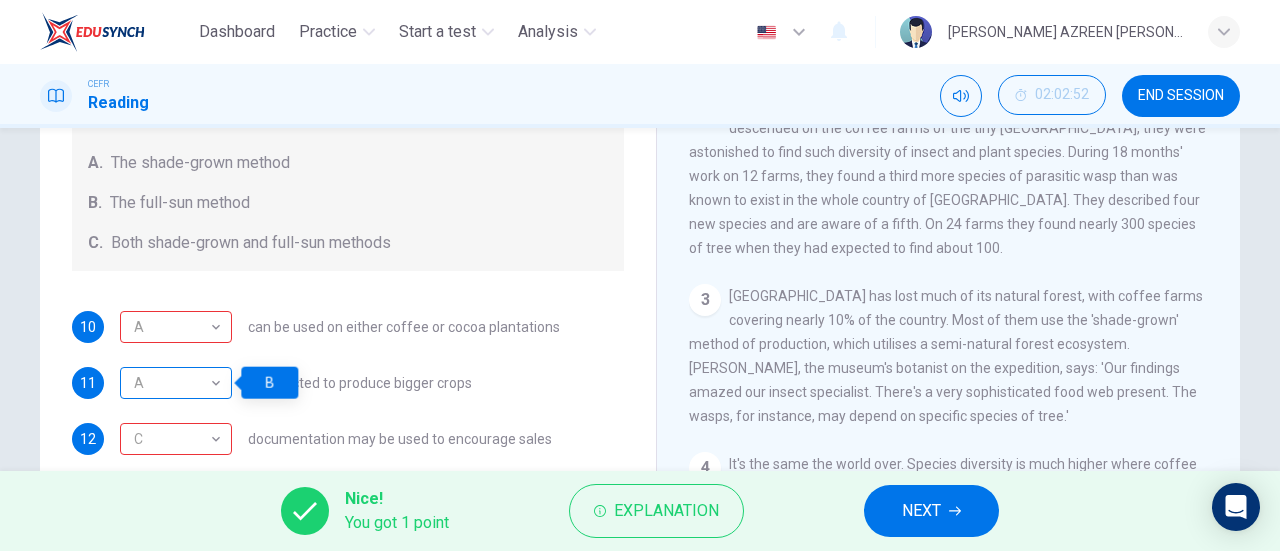 click on "A" at bounding box center (172, 383) 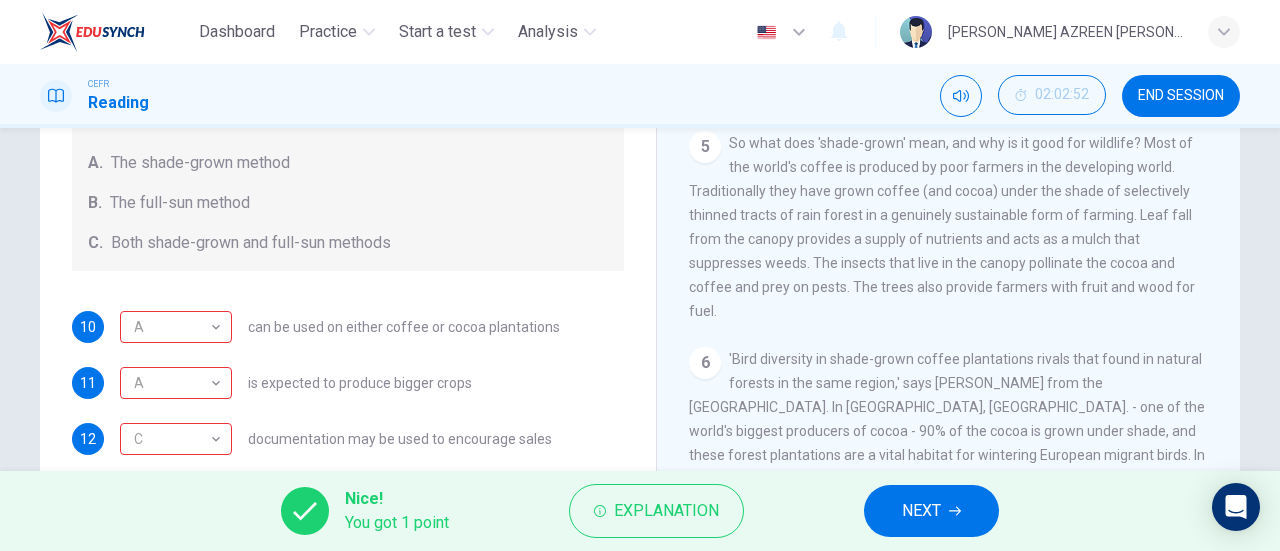 scroll, scrollTop: 974, scrollLeft: 0, axis: vertical 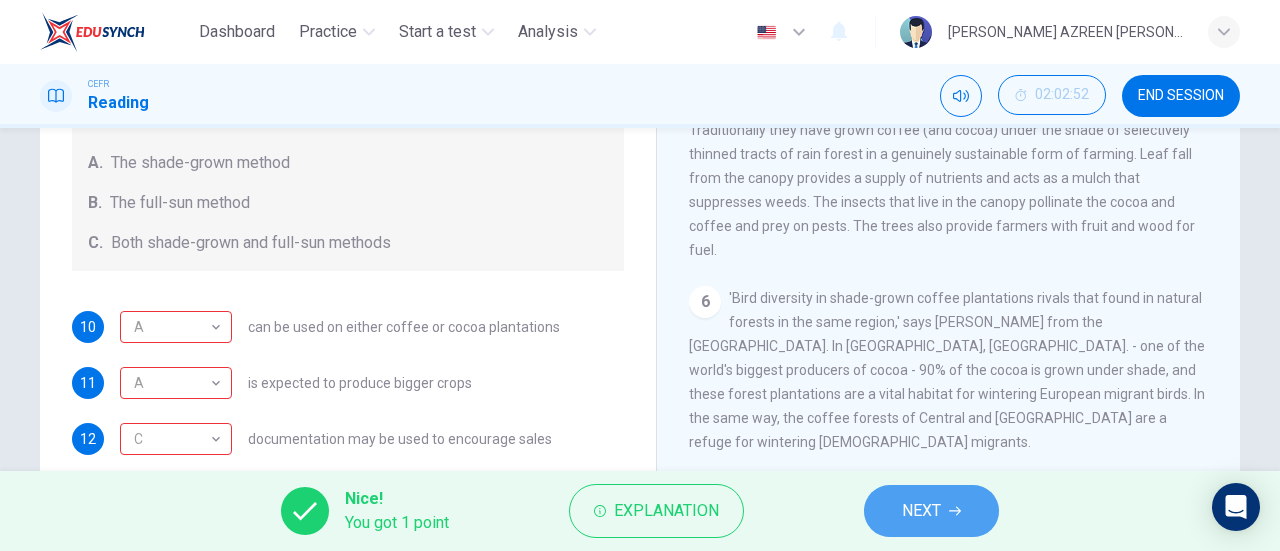 click on "NEXT" at bounding box center [931, 511] 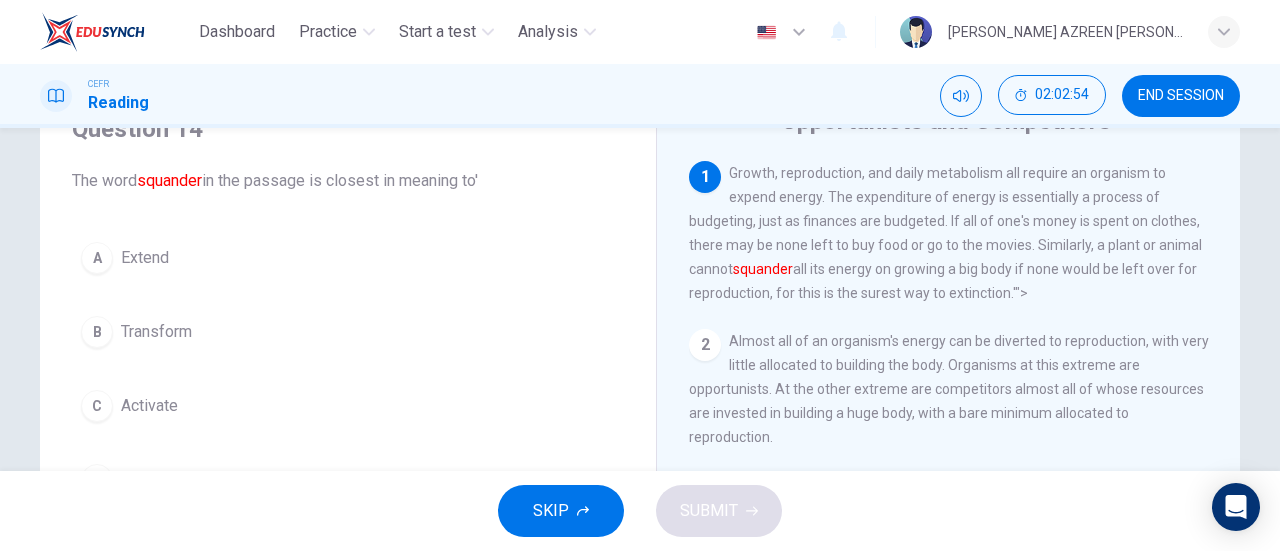 scroll, scrollTop: 76, scrollLeft: 0, axis: vertical 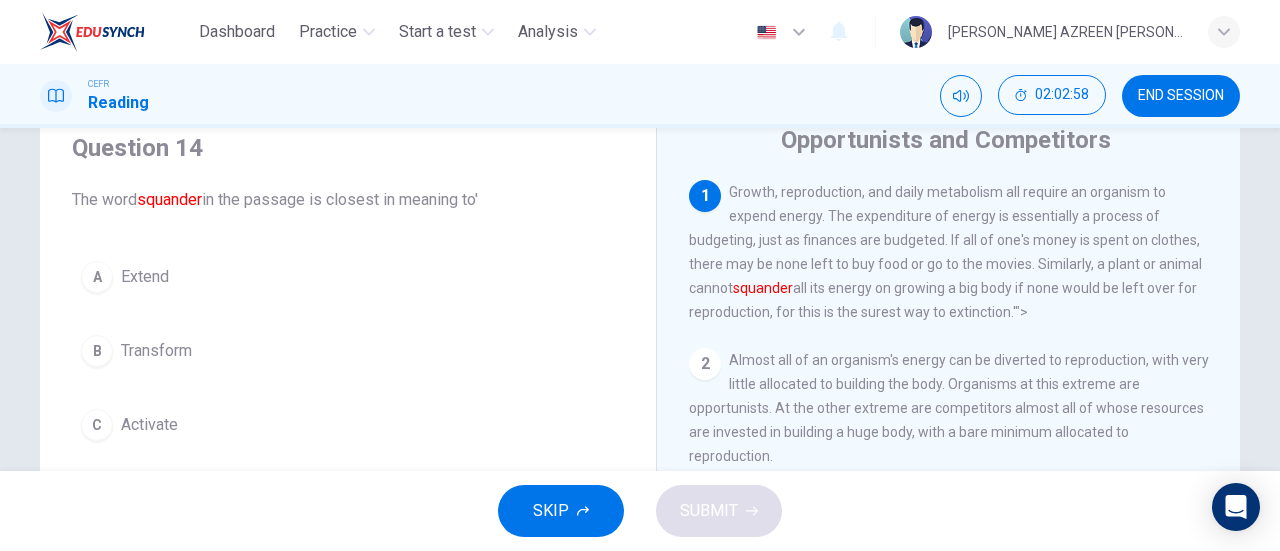 click on "1" at bounding box center [705, 196] 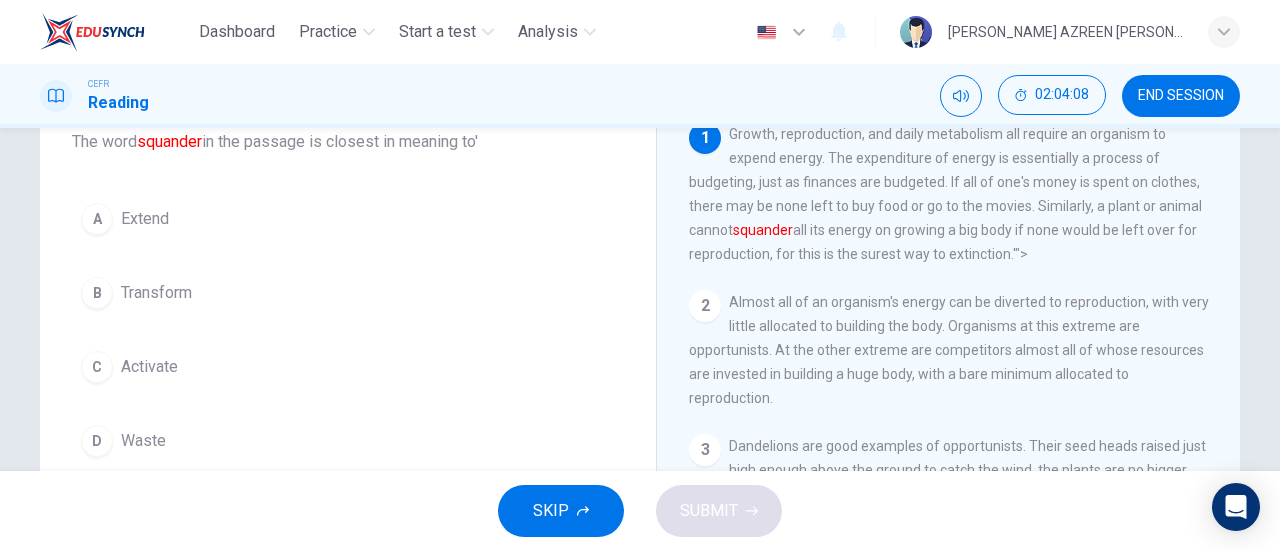 scroll, scrollTop: 133, scrollLeft: 0, axis: vertical 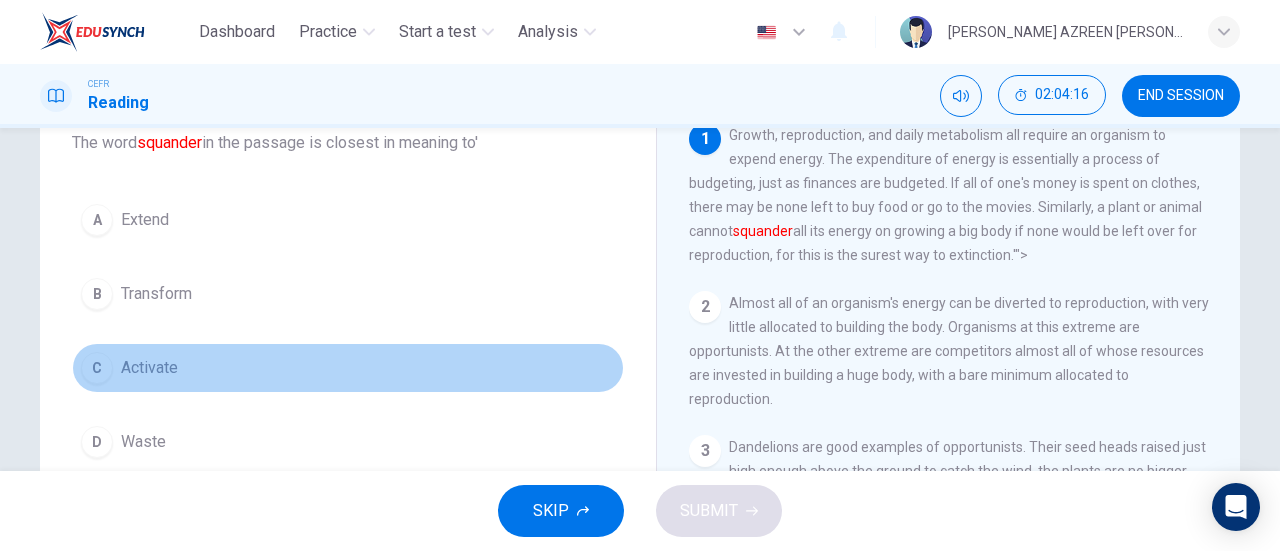 click on "C Activate" at bounding box center (348, 368) 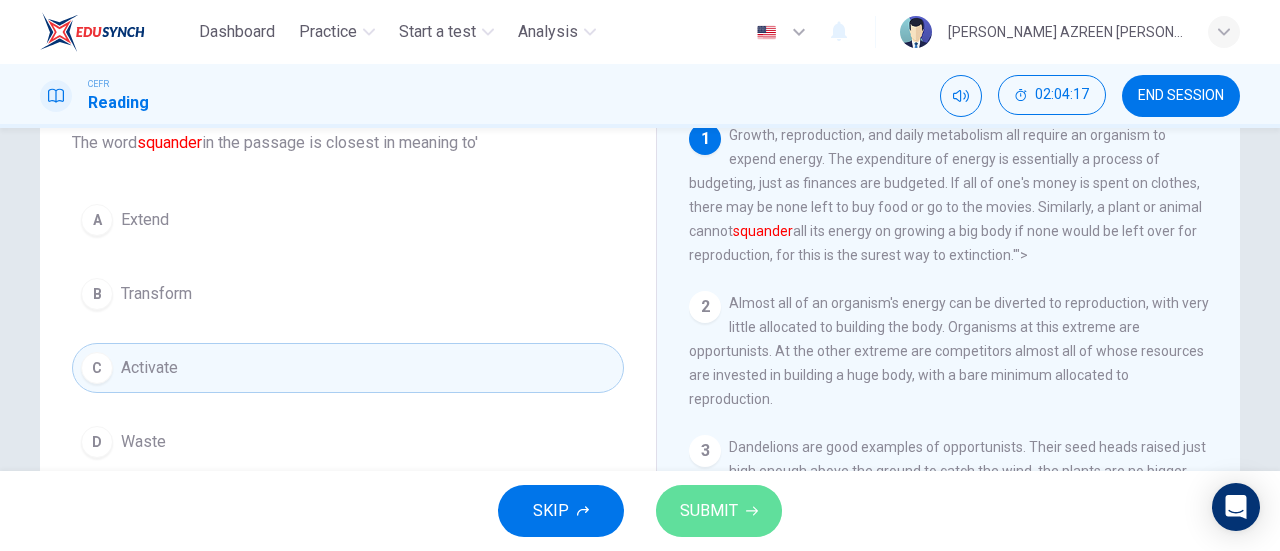 click on "SUBMIT" at bounding box center (709, 511) 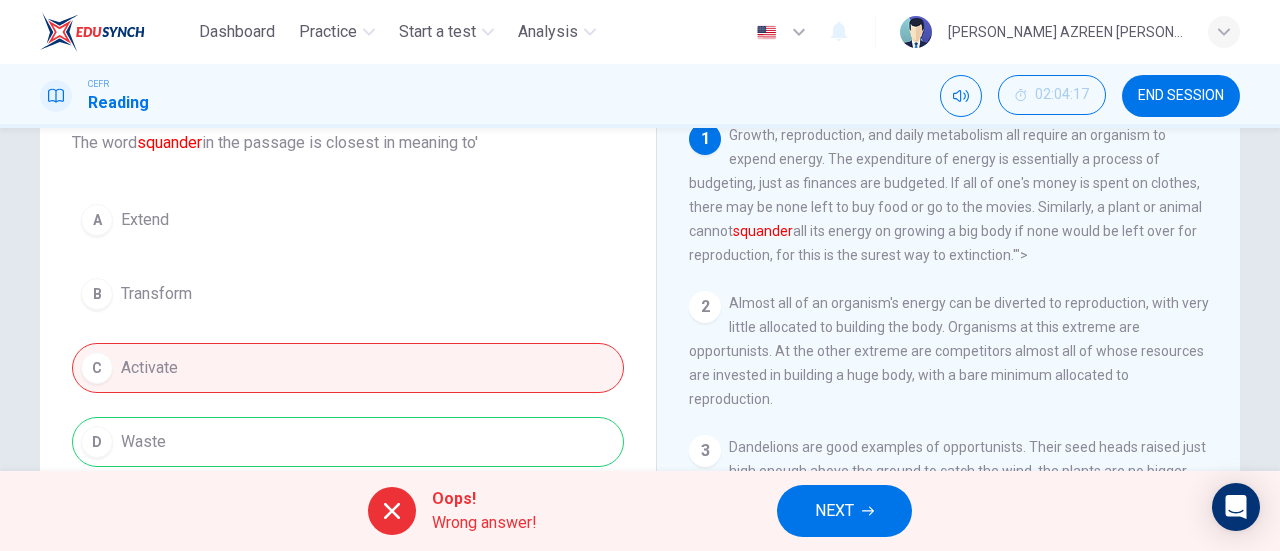 scroll, scrollTop: 227, scrollLeft: 0, axis: vertical 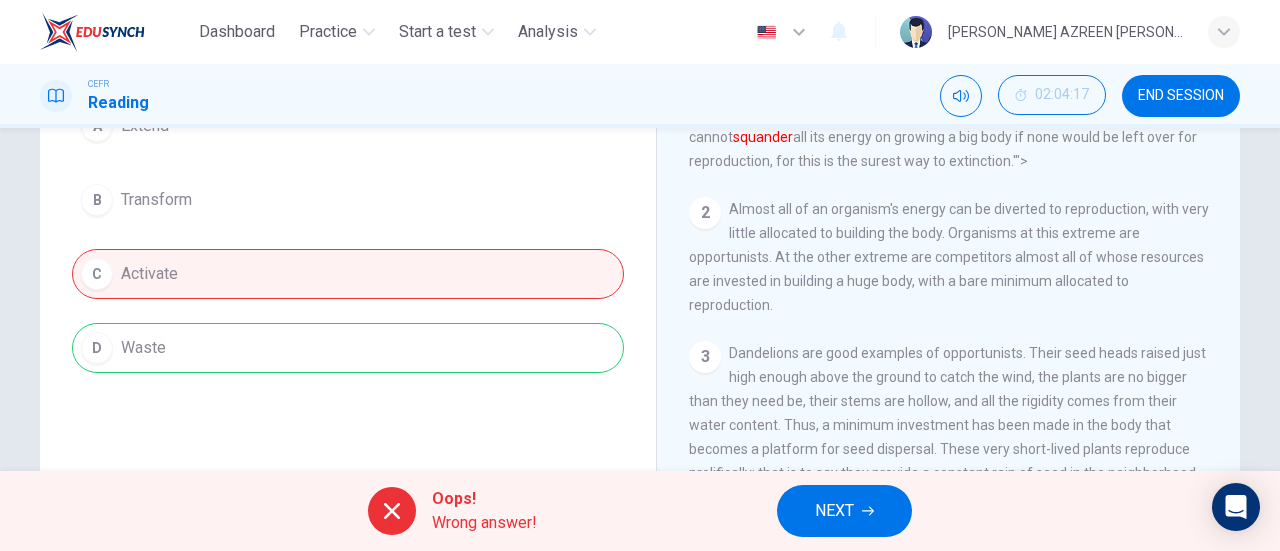 click on "A Extend B Transform C Activate D Waste" at bounding box center (348, 237) 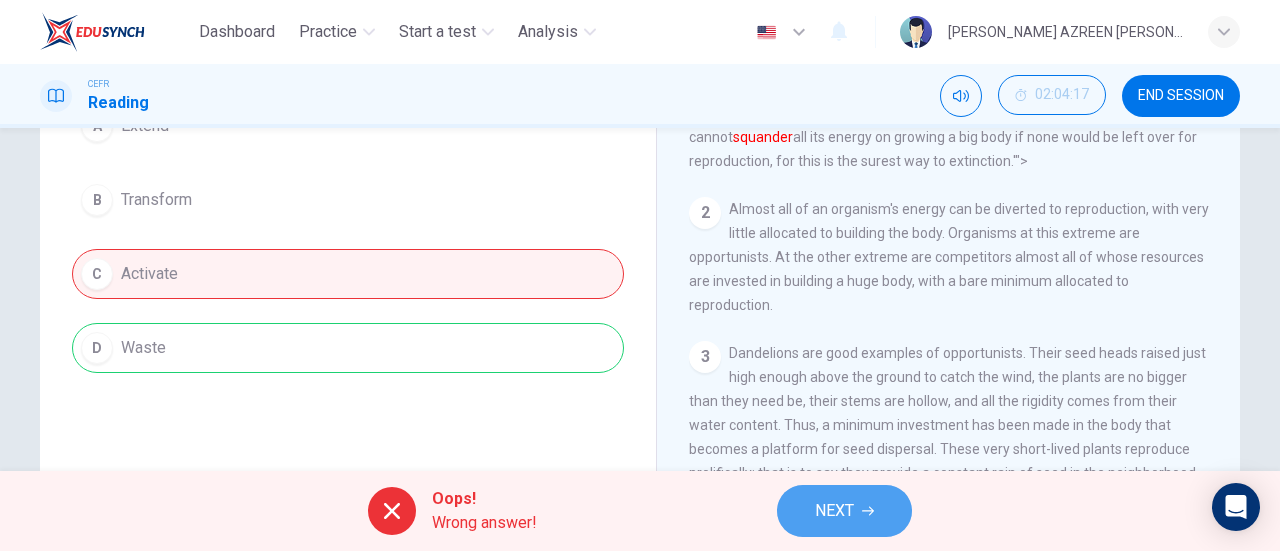 click on "NEXT" at bounding box center (844, 511) 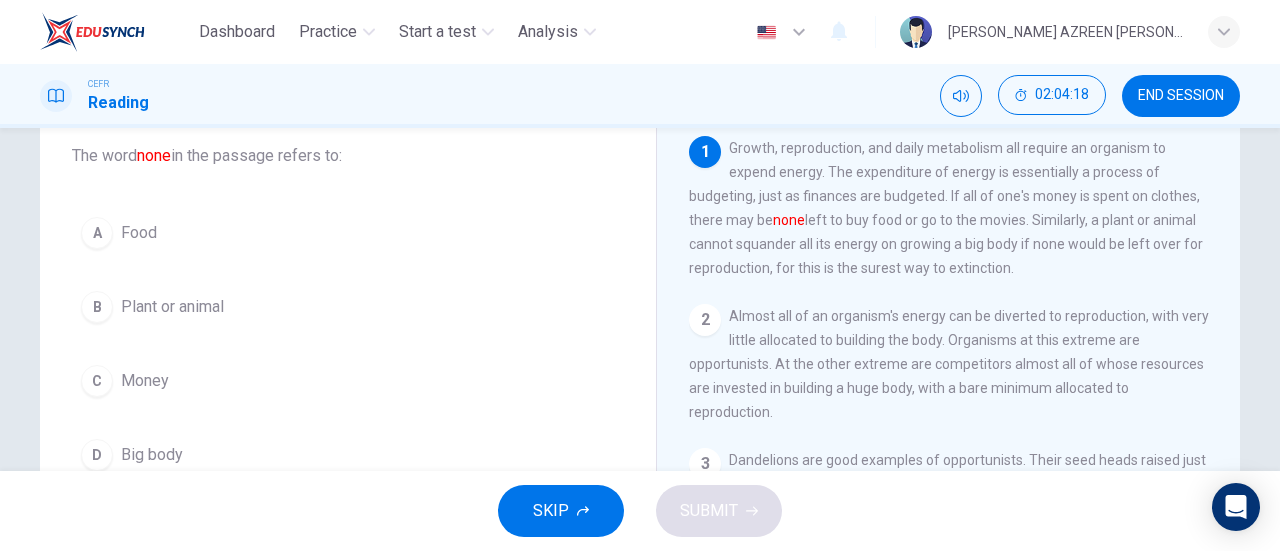 scroll, scrollTop: 119, scrollLeft: 0, axis: vertical 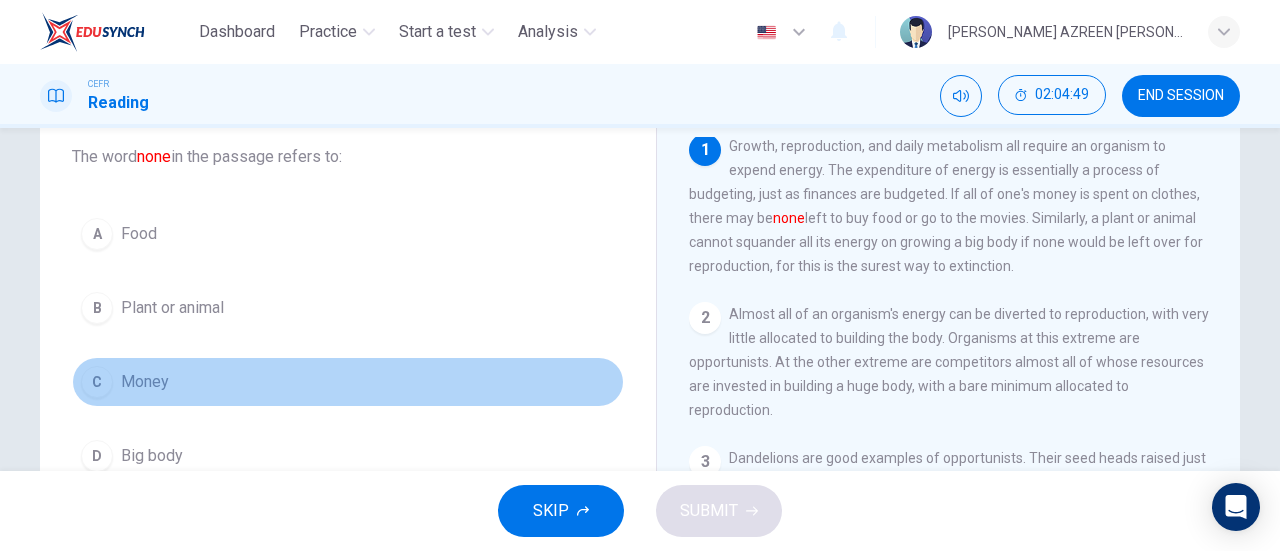 click on "Money" at bounding box center [145, 382] 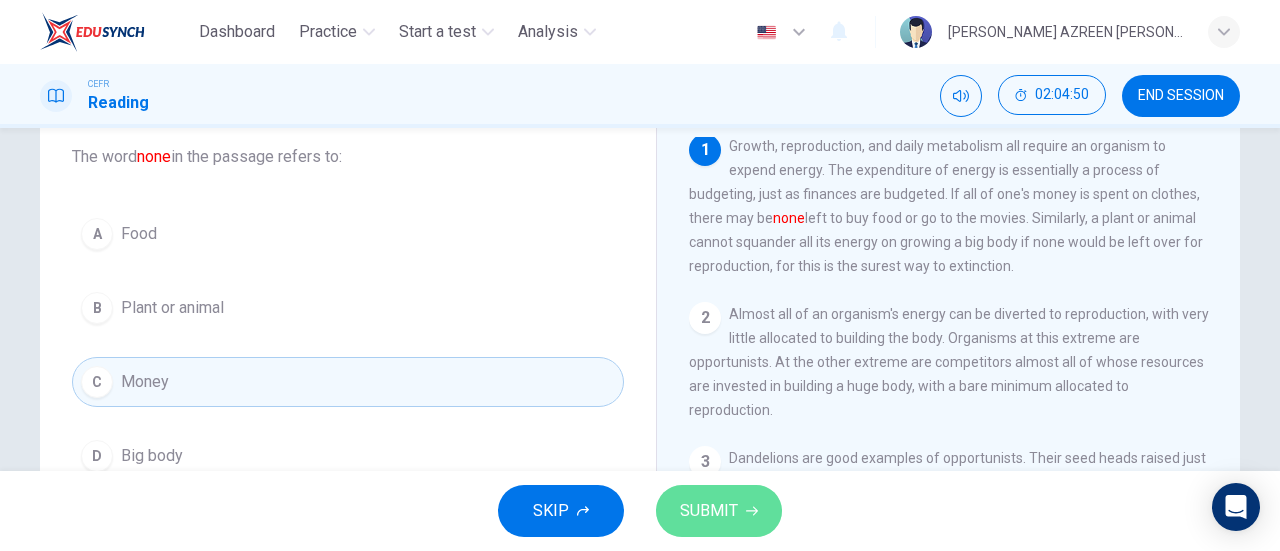 click on "SUBMIT" at bounding box center [719, 511] 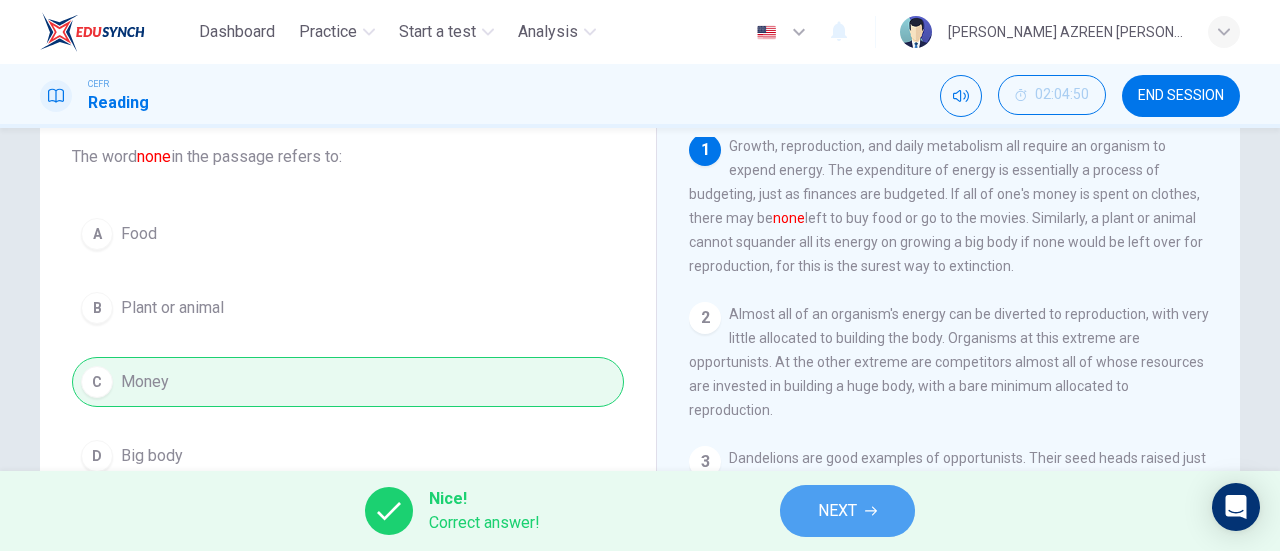 click on "NEXT" at bounding box center [847, 511] 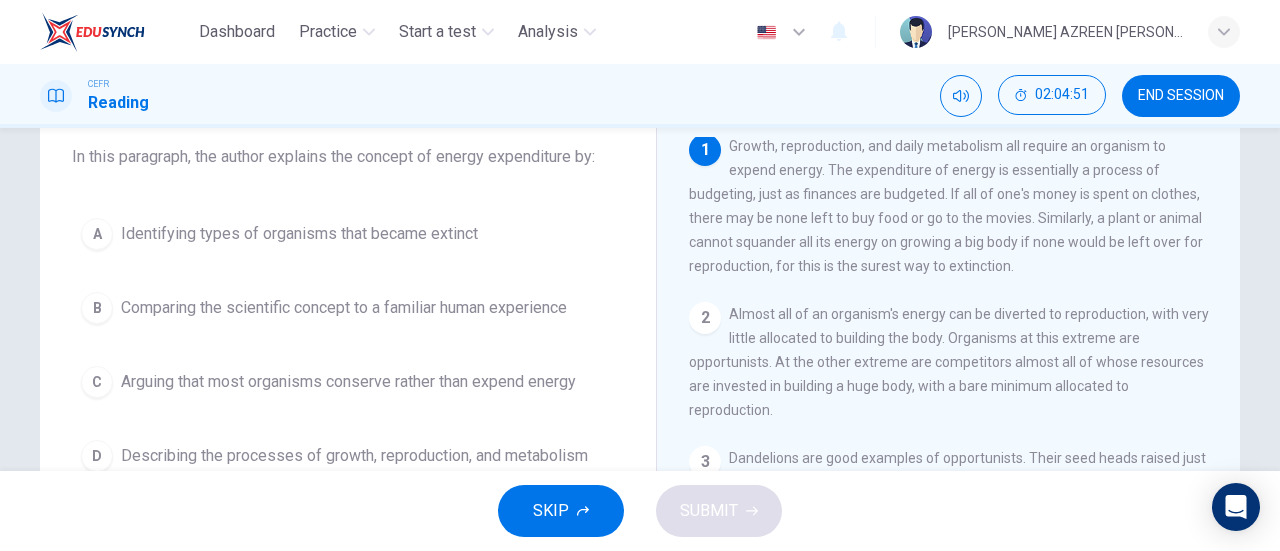 scroll, scrollTop: 0, scrollLeft: 0, axis: both 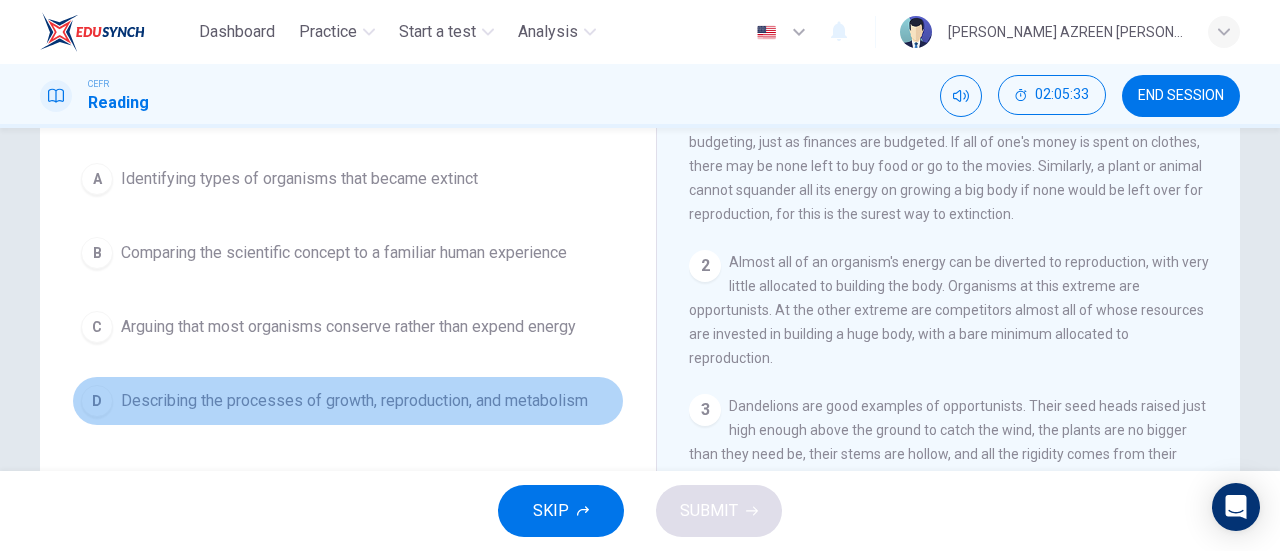click on "D Describing the processes of growth, reproduction, and metabolism" at bounding box center (348, 401) 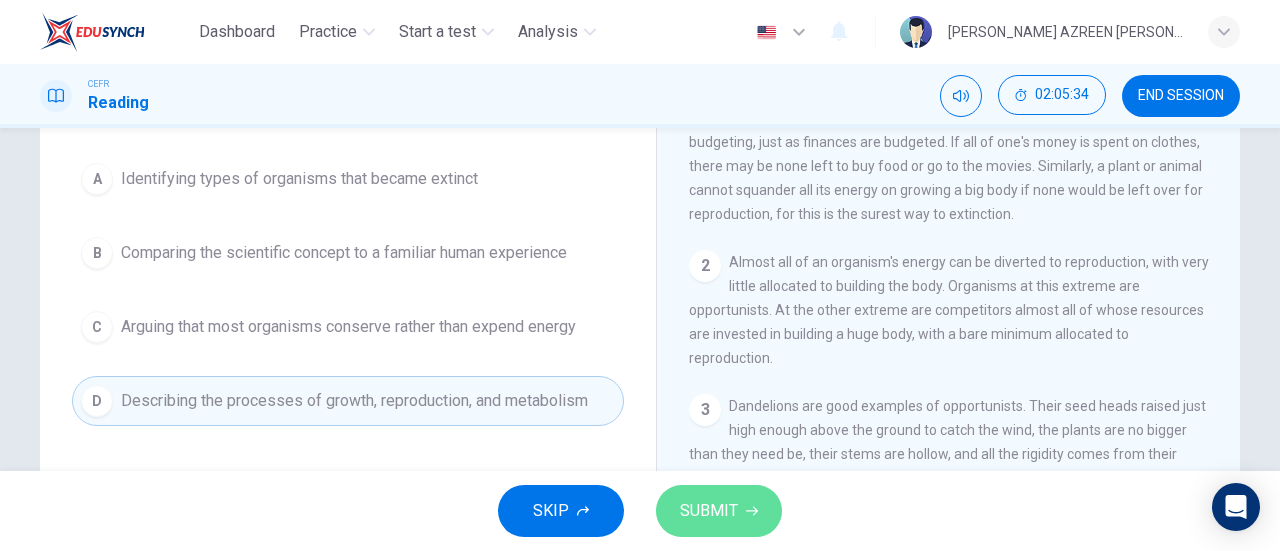 click on "SUBMIT" at bounding box center [709, 511] 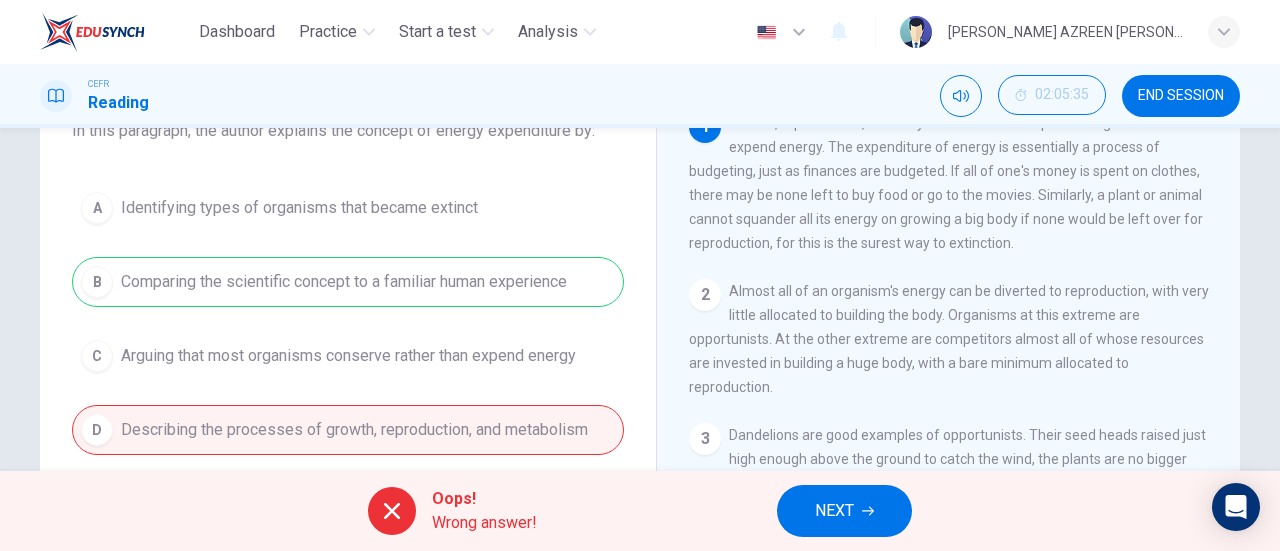scroll, scrollTop: 143, scrollLeft: 0, axis: vertical 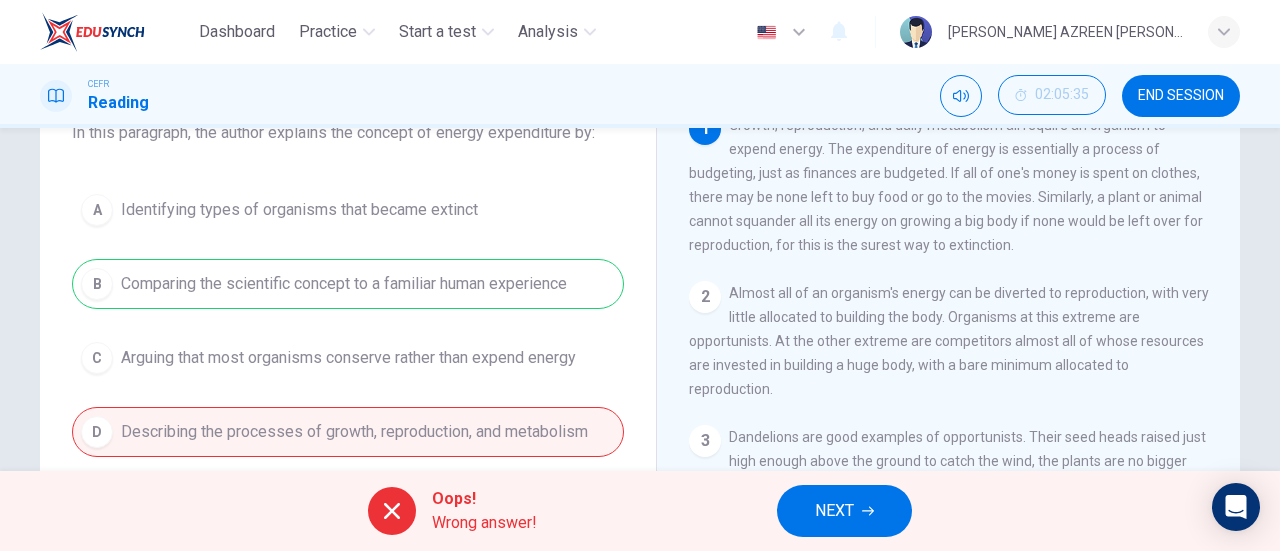 click on "A Identifying types of organisms that became extinct B Comparing the scientific concept to a familiar human experience C Arguing that most organisms conserve rather than expend energy D Describing the processes of growth, reproduction, and metabolism" at bounding box center (348, 321) 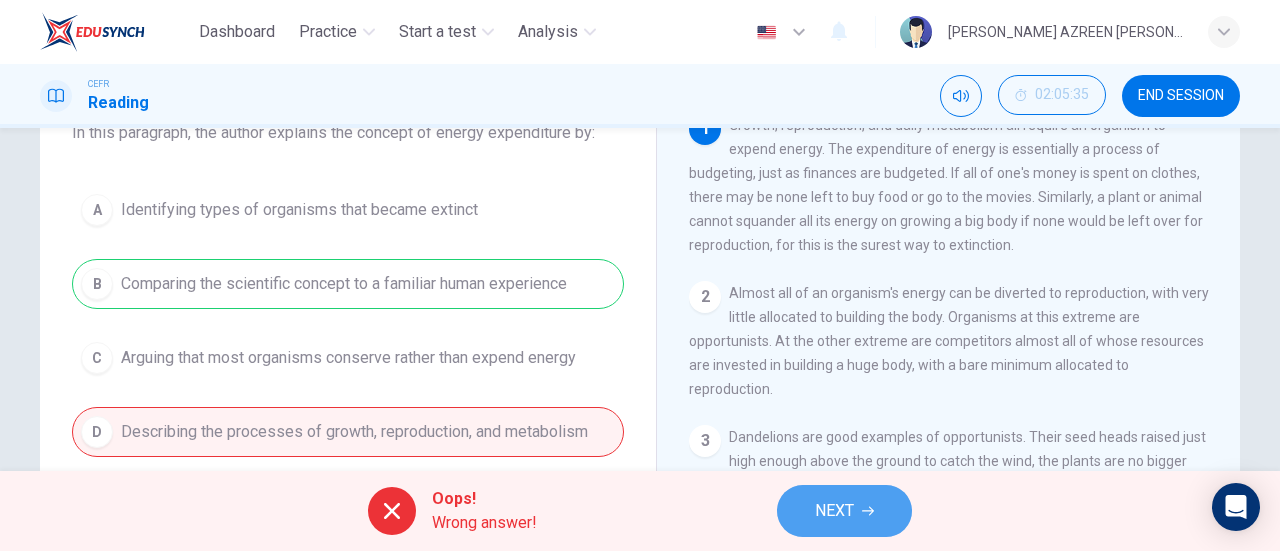 click on "NEXT" at bounding box center [844, 511] 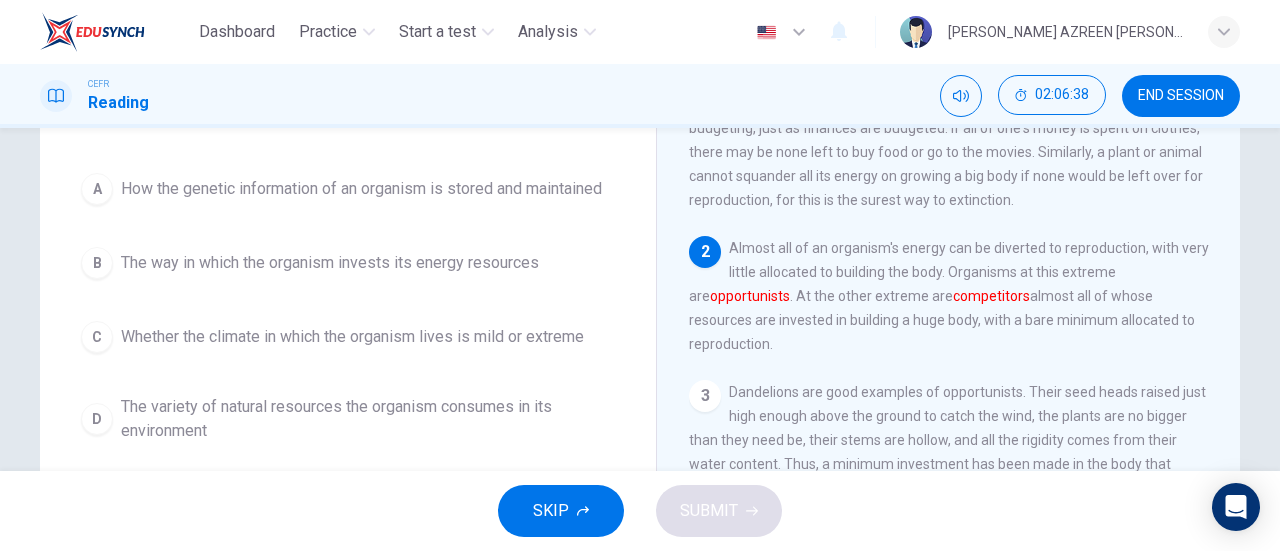 scroll, scrollTop: 191, scrollLeft: 0, axis: vertical 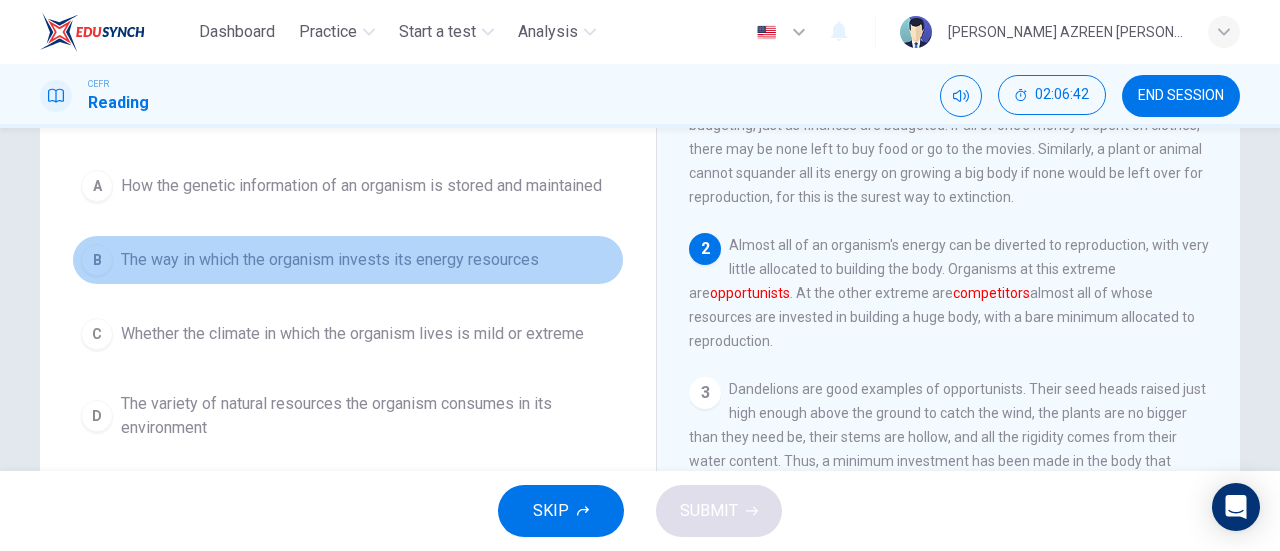 click on "The way in which the organism invests its energy resources" at bounding box center [330, 260] 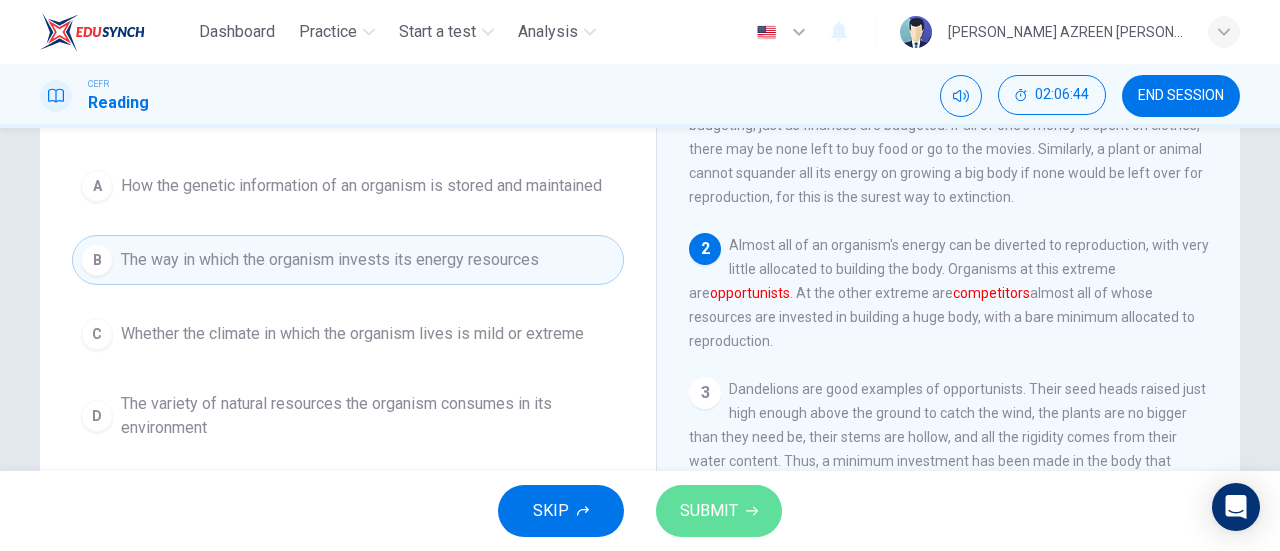 click on "SUBMIT" at bounding box center (709, 511) 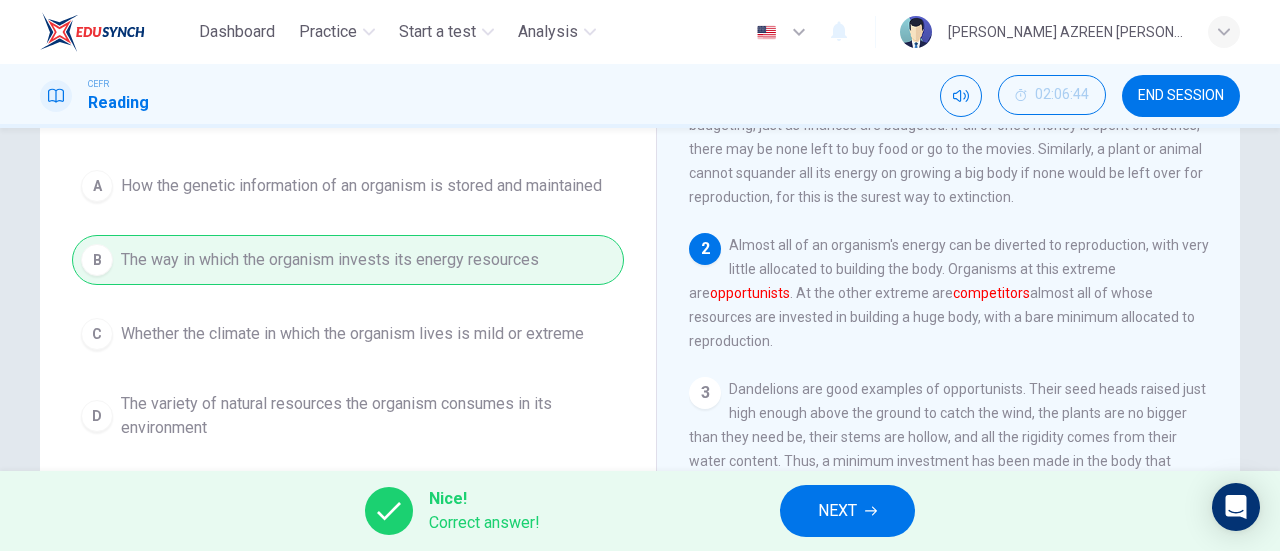 click on "NEXT" at bounding box center [847, 511] 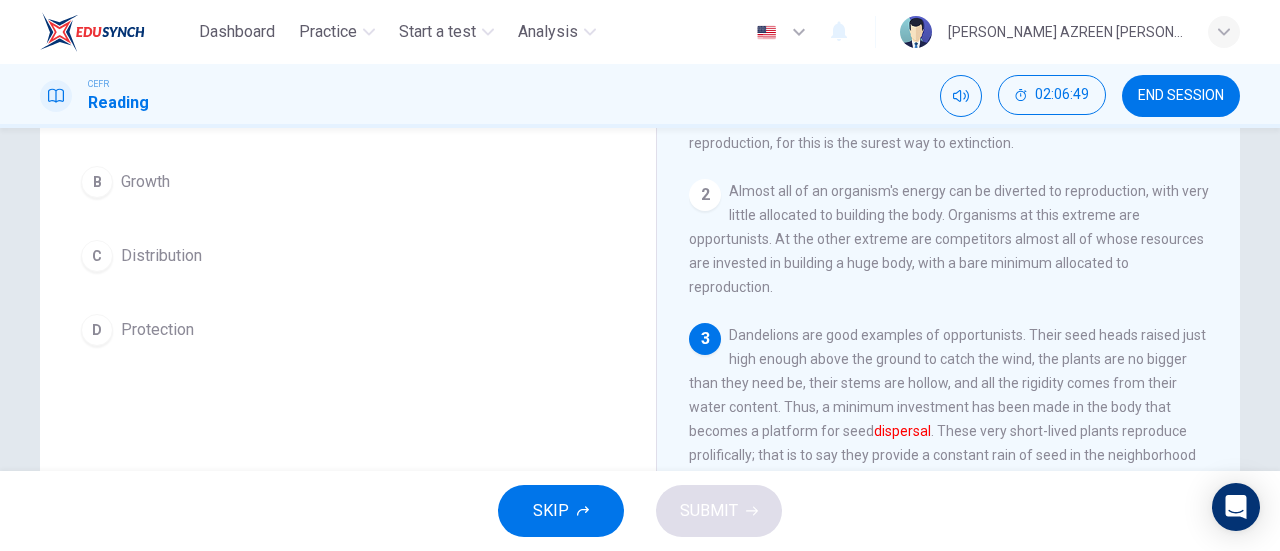 scroll, scrollTop: 247, scrollLeft: 0, axis: vertical 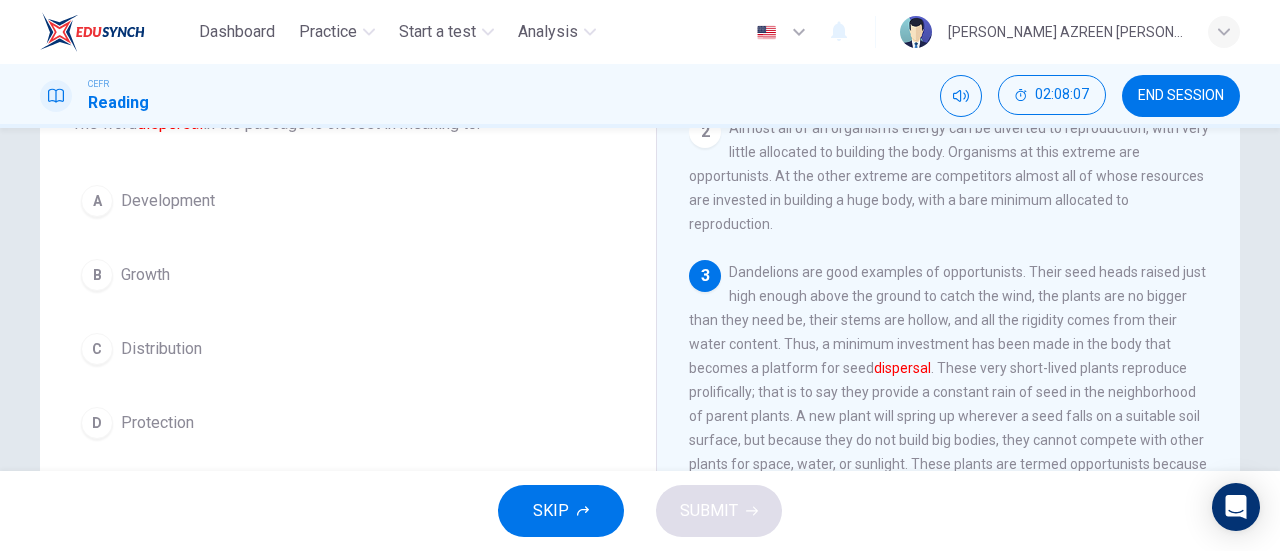 click on "3 Dandelions are good examples of opportunists. Their seed heads raised just high enough above the ground to catch the wind, the plants are no bigger than they need be, their stems are hollow, and all the rigidity comes from their water content. Thus, a minimum investment has been made in the body that becomes a platform for seed  dispersal . These very short-lived plants reproduce prolifically; that is to say they provide a constant rain of seed in the neighborhood of parent plants. A new plant will spring up wherever a seed falls on a suitable soil surface, but because they do not build big bodies, they cannot compete with other plants for space, water, or sunlight. These plants are termed opportunists because they rely on their seeds falling into settings where competing plants have been removed by natural processes, such as along an eroding riverbank, on landslips, or where a tree falls and creates a gap in the forest canopy." at bounding box center [949, 404] 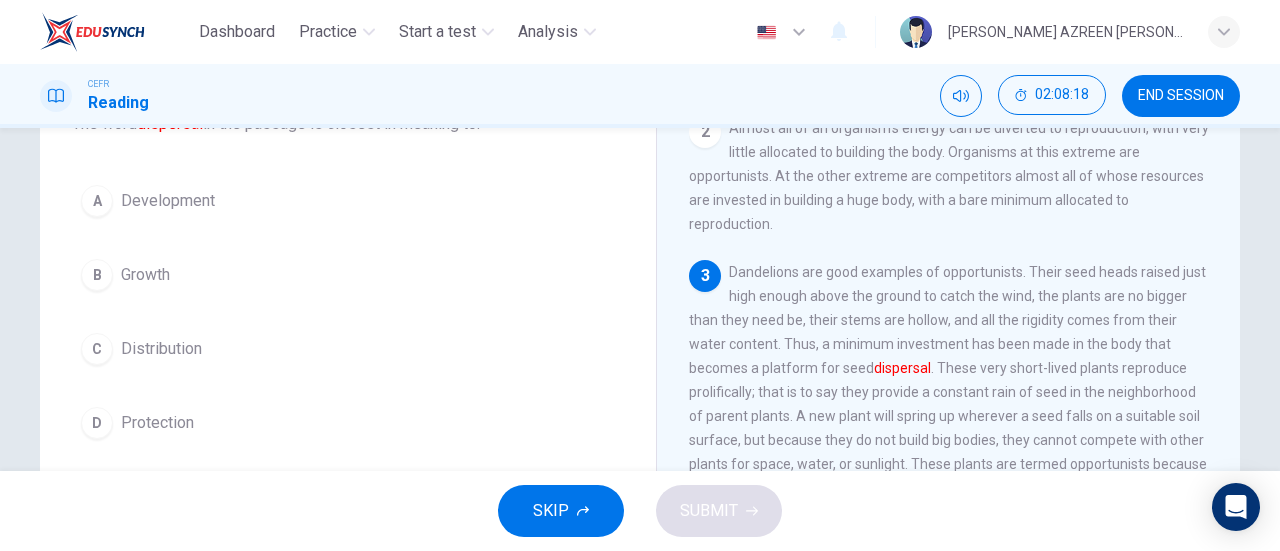 scroll, scrollTop: 162, scrollLeft: 0, axis: vertical 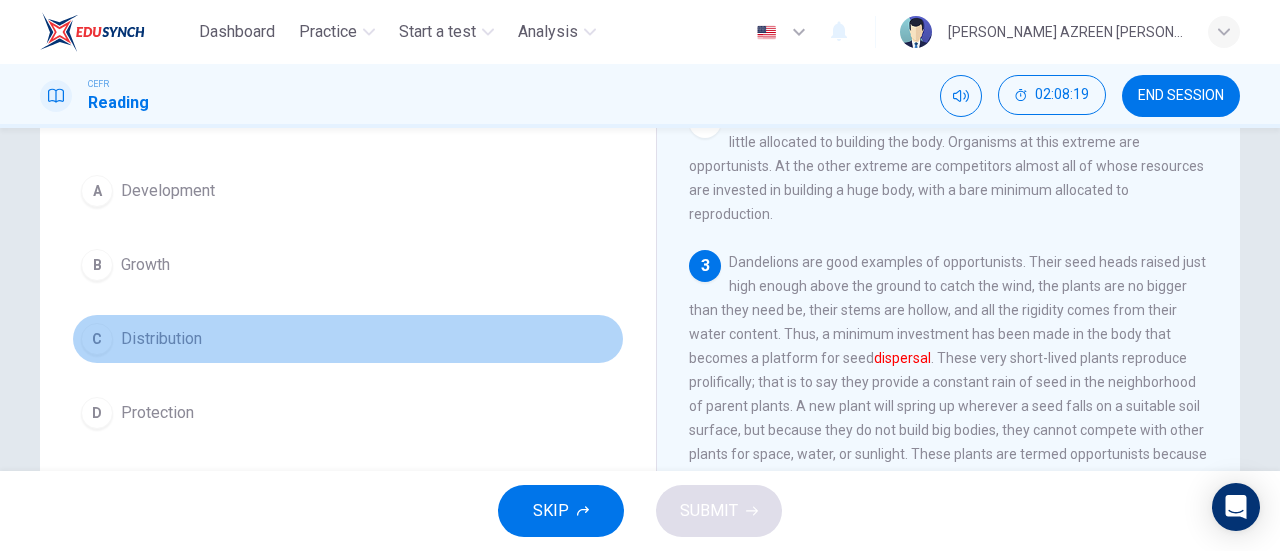 click on "C Distribution" at bounding box center (348, 339) 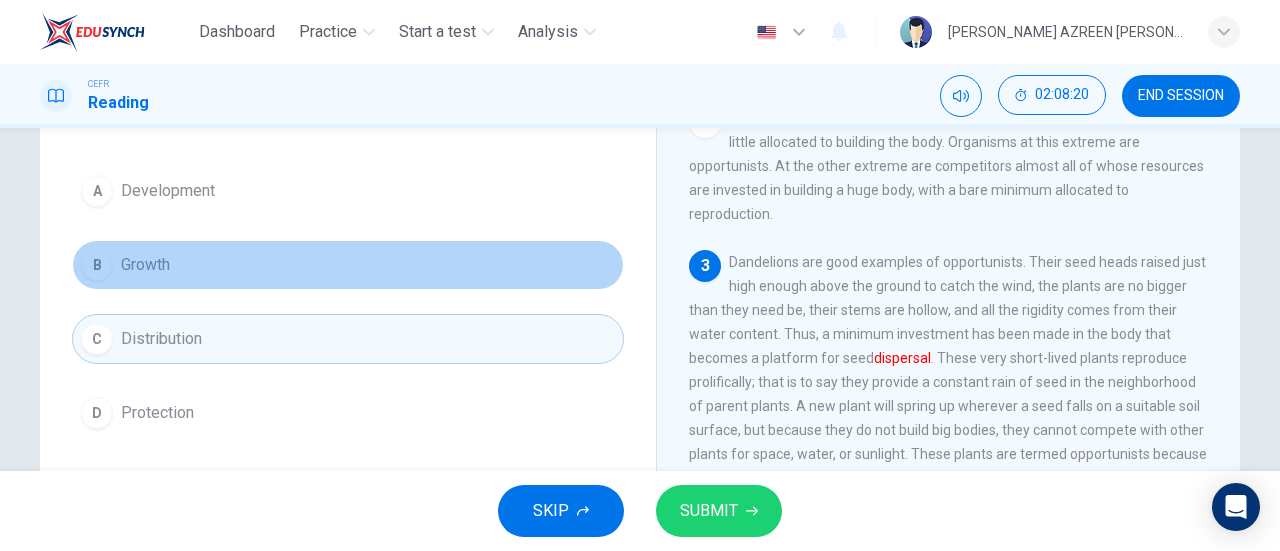 click on "B Growth" at bounding box center (348, 265) 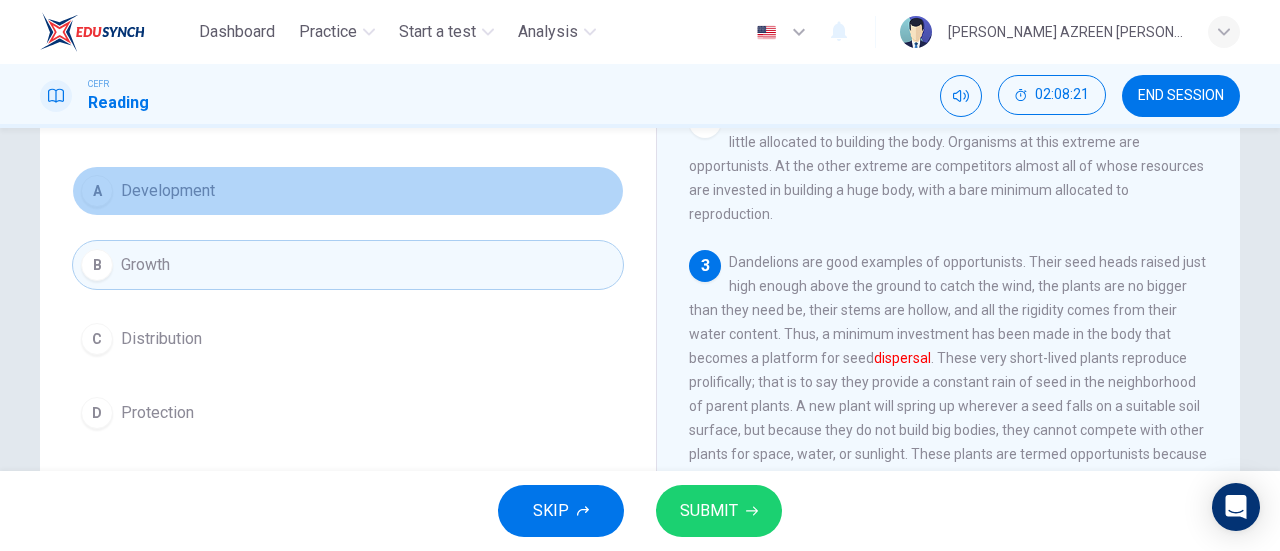 click on "Development" at bounding box center [168, 191] 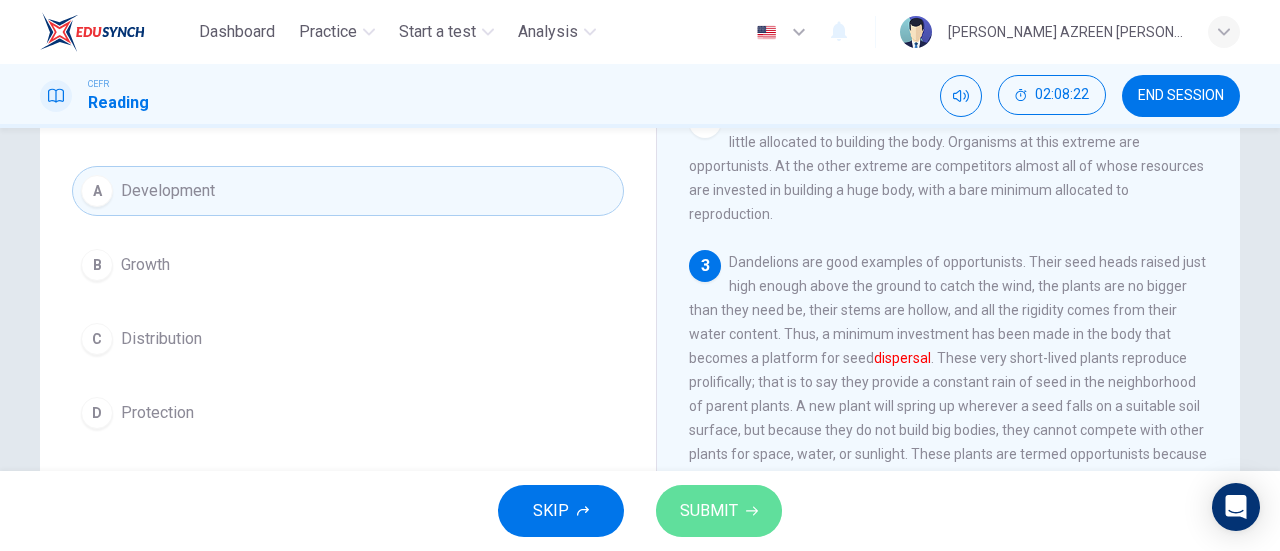 click on "SUBMIT" at bounding box center (719, 511) 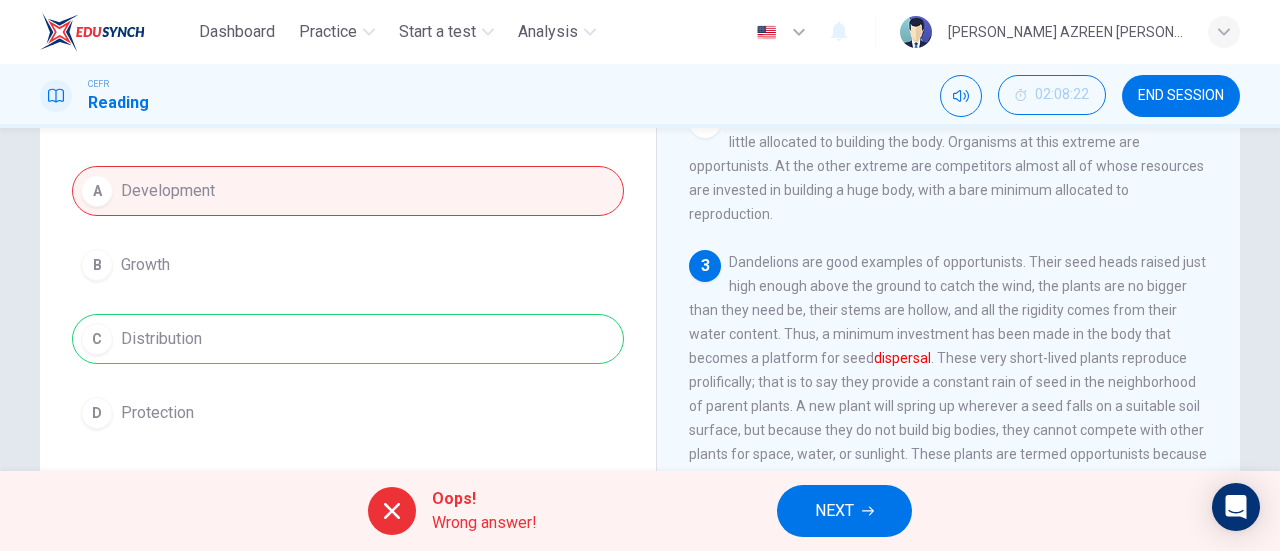 click on "NEXT" at bounding box center (844, 511) 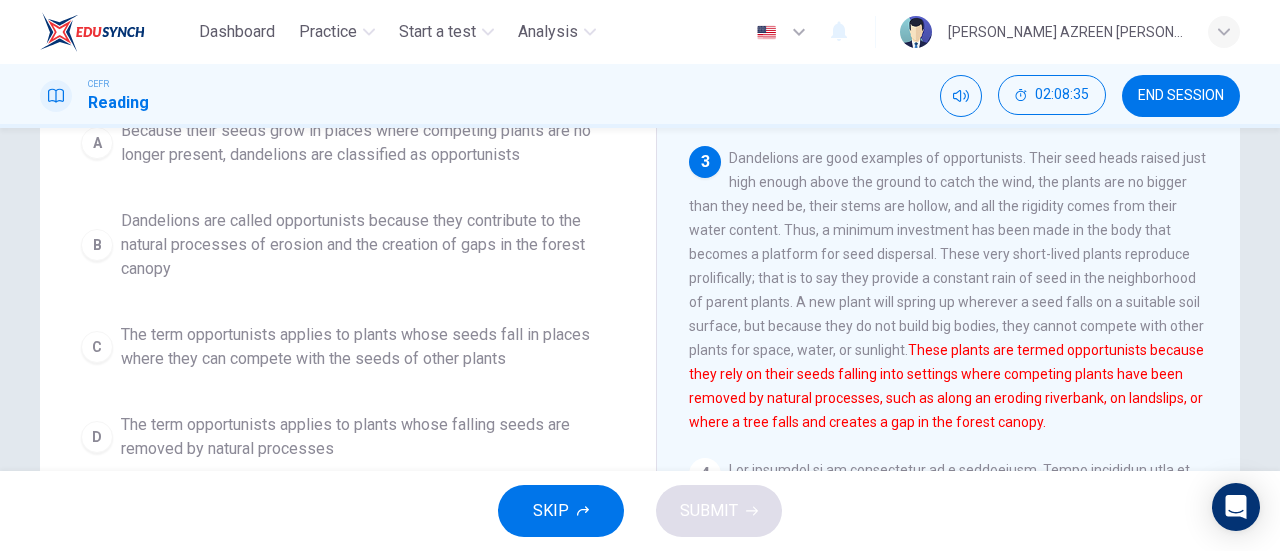 scroll, scrollTop: 264, scrollLeft: 0, axis: vertical 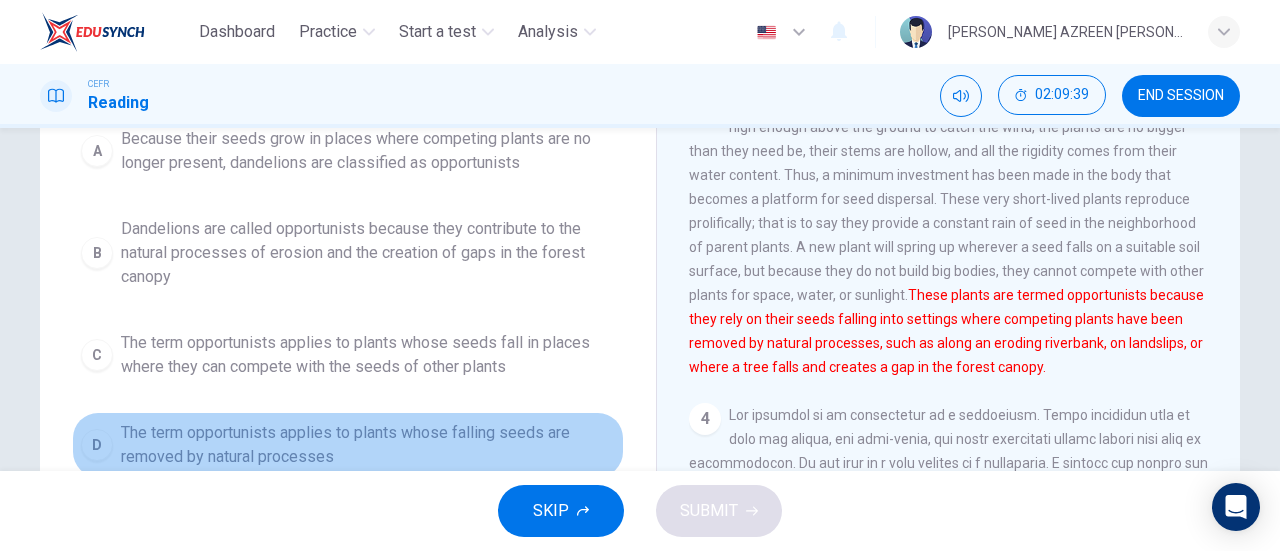 click on "The term opportunists applies to plants whose falling seeds are removed by natural processes" at bounding box center (368, 445) 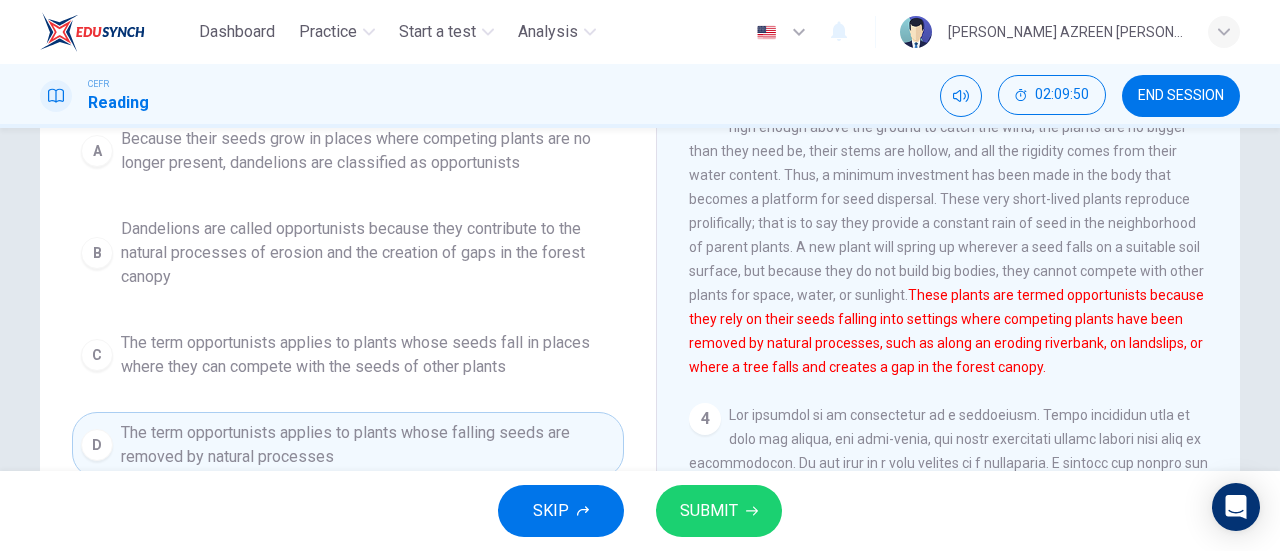 click on "The term opportunists applies to plants whose seeds fall in places where they can compete with the seeds of other plants" at bounding box center [368, 355] 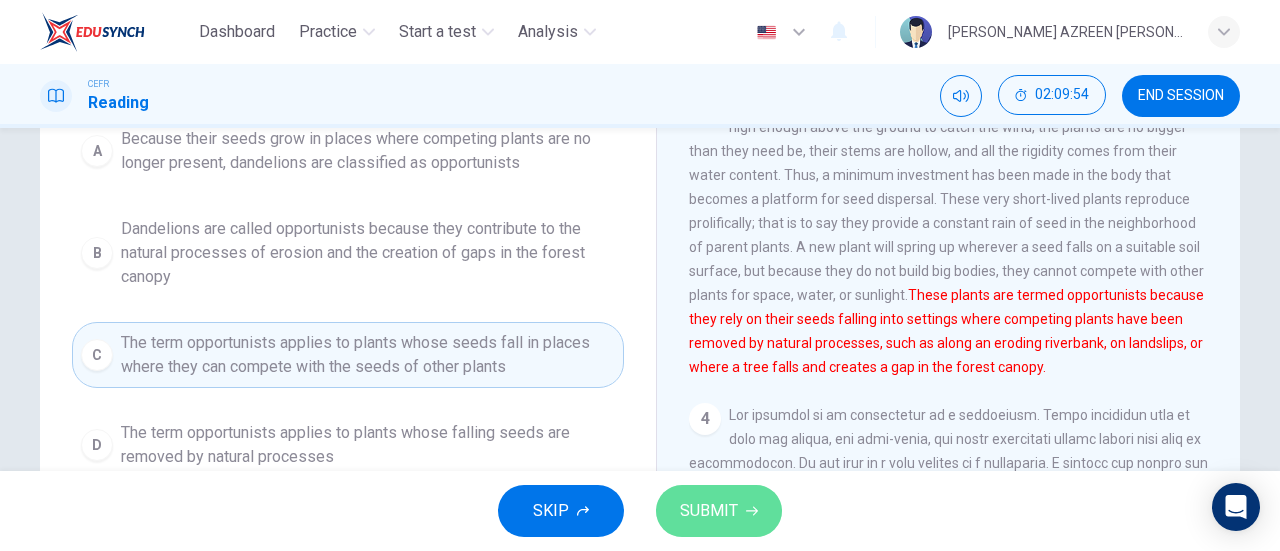 click on "SUBMIT" at bounding box center [719, 511] 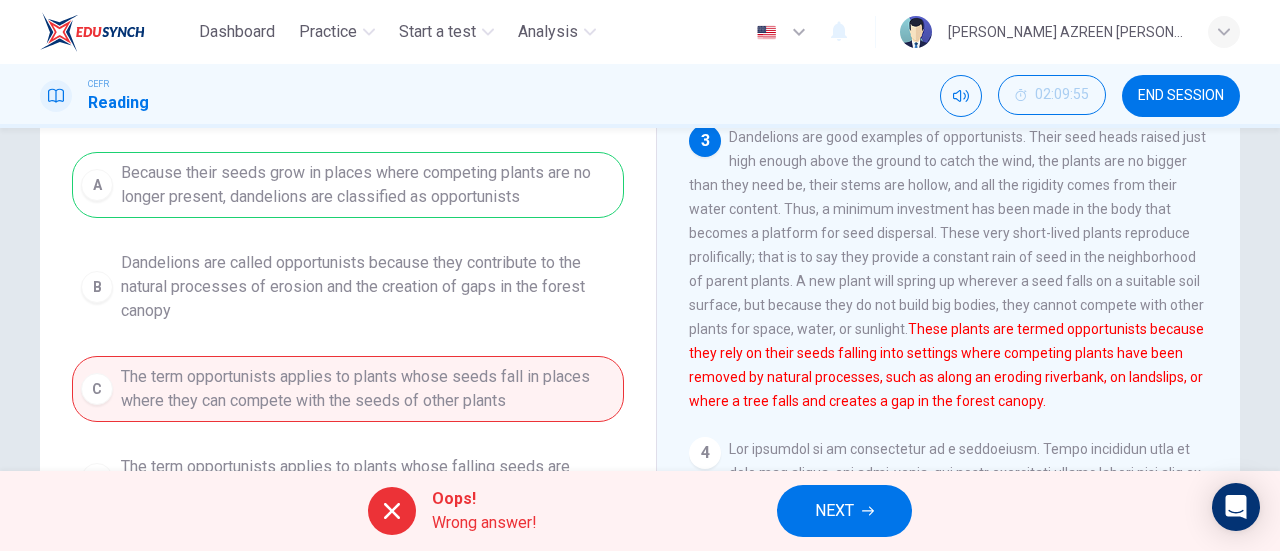 scroll, scrollTop: 220, scrollLeft: 0, axis: vertical 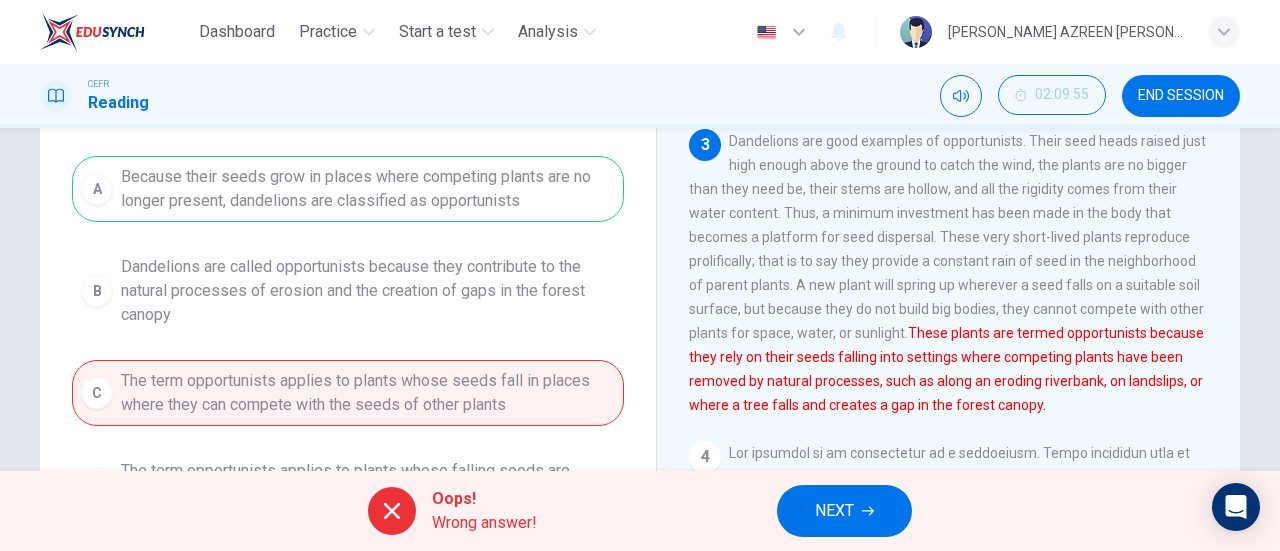 click on "A Because their seeds grow in places where competing plants are no longer present, dandelions are classified as opportunists B Dandelions are called opportunists because they contribute to the natural processes of erosion and the creation of gaps in the forest canopy C The term opportunists applies to plants whose seeds fall in places where they can compete with the seeds of other plants D The term opportunists applies to plants whose falling seeds are removed by natural processes" at bounding box center [348, 336] 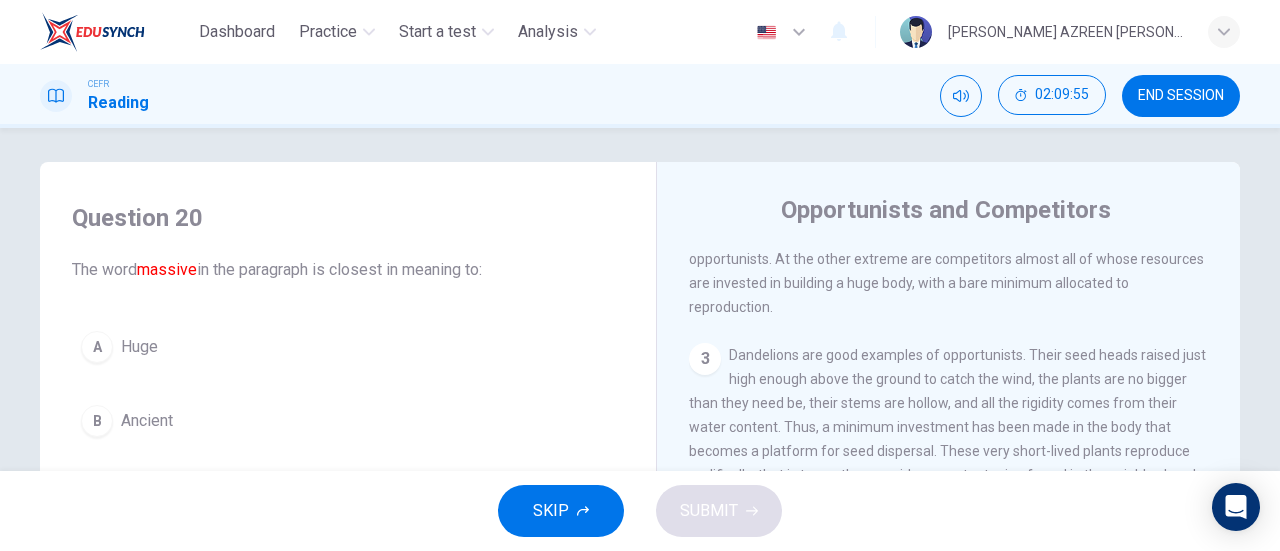 scroll, scrollTop: 4, scrollLeft: 0, axis: vertical 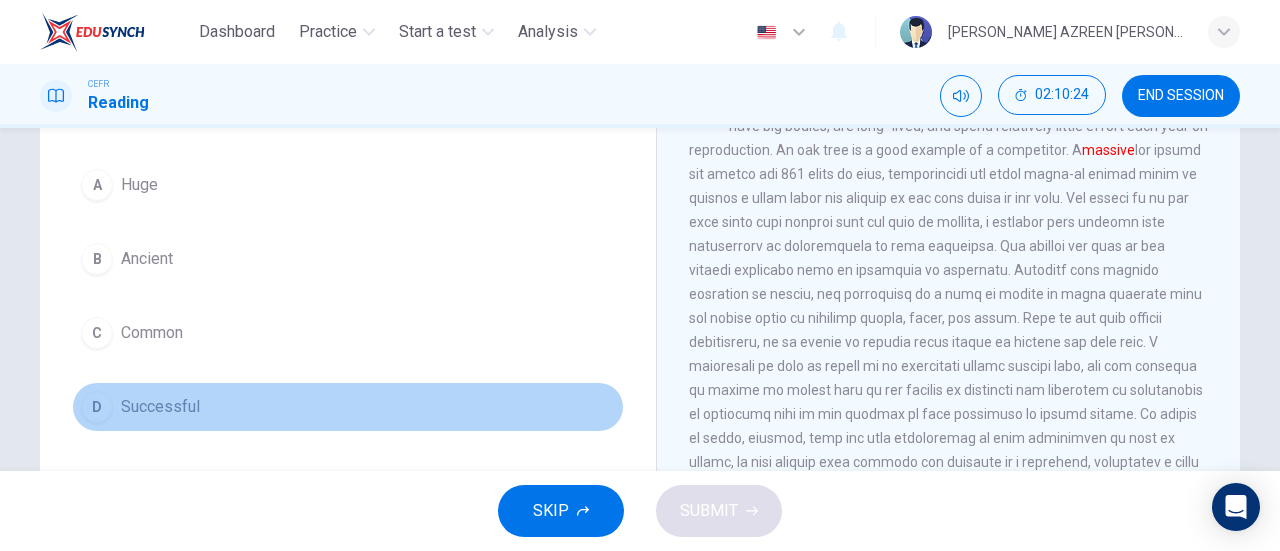click on "Successful" at bounding box center (160, 407) 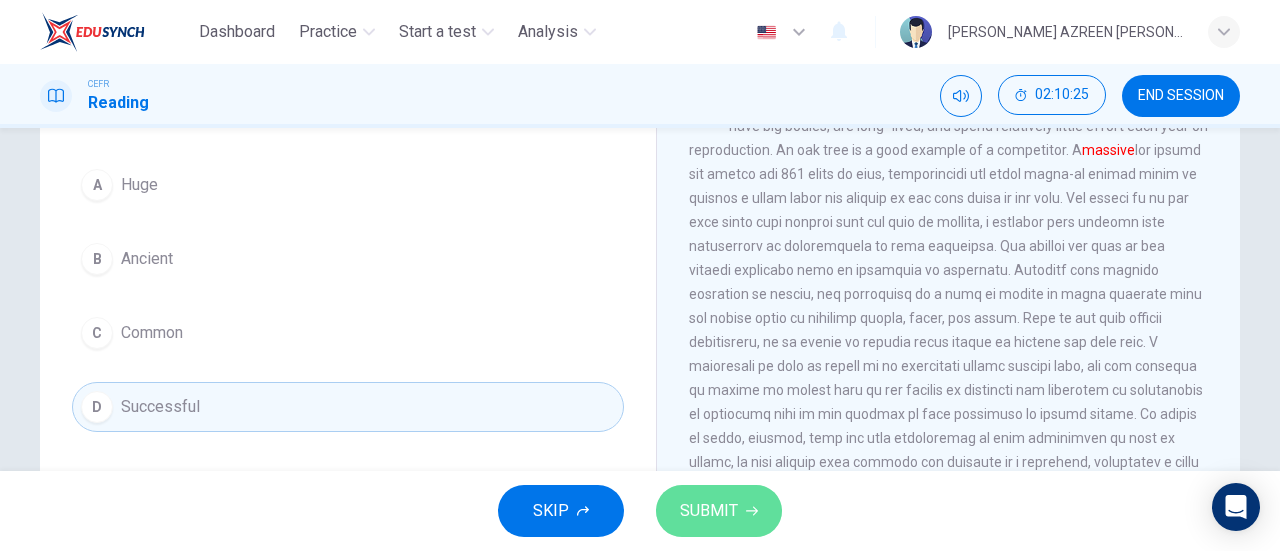 click on "SUBMIT" at bounding box center [709, 511] 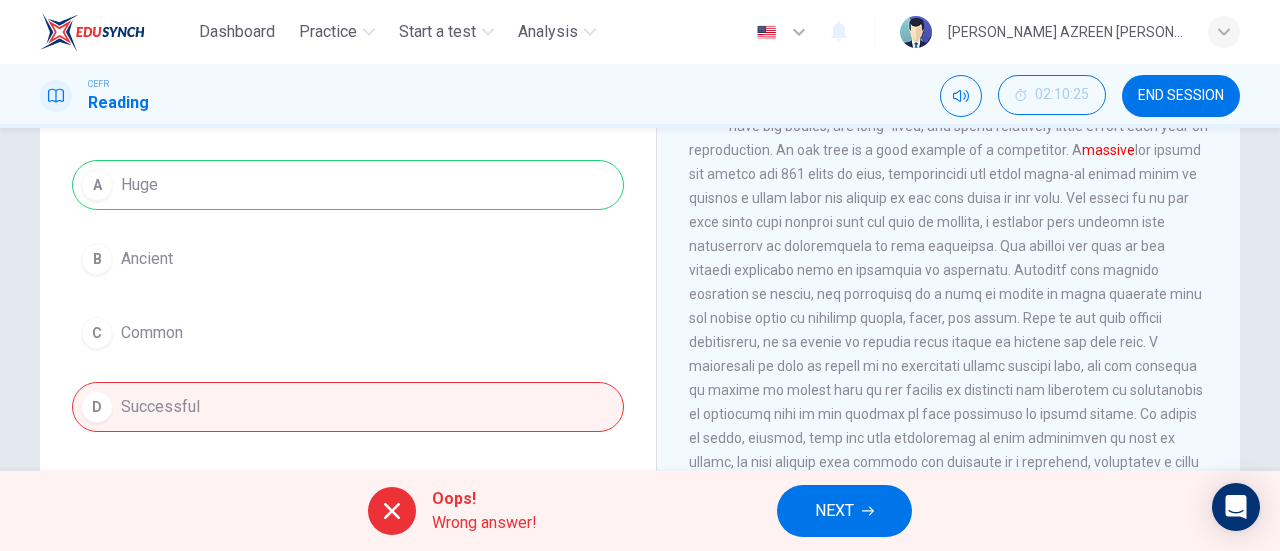 scroll, scrollTop: 126, scrollLeft: 0, axis: vertical 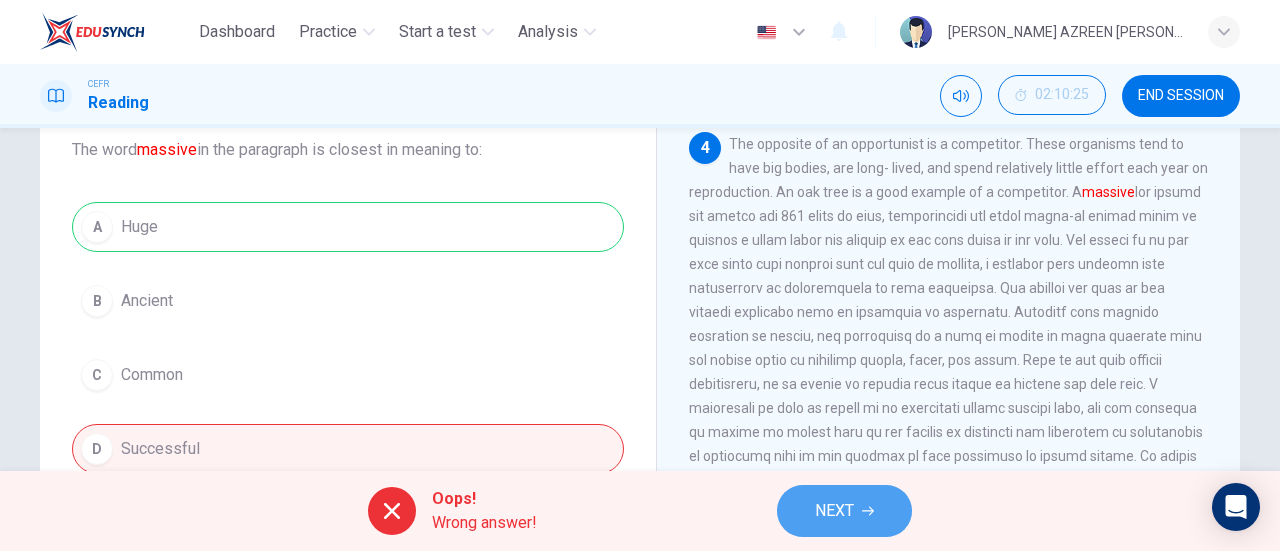 click on "NEXT" at bounding box center [834, 511] 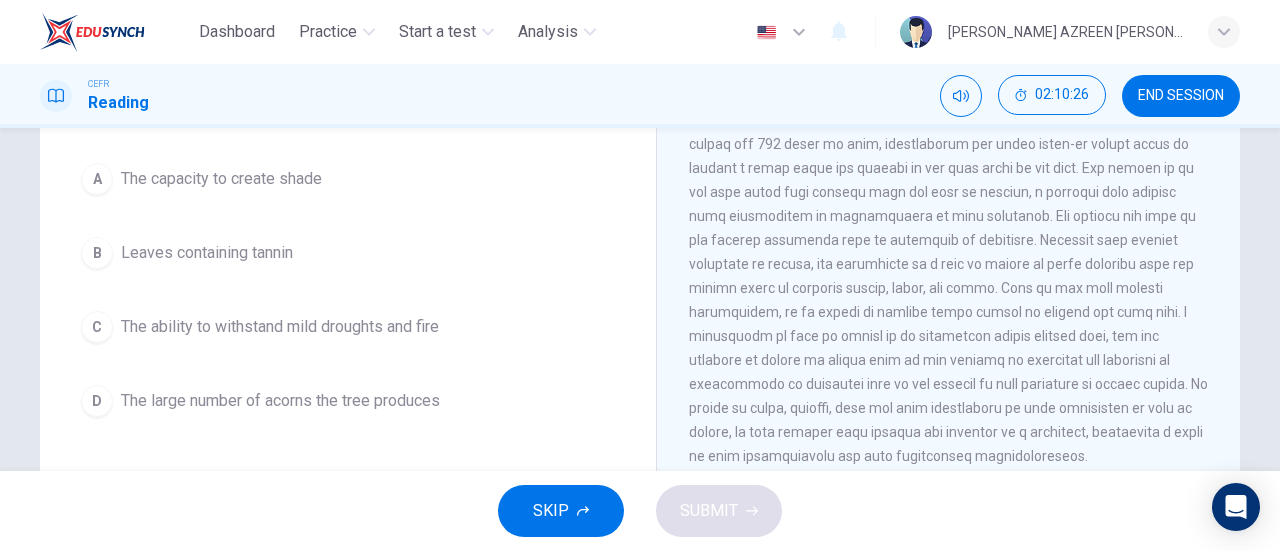 scroll, scrollTop: 206, scrollLeft: 0, axis: vertical 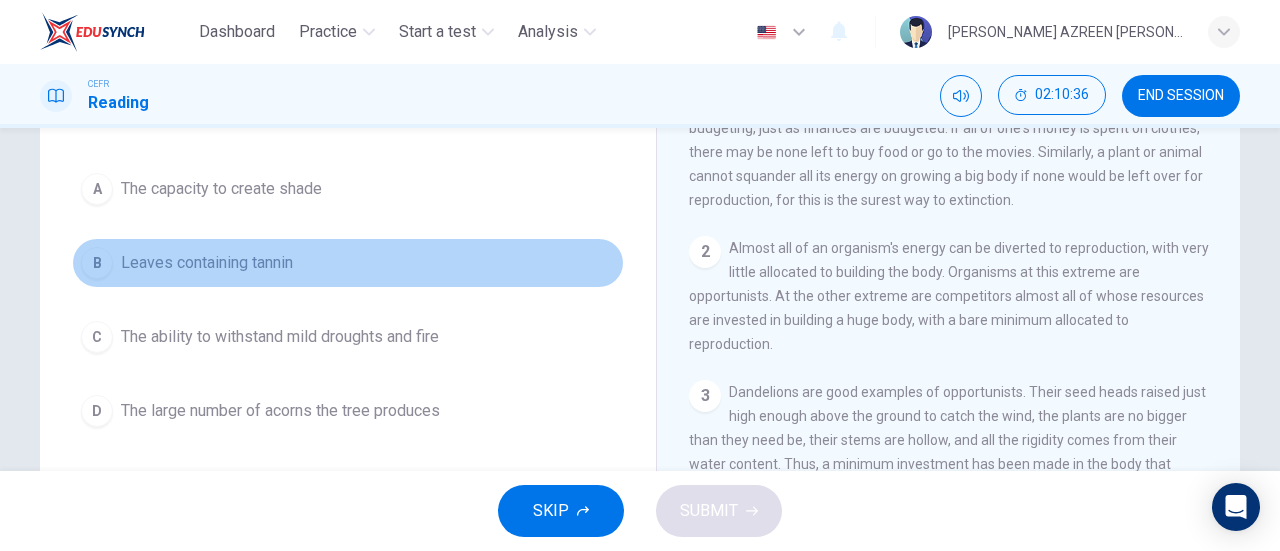click on "B Leaves containing tannin" at bounding box center [348, 263] 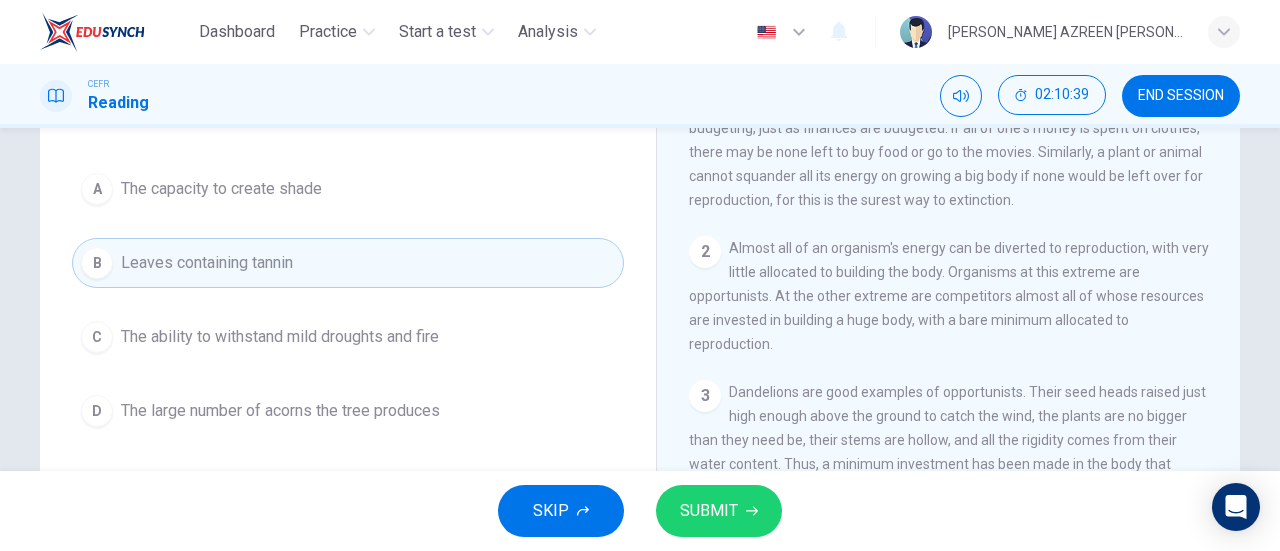 click on "SKIP SUBMIT" at bounding box center [640, 511] 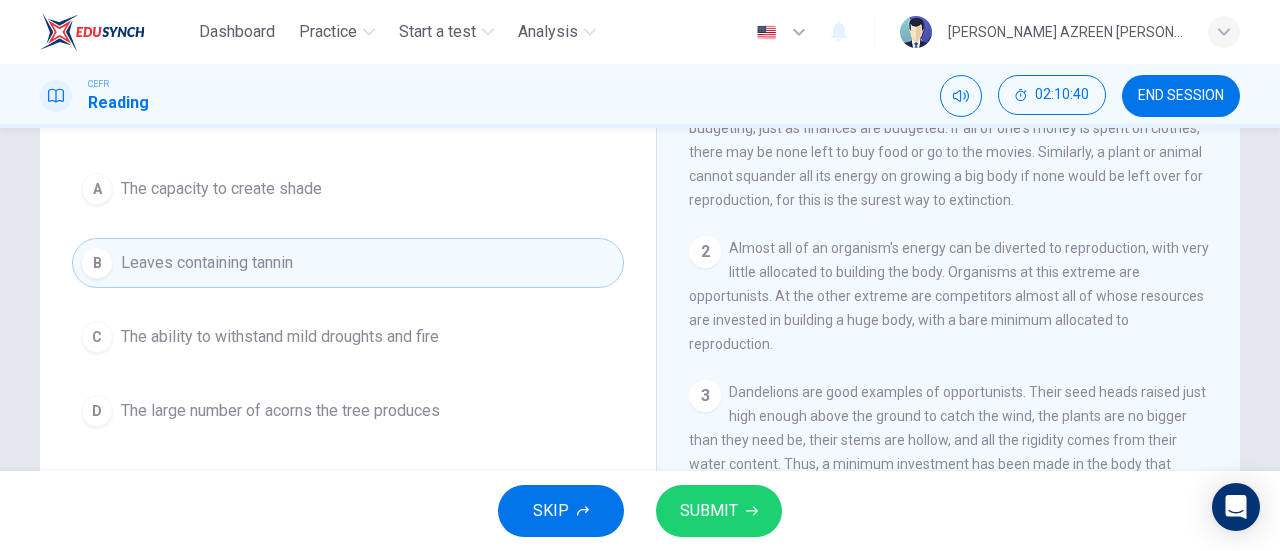 click on "SUBMIT" at bounding box center [719, 511] 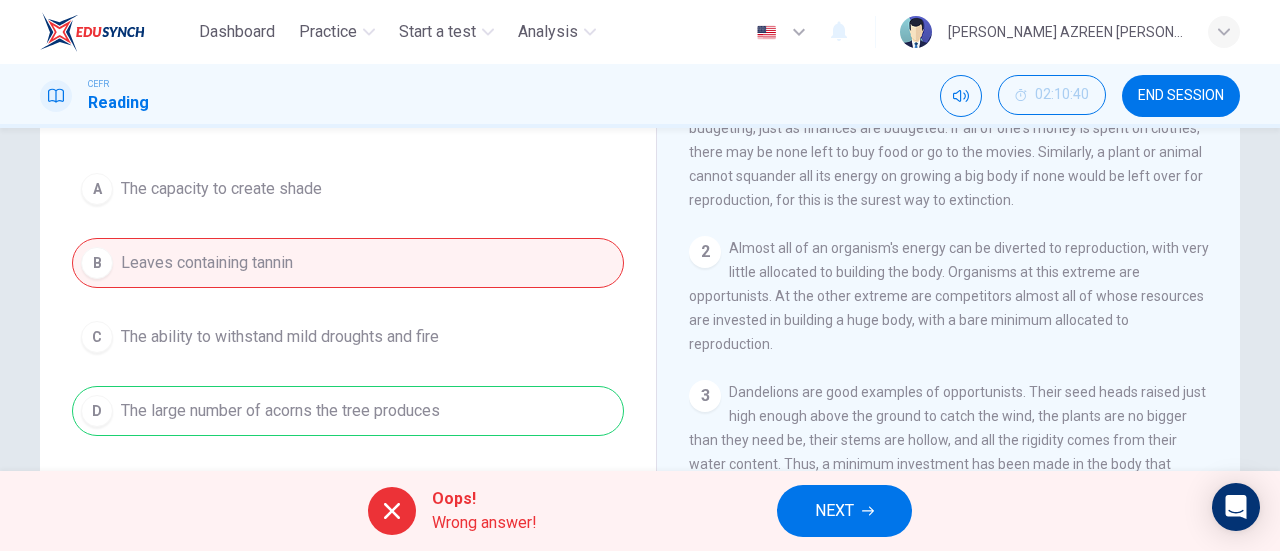 scroll, scrollTop: 280, scrollLeft: 0, axis: vertical 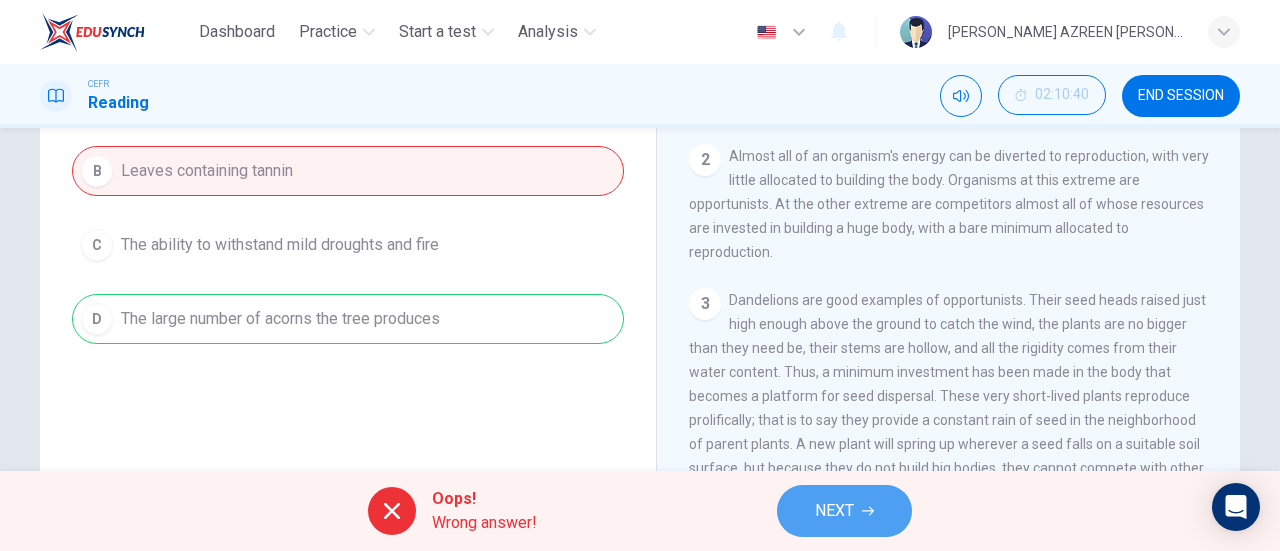 click on "NEXT" at bounding box center (844, 511) 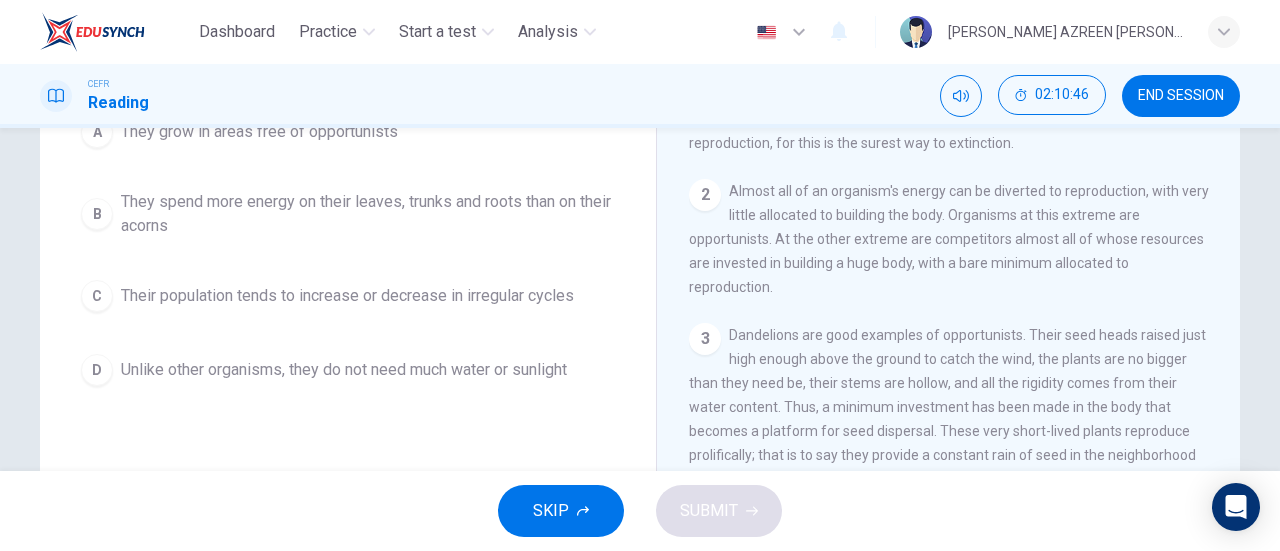 scroll, scrollTop: 246, scrollLeft: 0, axis: vertical 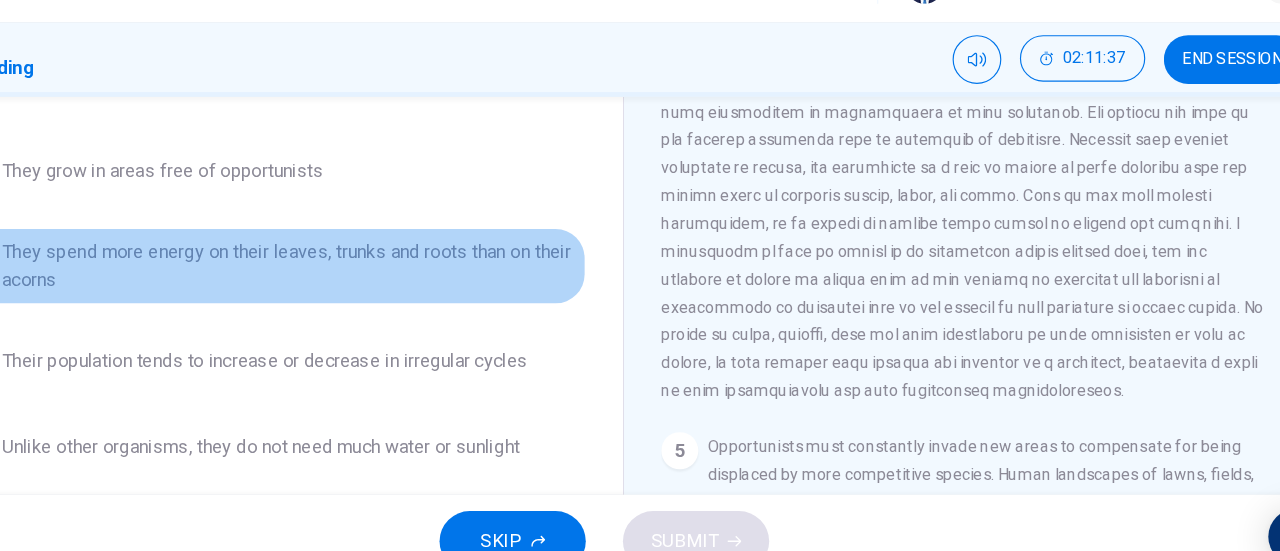 click on "They spend more energy on their leaves, trunks and roots than on their acorns" at bounding box center [368, 274] 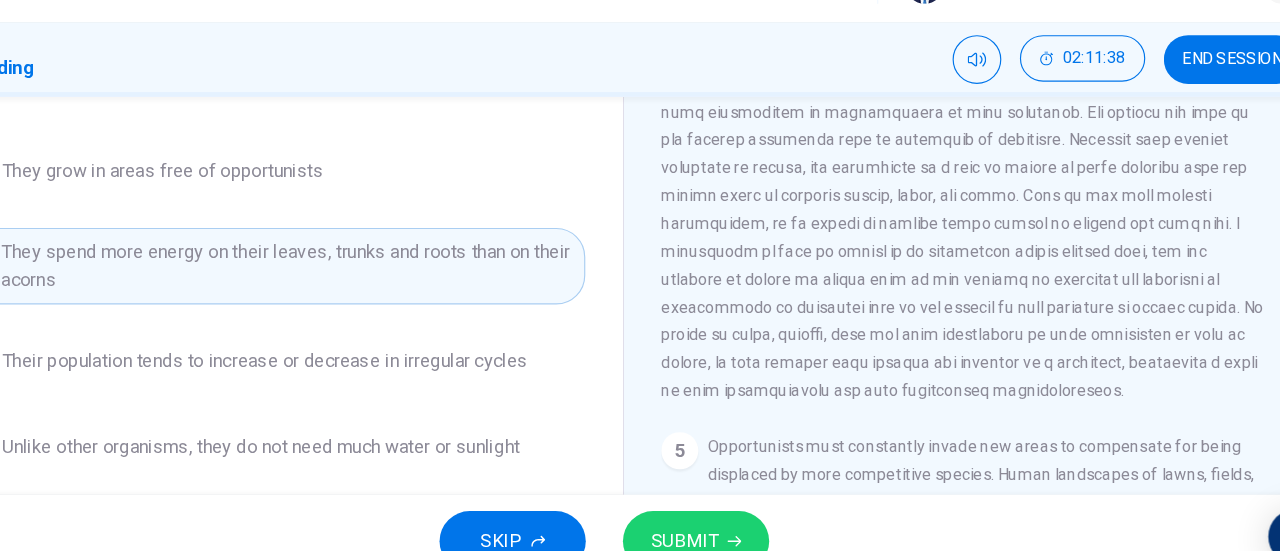 click on "SUBMIT" at bounding box center [719, 511] 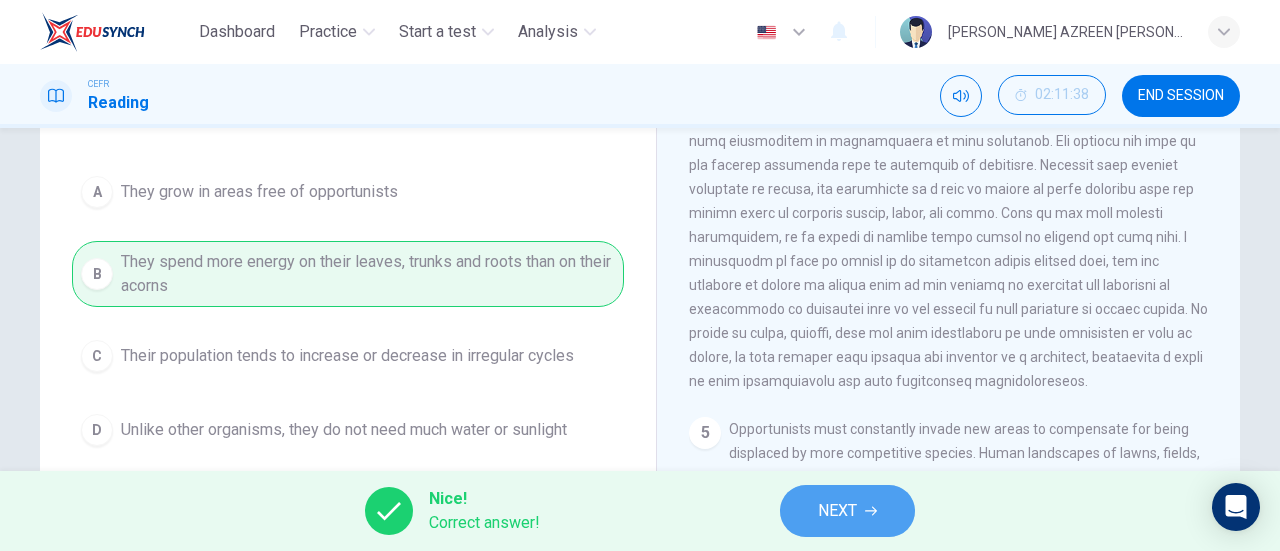 click on "NEXT" at bounding box center (847, 511) 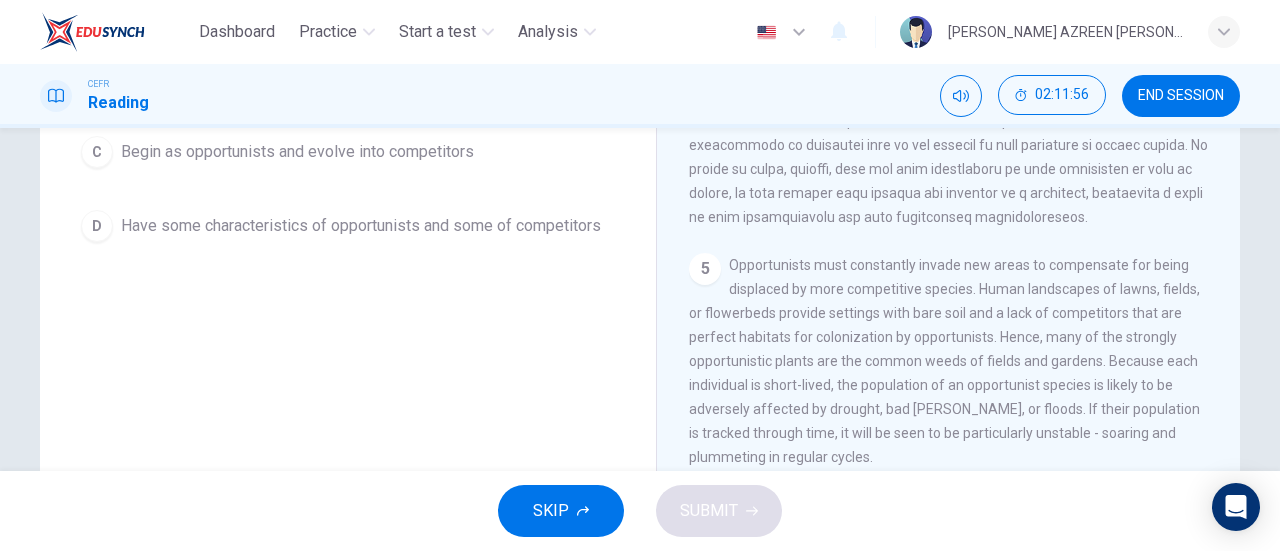 scroll, scrollTop: 432, scrollLeft: 0, axis: vertical 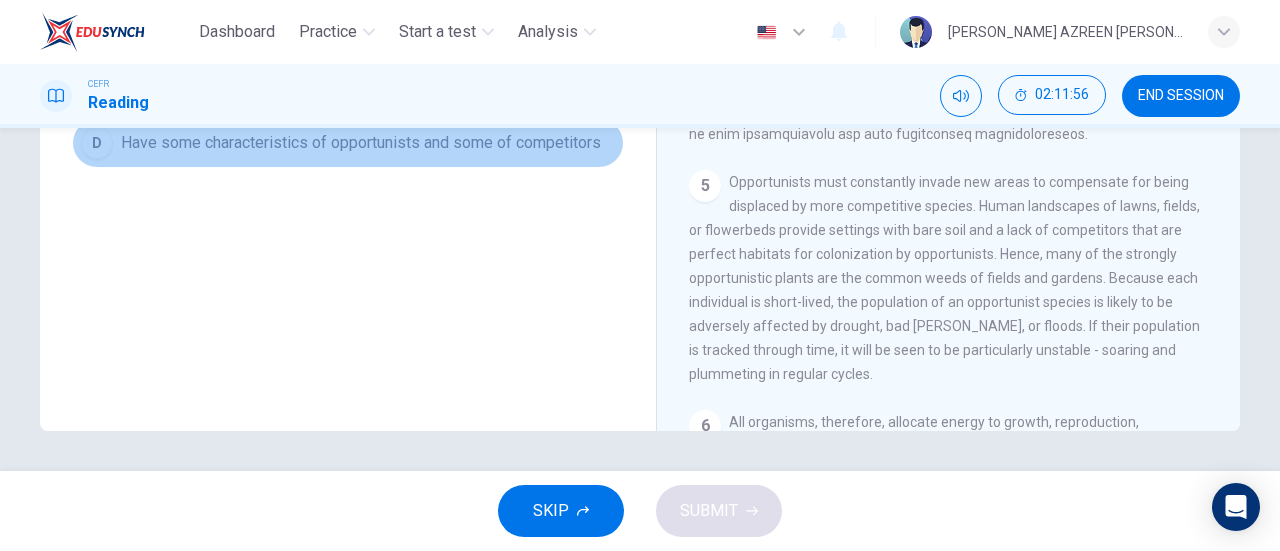 click on "Have some characteristics of opportunists and some of competitors" at bounding box center (361, 143) 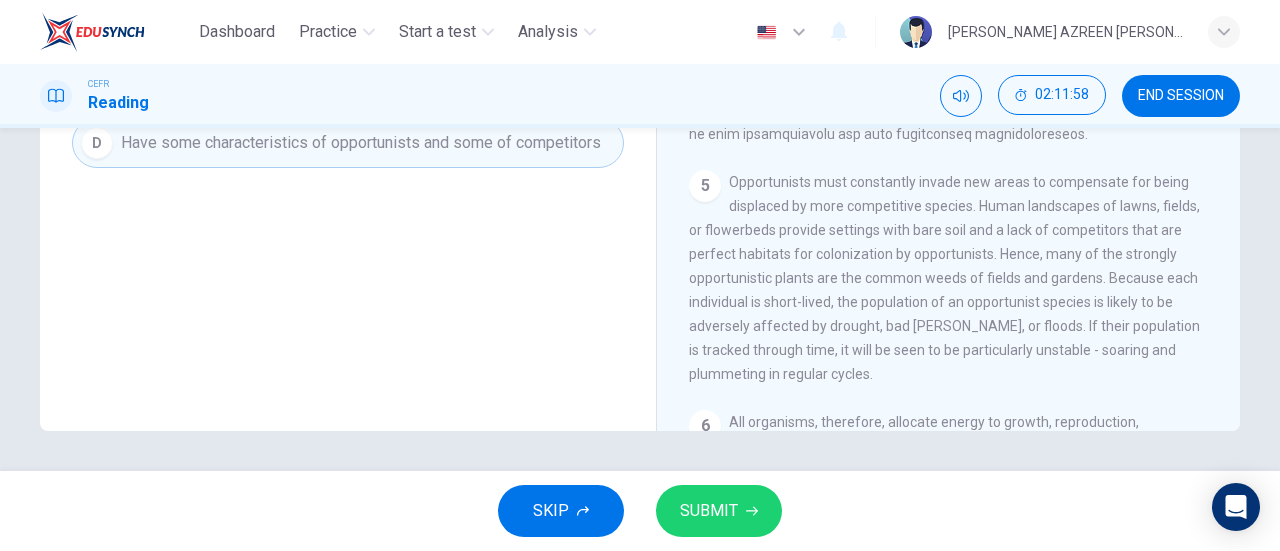 click on "SKIP SUBMIT" at bounding box center (640, 511) 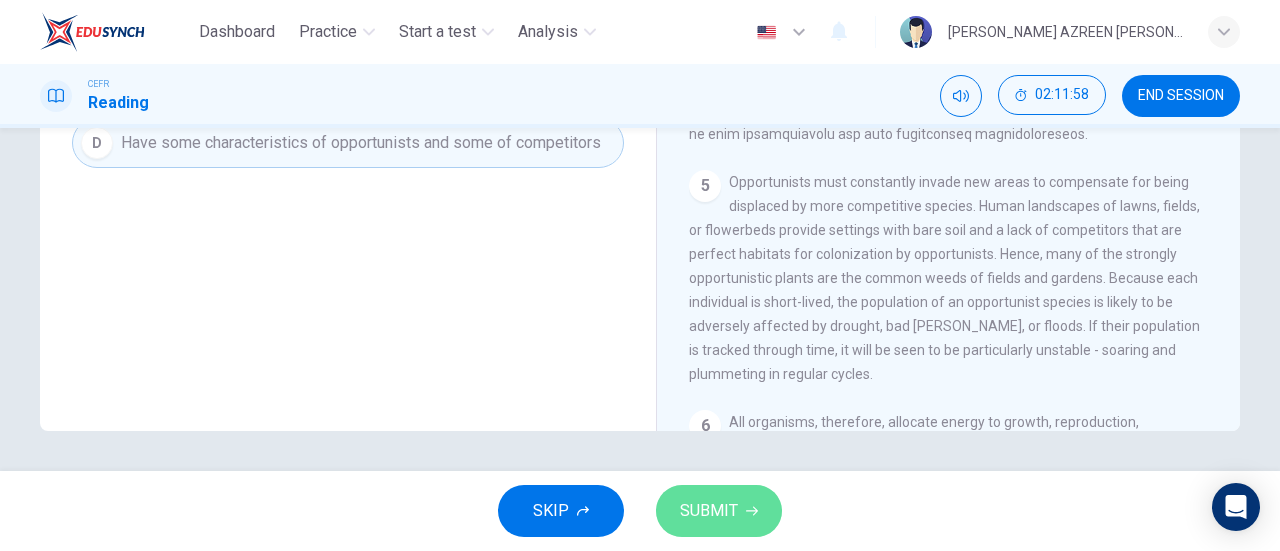 click on "SUBMIT" at bounding box center (709, 511) 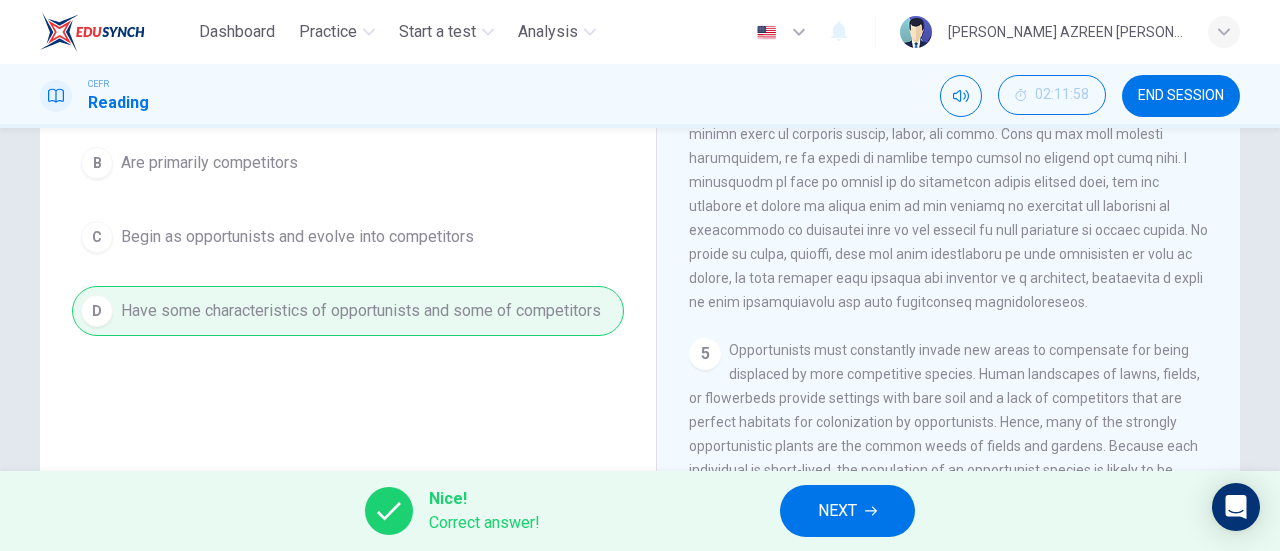 scroll, scrollTop: 231, scrollLeft: 0, axis: vertical 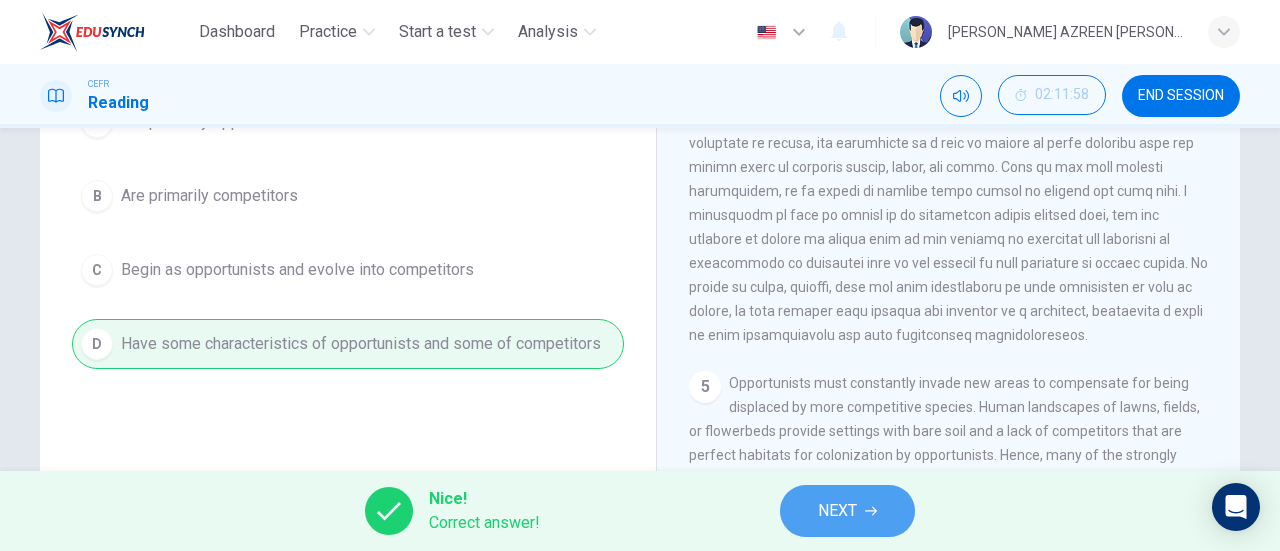 click on "NEXT" at bounding box center (837, 511) 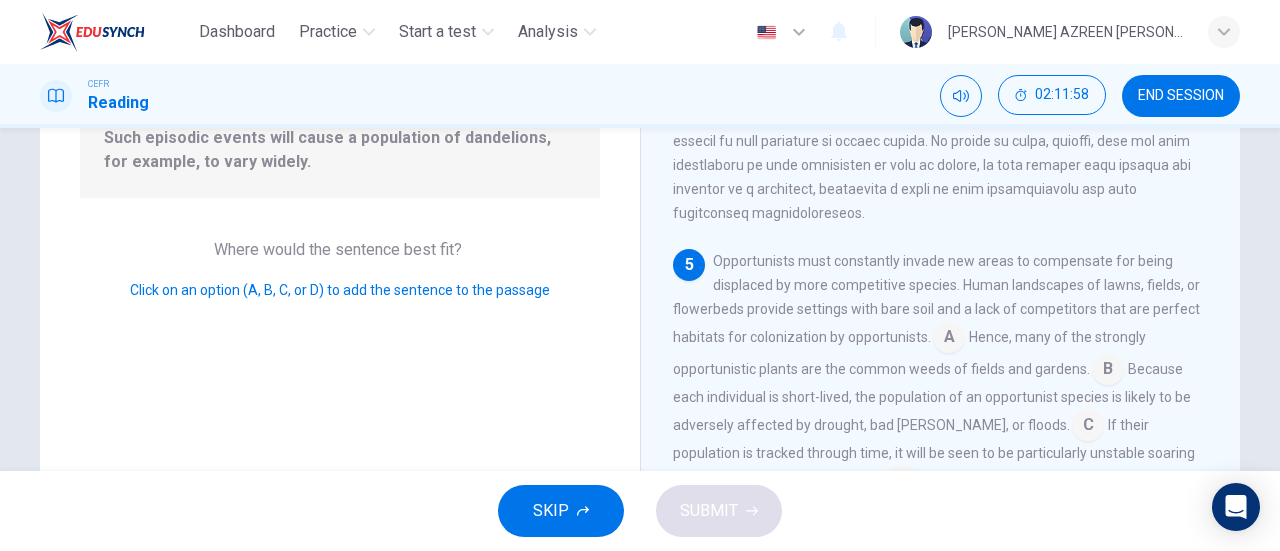 scroll, scrollTop: 926, scrollLeft: 0, axis: vertical 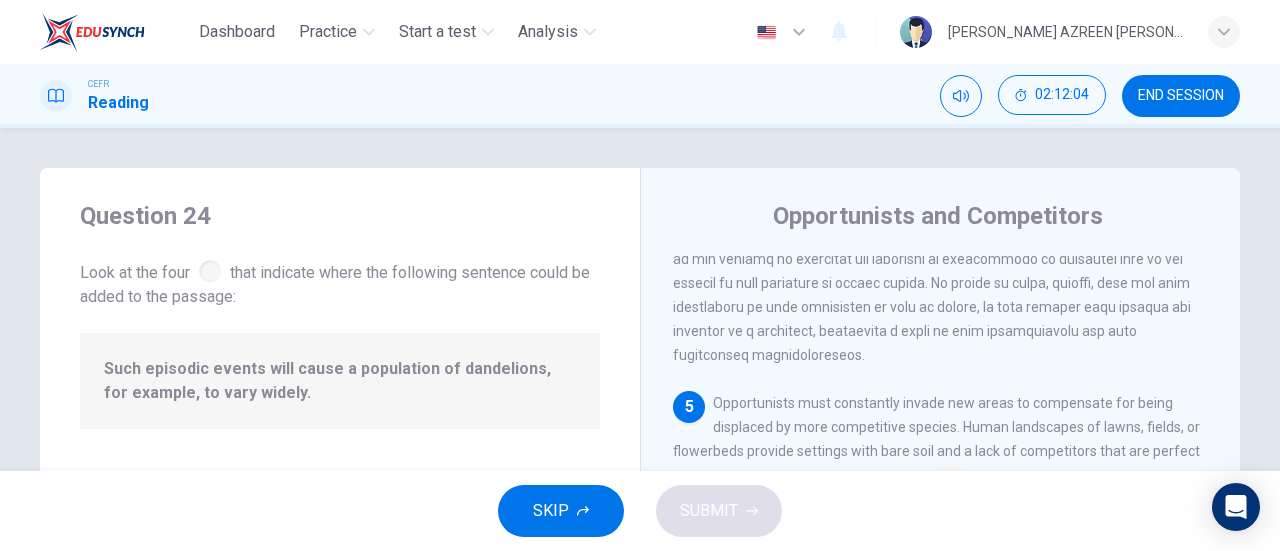 click at bounding box center (210, 271) 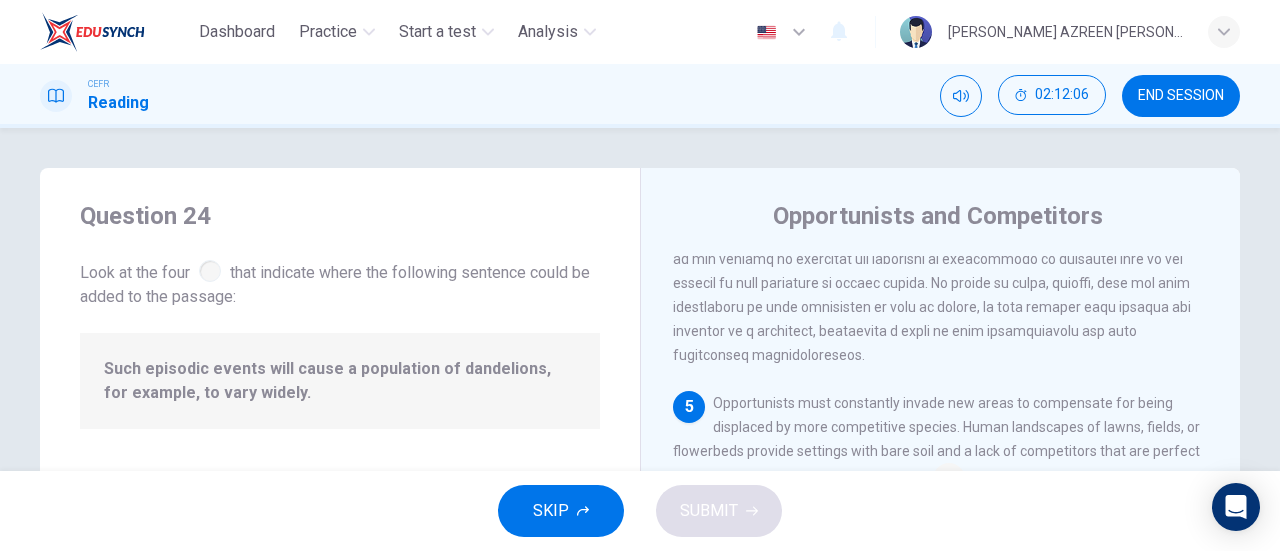 scroll, scrollTop: 175, scrollLeft: 0, axis: vertical 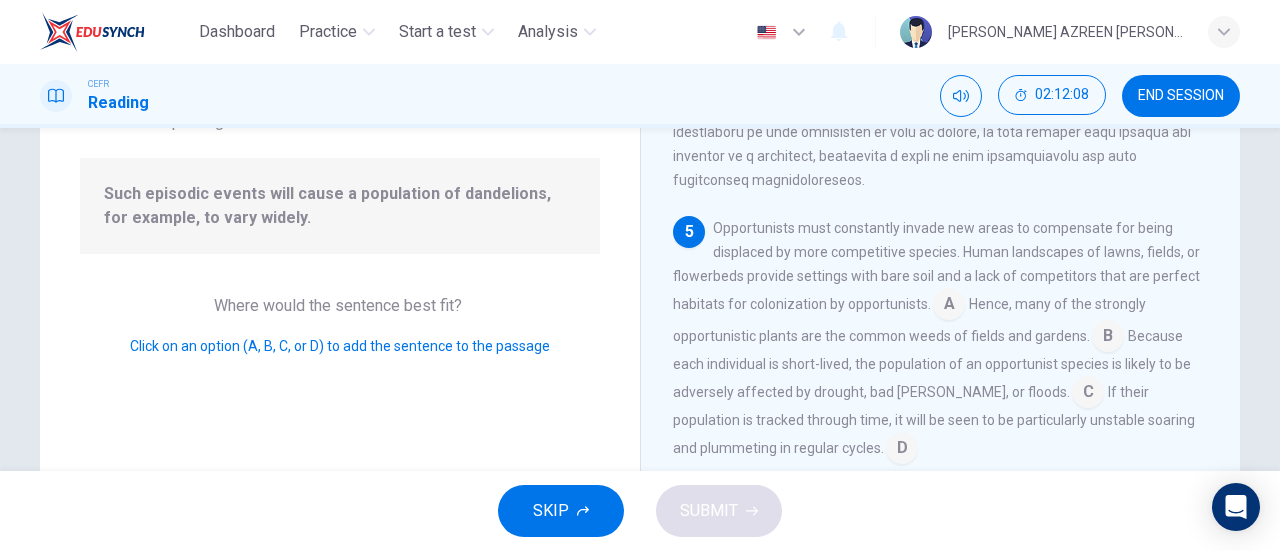 drag, startPoint x: 956, startPoint y: 306, endPoint x: 698, endPoint y: 245, distance: 265.1132 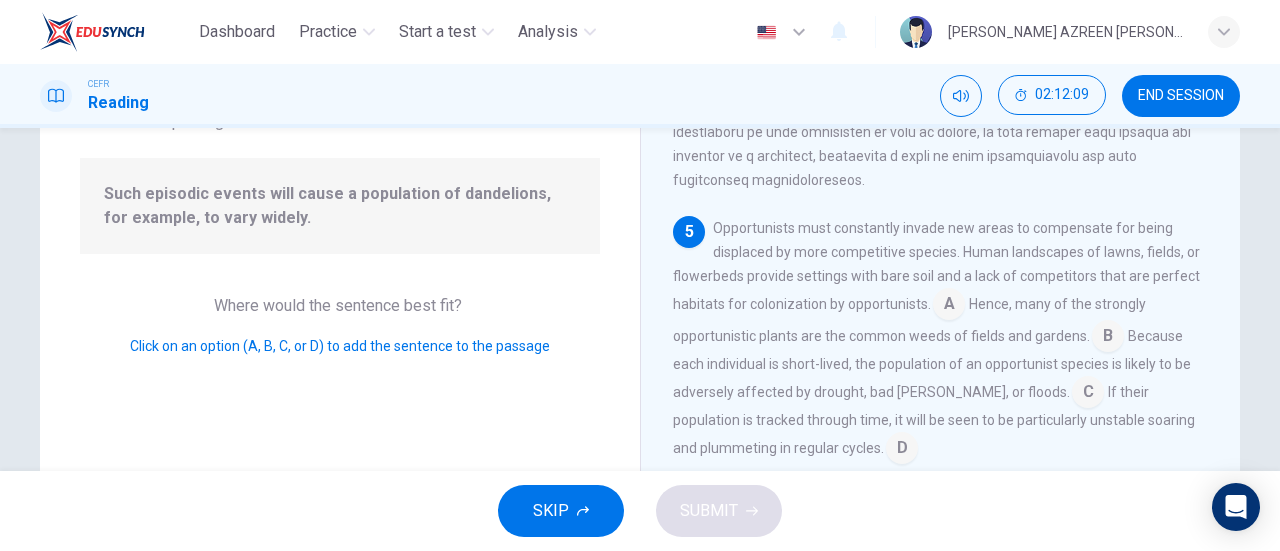 scroll, scrollTop: 0, scrollLeft: 0, axis: both 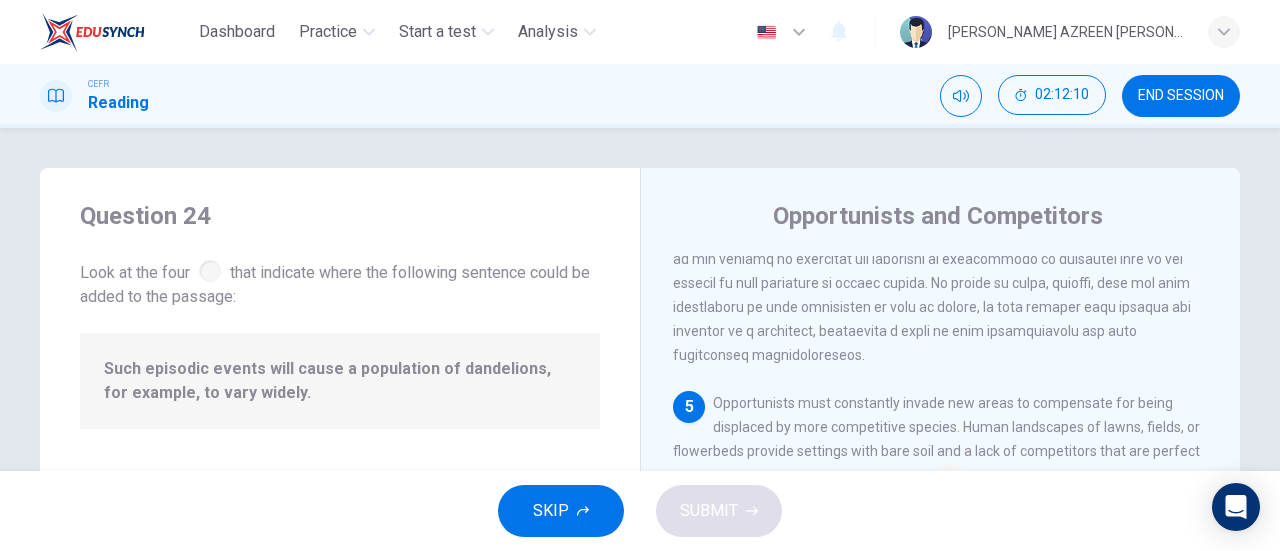 drag, startPoint x: 216, startPoint y: 277, endPoint x: 594, endPoint y: 330, distance: 381.6975 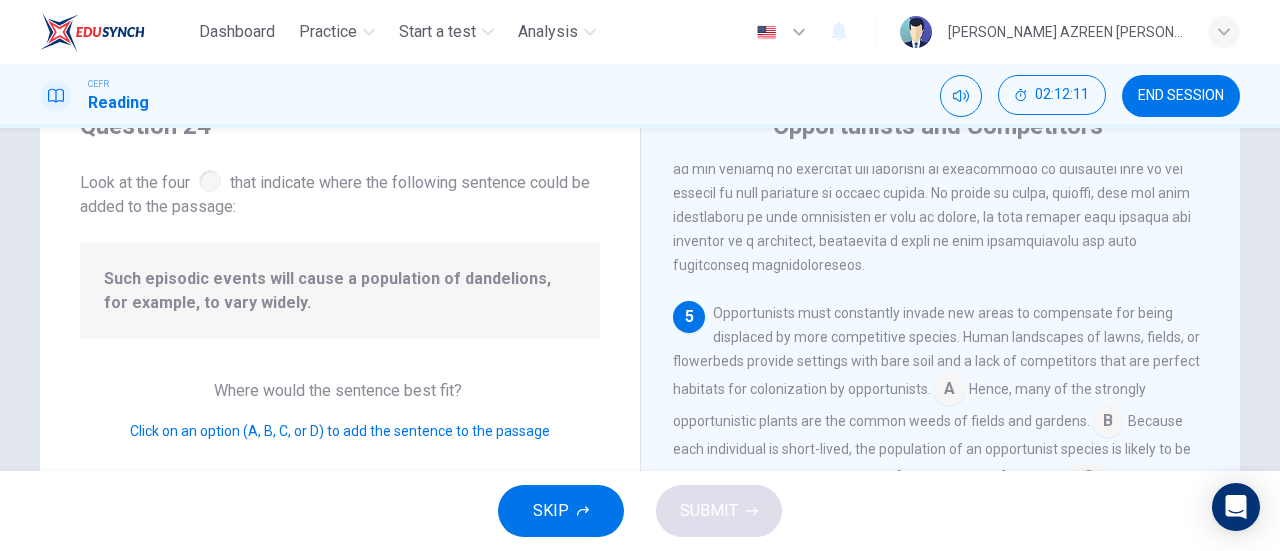 scroll, scrollTop: 109, scrollLeft: 0, axis: vertical 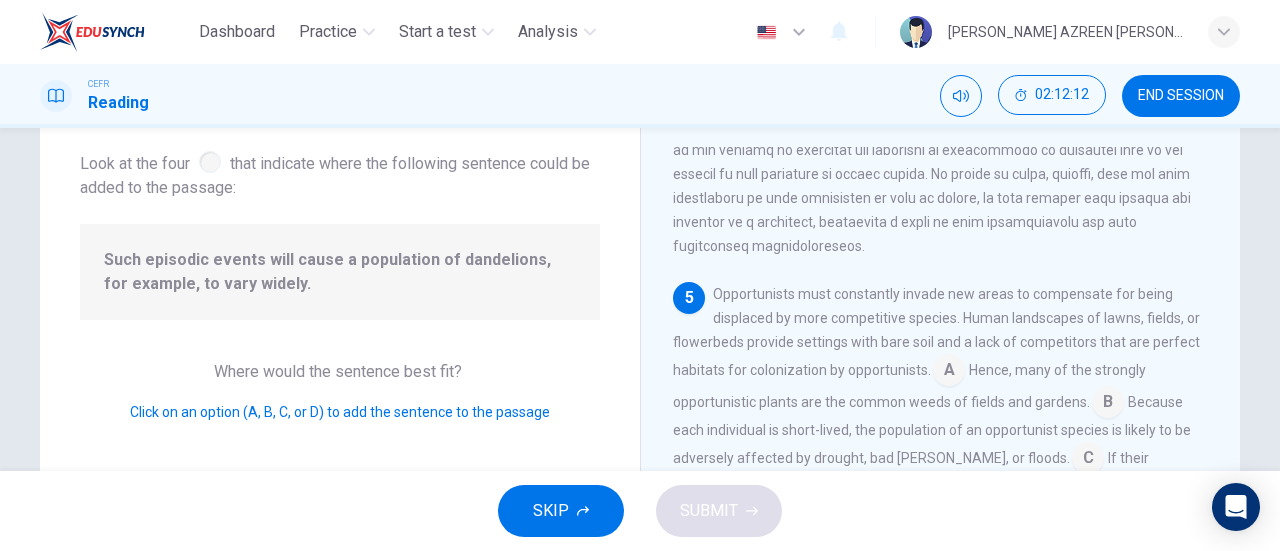 click on "Such episodic events will cause a population of dandelions, for example, to vary widely." at bounding box center (340, 272) 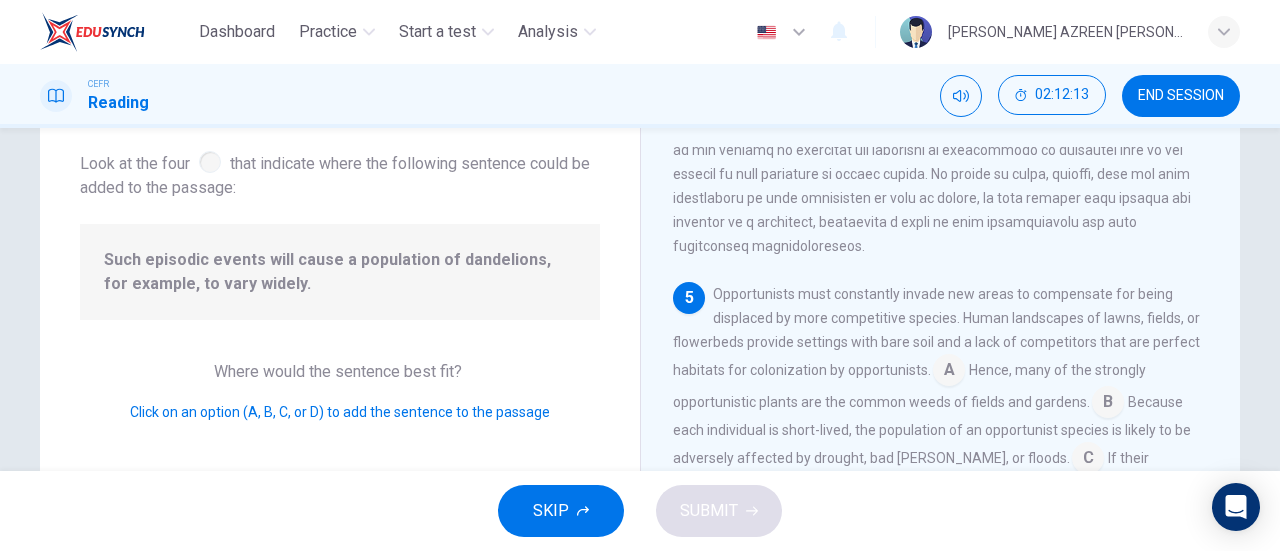 drag, startPoint x: 253, startPoint y: 257, endPoint x: 497, endPoint y: 305, distance: 248.6765 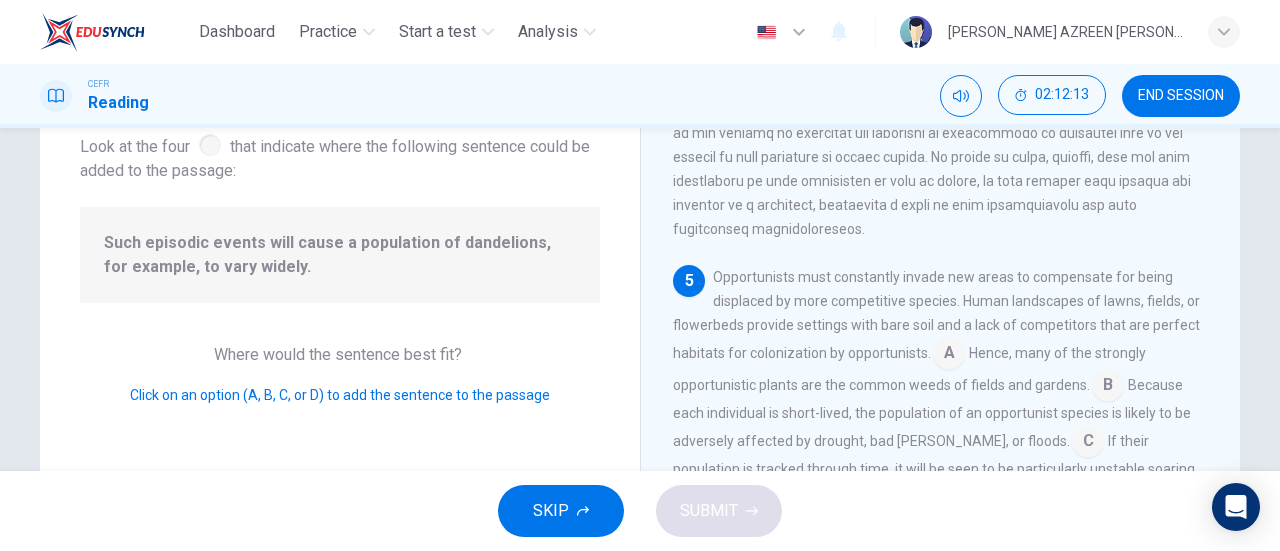 scroll, scrollTop: 128, scrollLeft: 0, axis: vertical 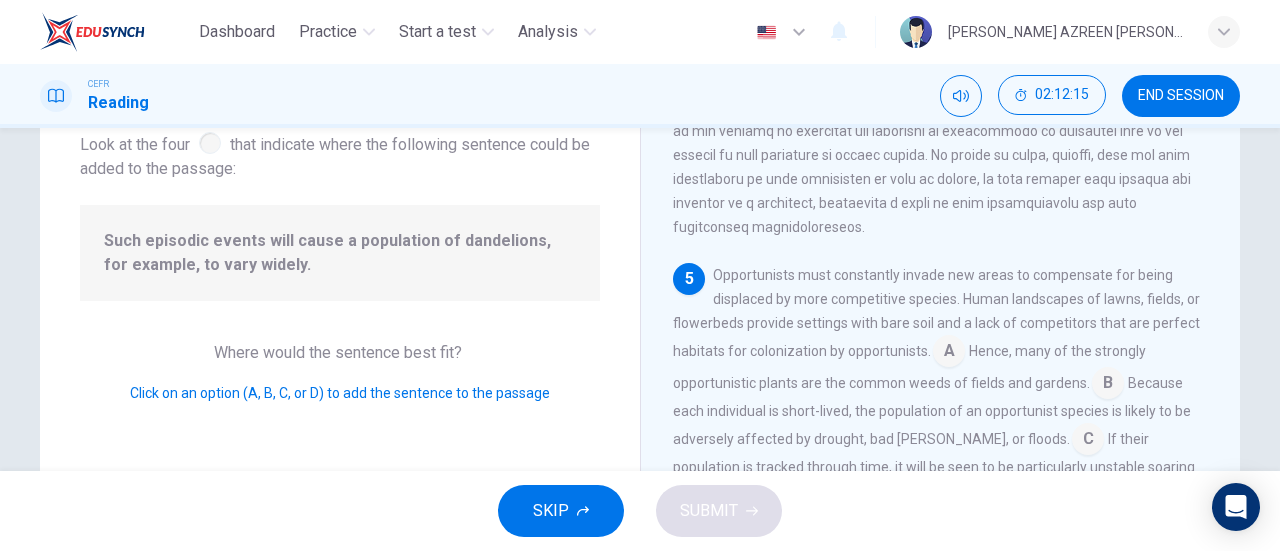 click at bounding box center [949, 353] 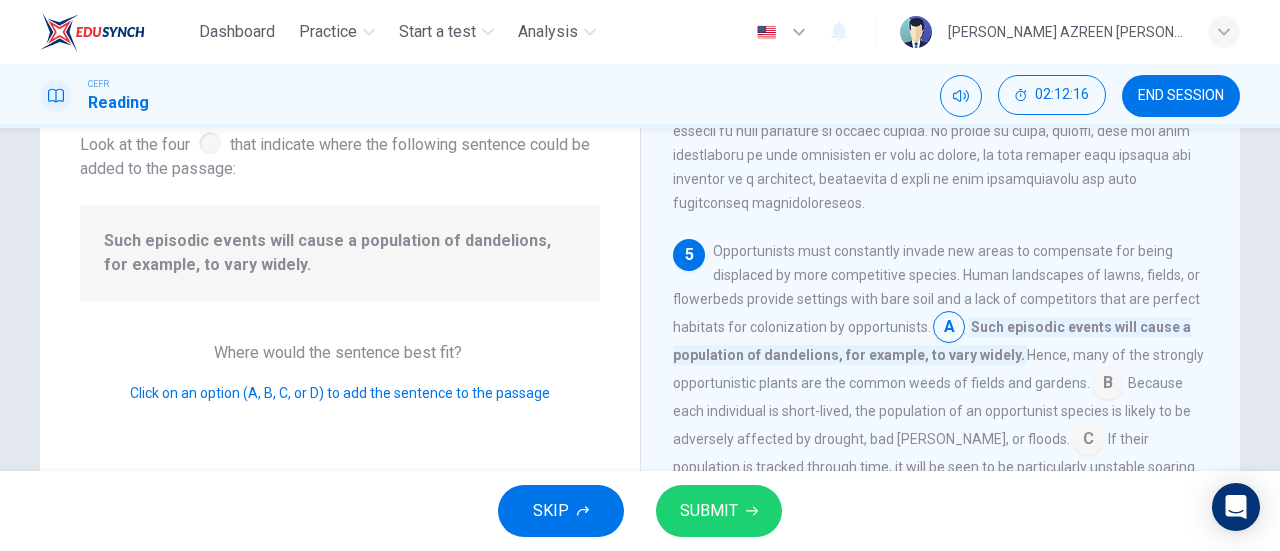 click at bounding box center [949, 329] 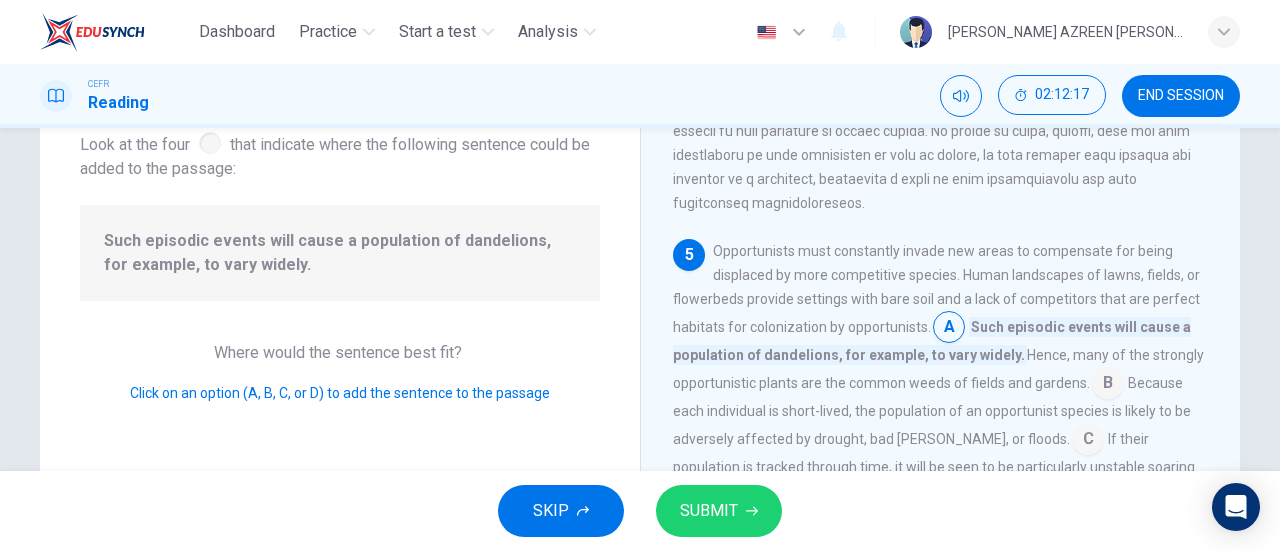 scroll, scrollTop: 942, scrollLeft: 0, axis: vertical 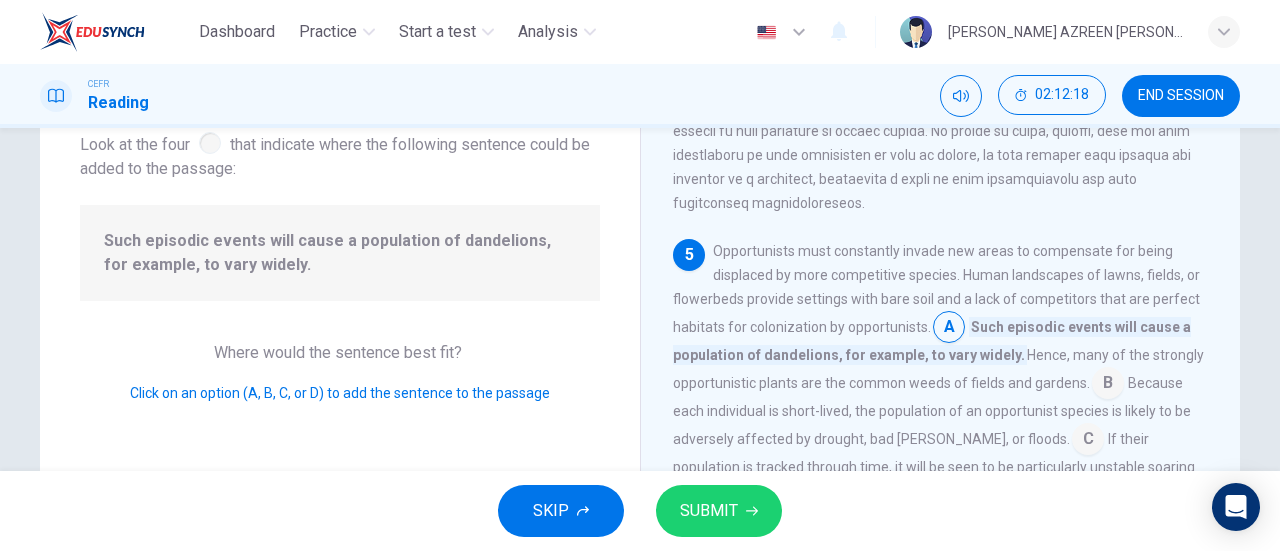 click at bounding box center [1108, 385] 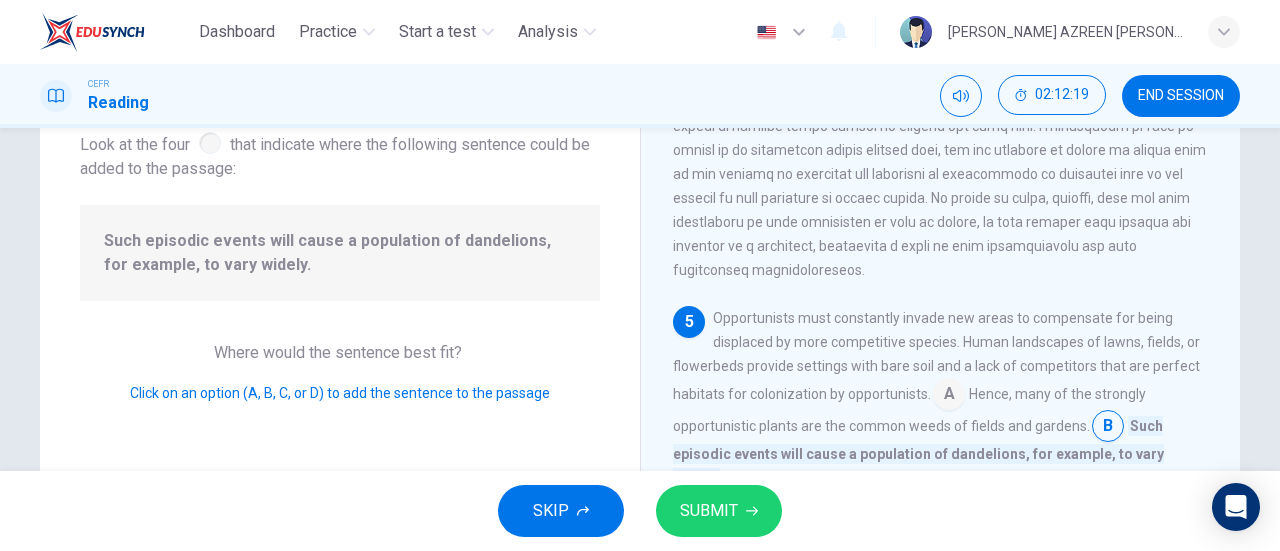 scroll, scrollTop: 842, scrollLeft: 0, axis: vertical 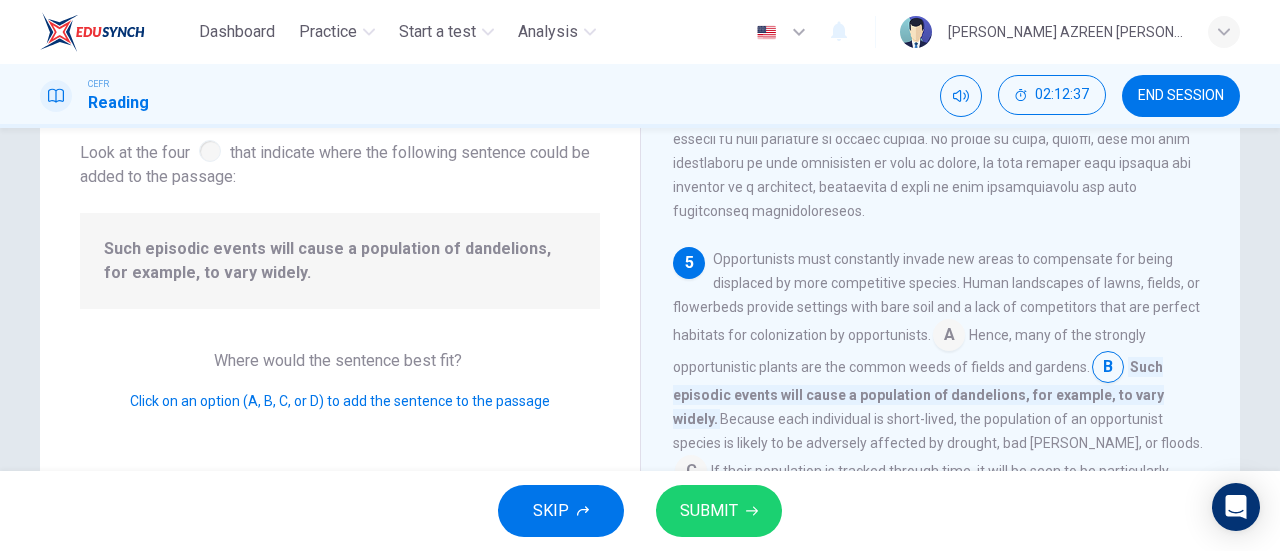click at bounding box center [949, 337] 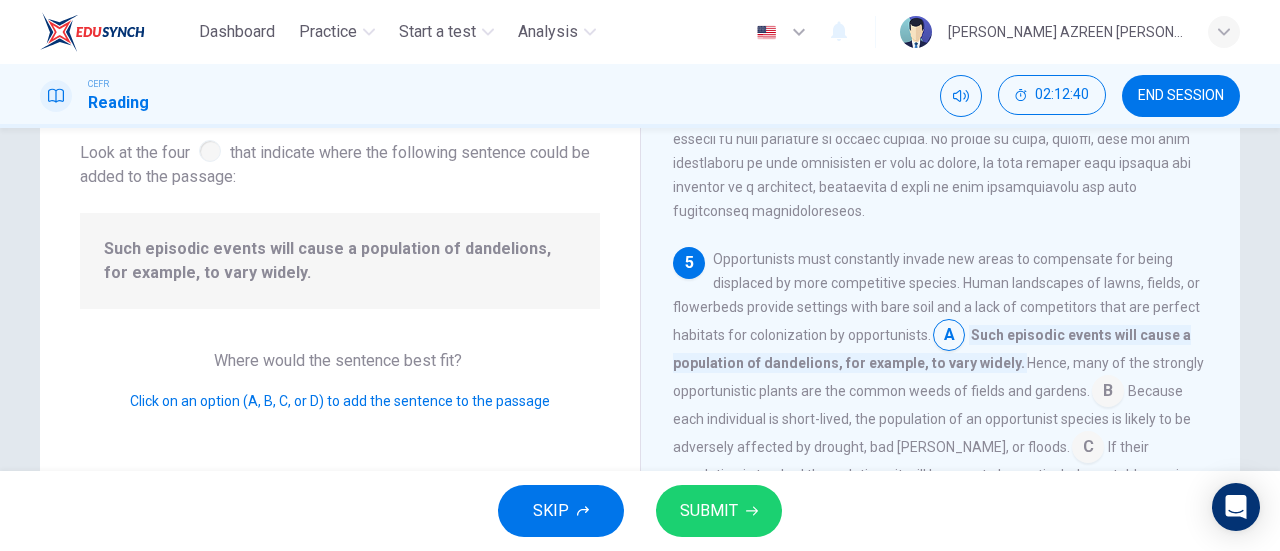 scroll, scrollTop: 163, scrollLeft: 0, axis: vertical 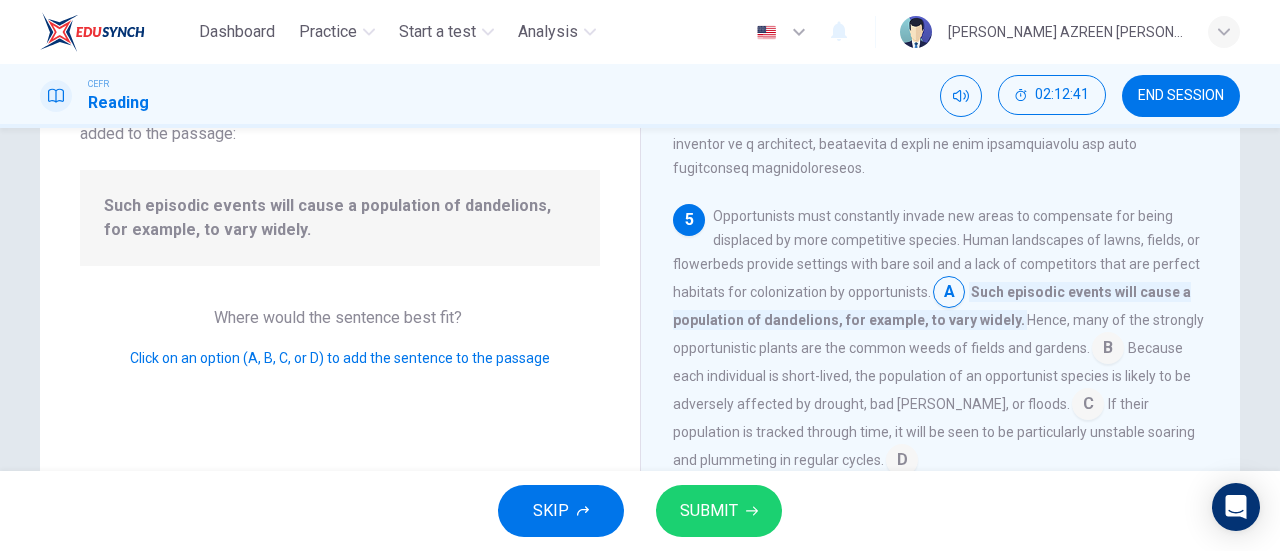 click at bounding box center (1108, 350) 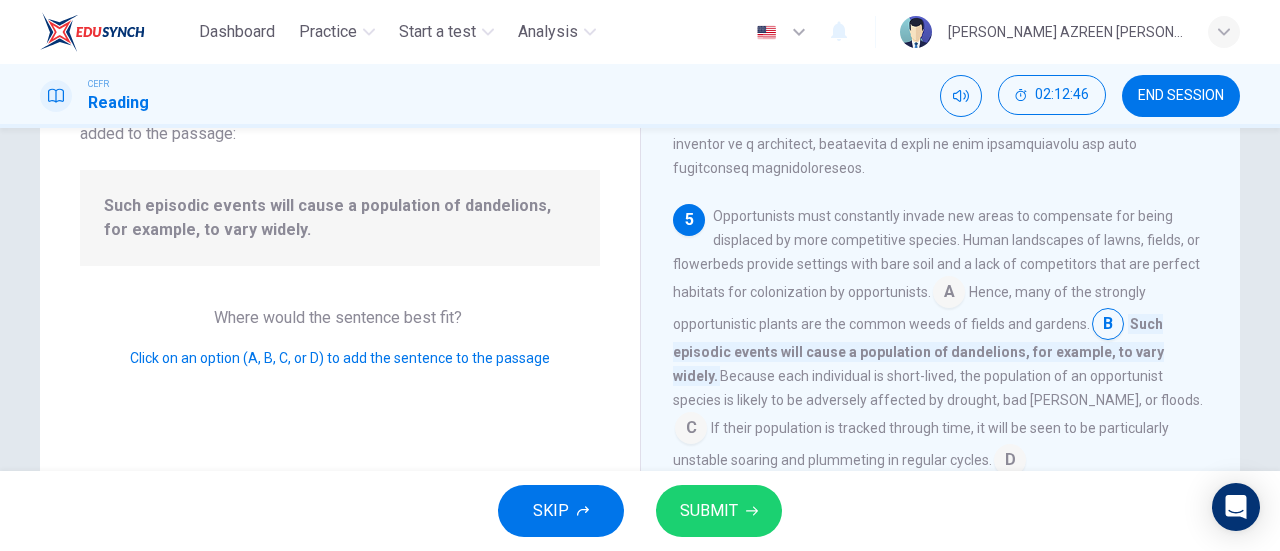 click at bounding box center [691, 430] 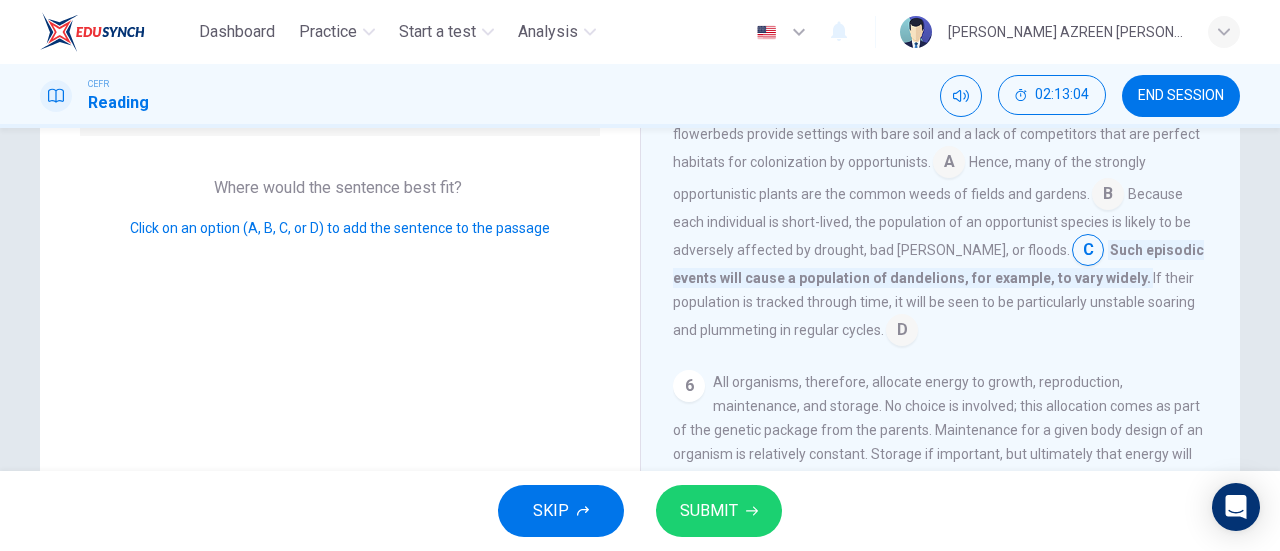 scroll, scrollTop: 295, scrollLeft: 0, axis: vertical 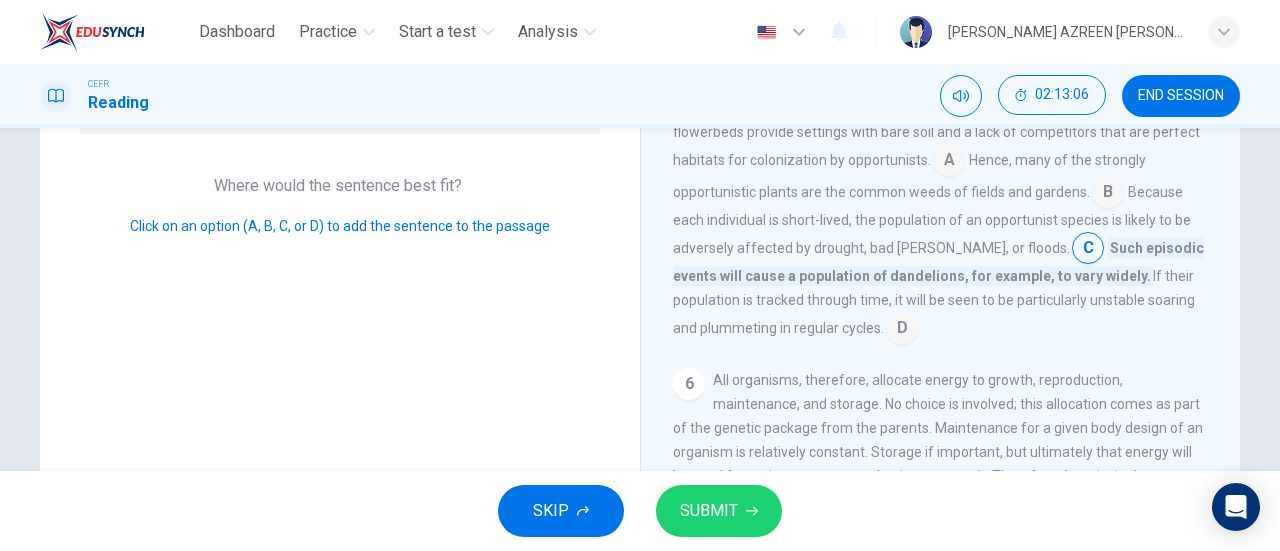 click at bounding box center [902, 330] 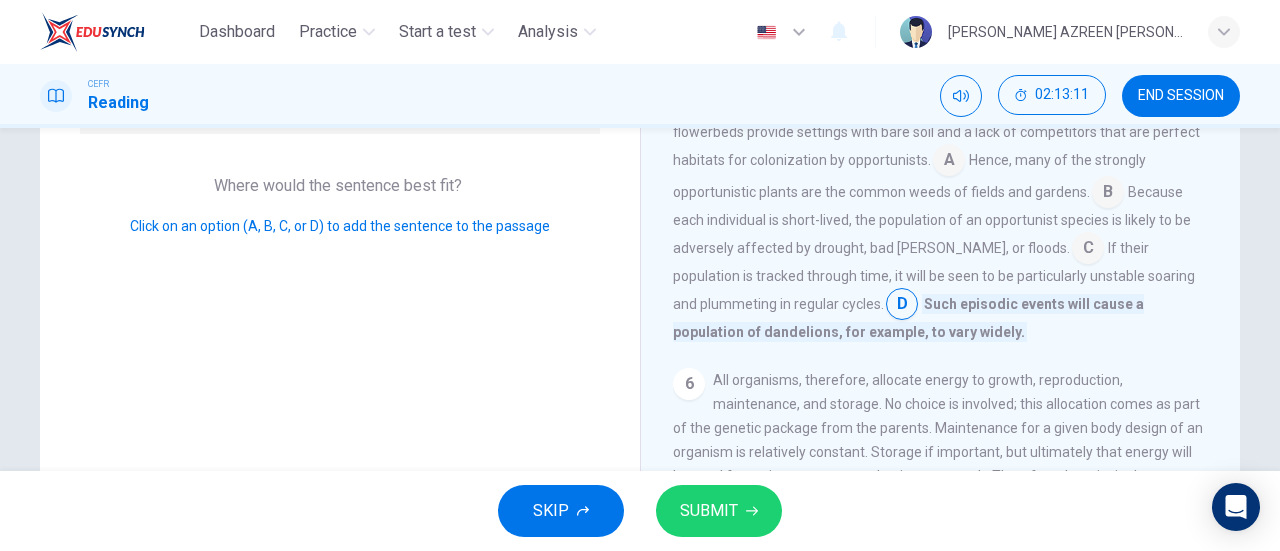 click at bounding box center [1088, 250] 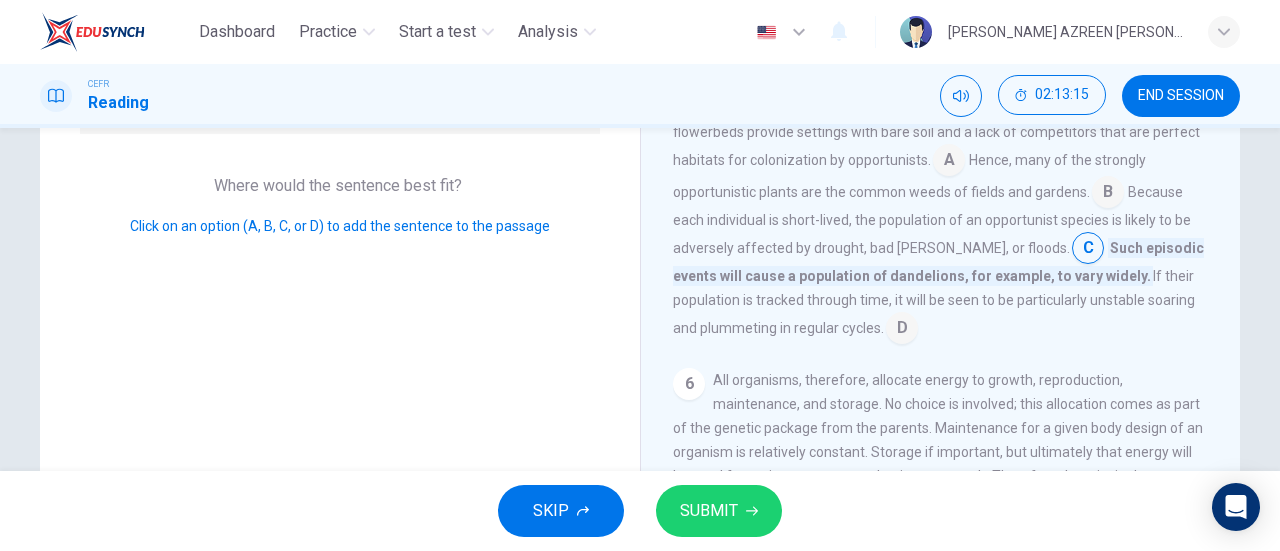 click at bounding box center [1108, 194] 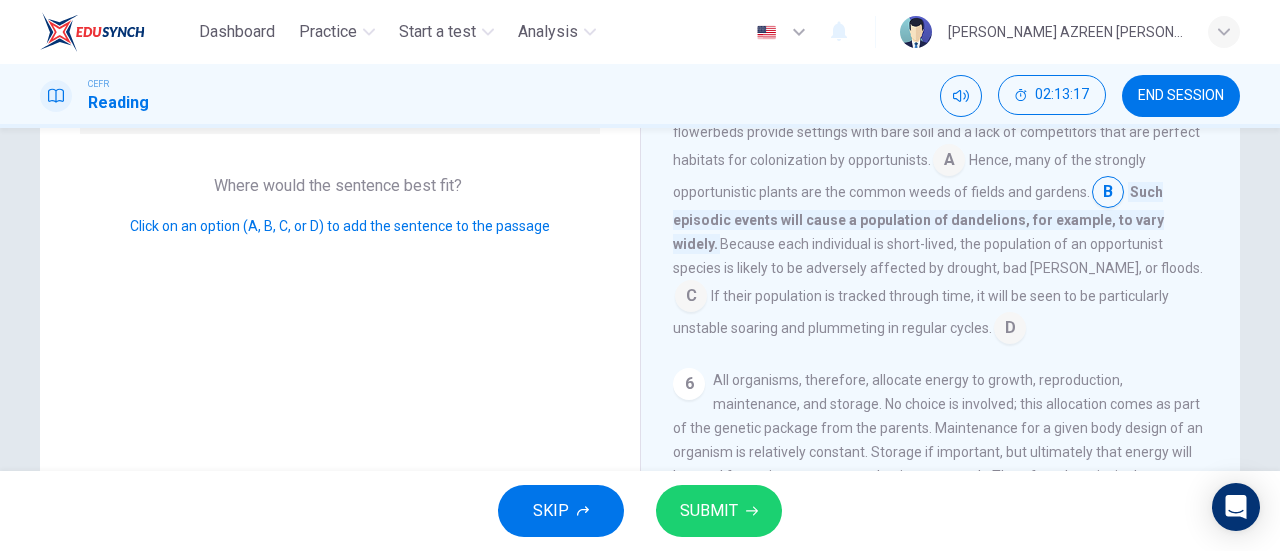click at bounding box center [691, 298] 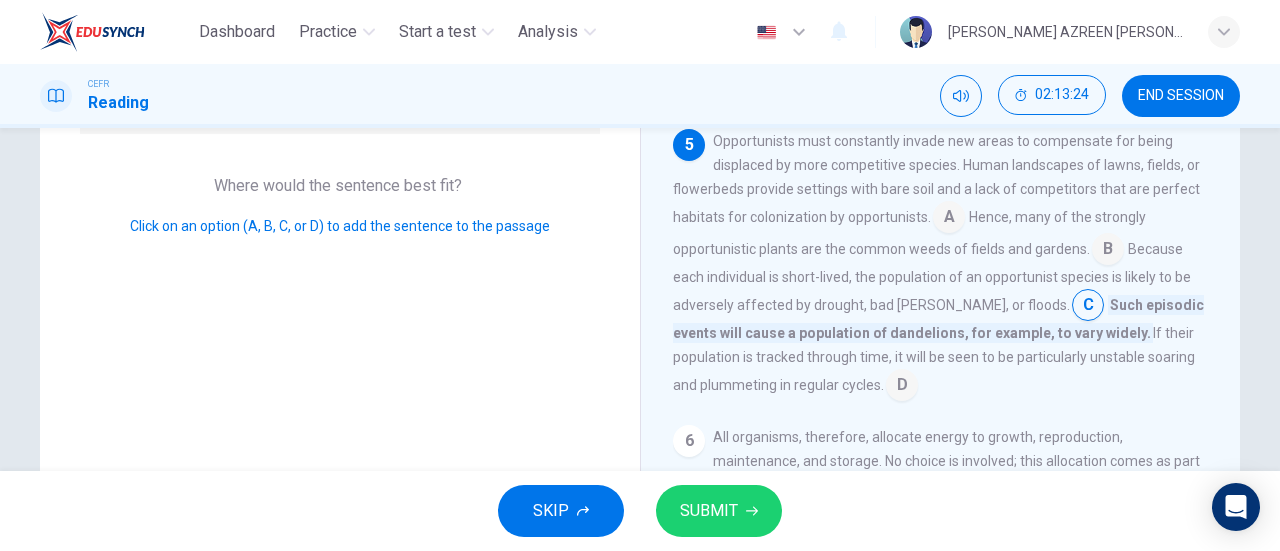 scroll, scrollTop: 860, scrollLeft: 0, axis: vertical 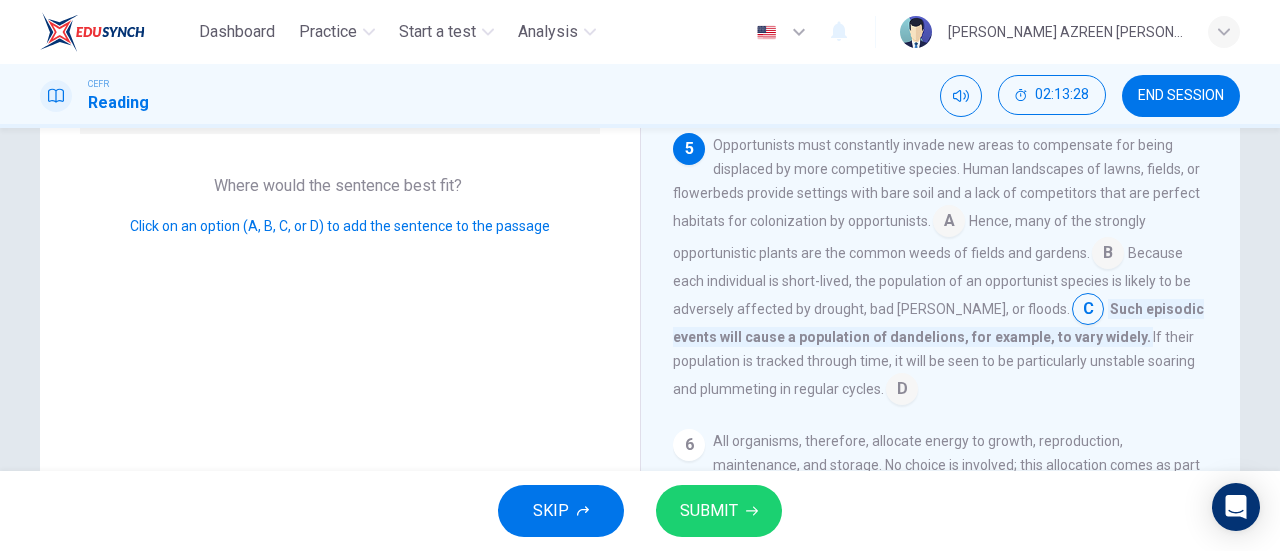 click on "Opportunists must constantly invade new areas to compensate for being displaced by more competitive species. Human landscapes of lawns, fields, or flowerbeds provide settings with bare soil and a lack of competitors that are perfect habitats for colonization by opportunists." at bounding box center (936, 183) 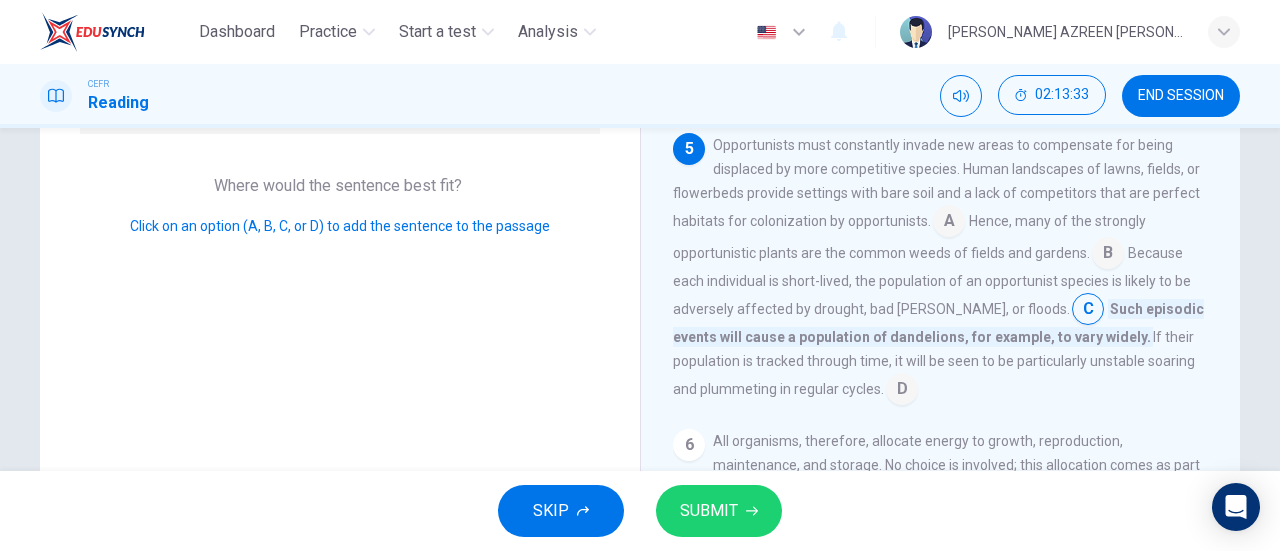 click at bounding box center [1108, 255] 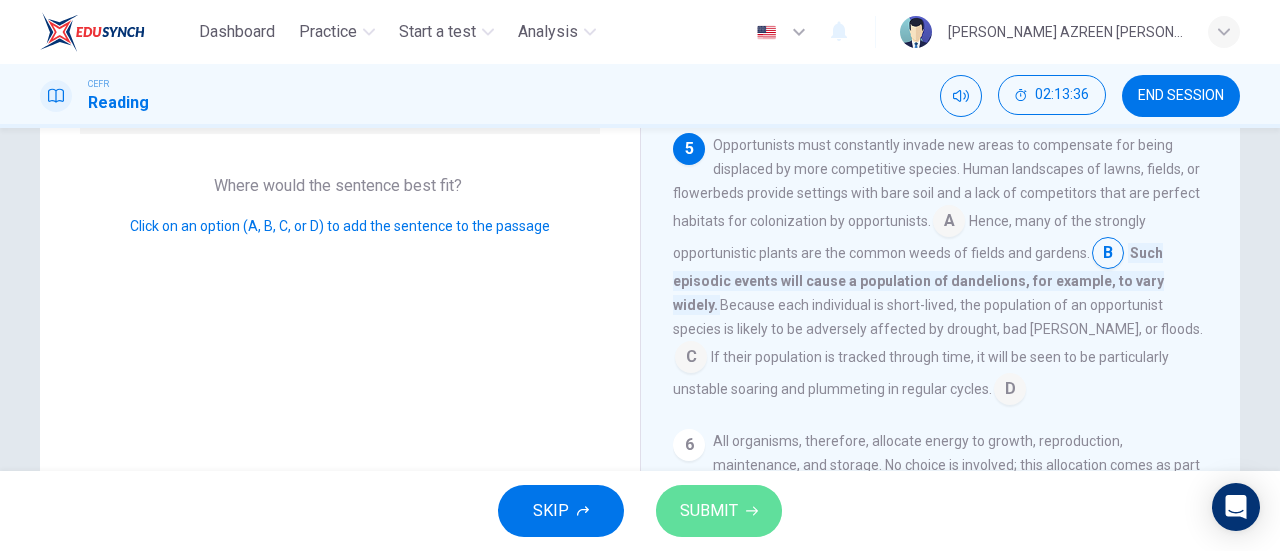 click on "SUBMIT" at bounding box center (719, 511) 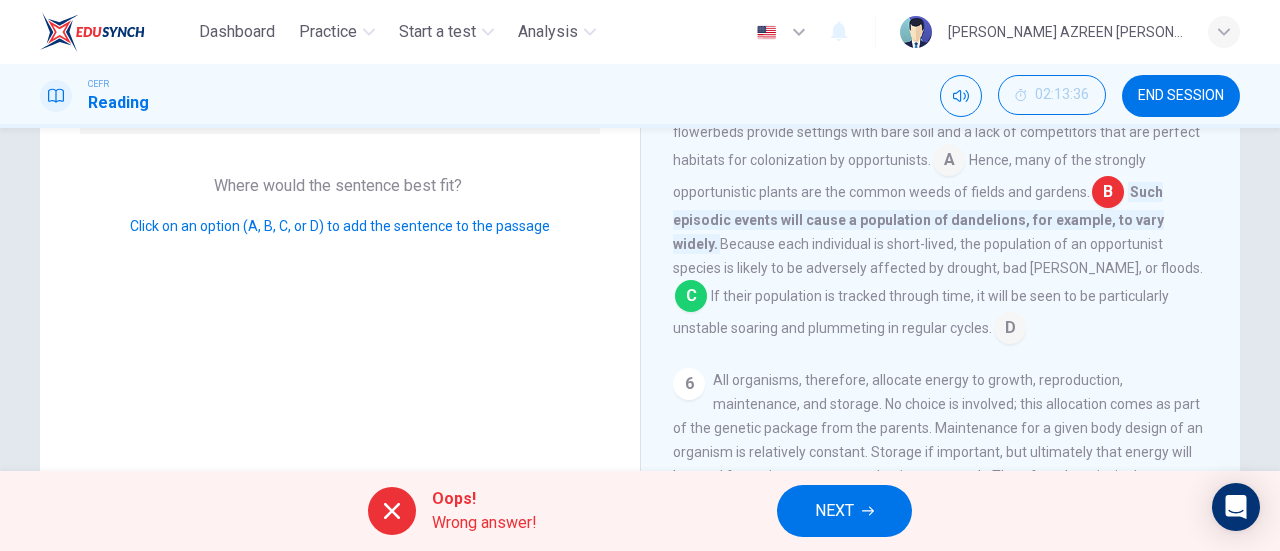 scroll, scrollTop: 930, scrollLeft: 0, axis: vertical 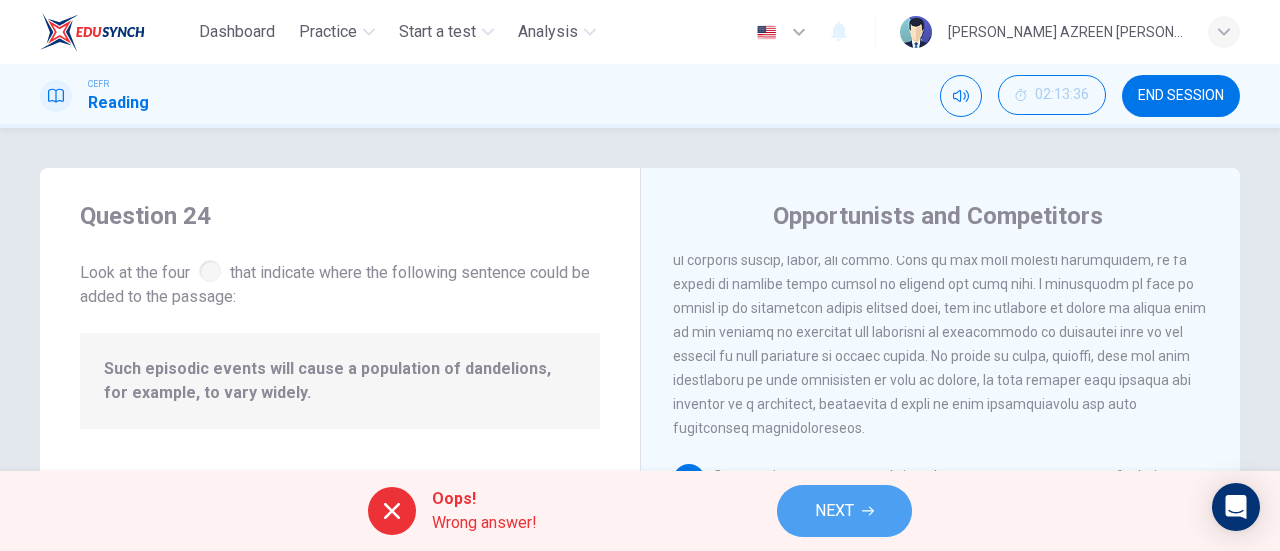 click on "NEXT" at bounding box center (834, 511) 